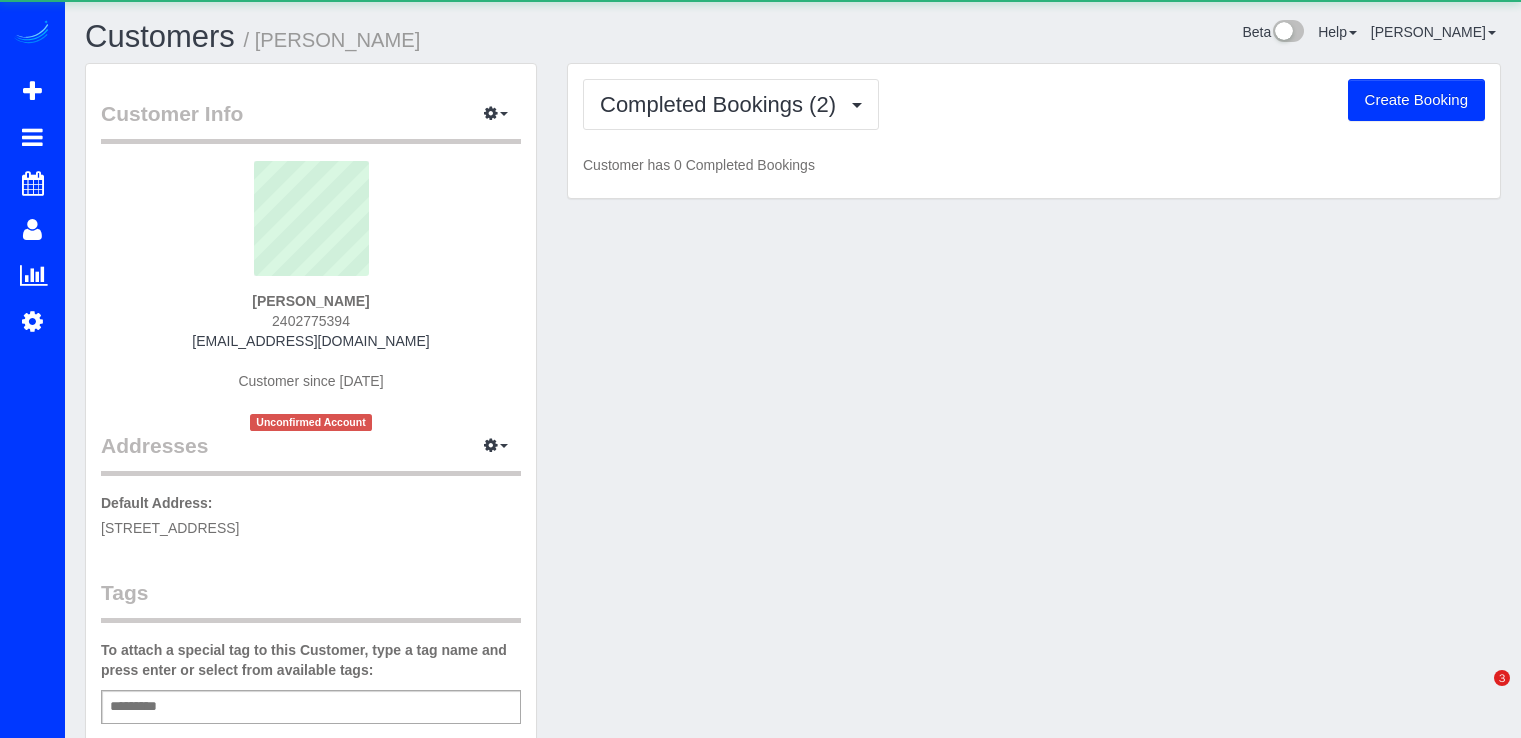scroll, scrollTop: 0, scrollLeft: 0, axis: both 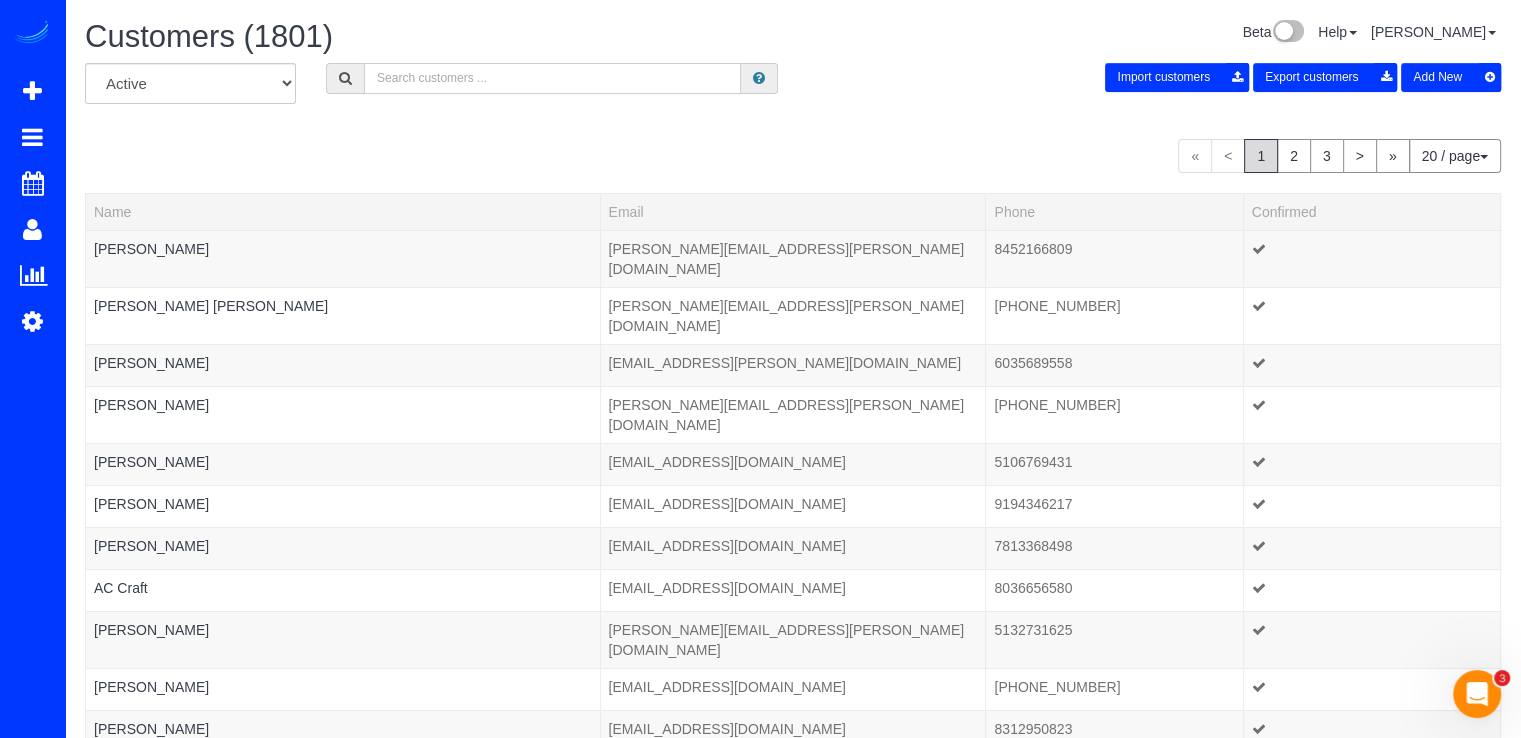 click at bounding box center [552, 78] 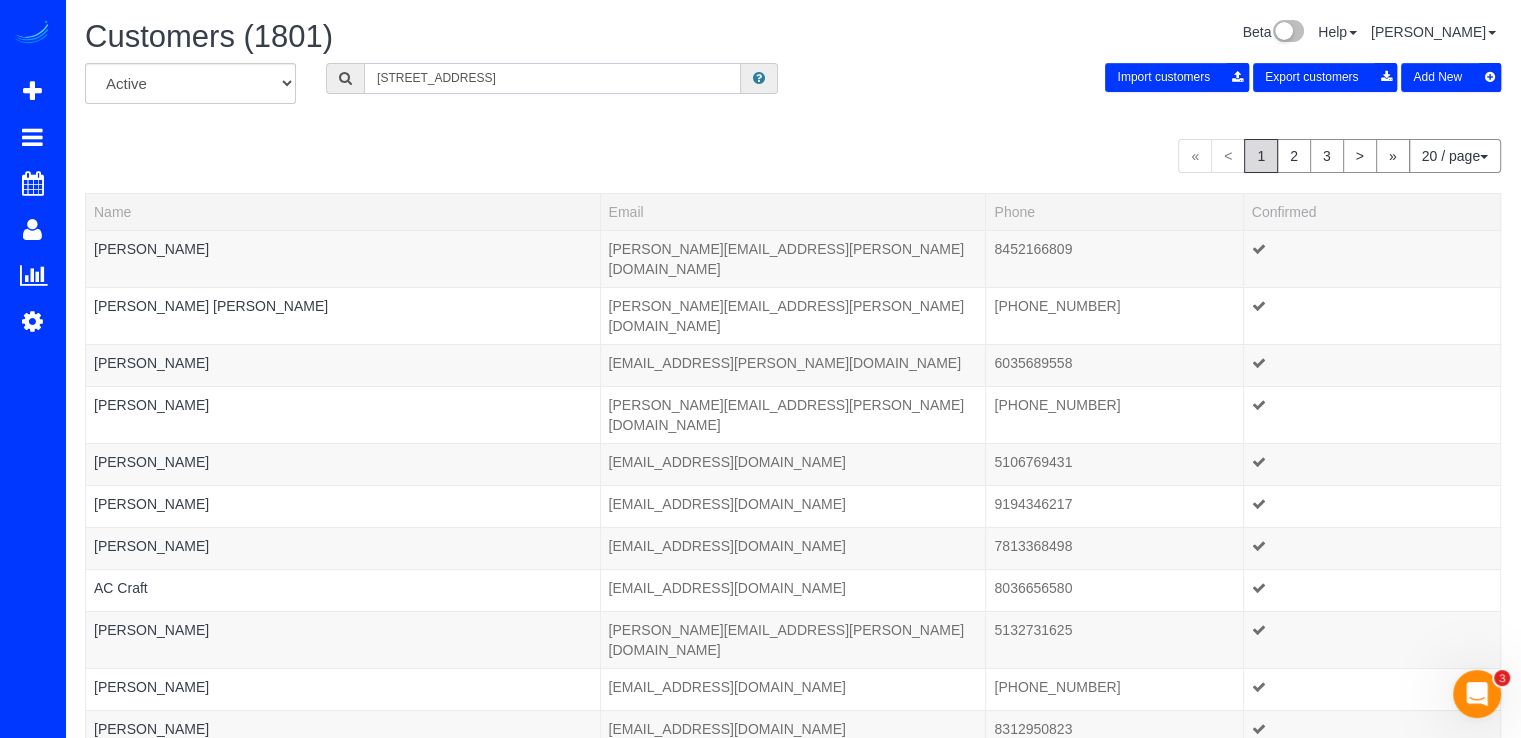 drag, startPoint x: 516, startPoint y: 85, endPoint x: 411, endPoint y: 72, distance: 105.801704 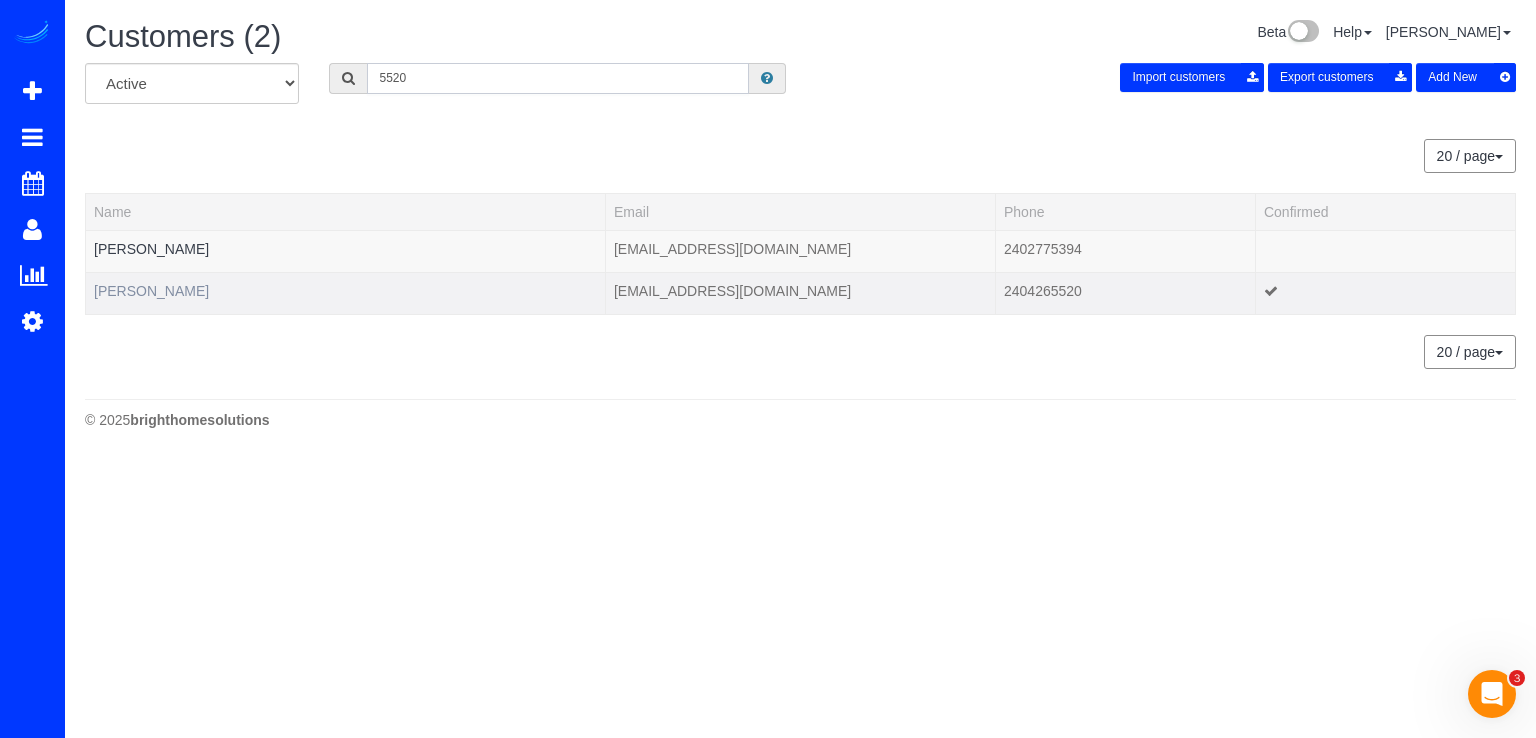 type on "5520" 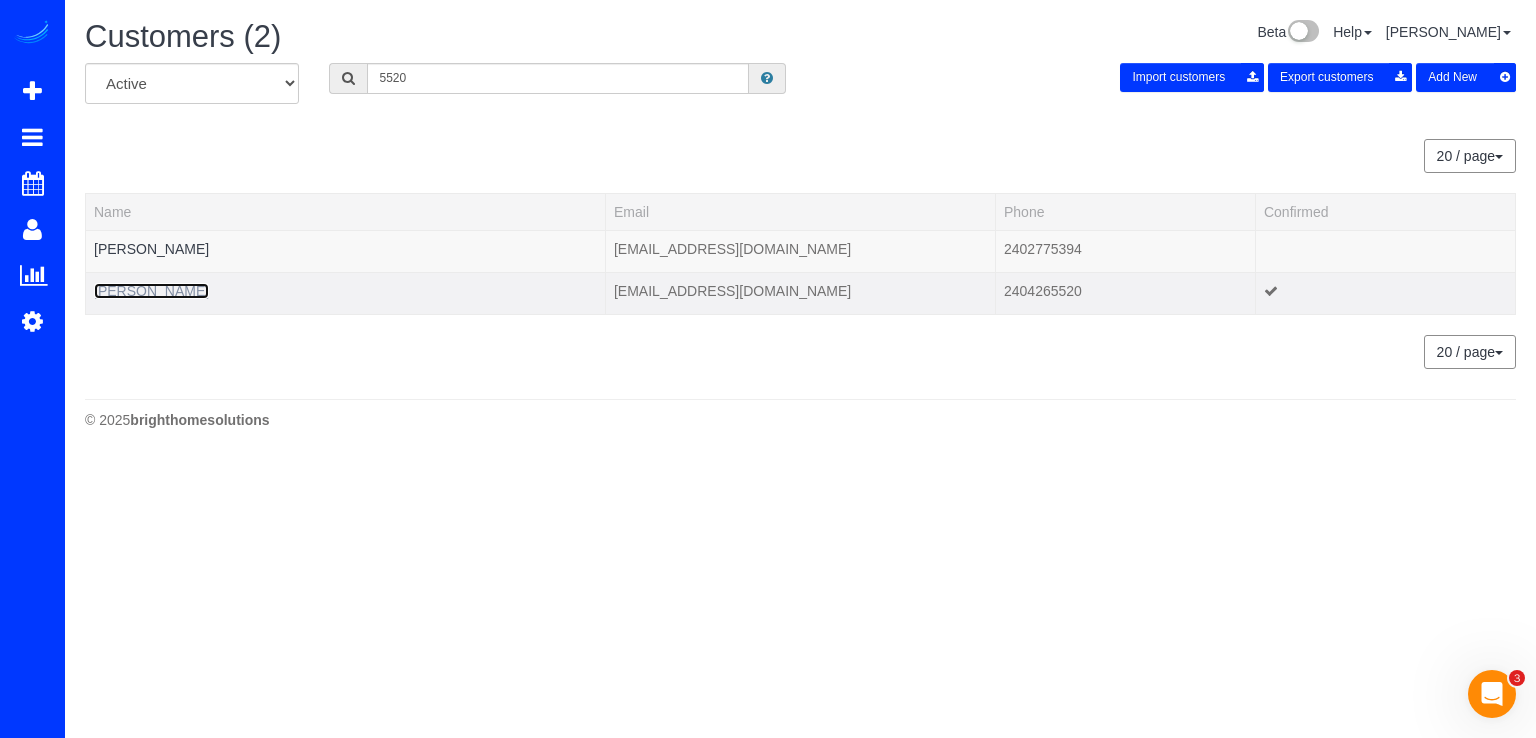 click on "Jonathan Jewett" at bounding box center [151, 291] 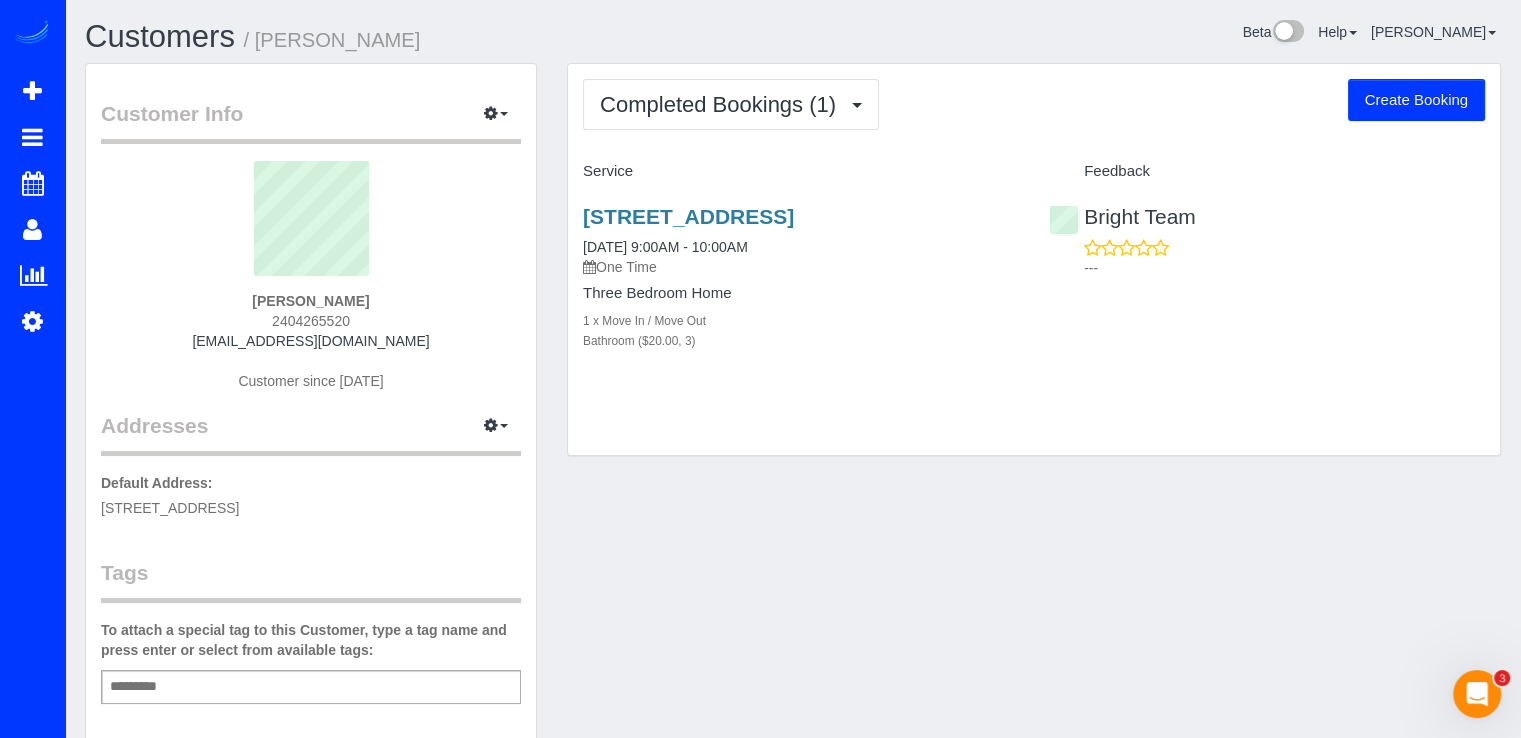 click on "Customer Info
Edit Contact Info
Send Message
Email Preferences
Special Sales Tax
View Changes
Mark as Unconfirmed
Block this Customer
Archive Account
Jonathan Jewett
2404265520
grease.pheonix@gmail.com" at bounding box center [311, 622] 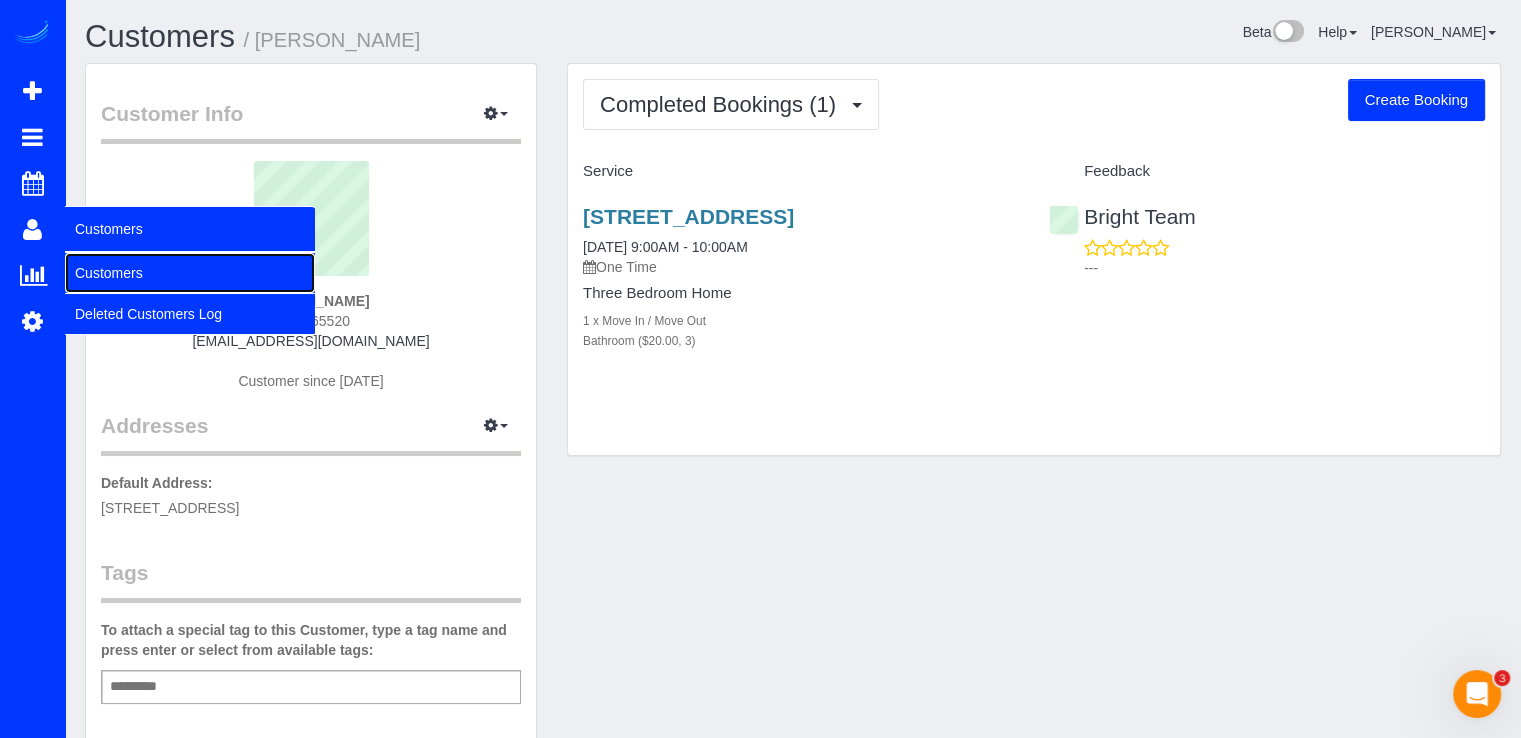 click on "Customers" at bounding box center (190, 273) 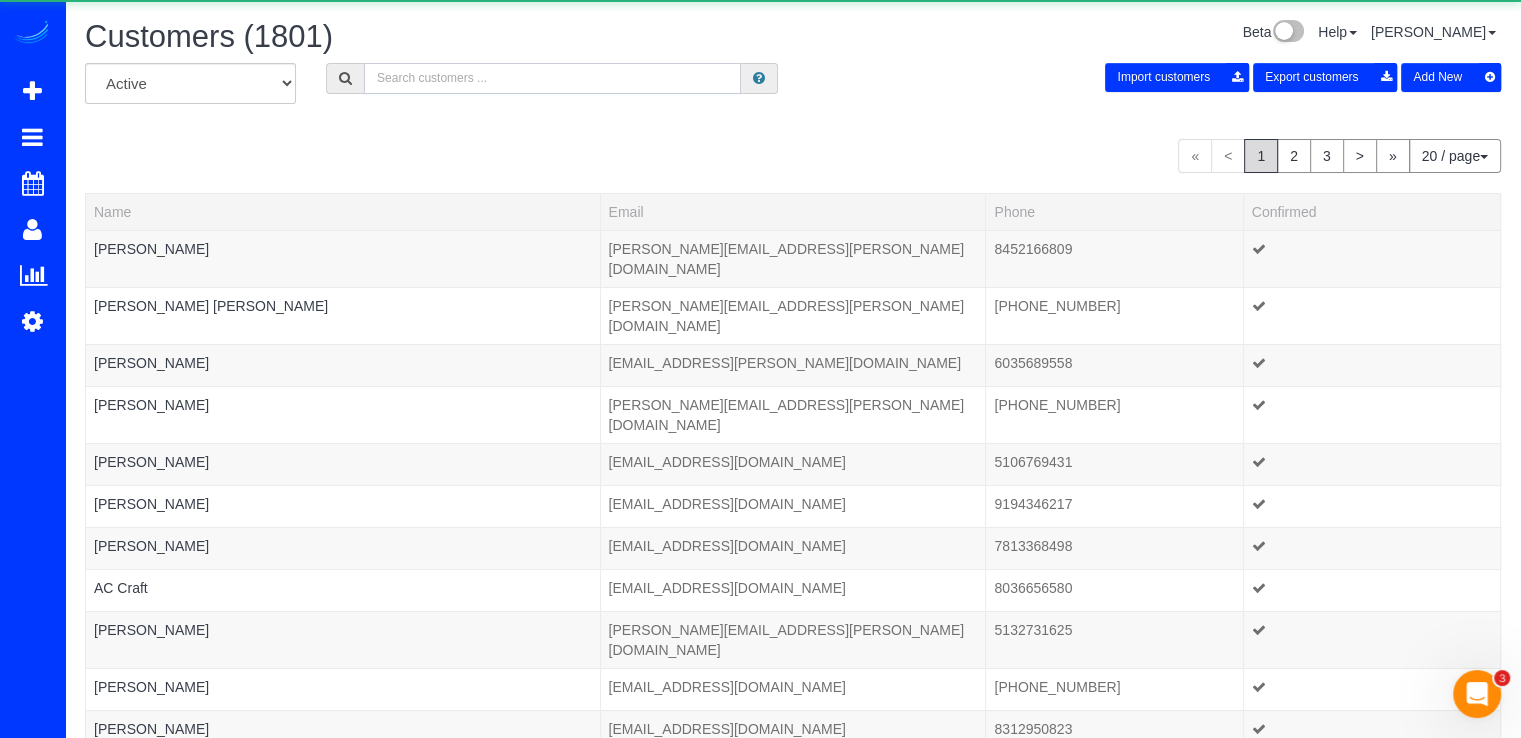 click at bounding box center (552, 78) 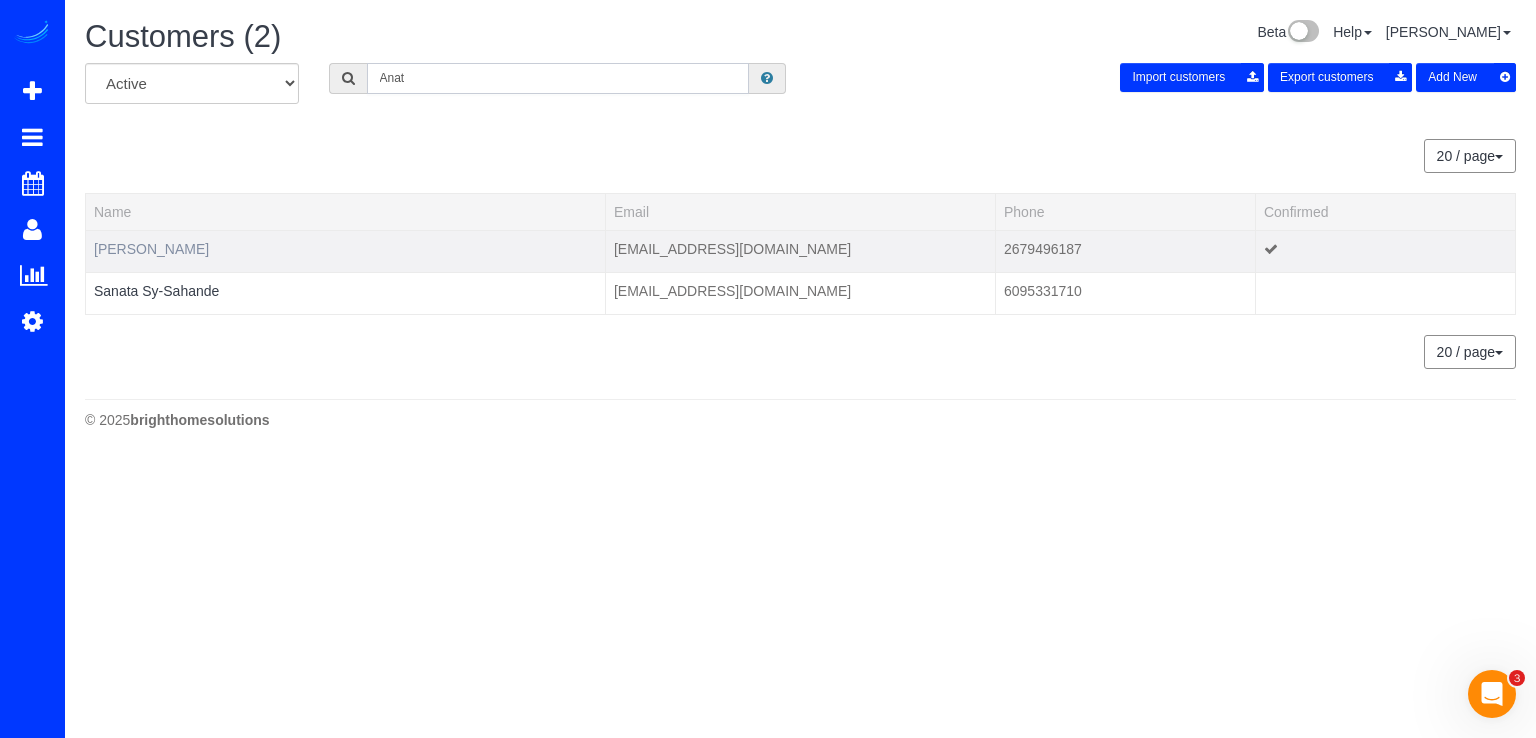 type on "Anat" 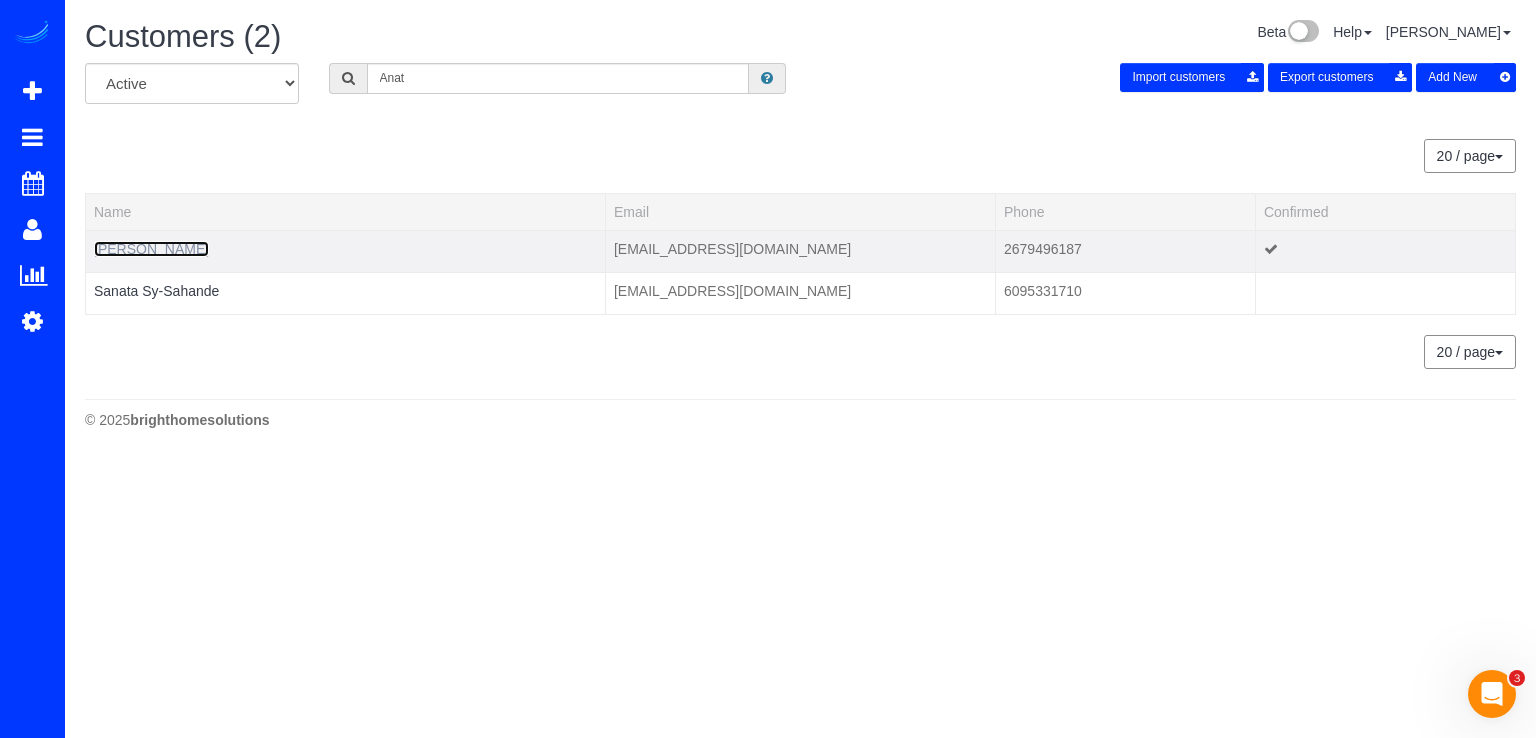 click on "Anat Ferleger" at bounding box center (151, 249) 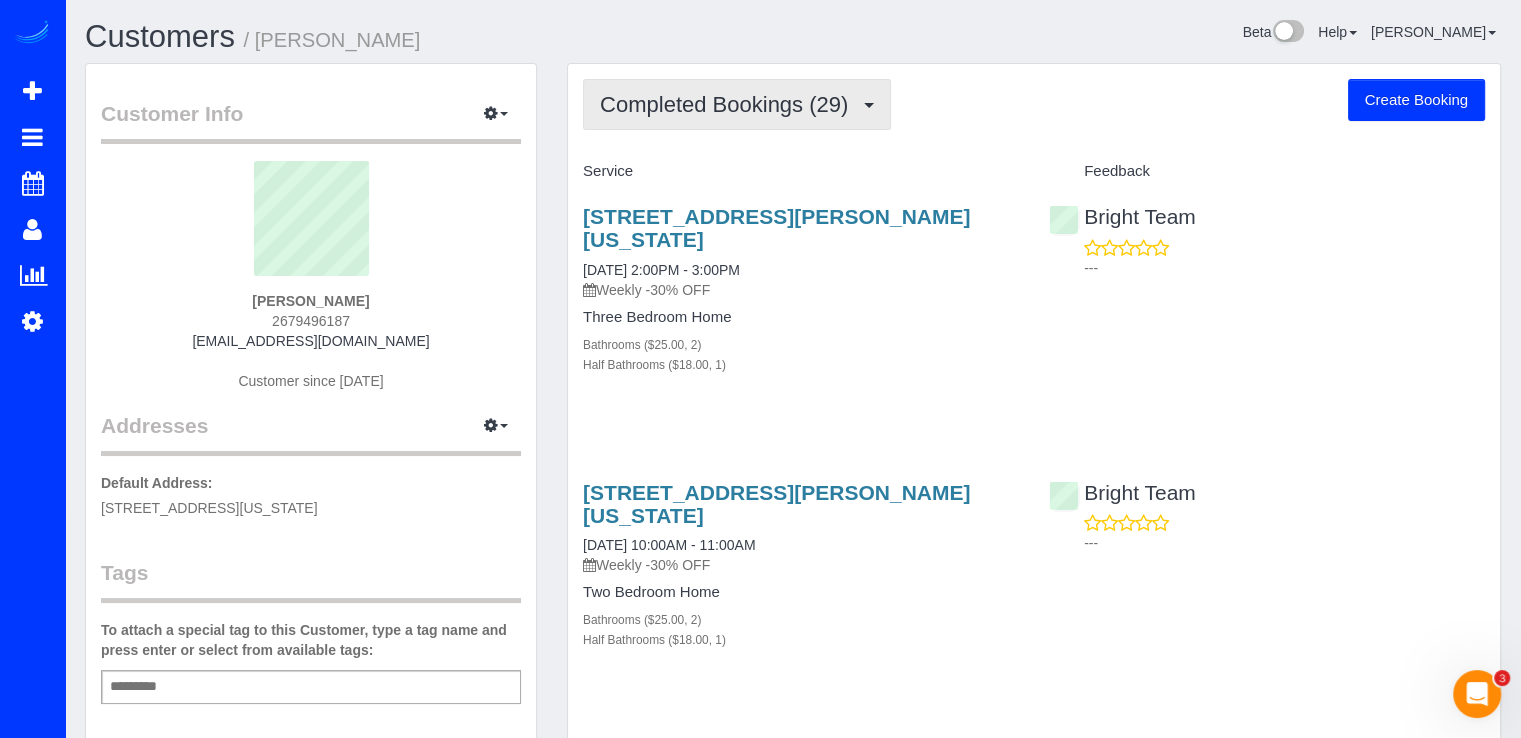 click on "Completed Bookings (29)" at bounding box center [737, 104] 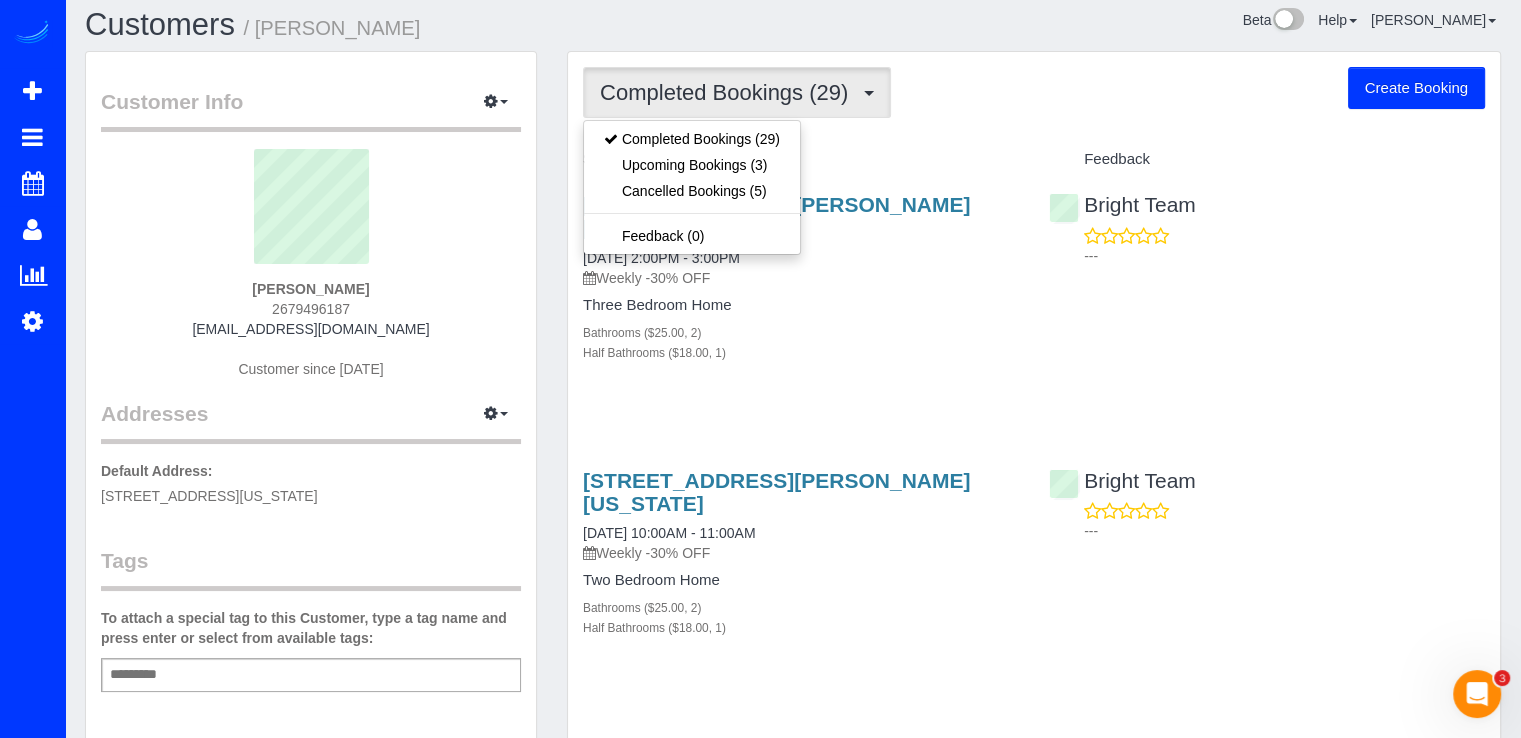scroll, scrollTop: 0, scrollLeft: 0, axis: both 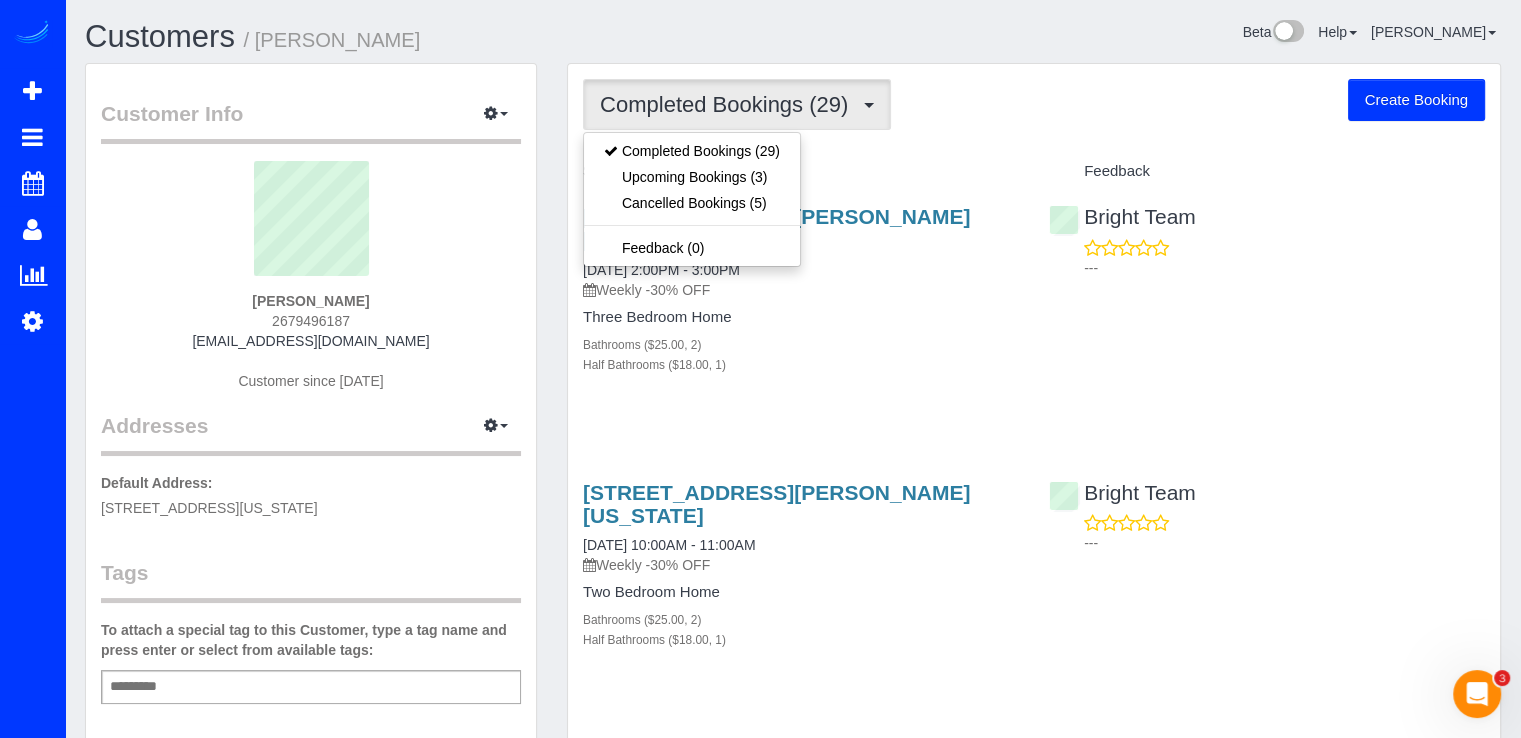 click on "3749 Winfield Ln Nw, Washington, DC 20007
07/01/2025 2:00PM - 3:00PM
Weekly -30% OFF" at bounding box center (801, 252) 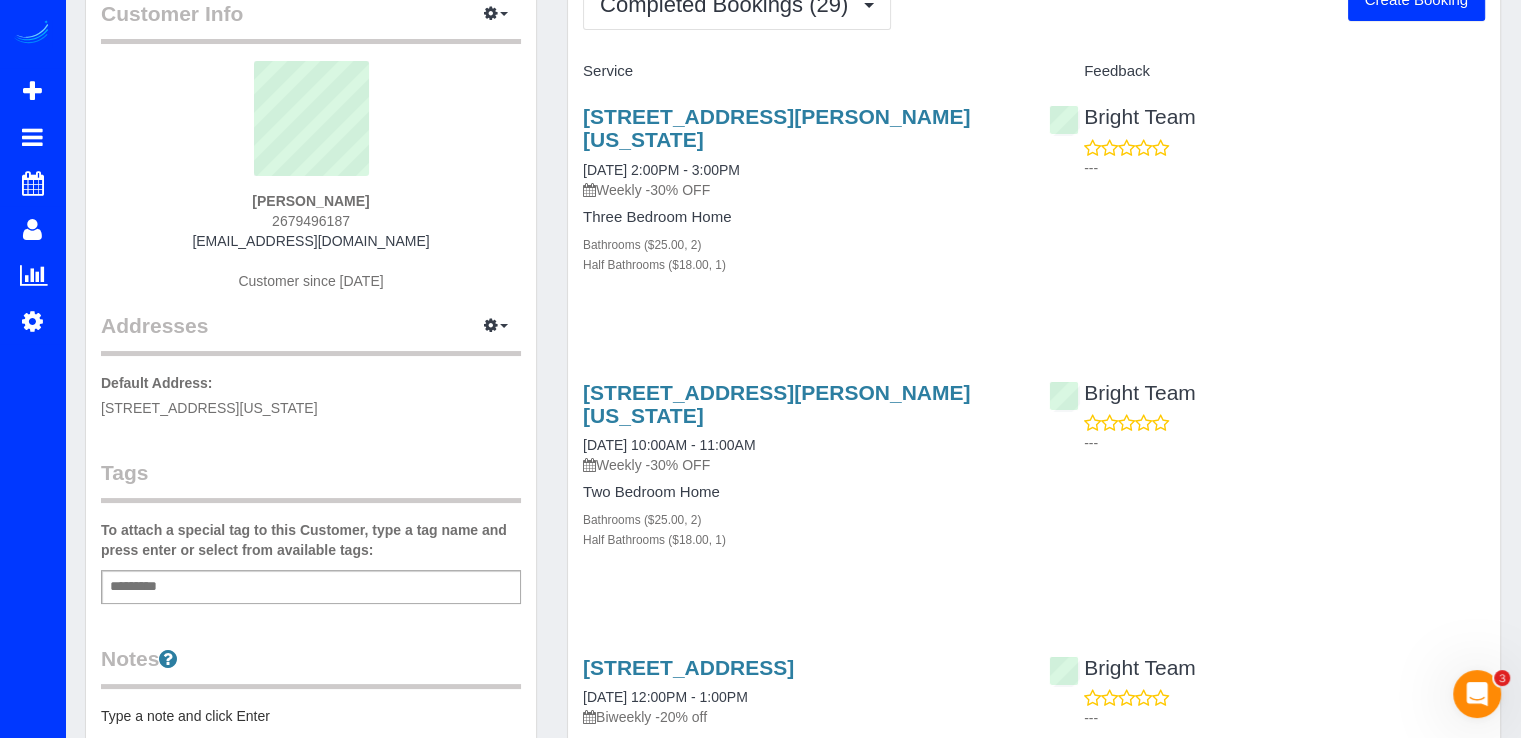 scroll, scrollTop: 0, scrollLeft: 0, axis: both 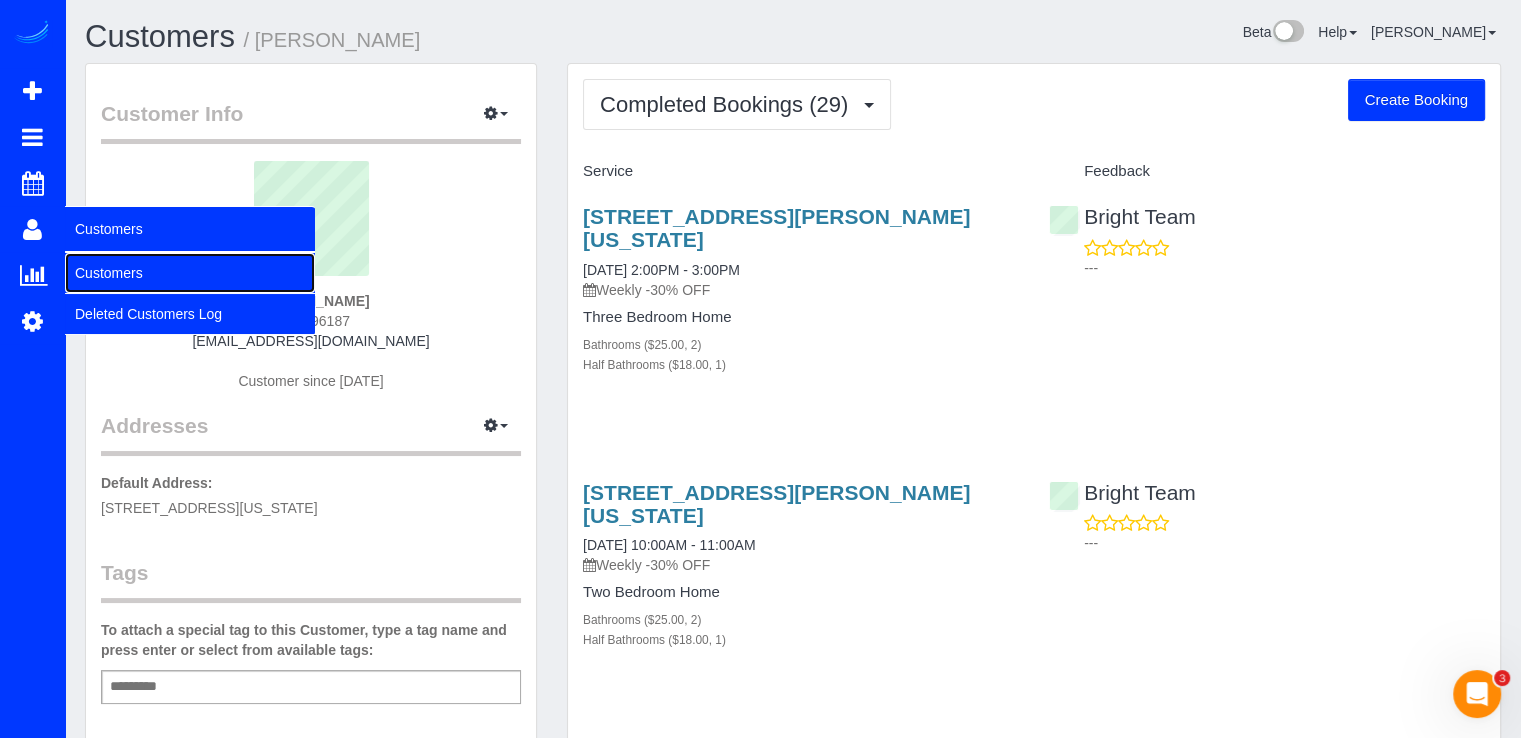 click on "Customers" at bounding box center [190, 273] 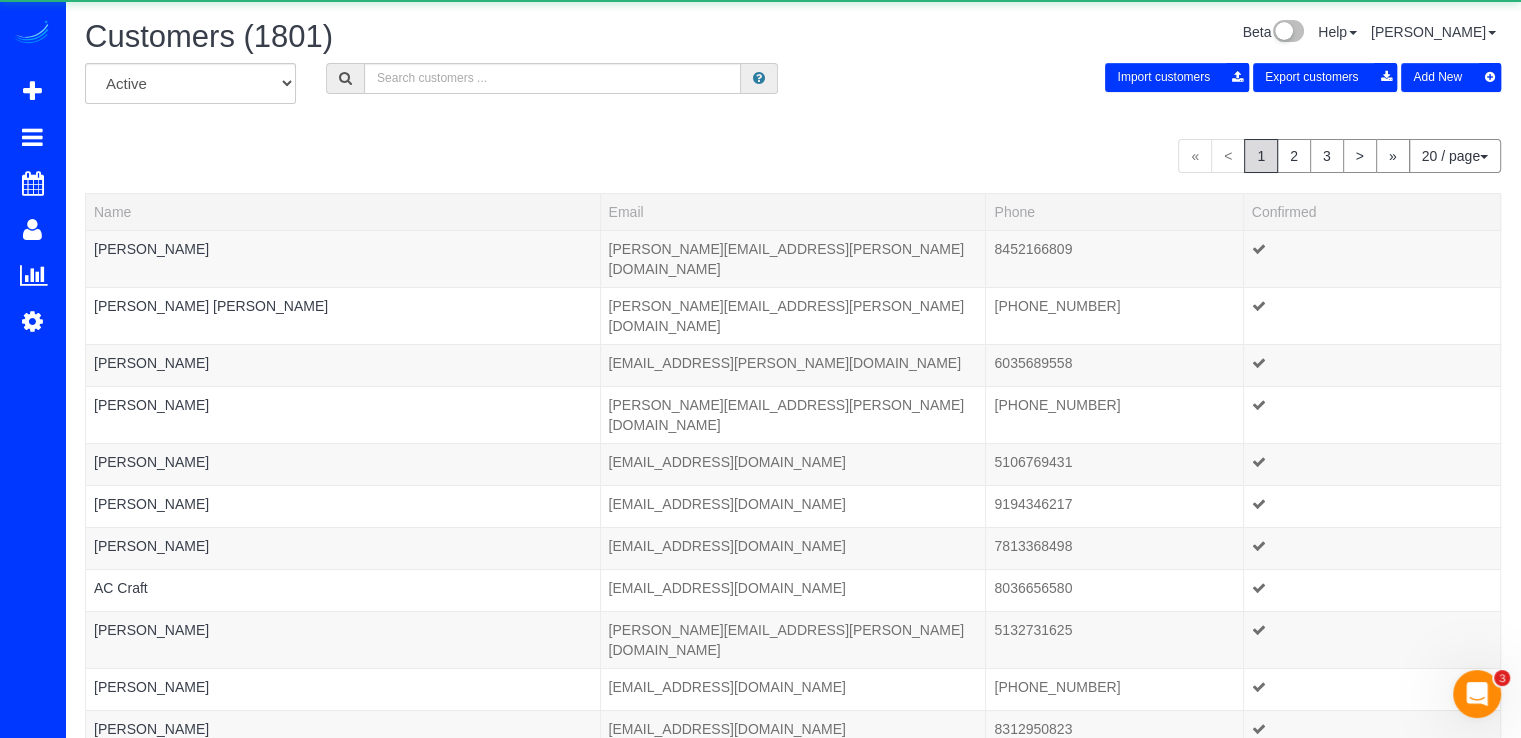 drag, startPoint x: 480, startPoint y: 94, endPoint x: 478, endPoint y: 73, distance: 21.095022 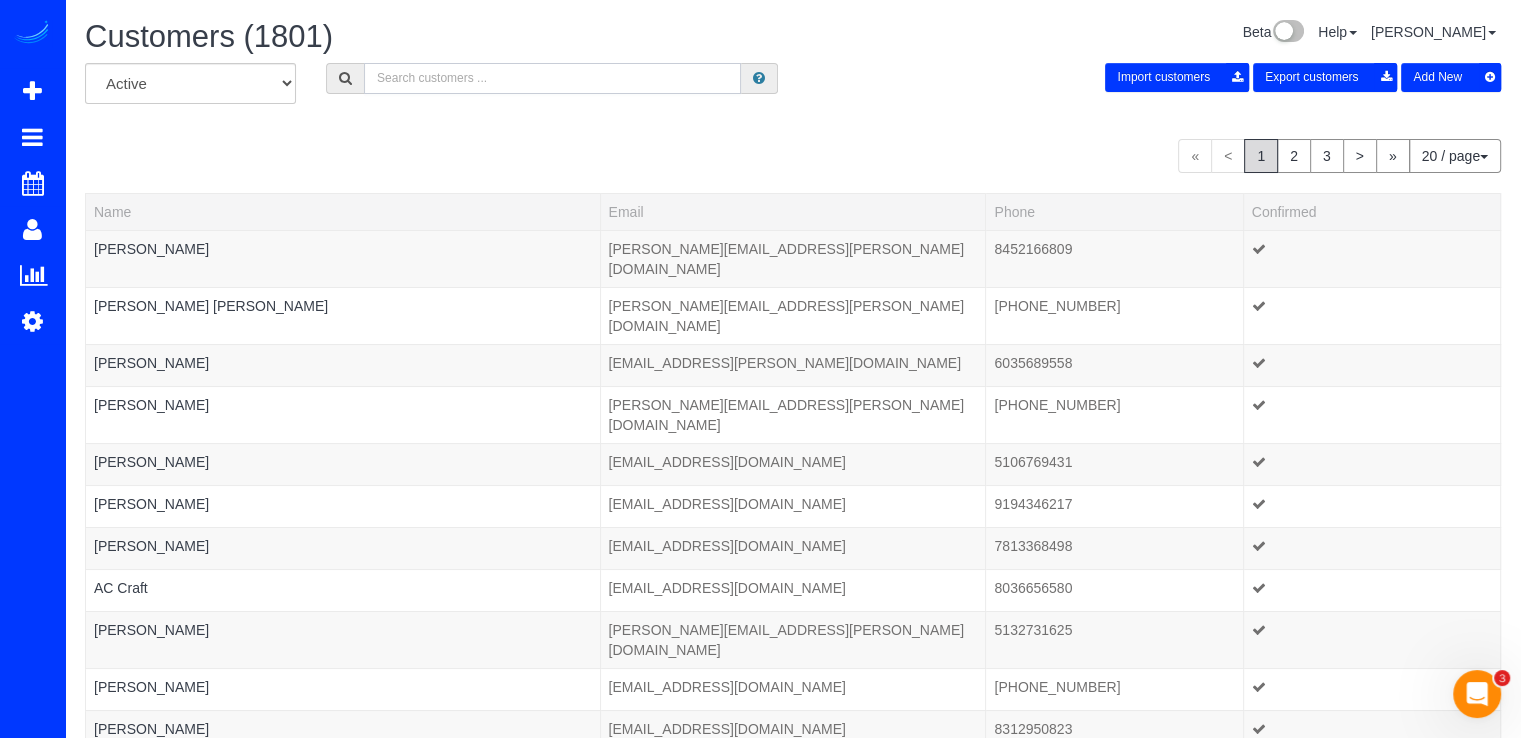 click at bounding box center (552, 78) 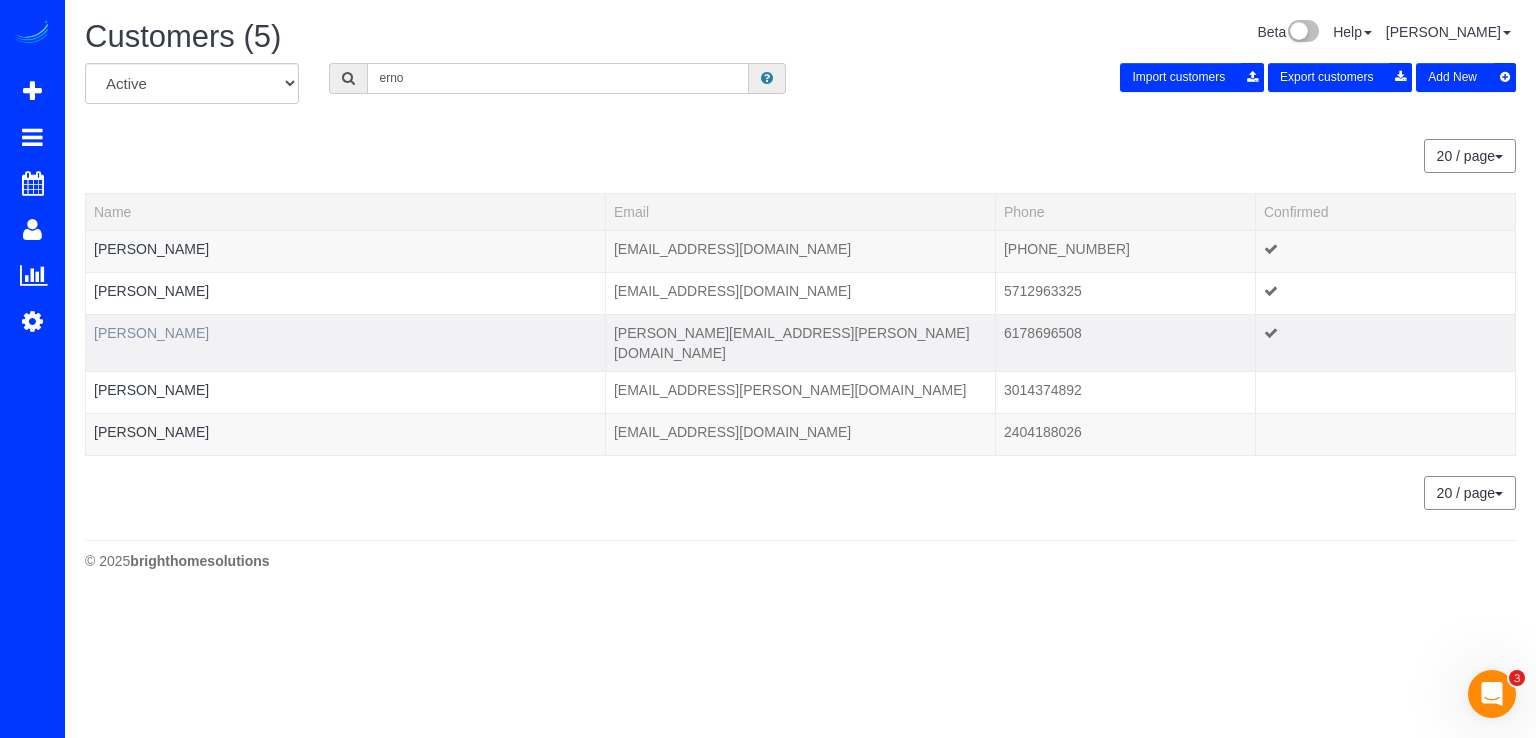 type on "erno" 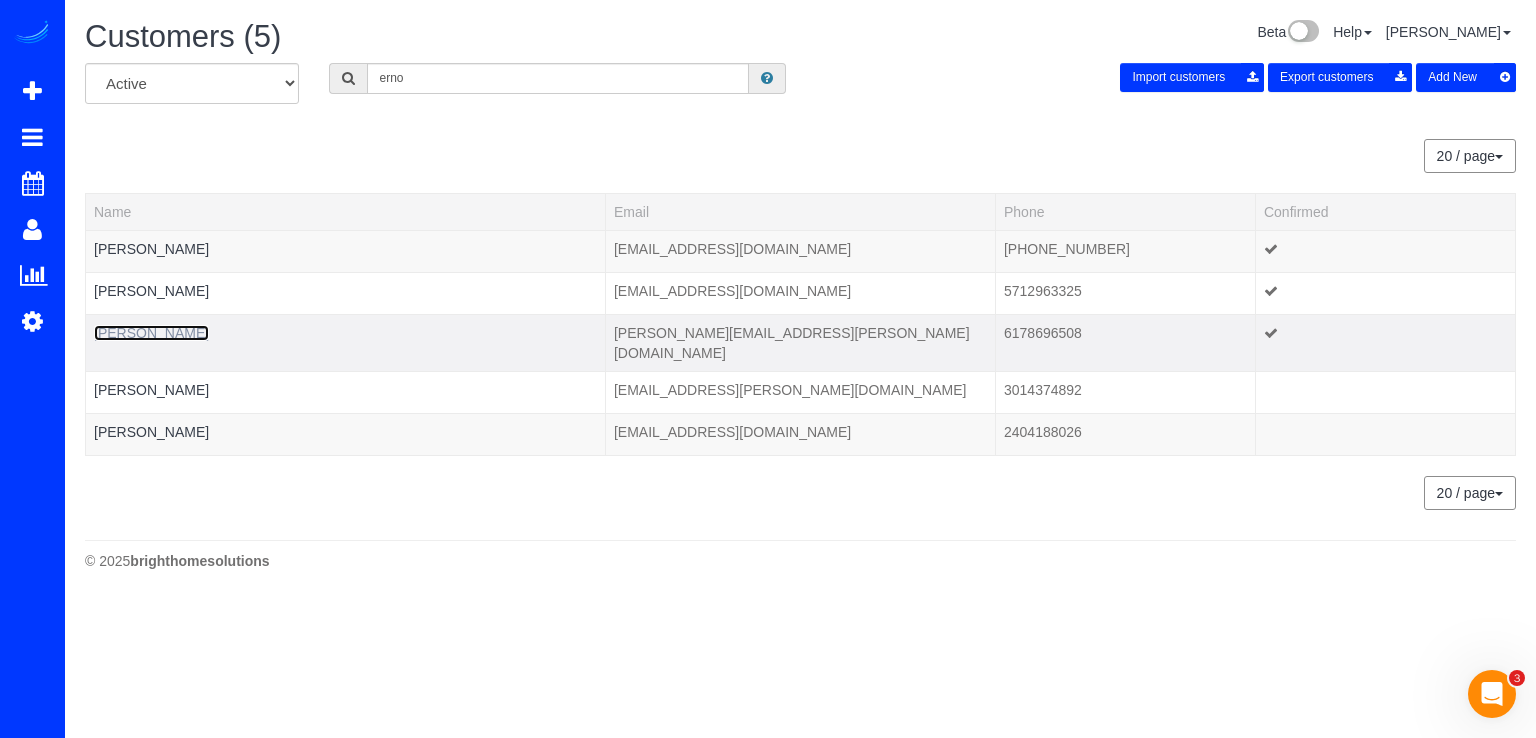 click on "Kathryn Erno" at bounding box center [151, 333] 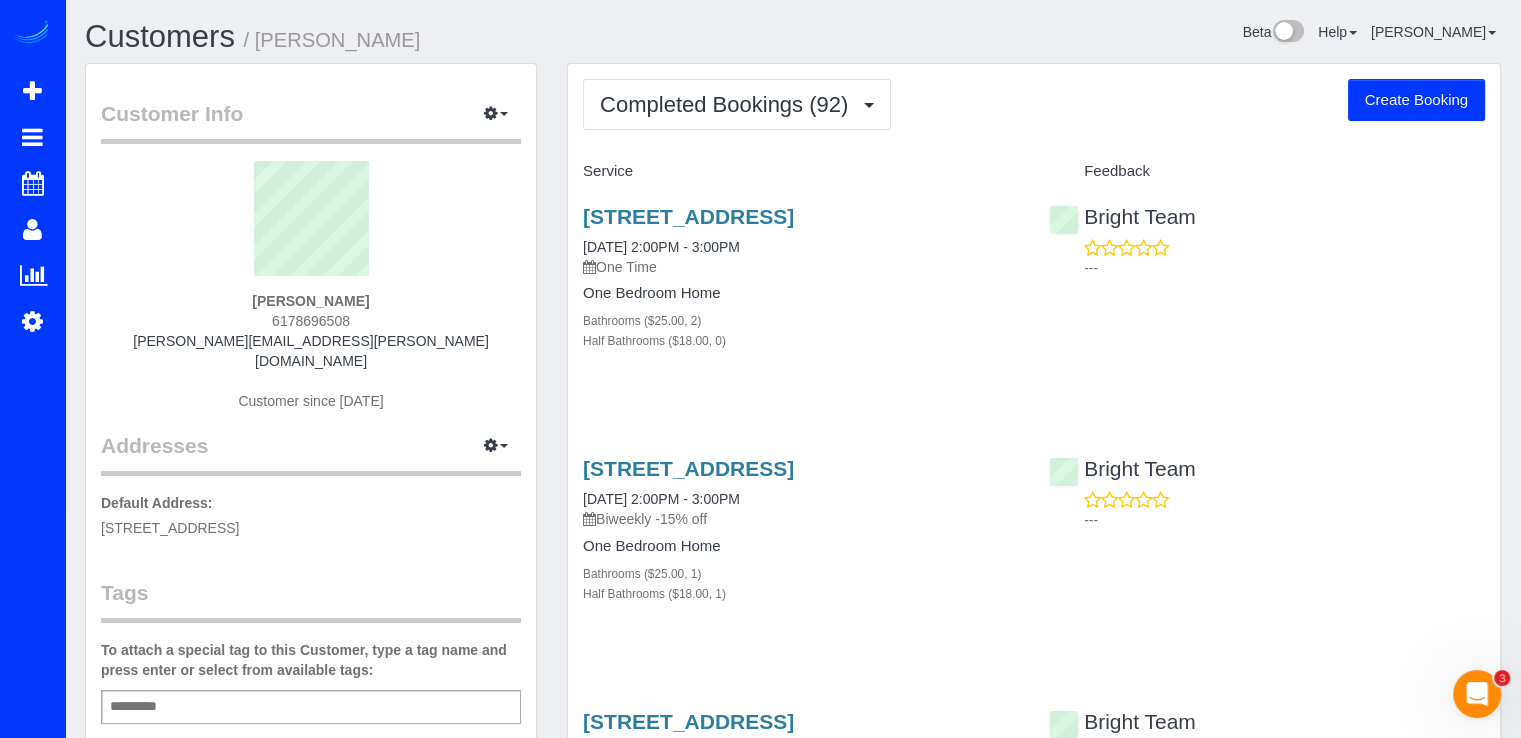 drag, startPoint x: 784, startPoint y: 147, endPoint x: 791, endPoint y: 135, distance: 13.892444 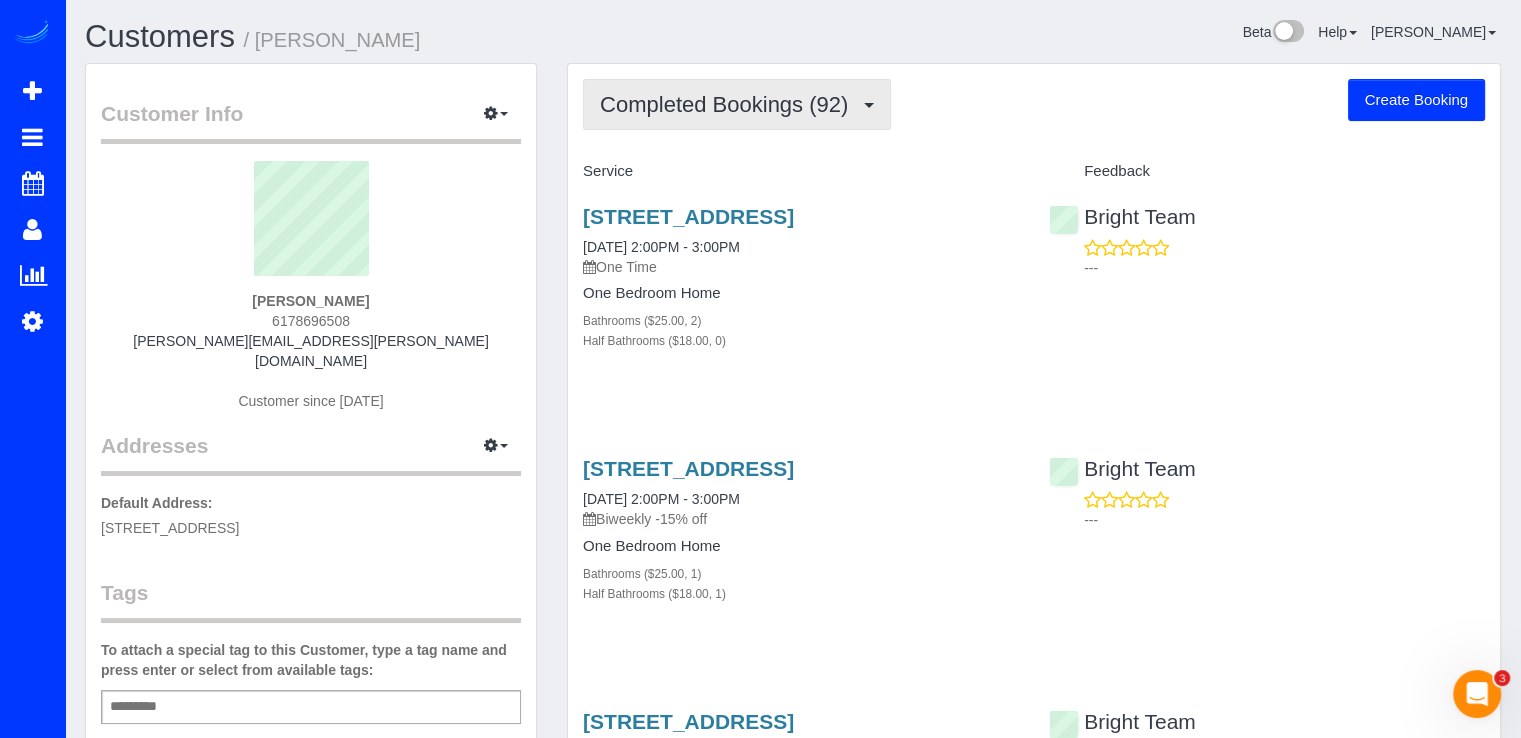click on "Completed Bookings (92)" at bounding box center (729, 104) 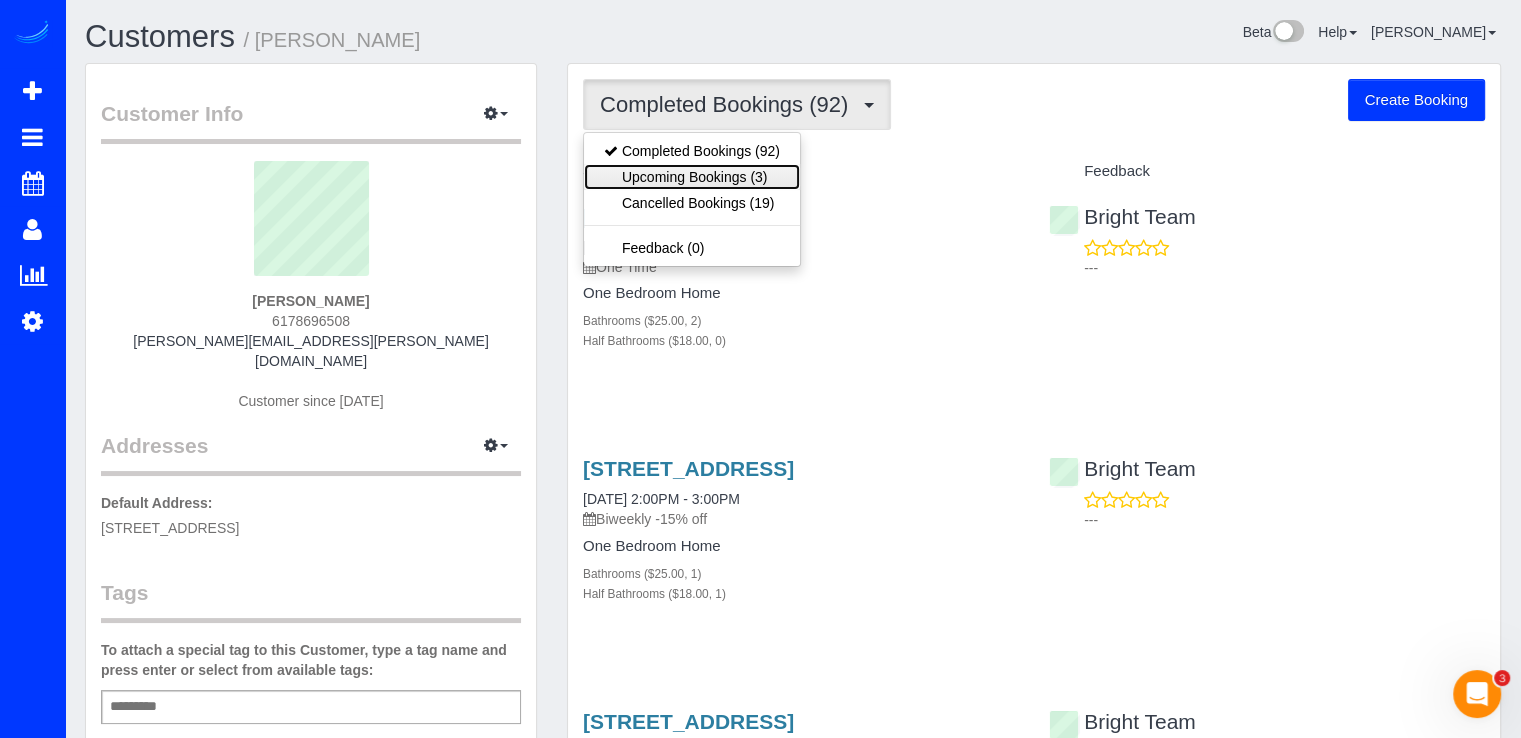 click on "Upcoming Bookings (3)" at bounding box center [692, 177] 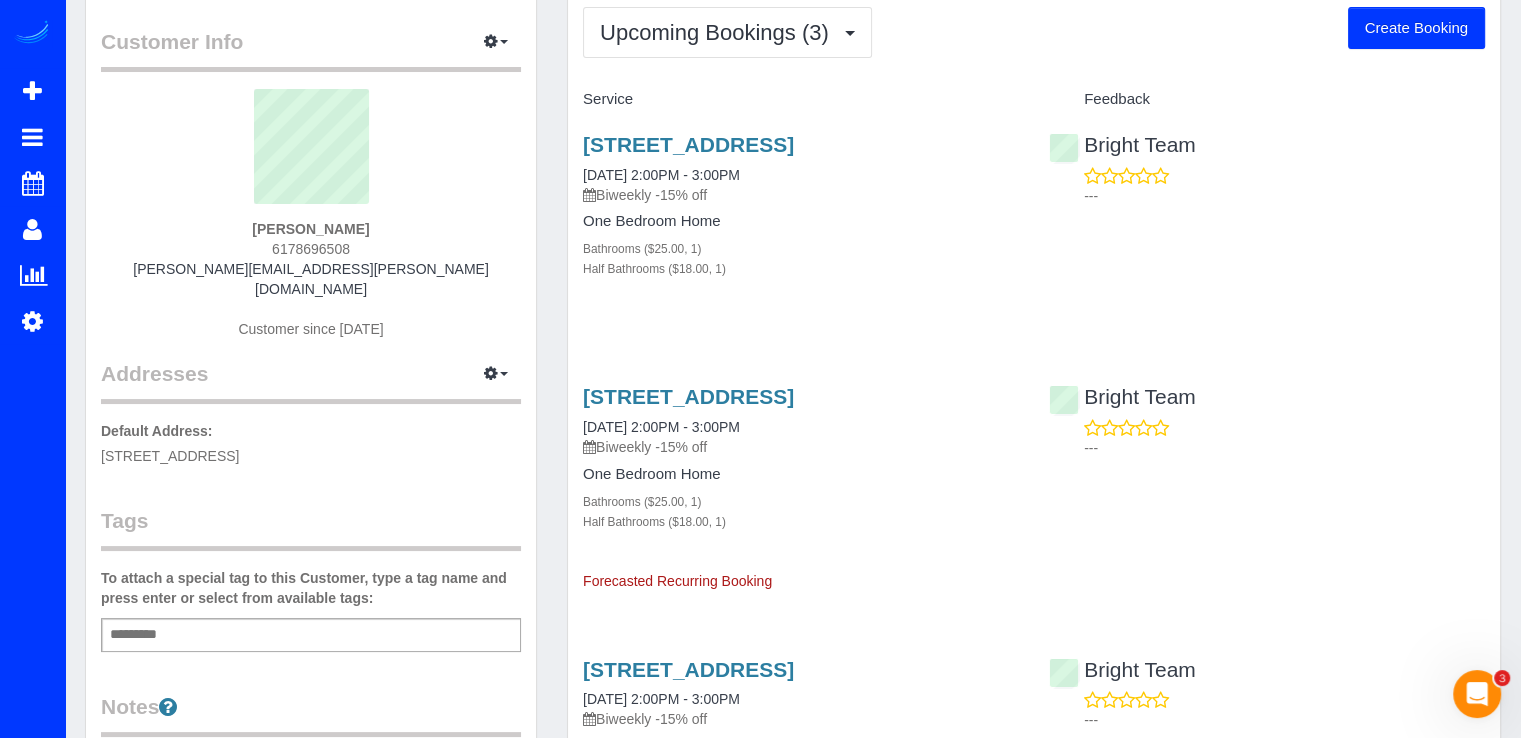 scroll, scrollTop: 0, scrollLeft: 0, axis: both 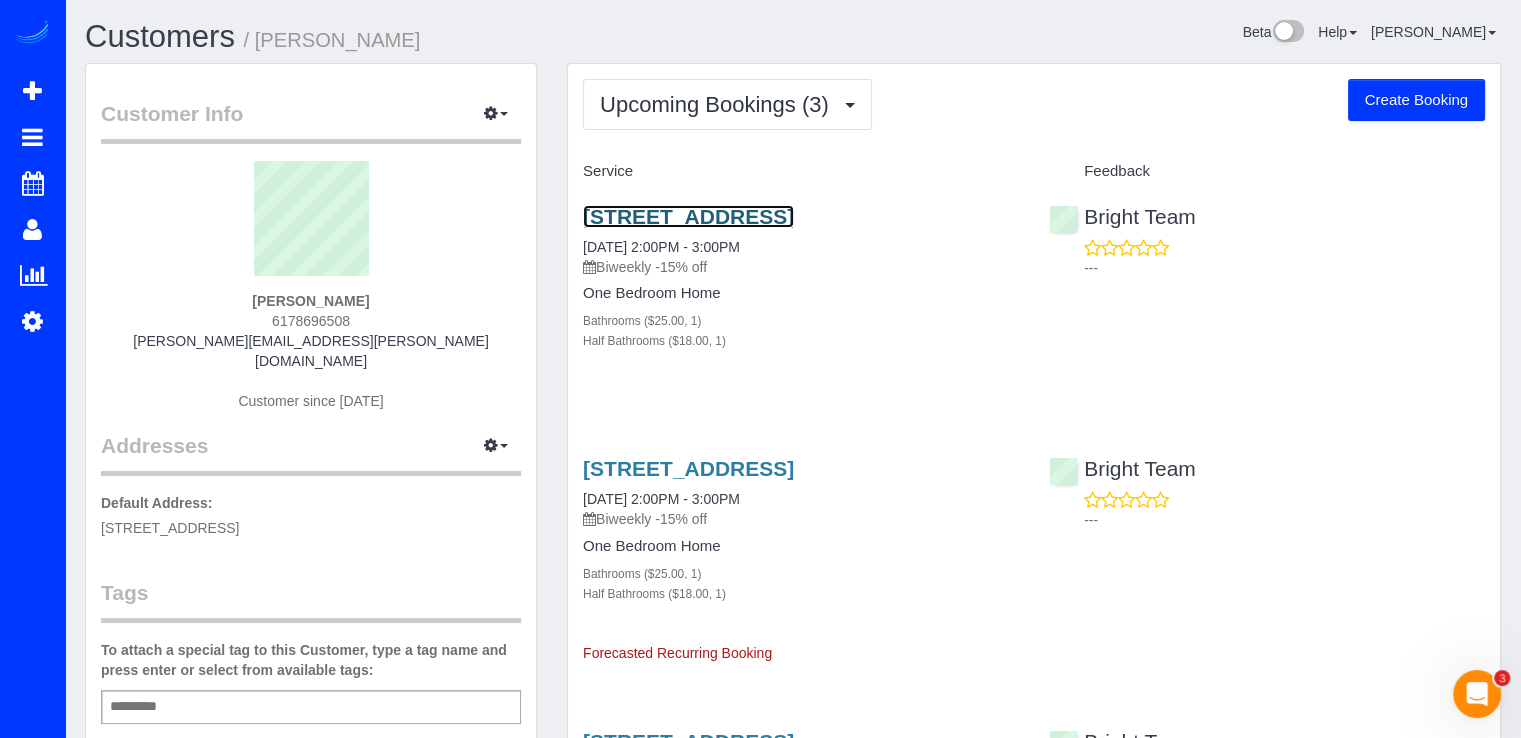 click on "14921 Carriage Square Drive, Silver Spring, MD 20906" at bounding box center [688, 216] 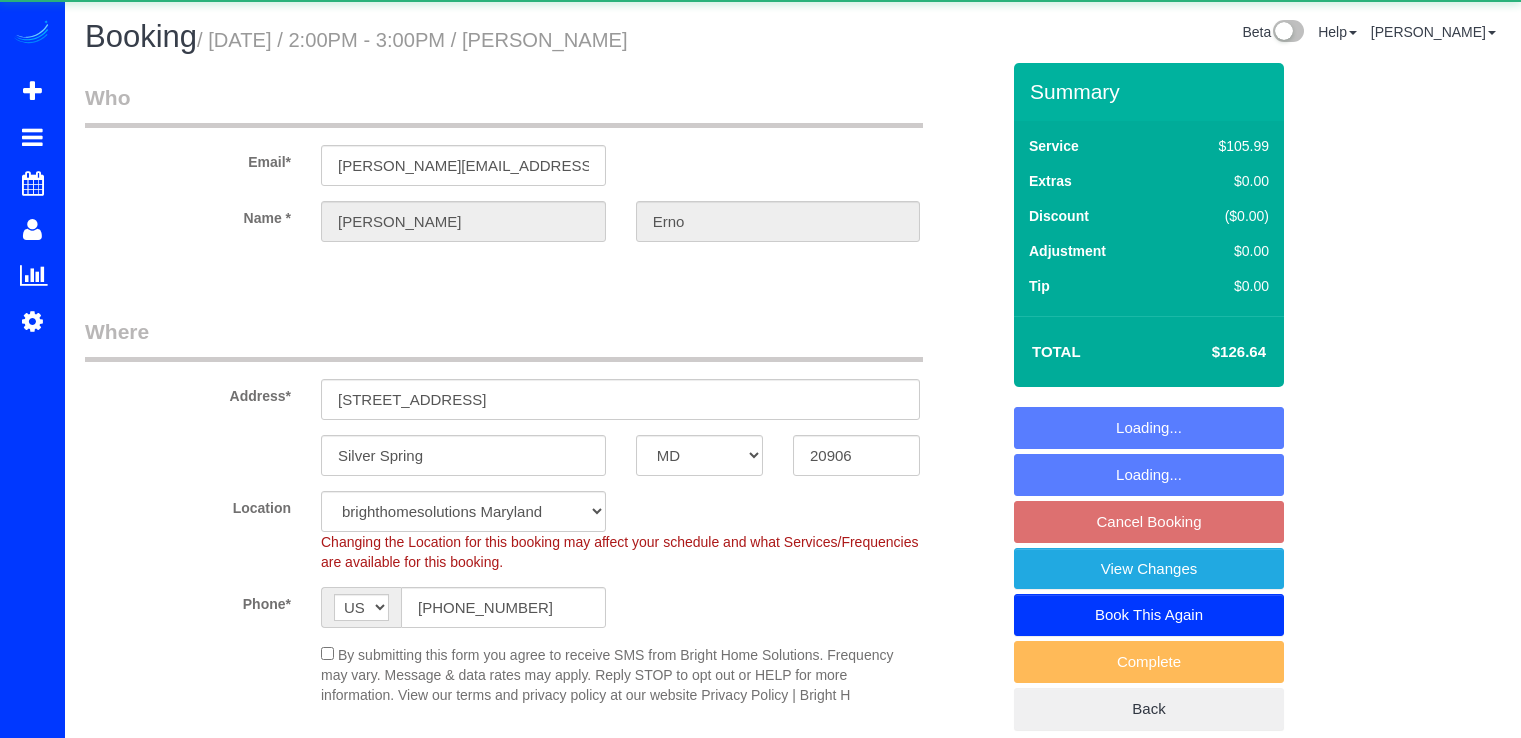 select on "MD" 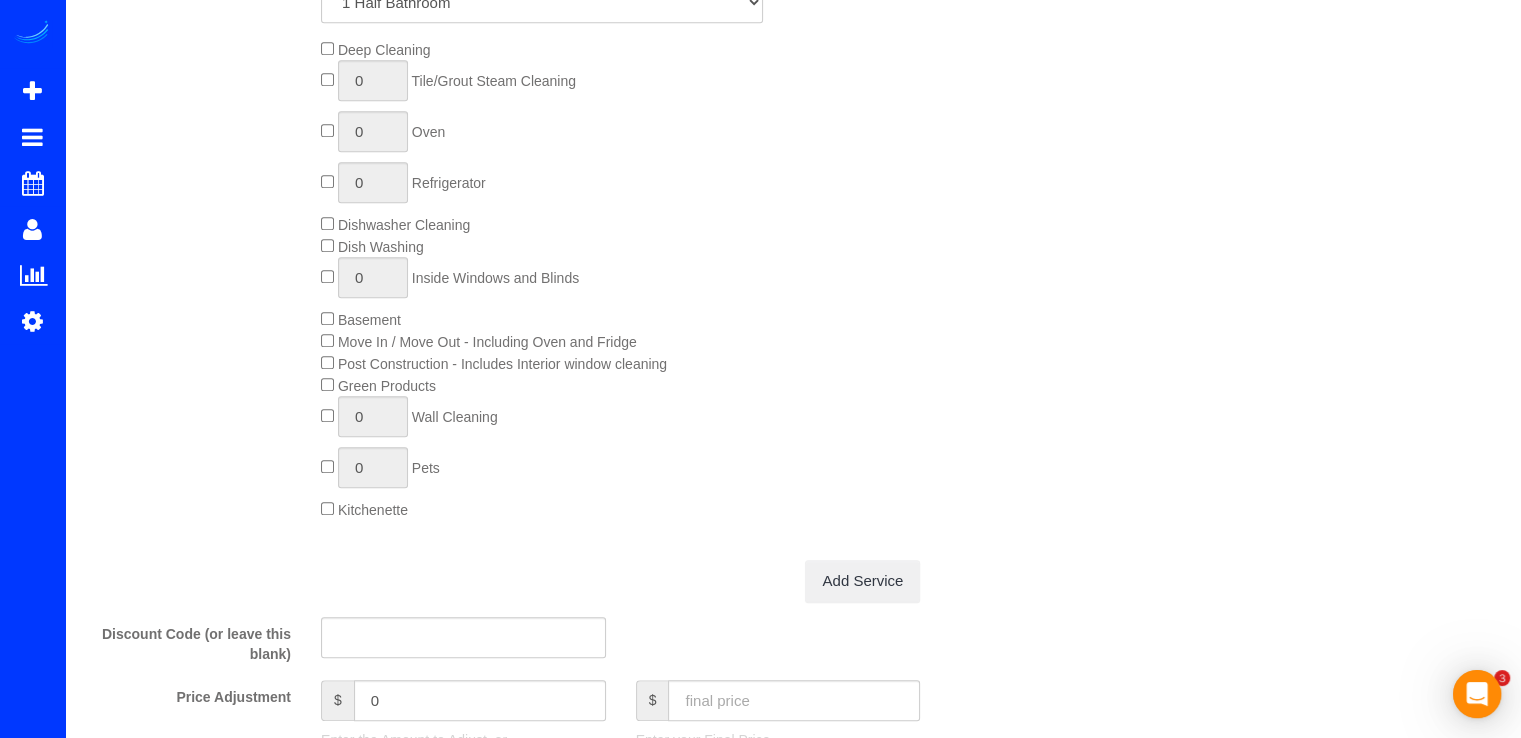 scroll, scrollTop: 1400, scrollLeft: 0, axis: vertical 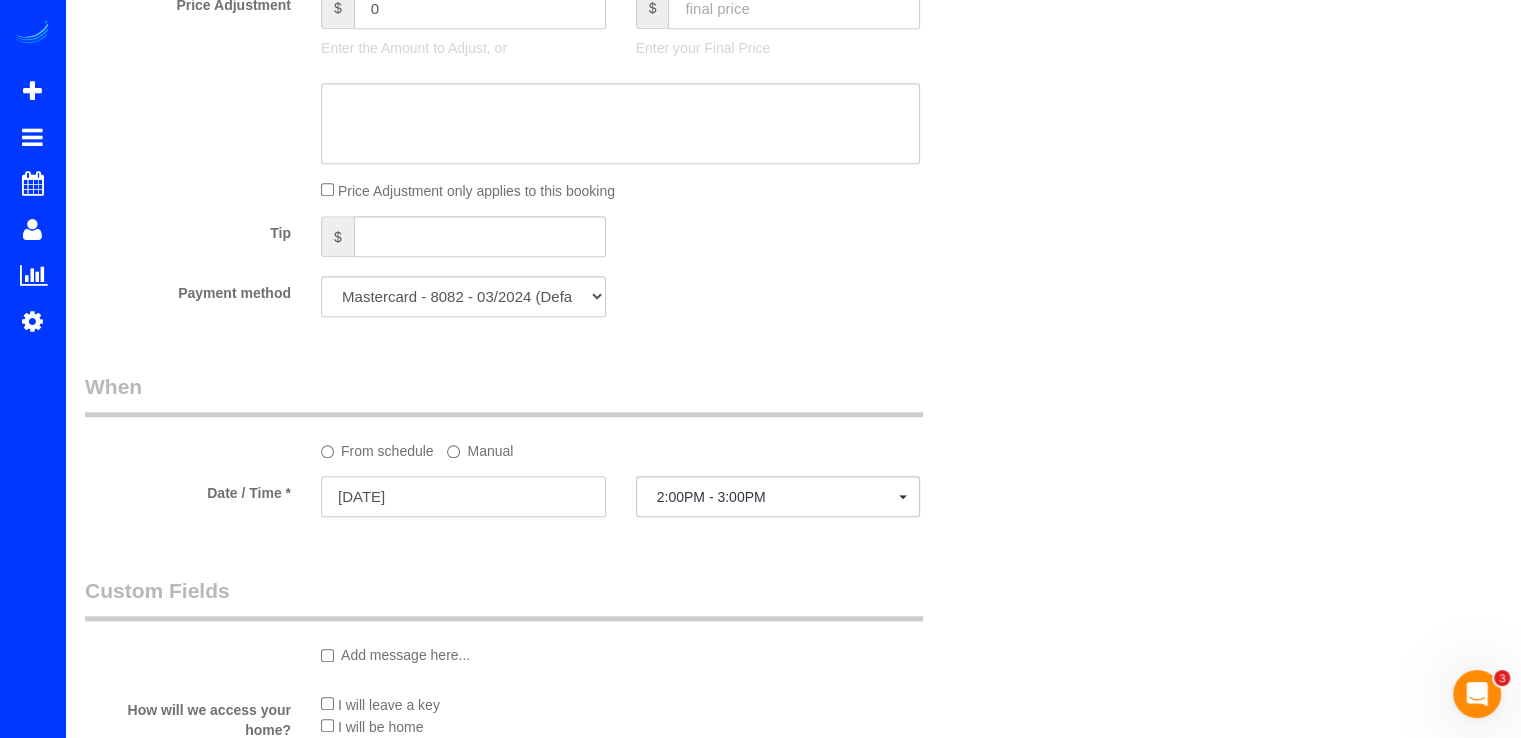 click on "07/11/2025" at bounding box center (463, 496) 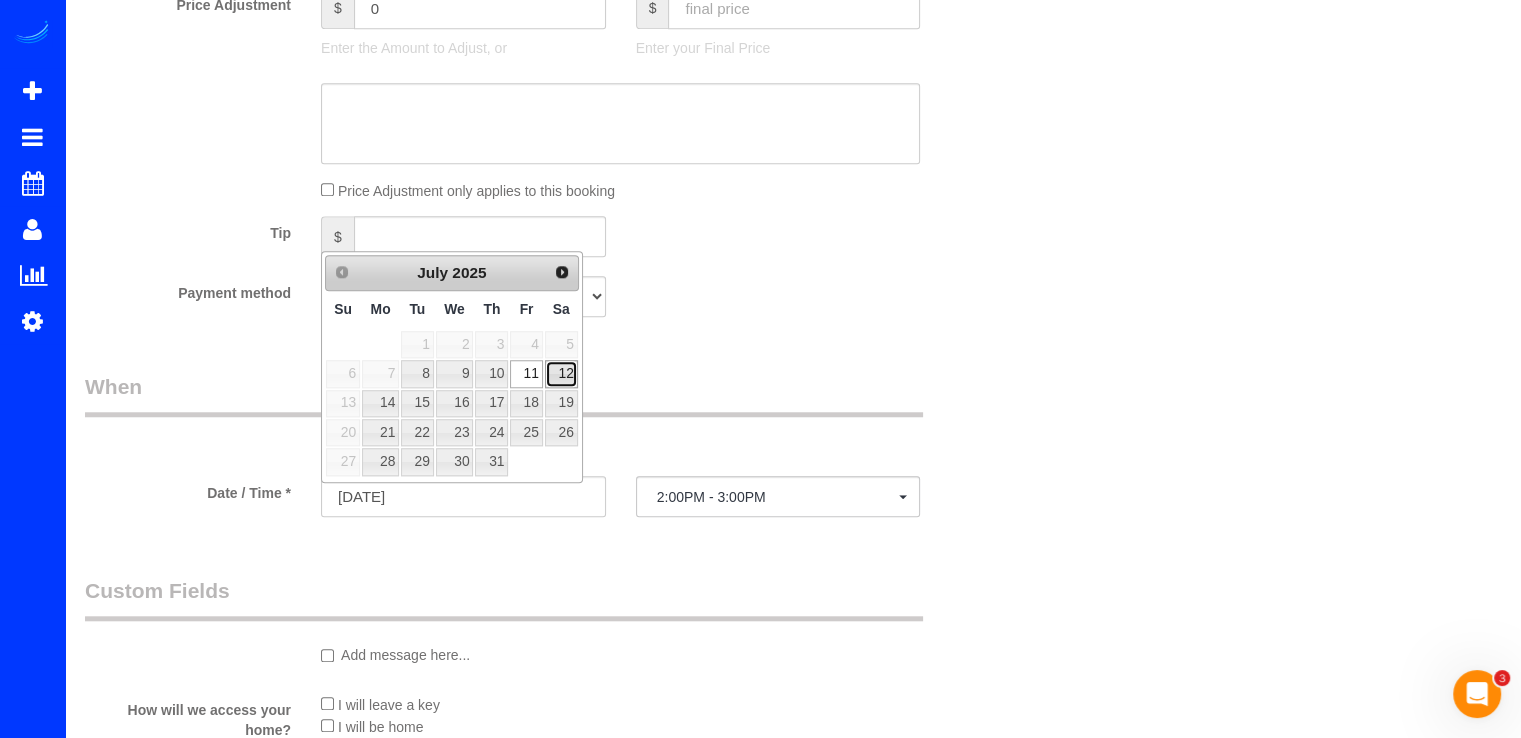 drag, startPoint x: 558, startPoint y: 373, endPoint x: 579, endPoint y: 394, distance: 29.698484 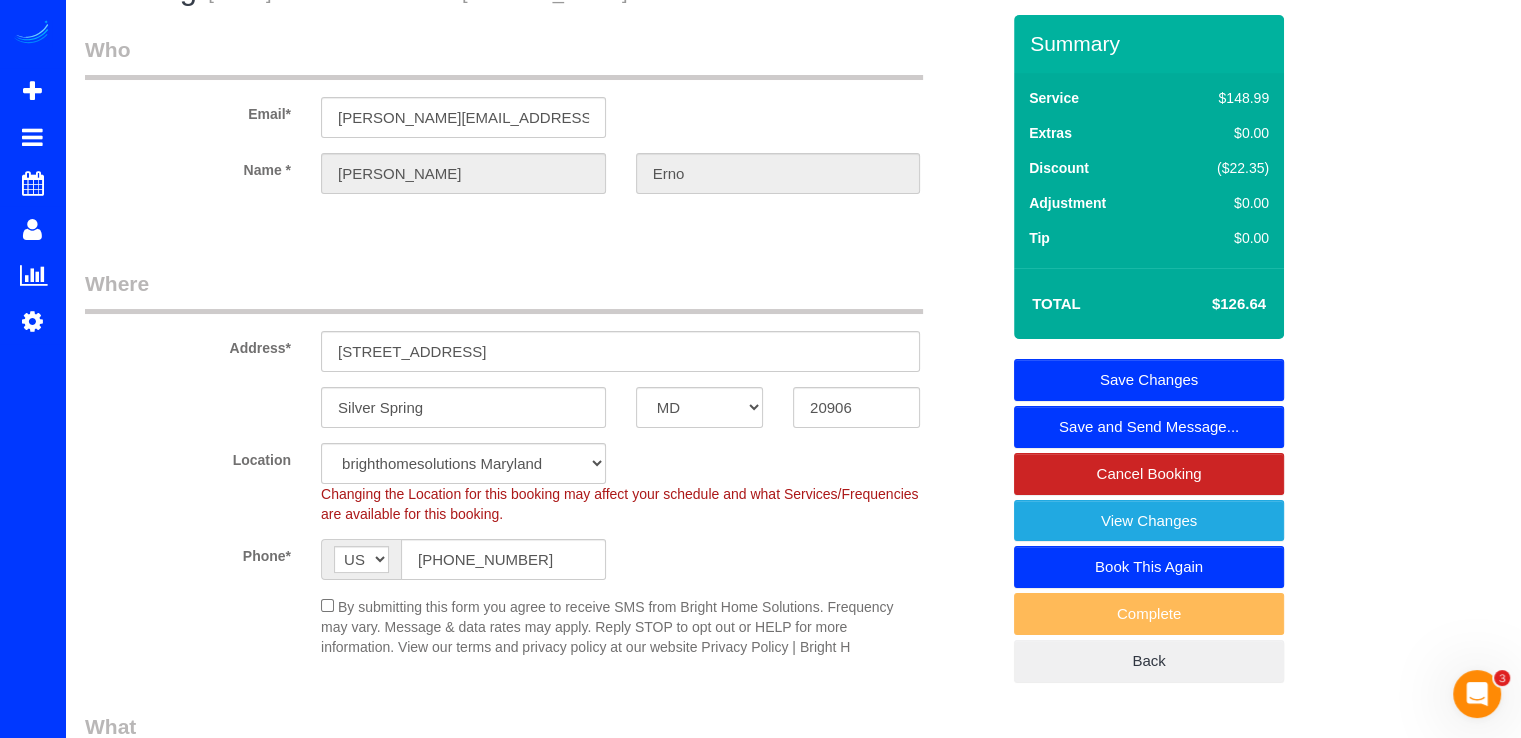 scroll, scrollTop: 0, scrollLeft: 0, axis: both 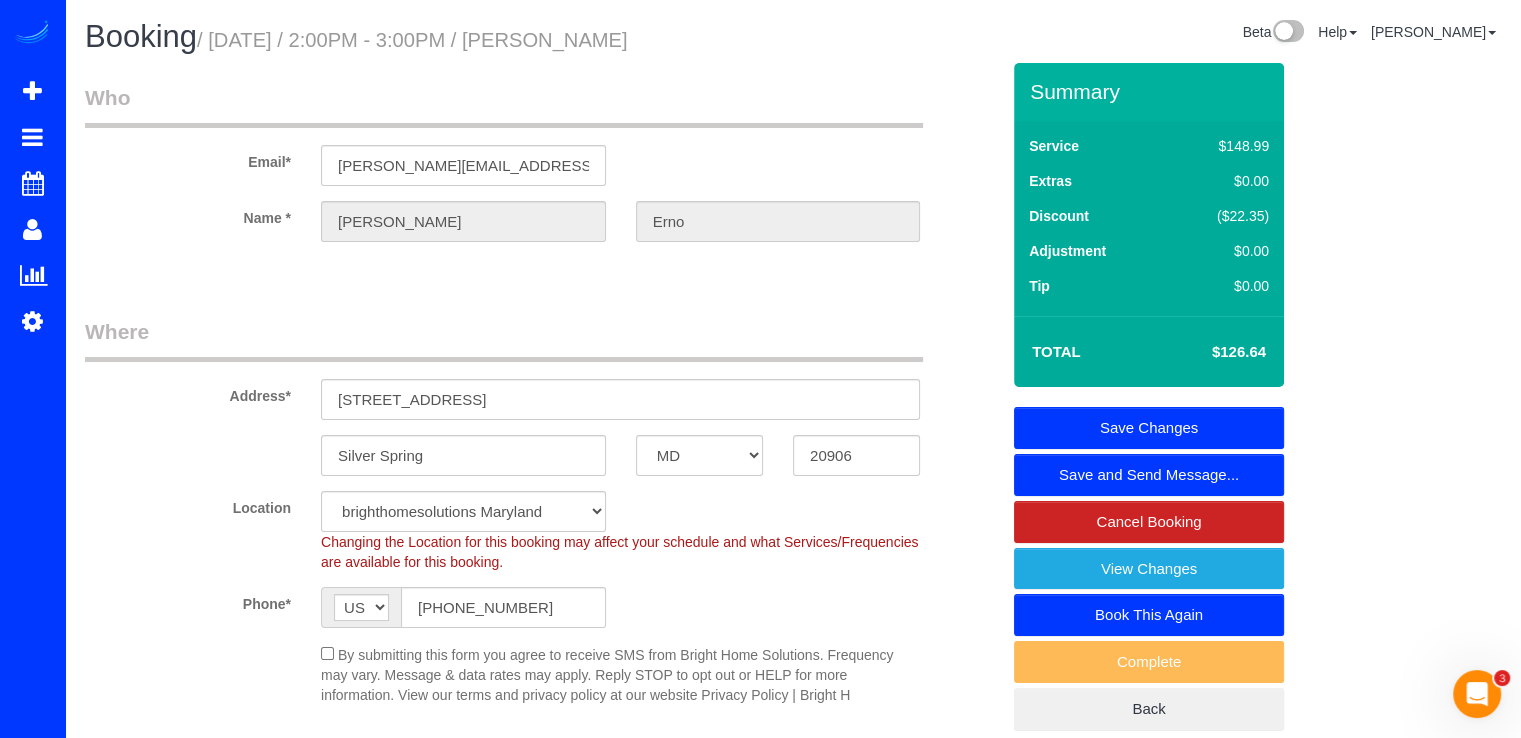 click on "Save Changes" at bounding box center [1149, 428] 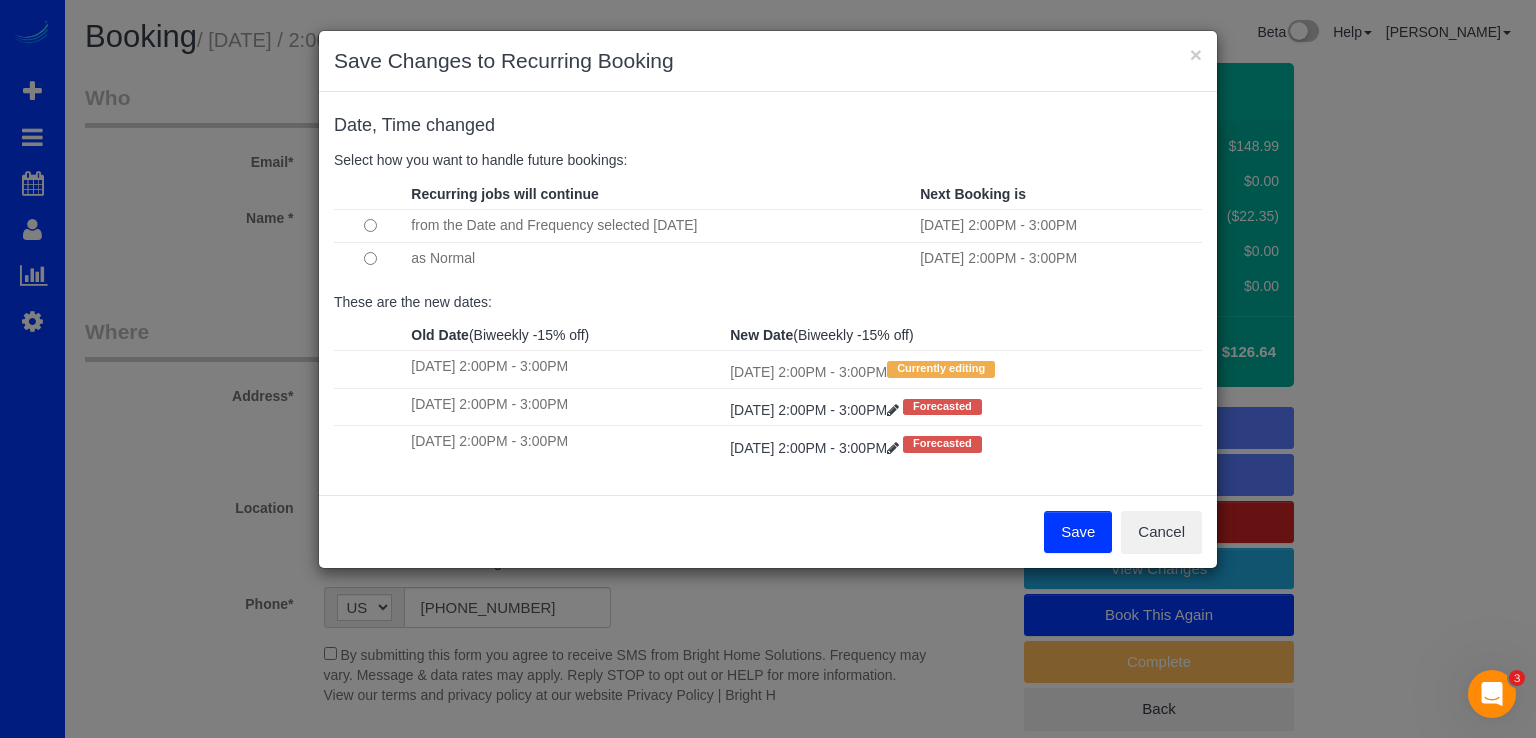 click on "Save" at bounding box center [1078, 532] 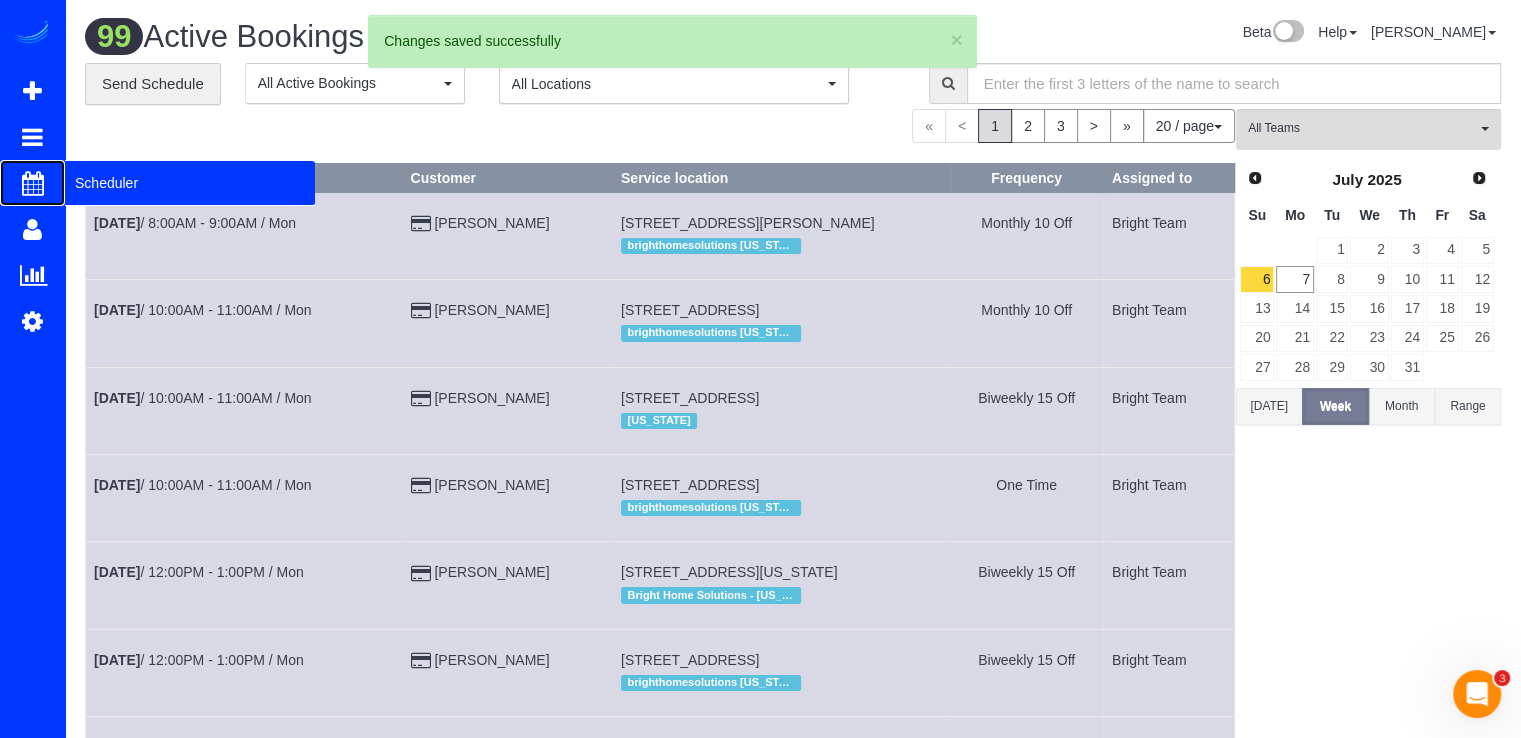 click on "Scheduler" at bounding box center [190, 183] 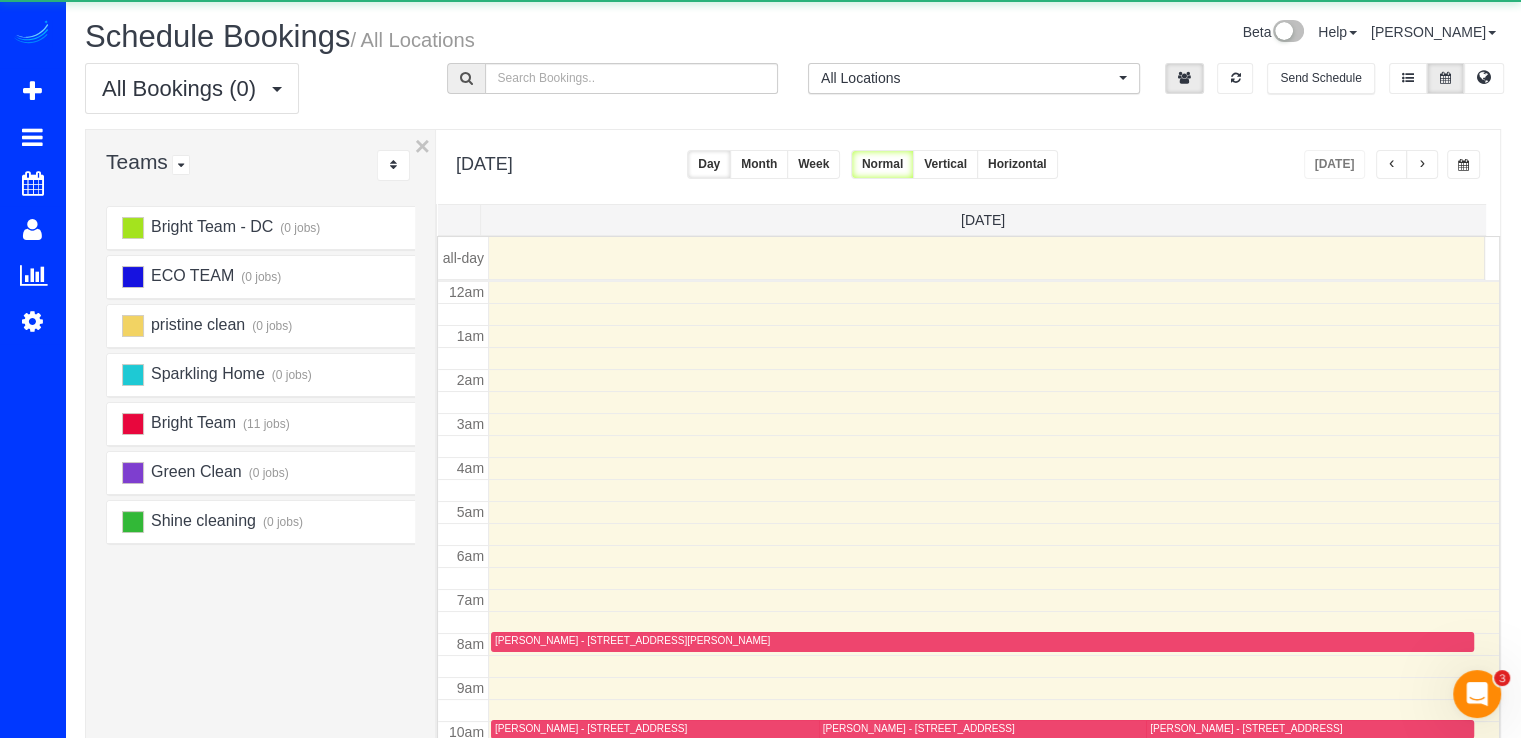 scroll, scrollTop: 263, scrollLeft: 0, axis: vertical 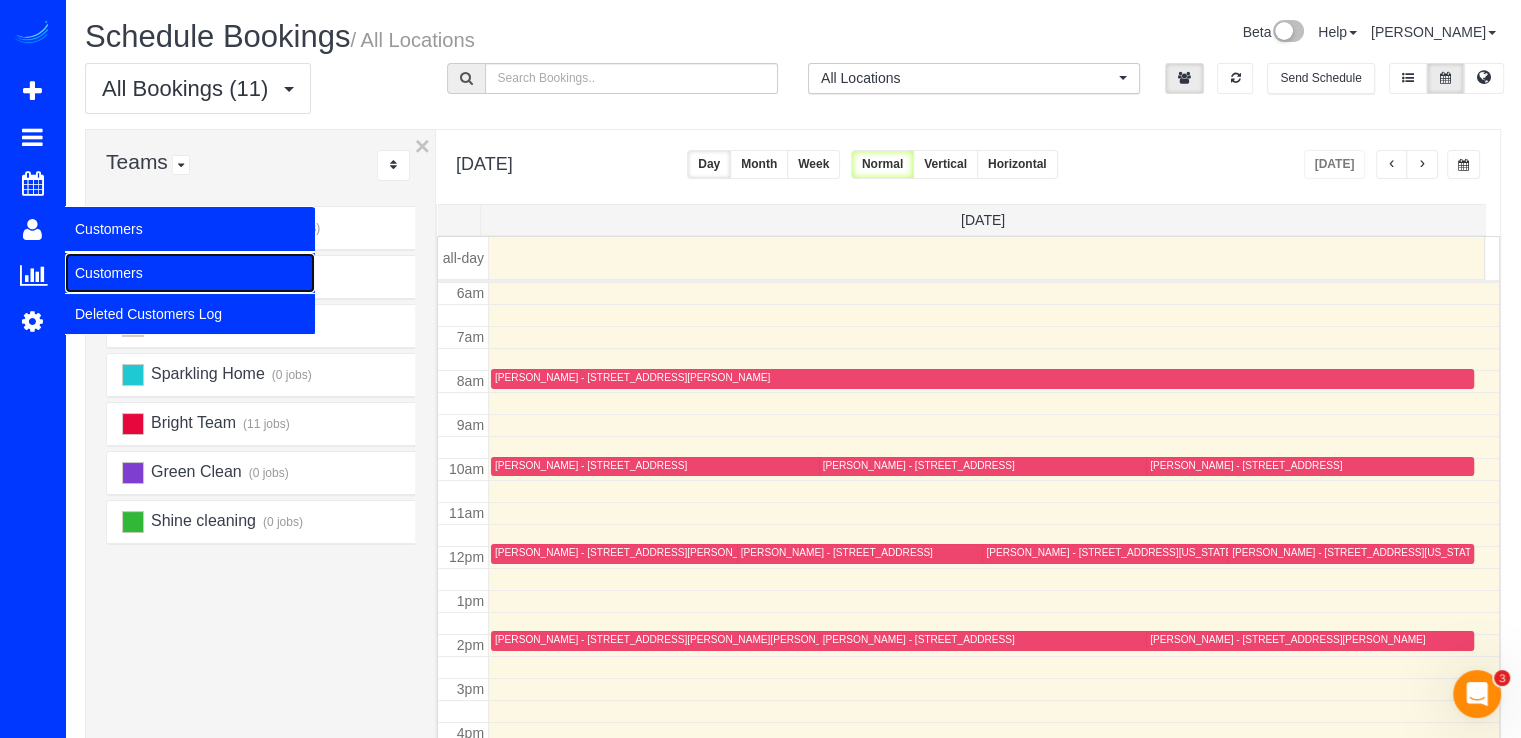 click on "Customers" at bounding box center [190, 273] 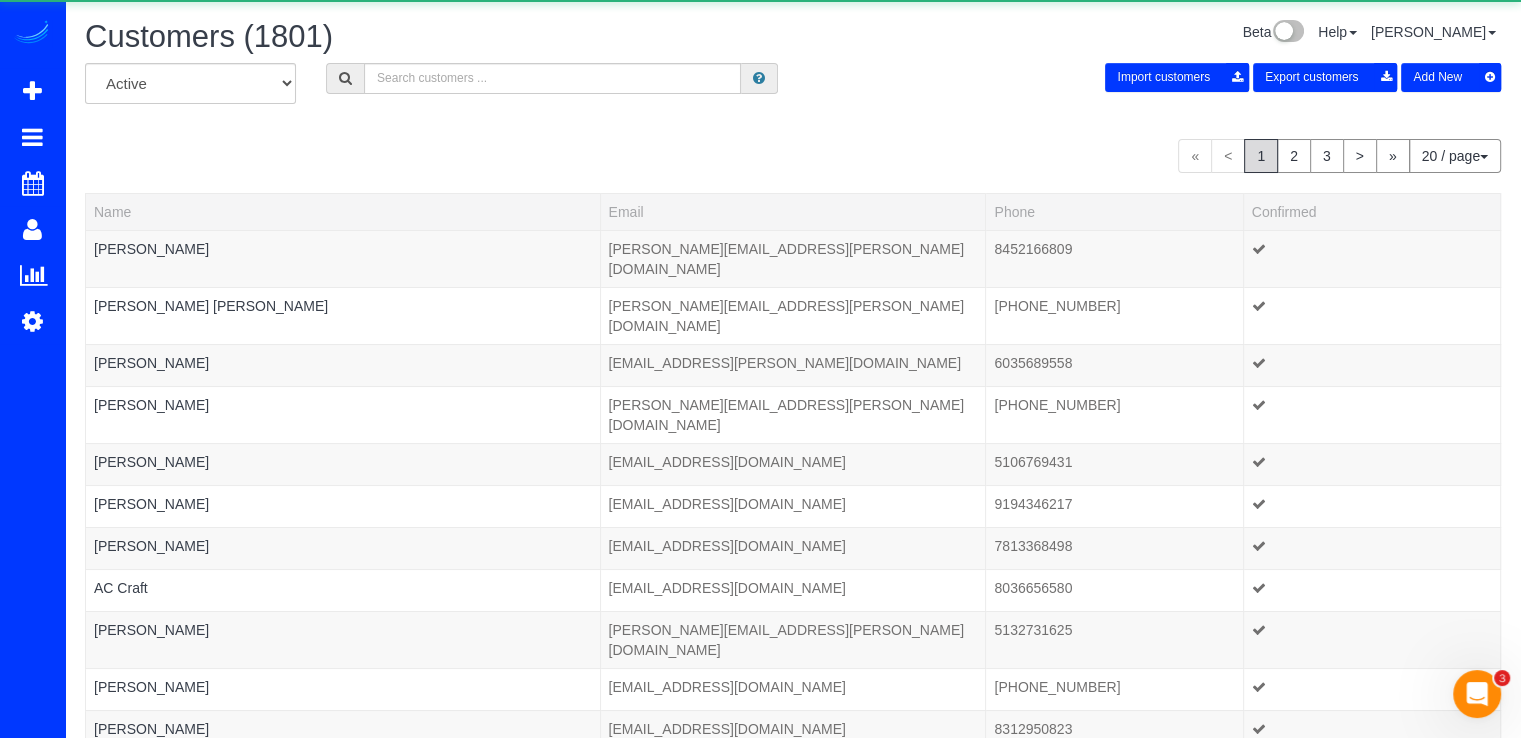 click on "All Active Archived
Import customers
Export customers
Add New" at bounding box center [793, 91] 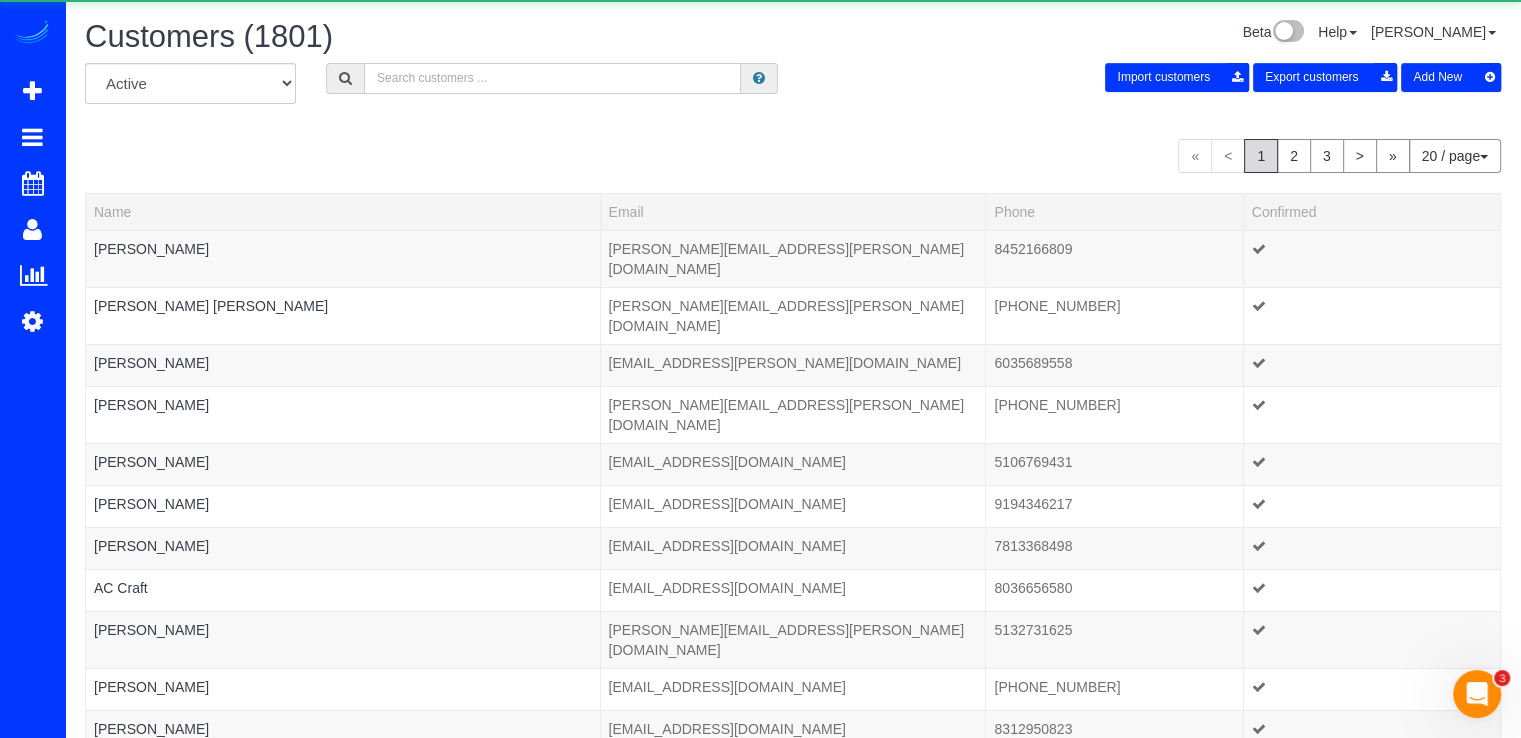 click at bounding box center [552, 78] 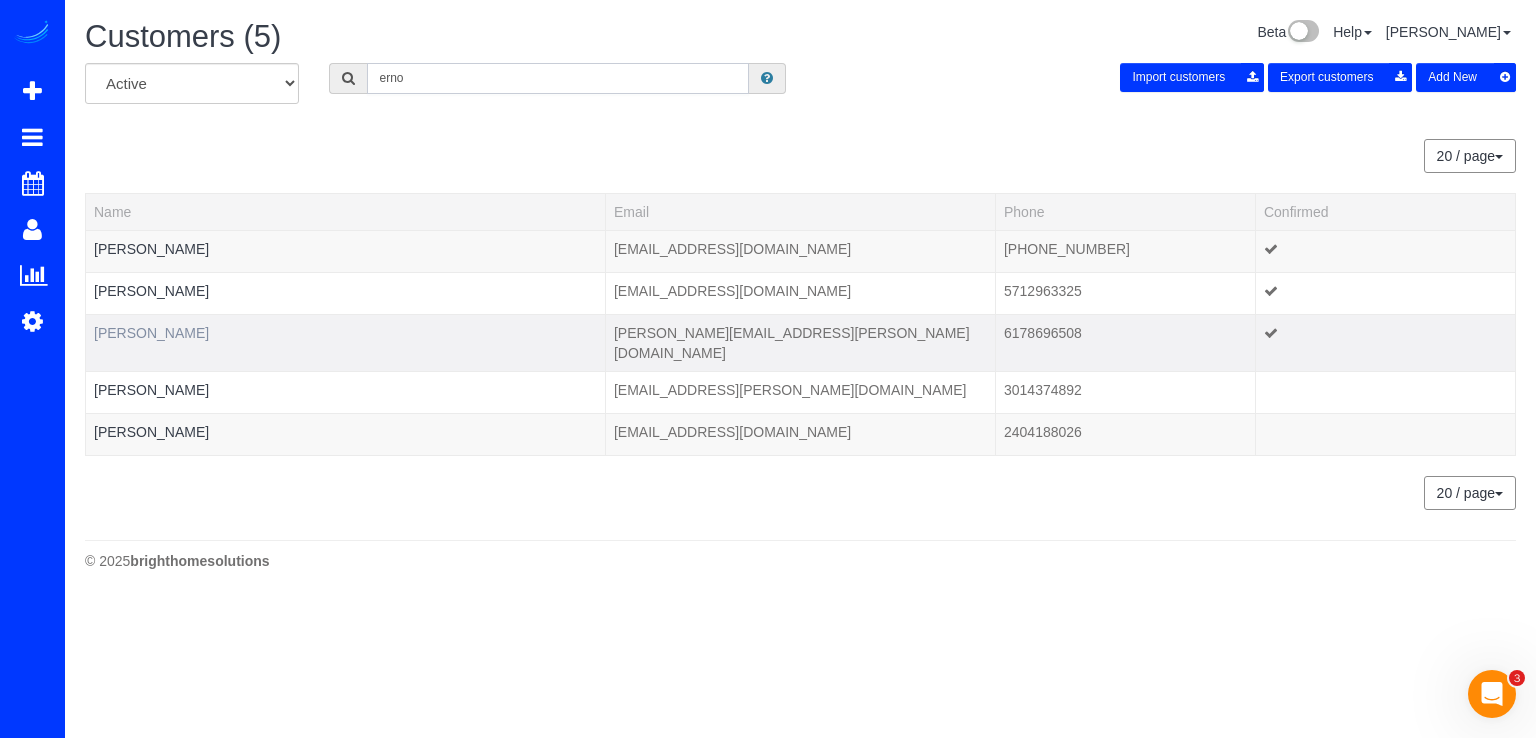 type on "erno" 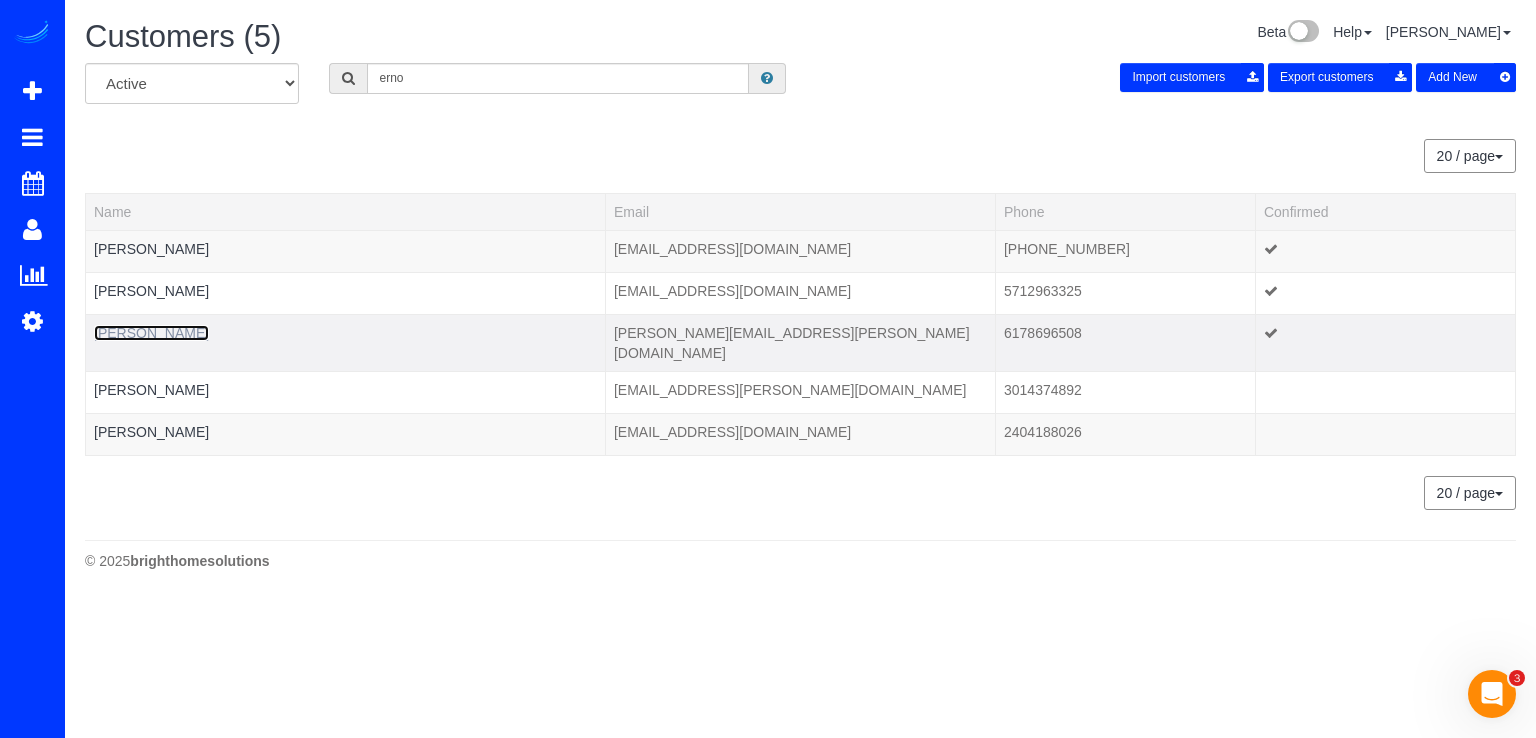 click on "[PERSON_NAME]" at bounding box center [151, 333] 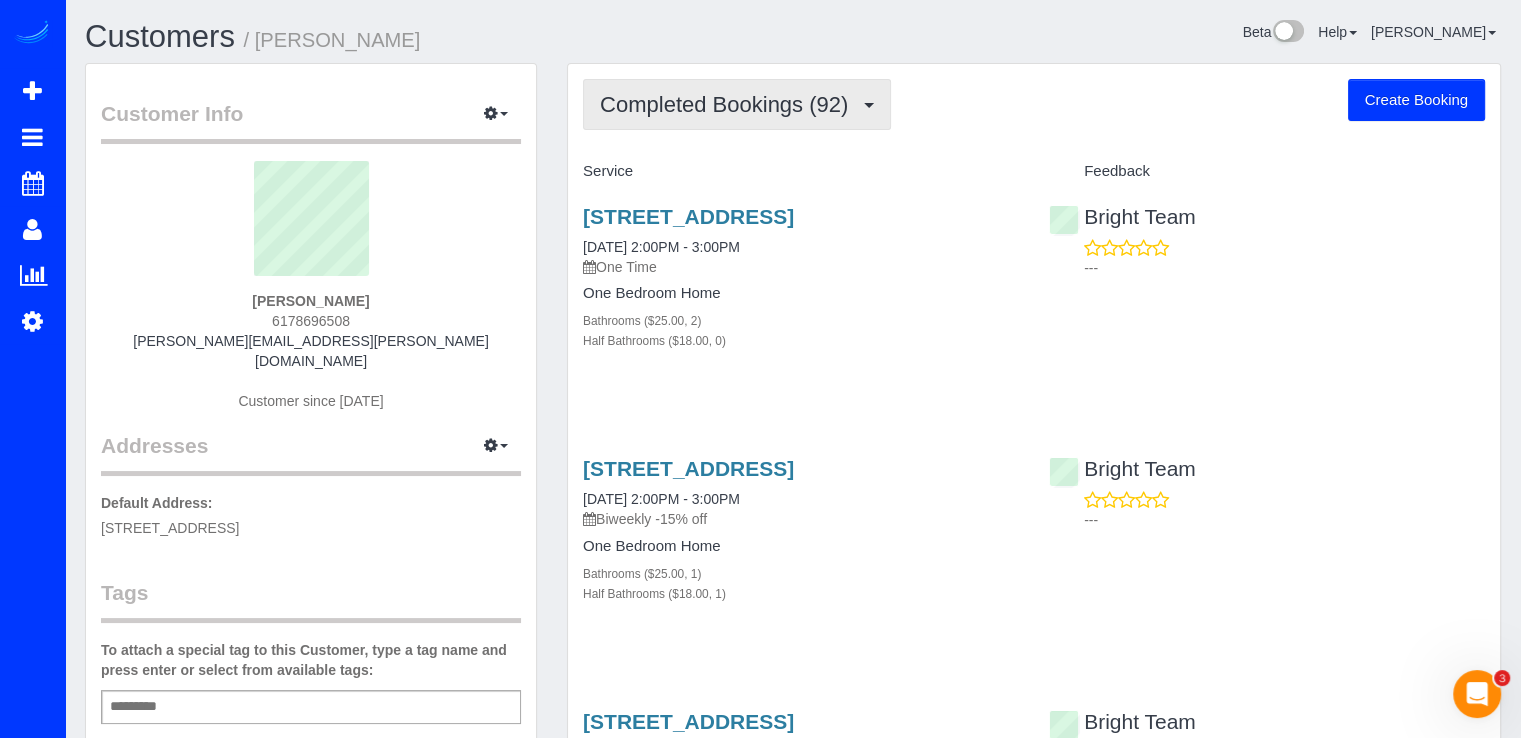 click on "Completed Bookings (92)" at bounding box center (737, 104) 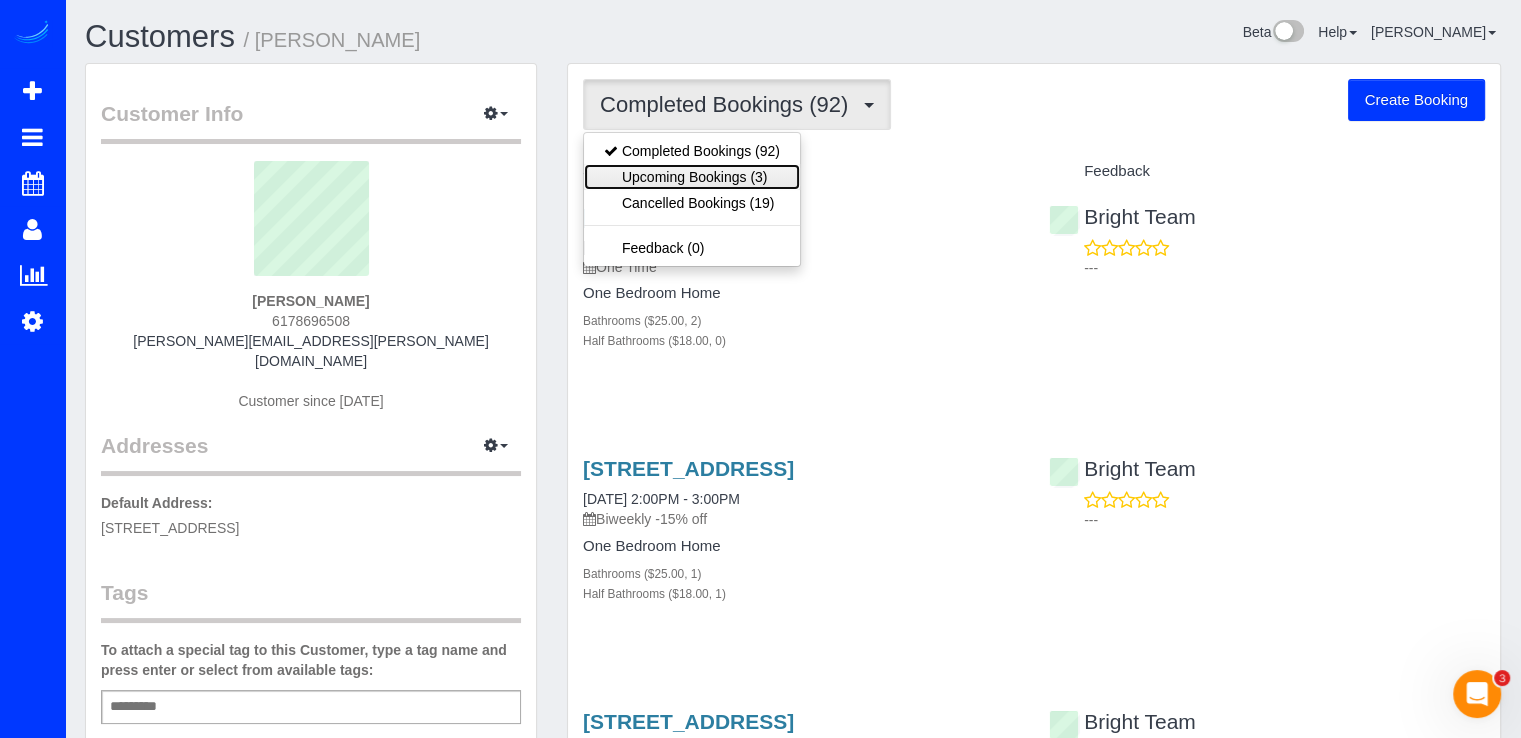 click on "Upcoming Bookings (3)" at bounding box center (692, 177) 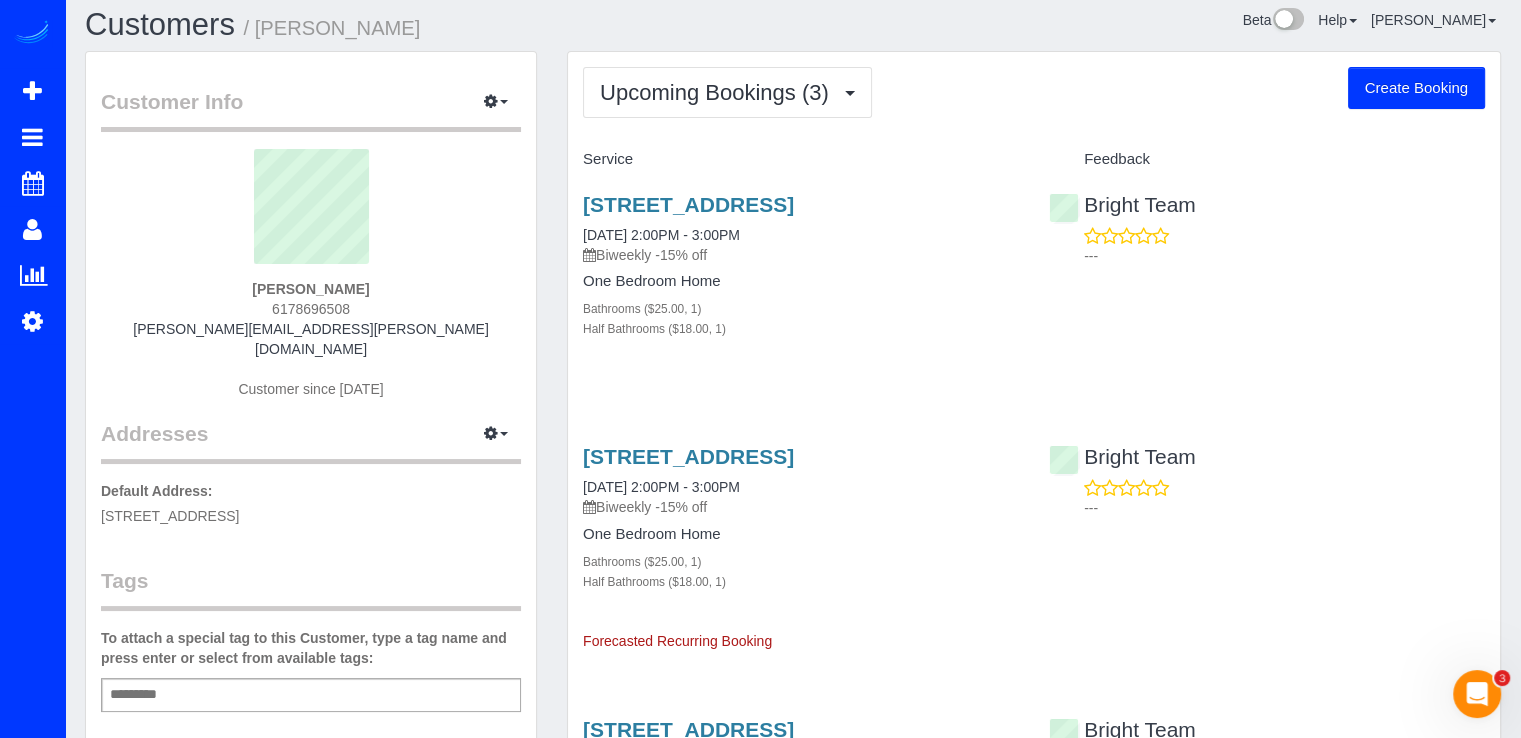 scroll, scrollTop: 0, scrollLeft: 0, axis: both 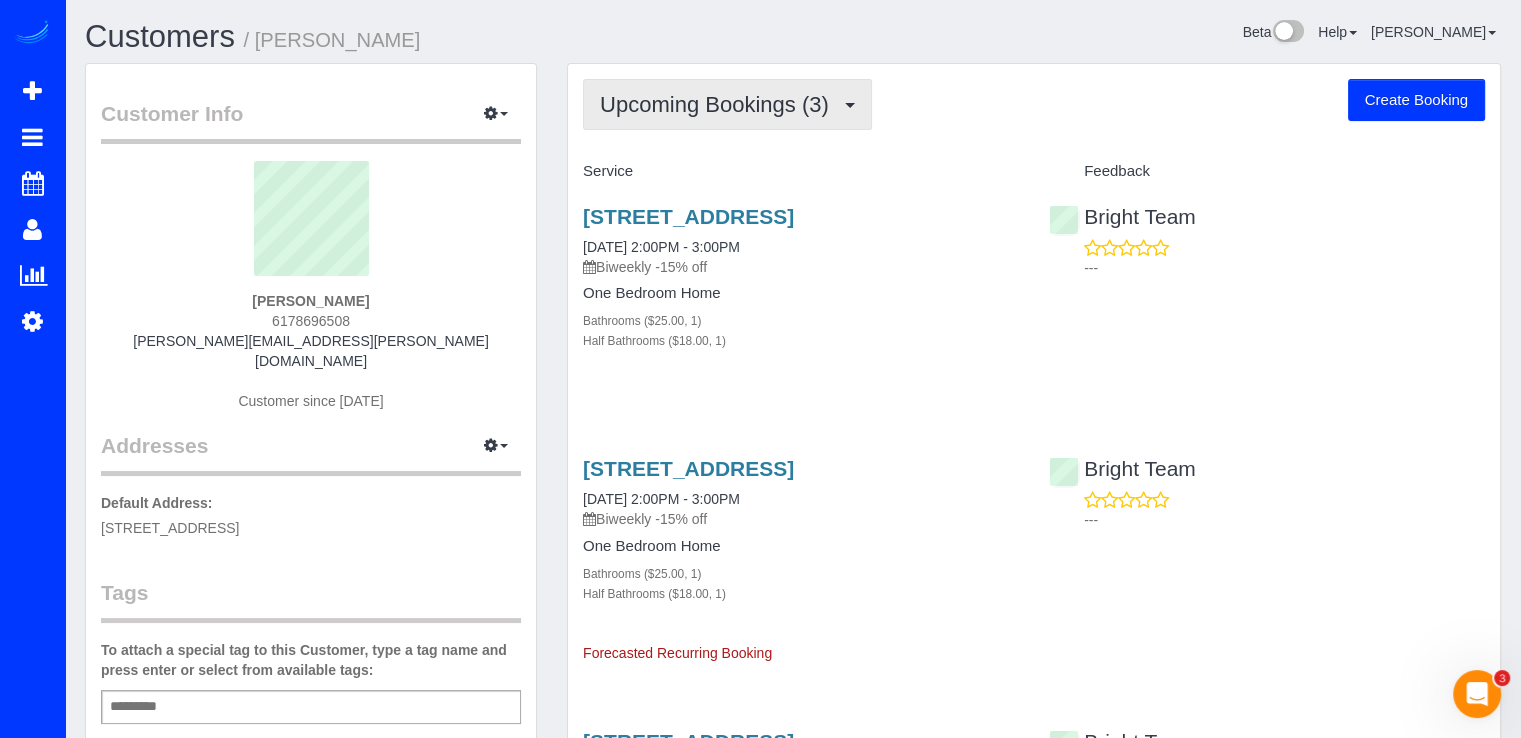 click on "Upcoming Bookings (3)" at bounding box center (727, 104) 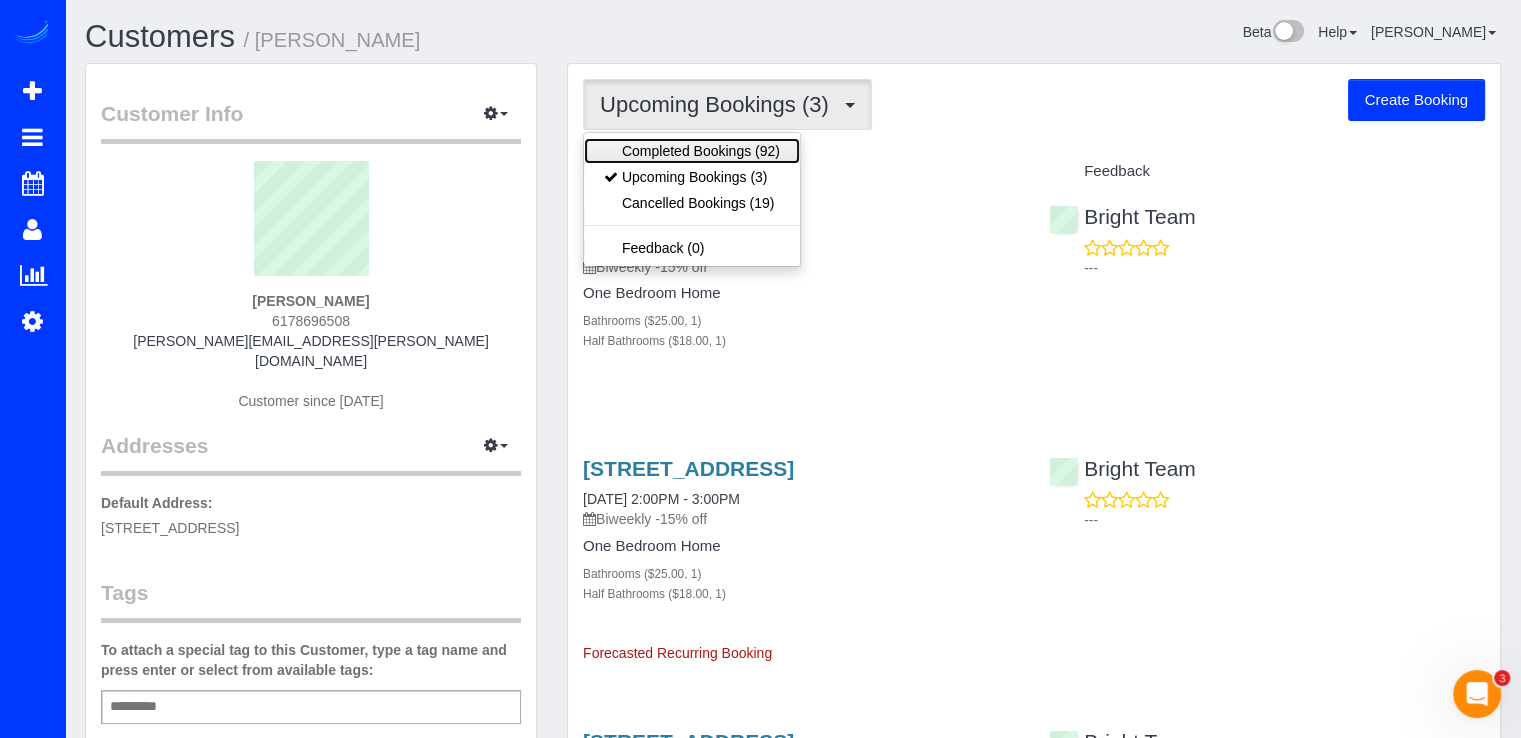 click on "Completed Bookings (92)" at bounding box center (692, 151) 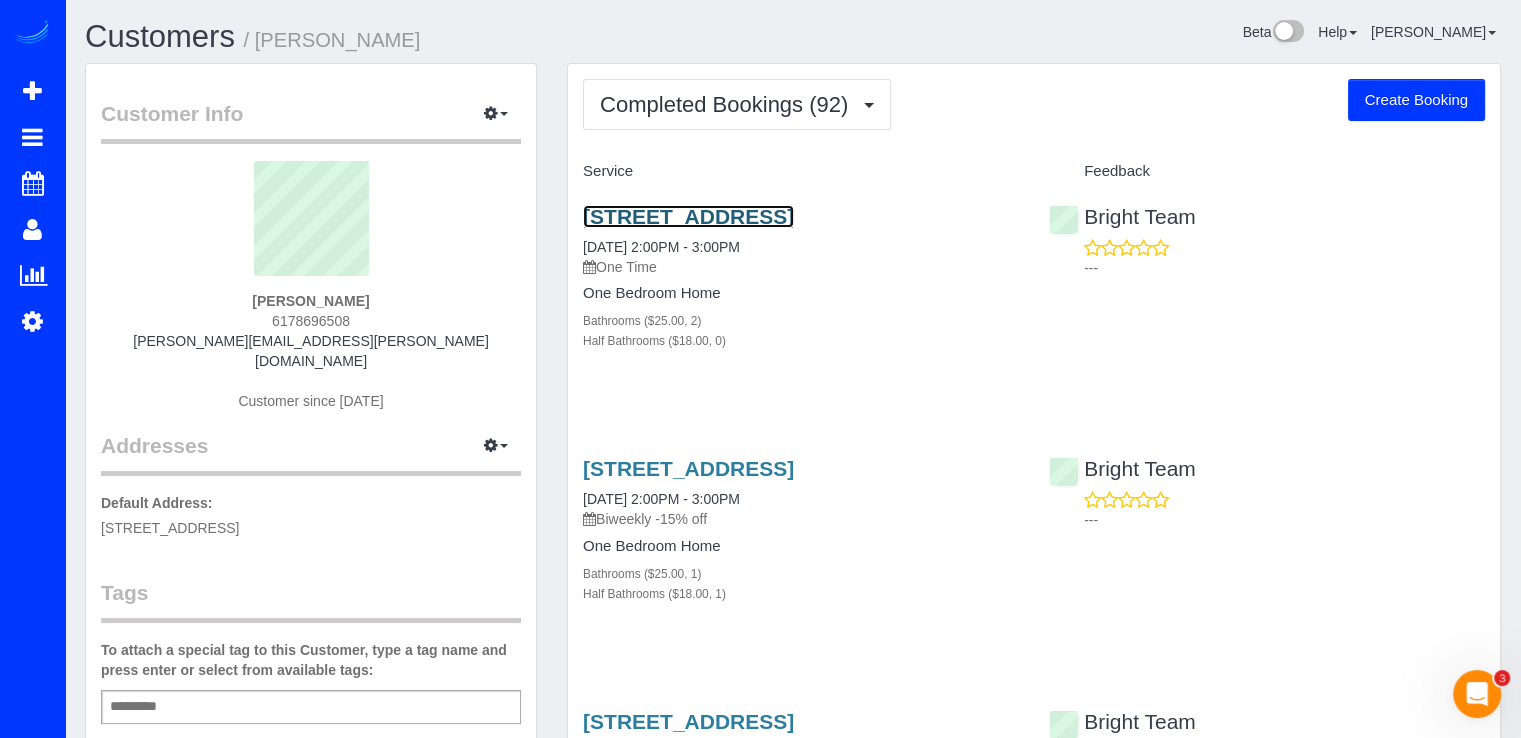click on "[STREET_ADDRESS]" at bounding box center (688, 216) 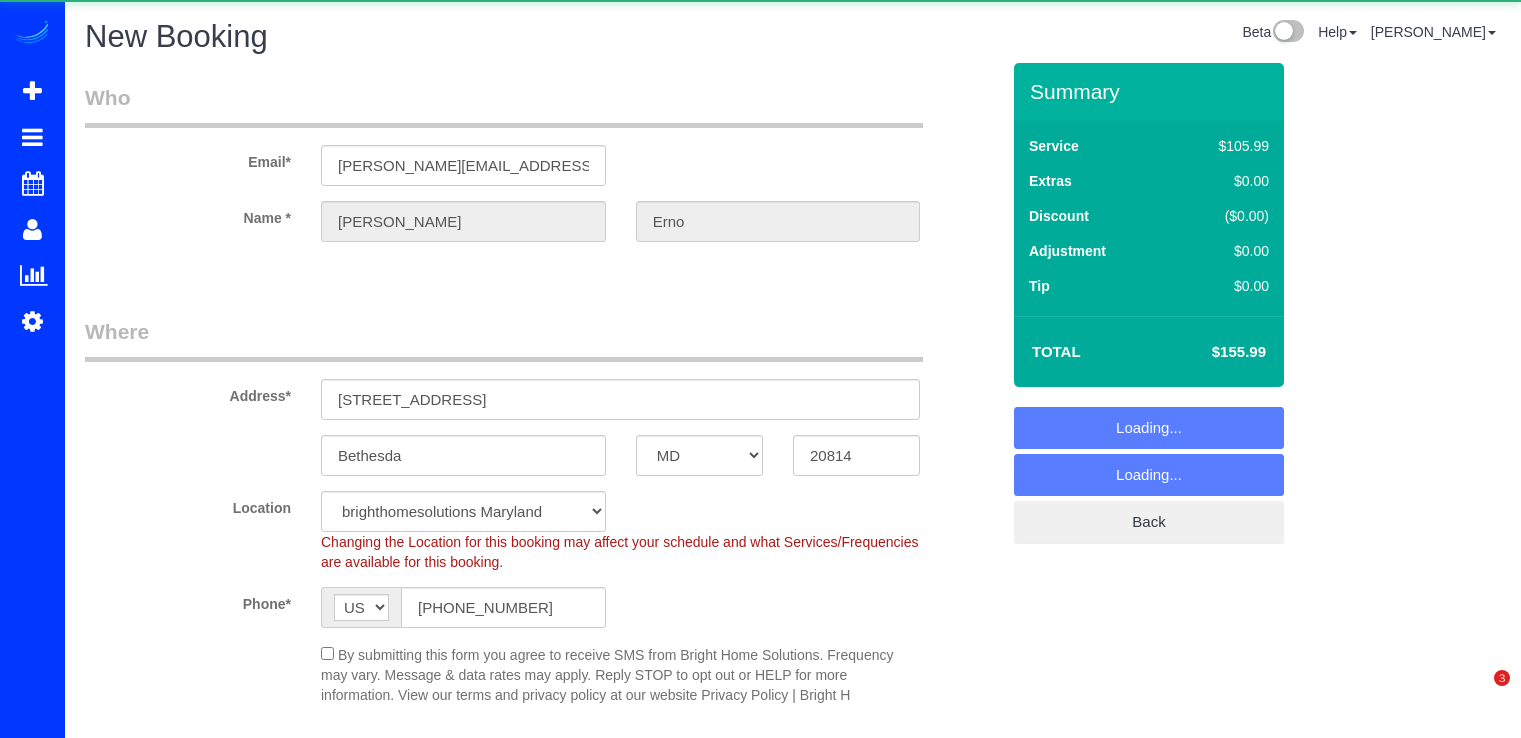 select on "MD" 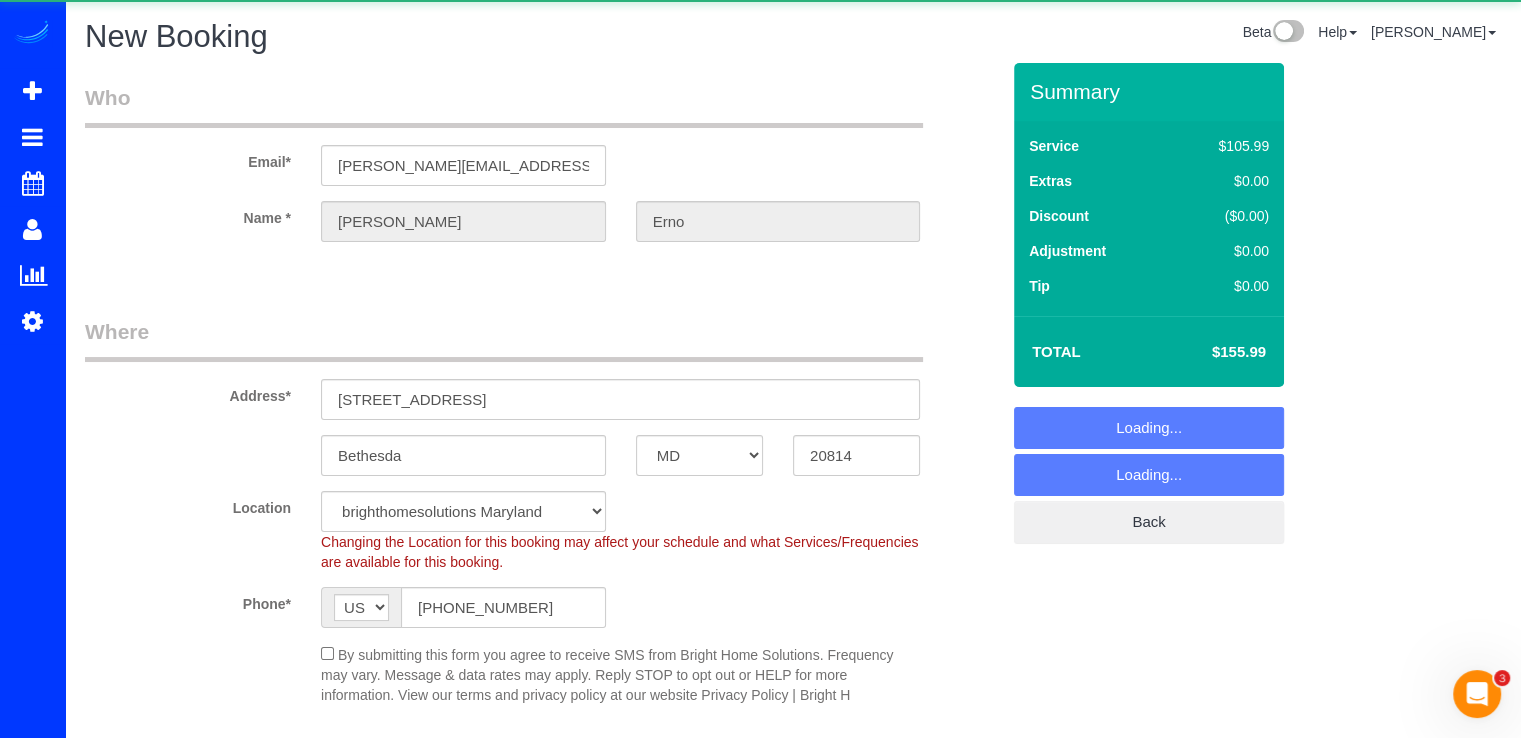 scroll, scrollTop: 0, scrollLeft: 0, axis: both 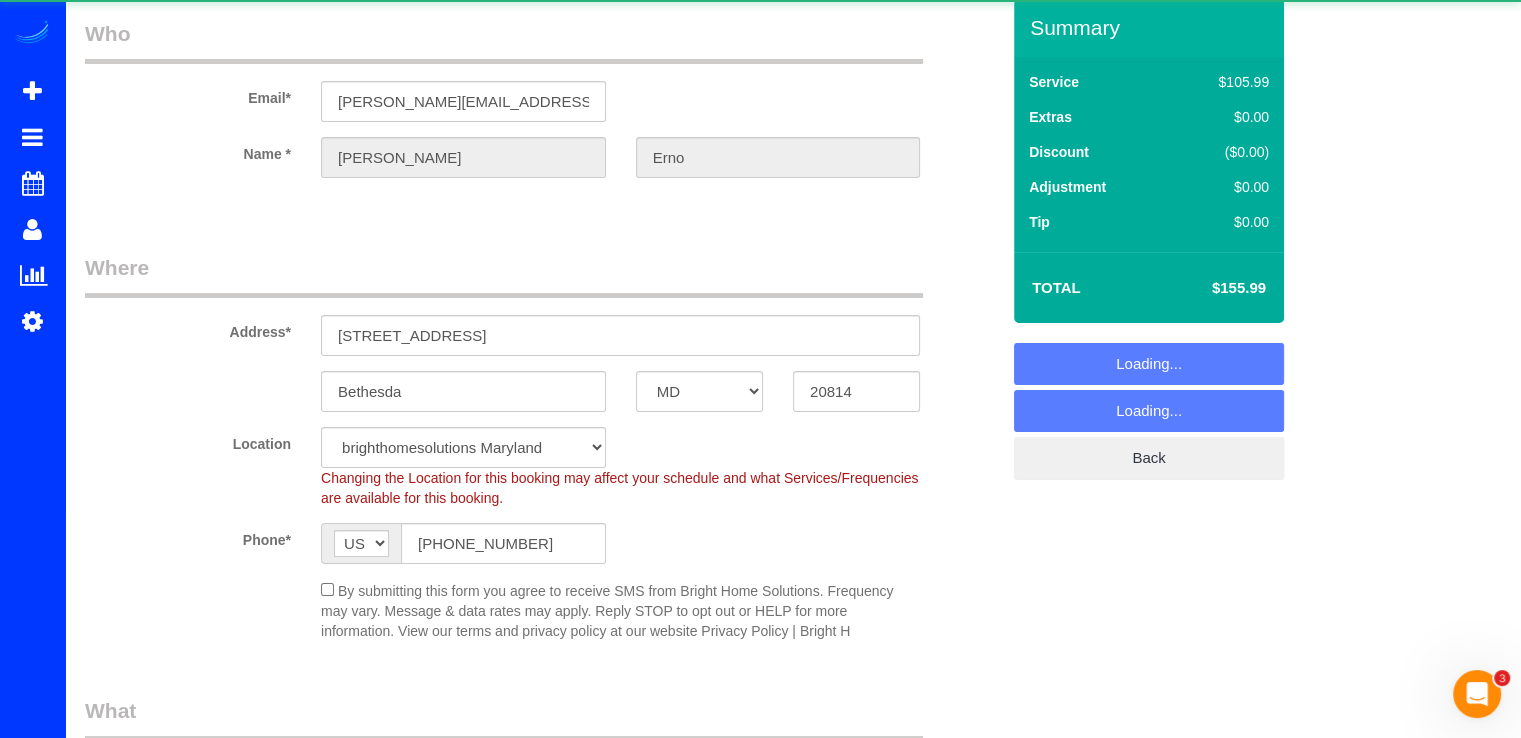 select on "2" 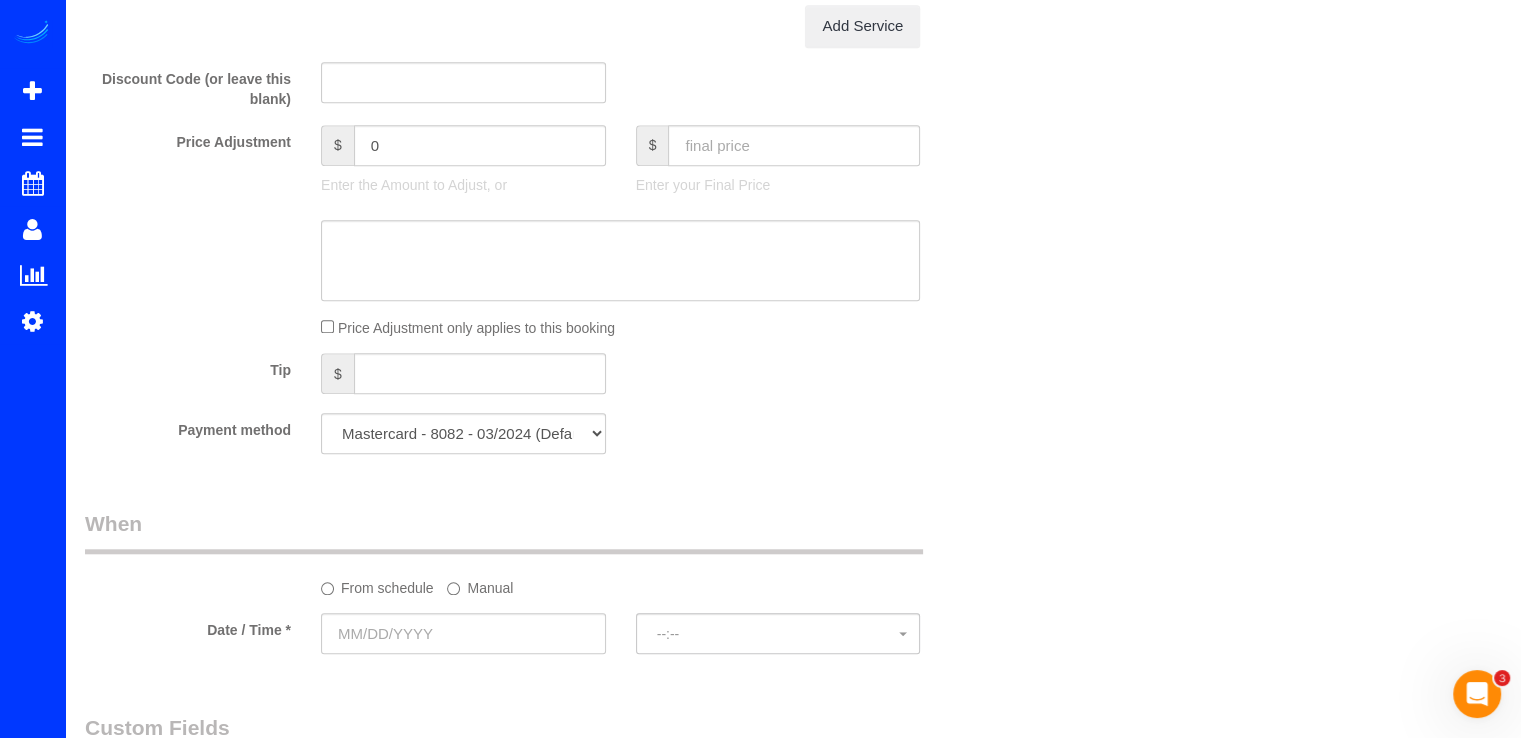 scroll, scrollTop: 2000, scrollLeft: 0, axis: vertical 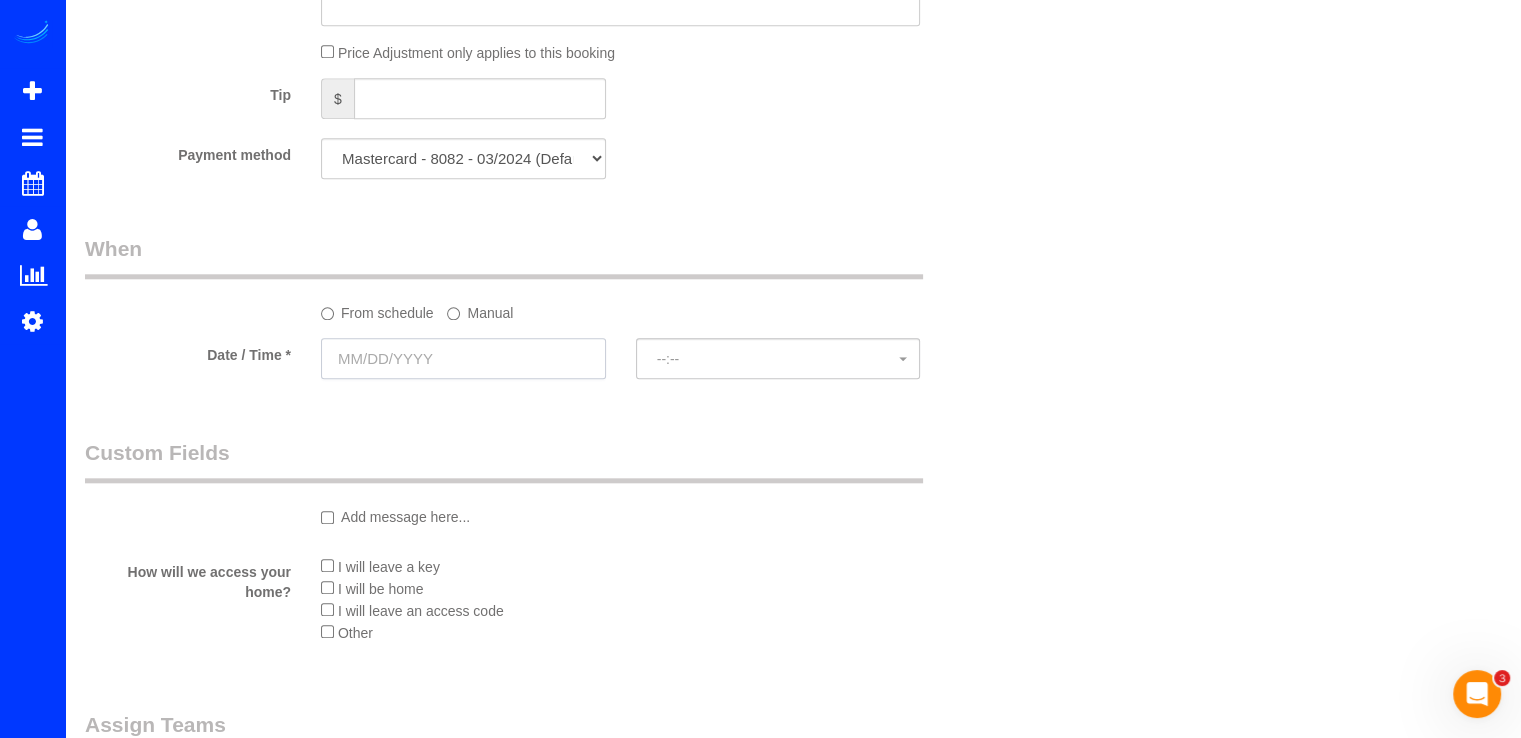 click at bounding box center [463, 358] 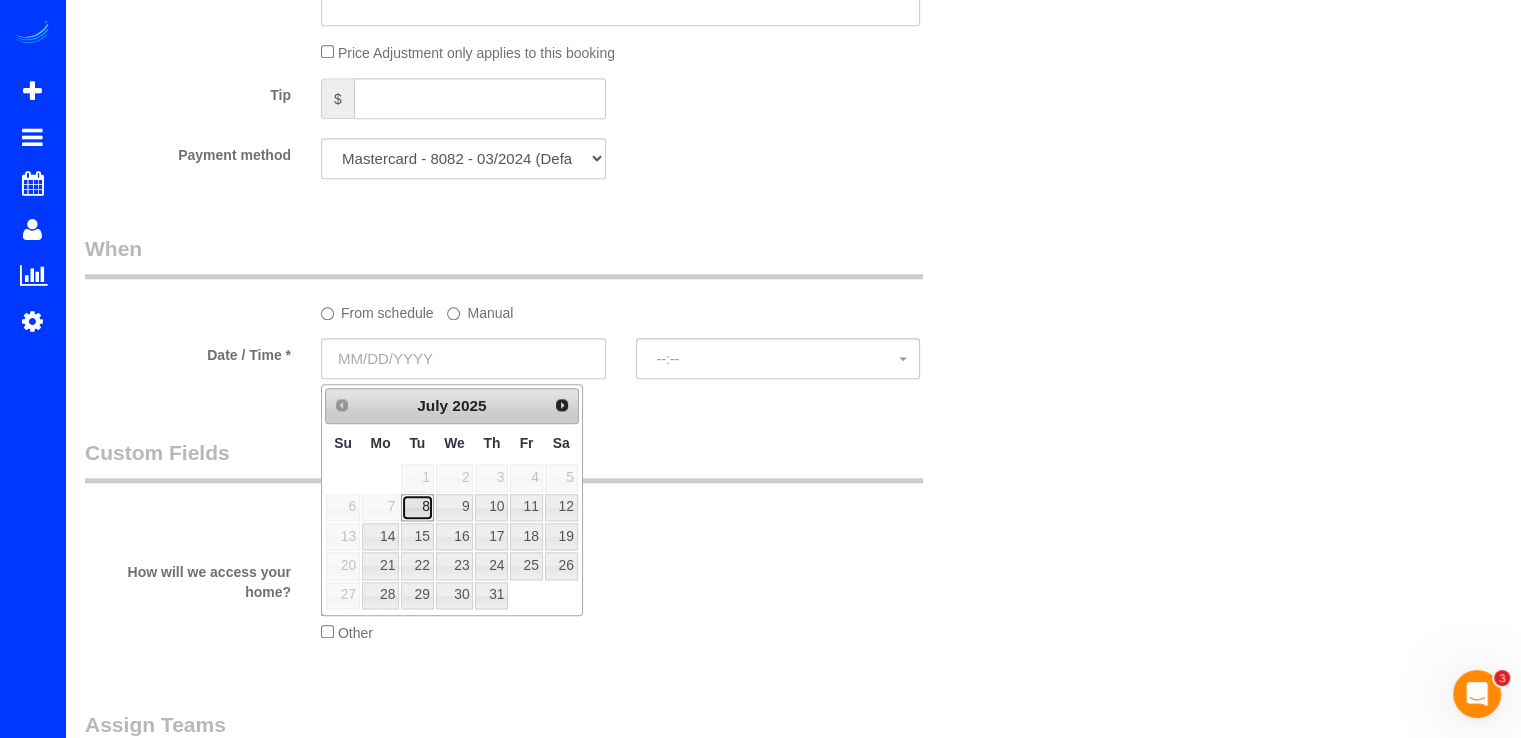 click on "8" at bounding box center [417, 507] 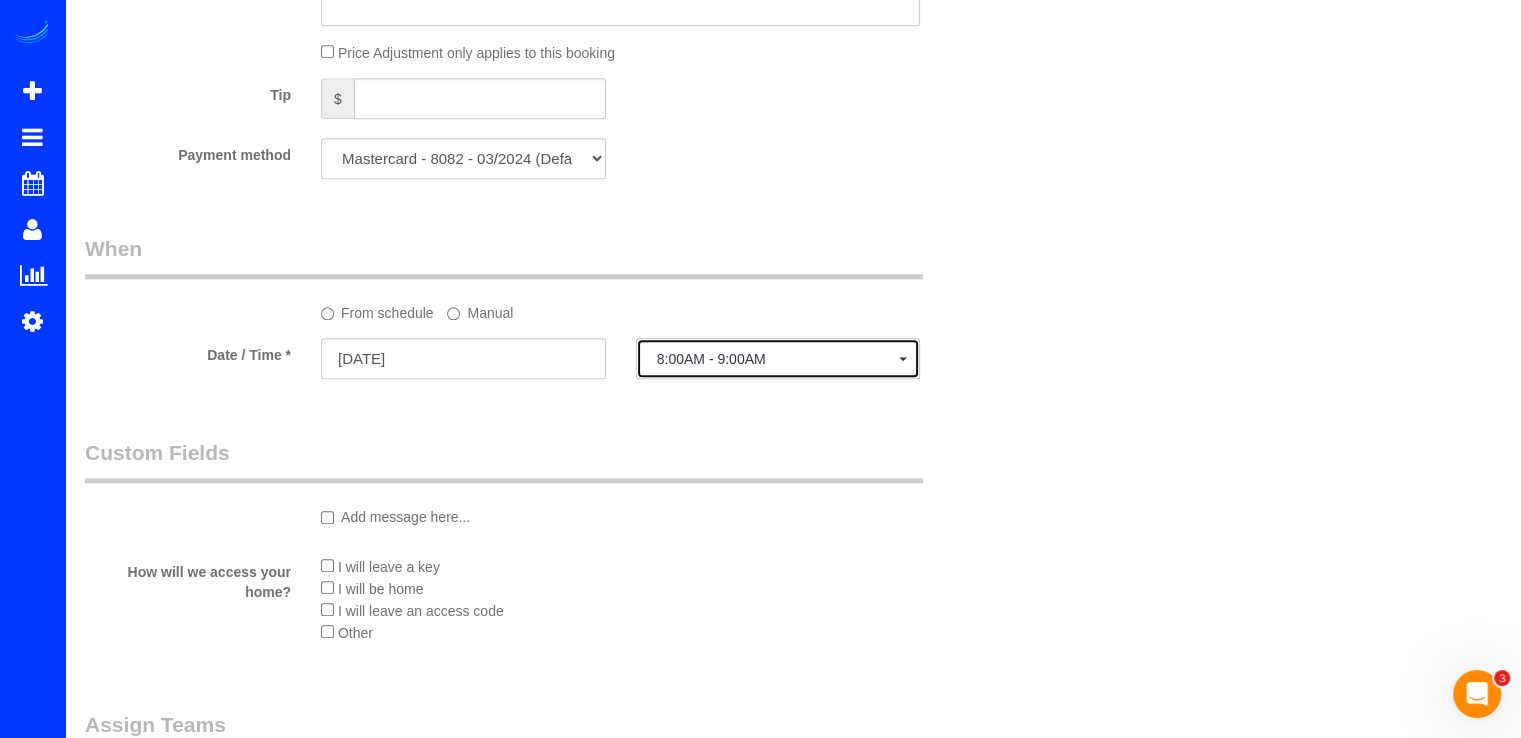 click on "8:00AM - 9:00AM" 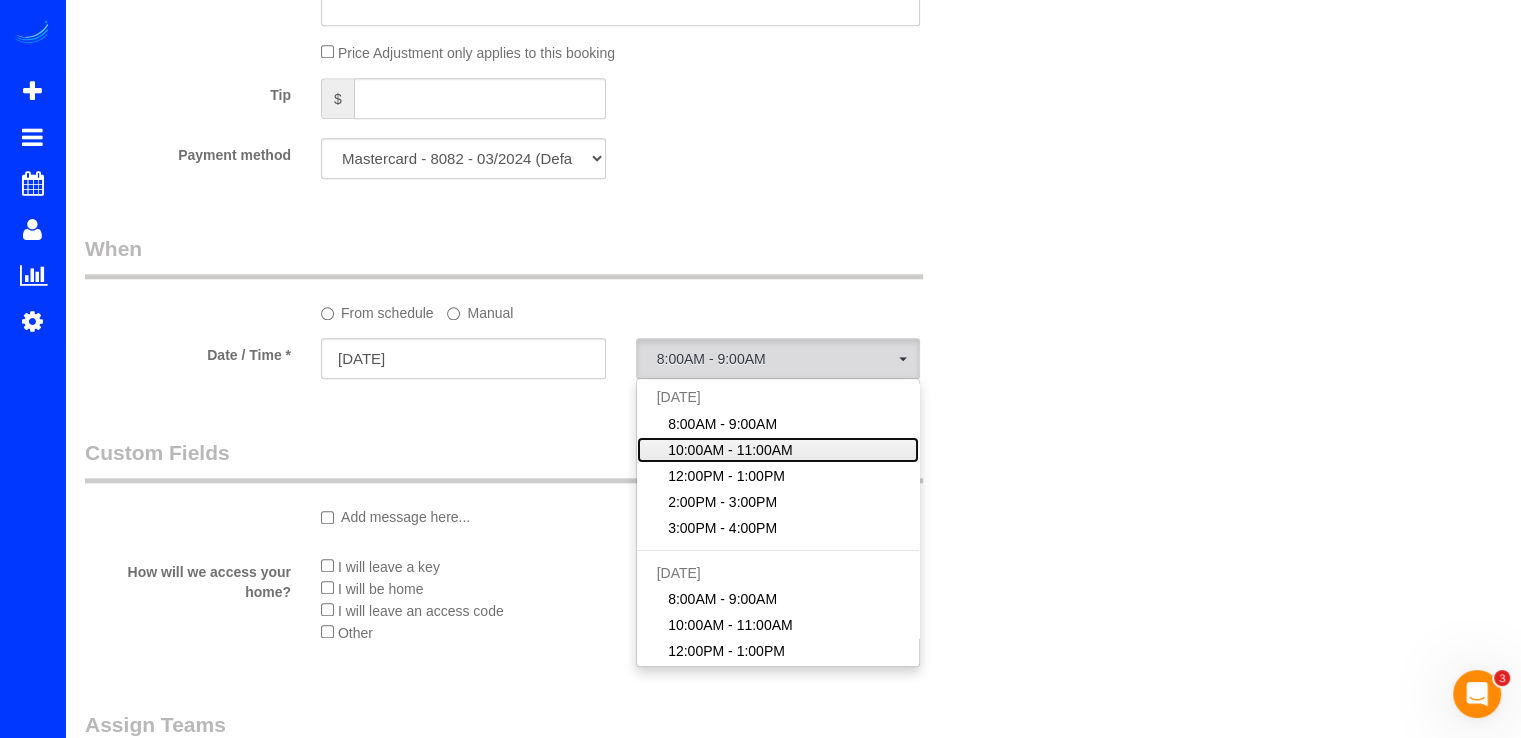 click on "10:00AM - 11:00AM" 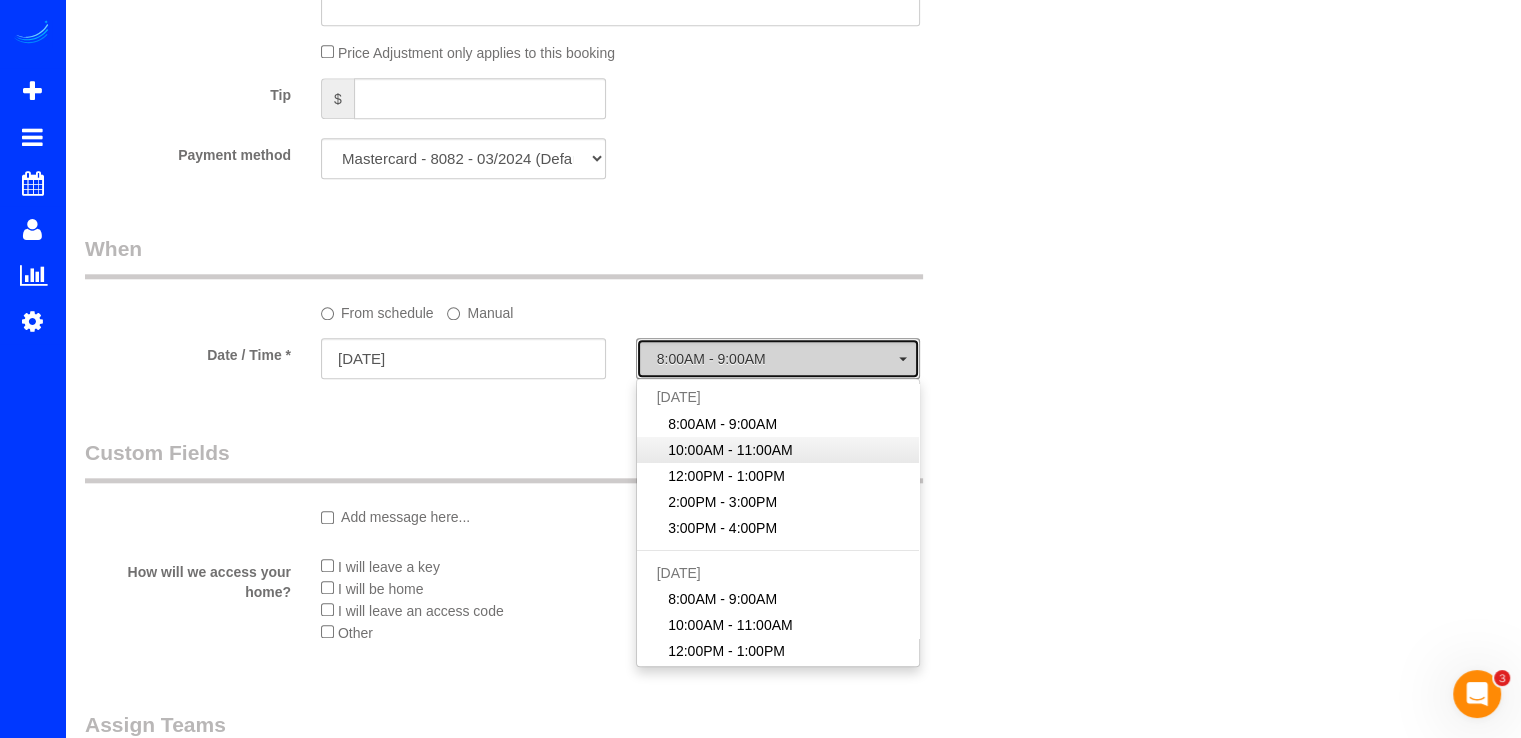 select on "spot2" 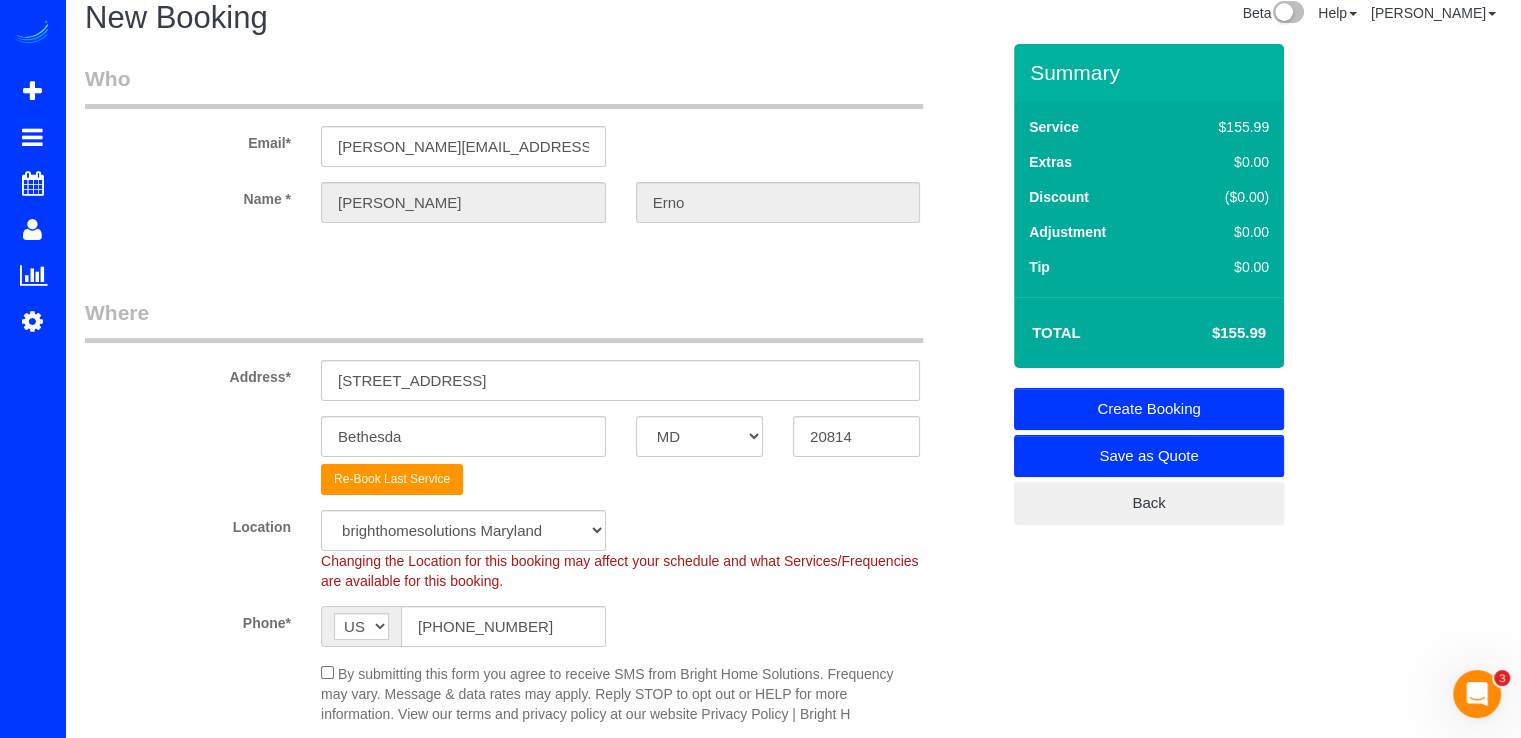 scroll, scrollTop: 0, scrollLeft: 0, axis: both 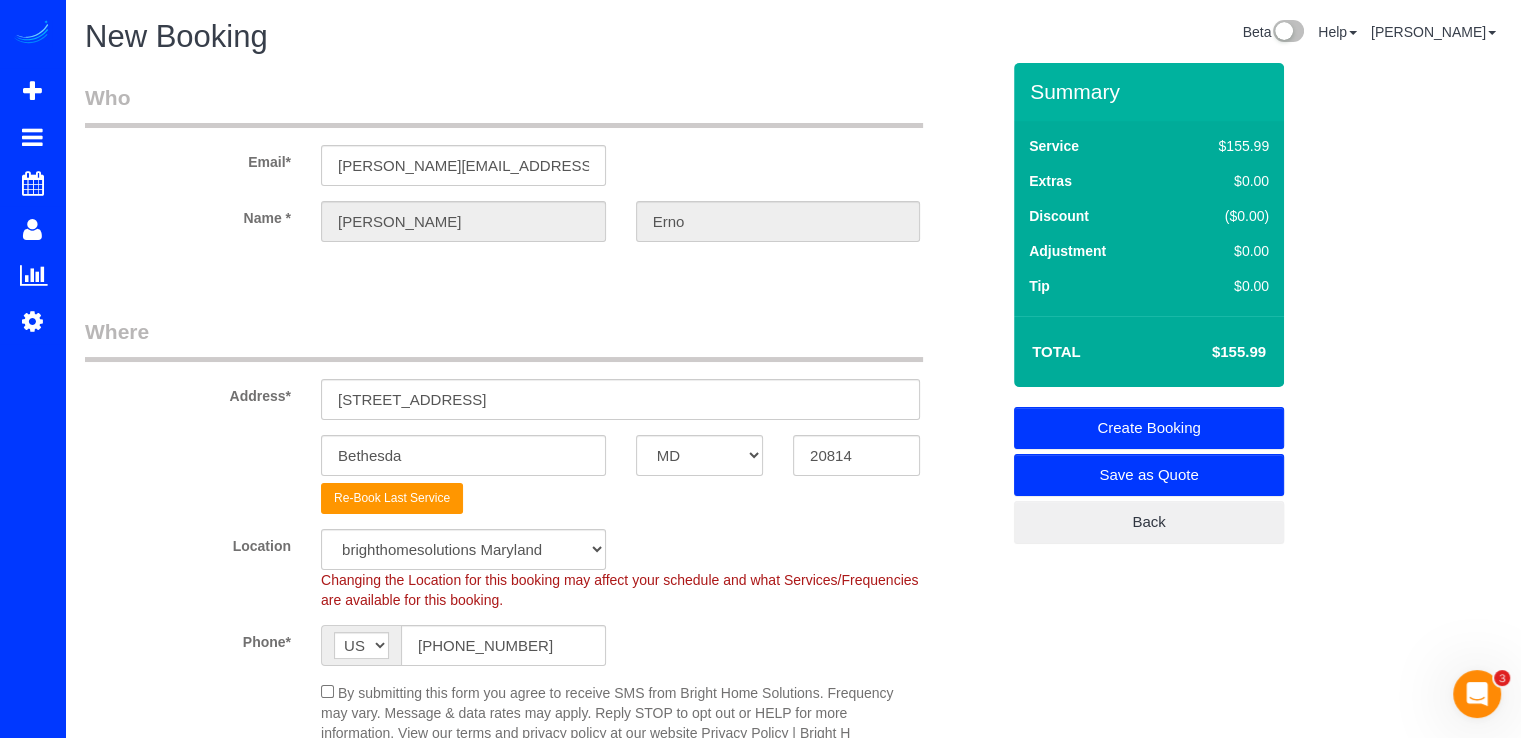 click on "Create Booking" at bounding box center [1149, 428] 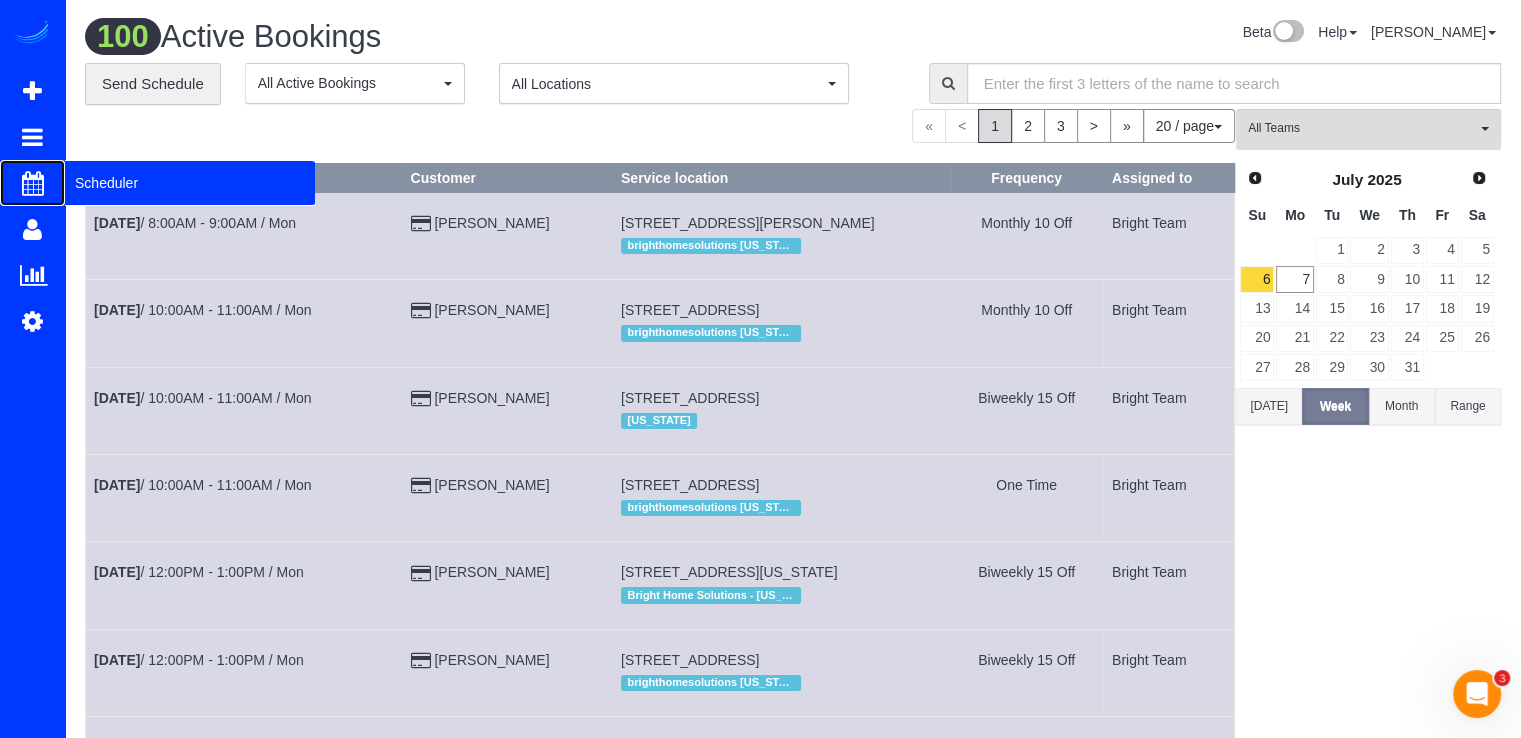 click on "Scheduler" at bounding box center [32, 183] 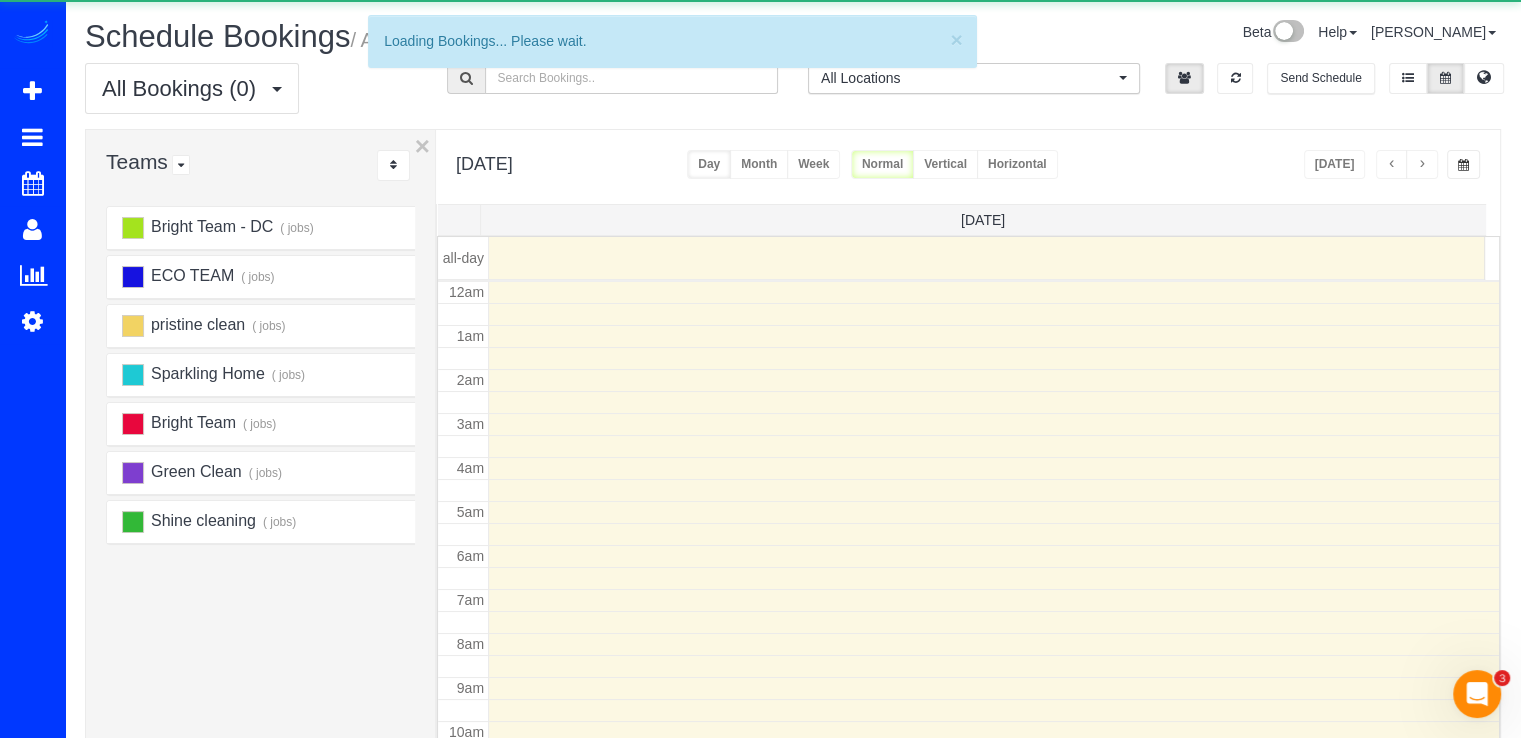 scroll, scrollTop: 263, scrollLeft: 0, axis: vertical 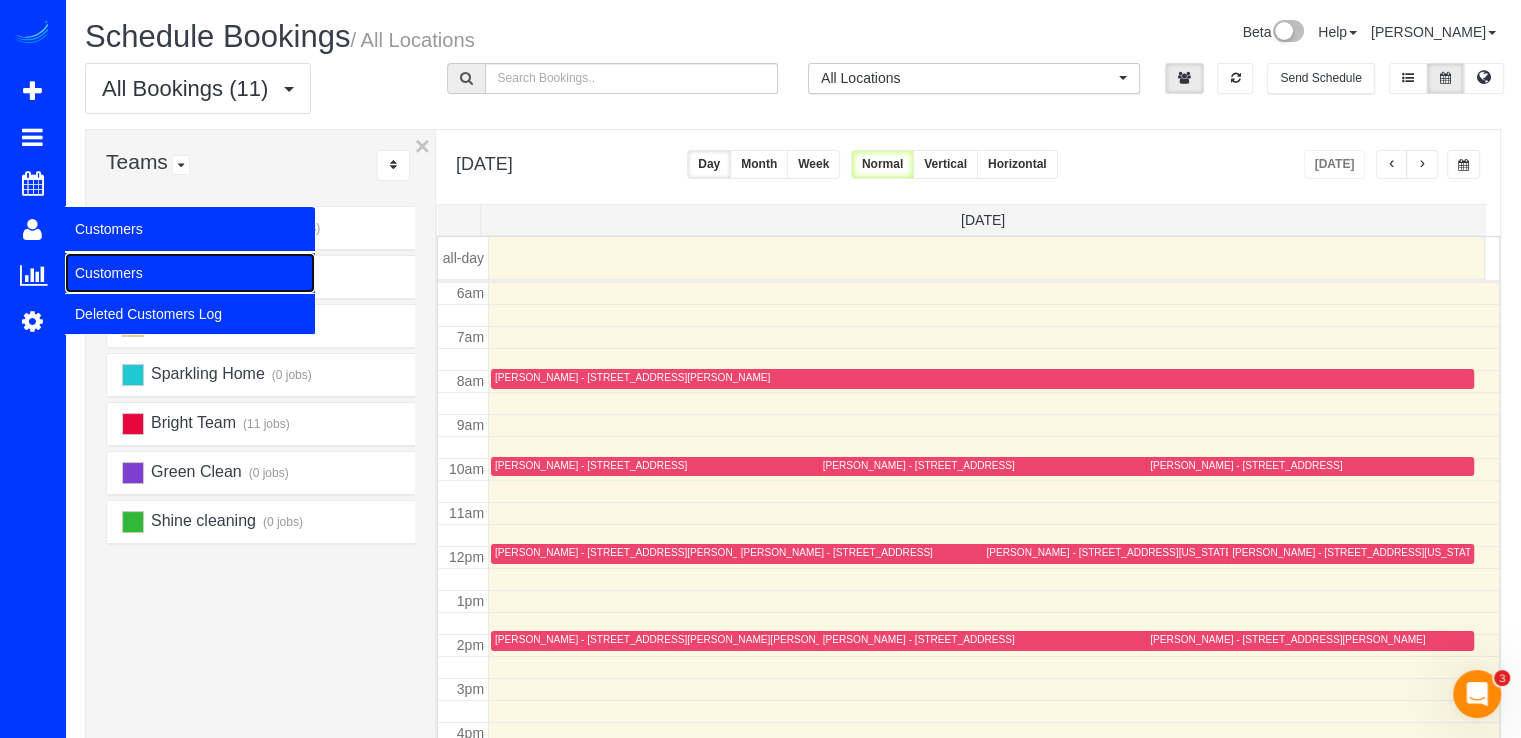 click on "Customers" at bounding box center (190, 273) 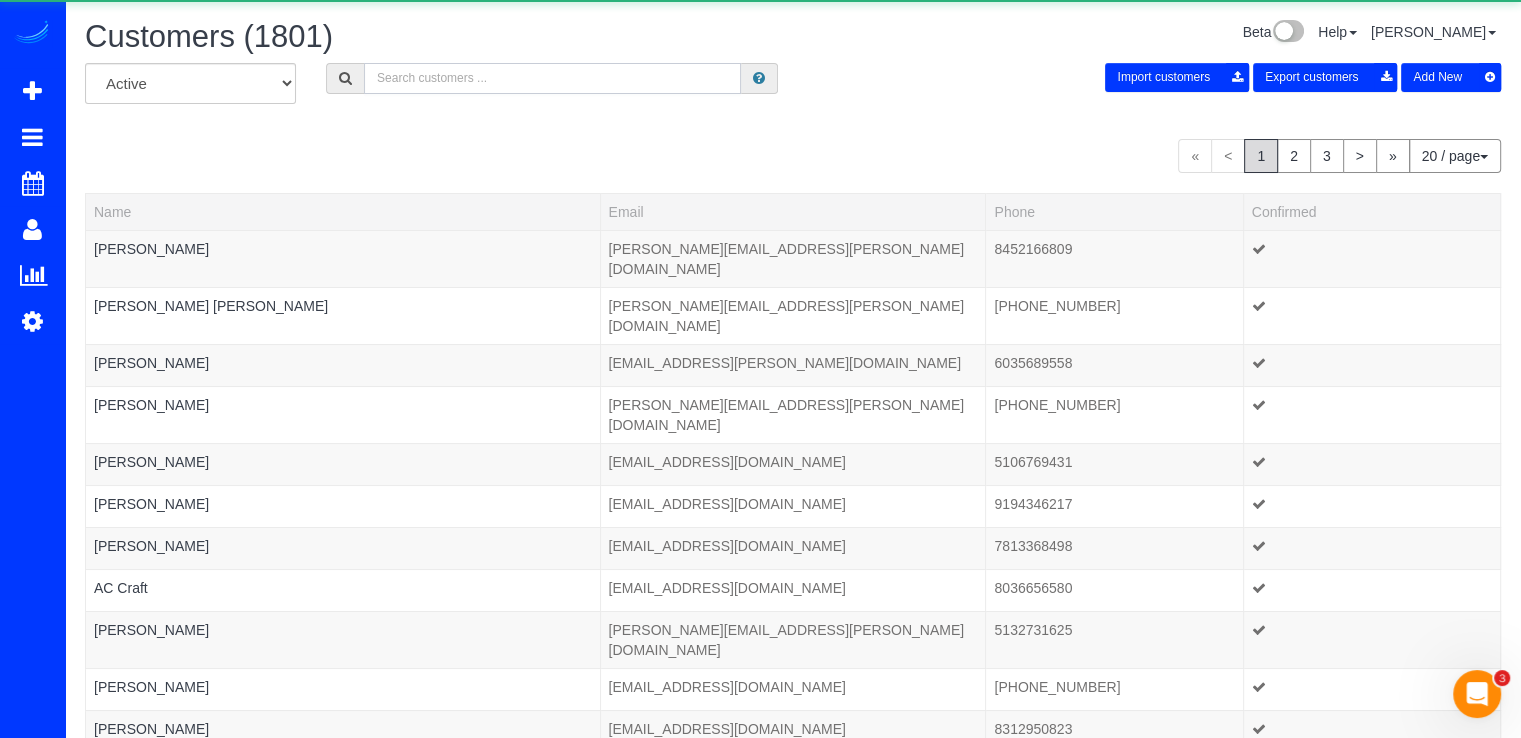 click at bounding box center (552, 78) 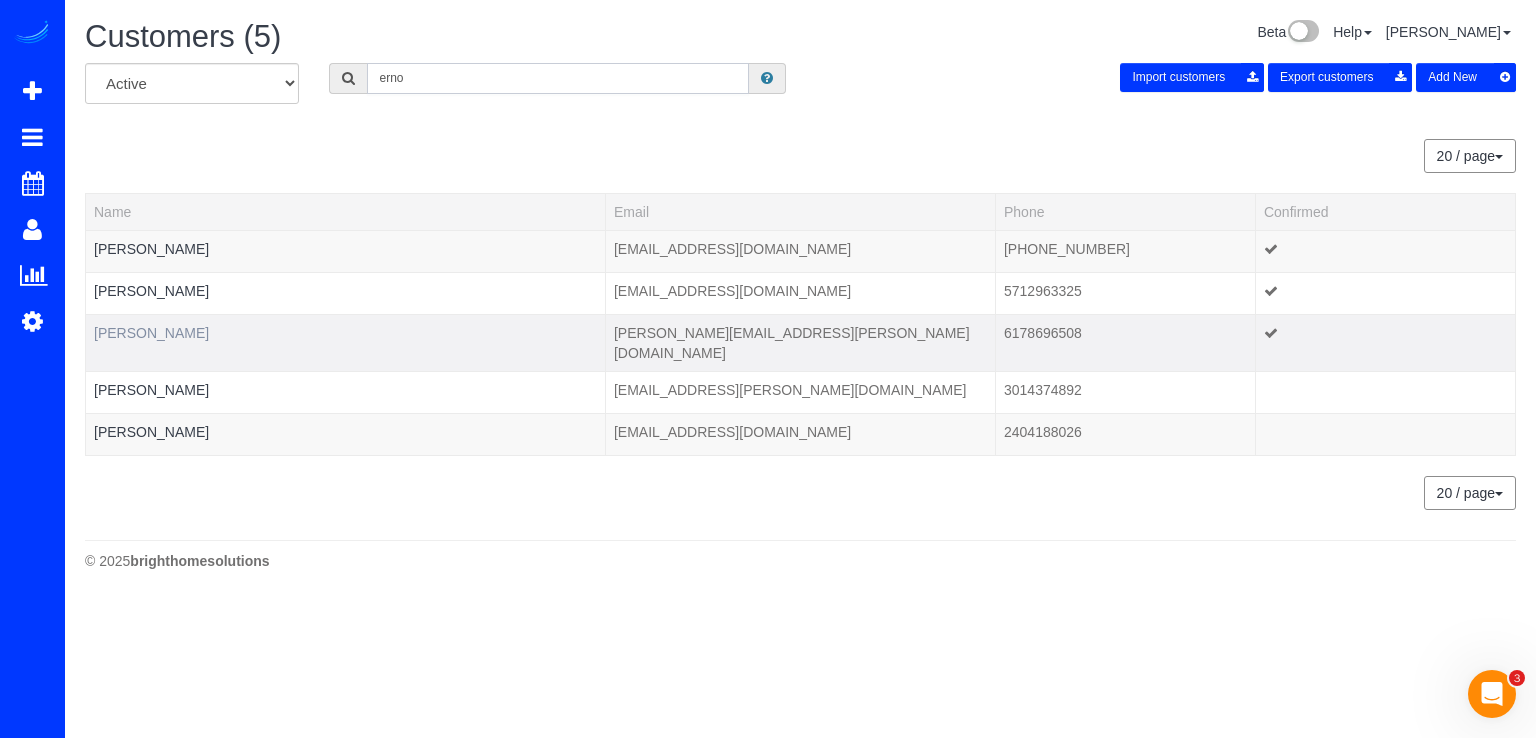 type on "erno" 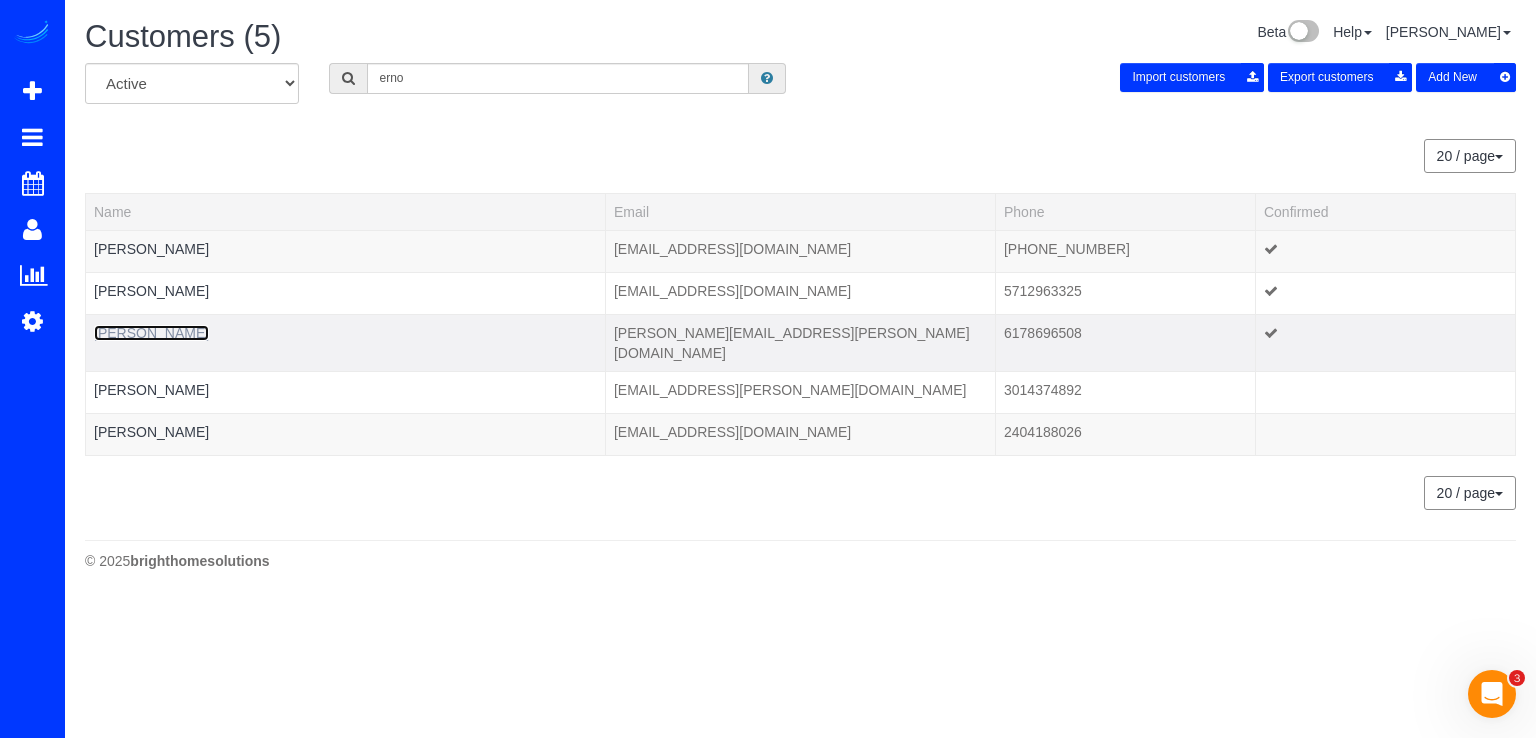 click on "[PERSON_NAME]" at bounding box center [151, 333] 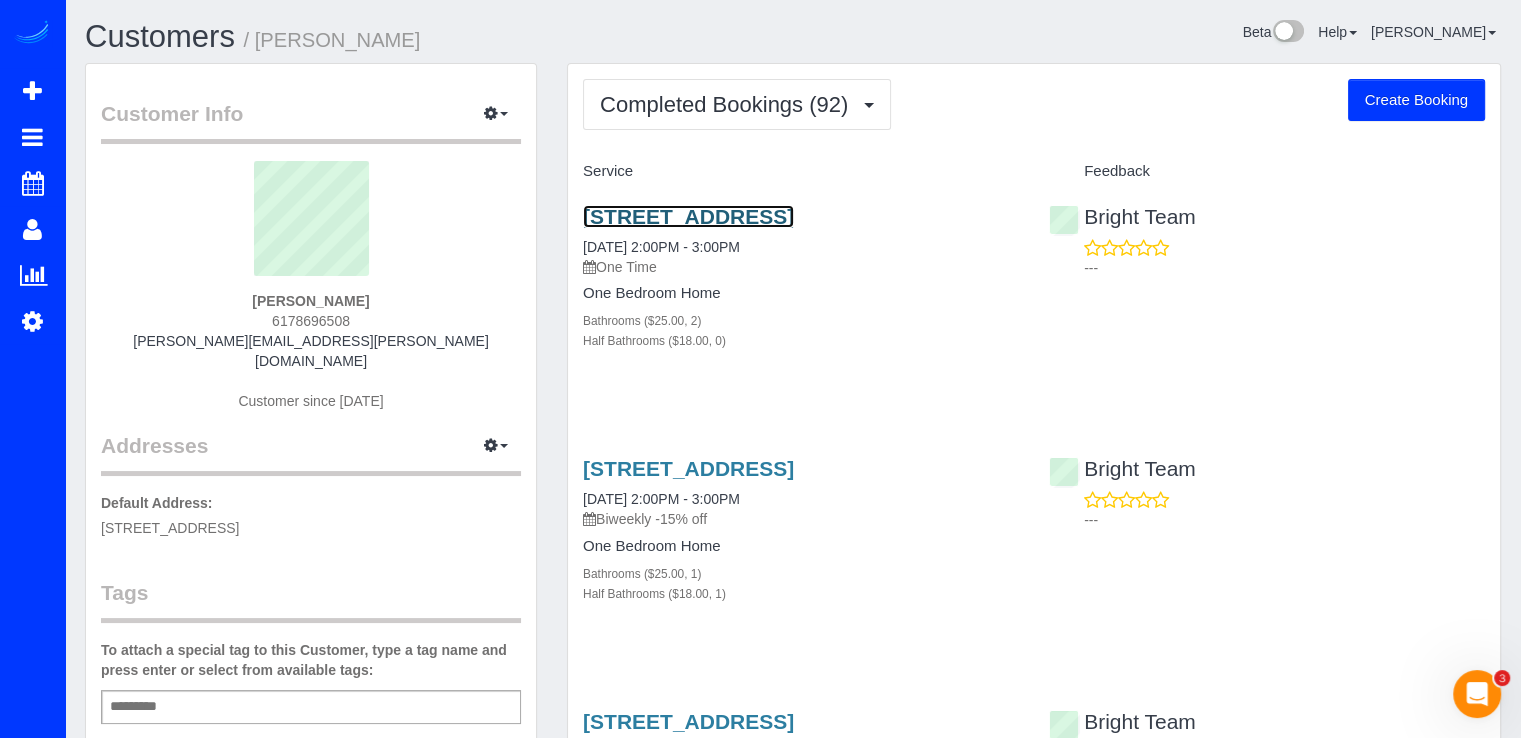 click on "[STREET_ADDRESS]" at bounding box center [688, 216] 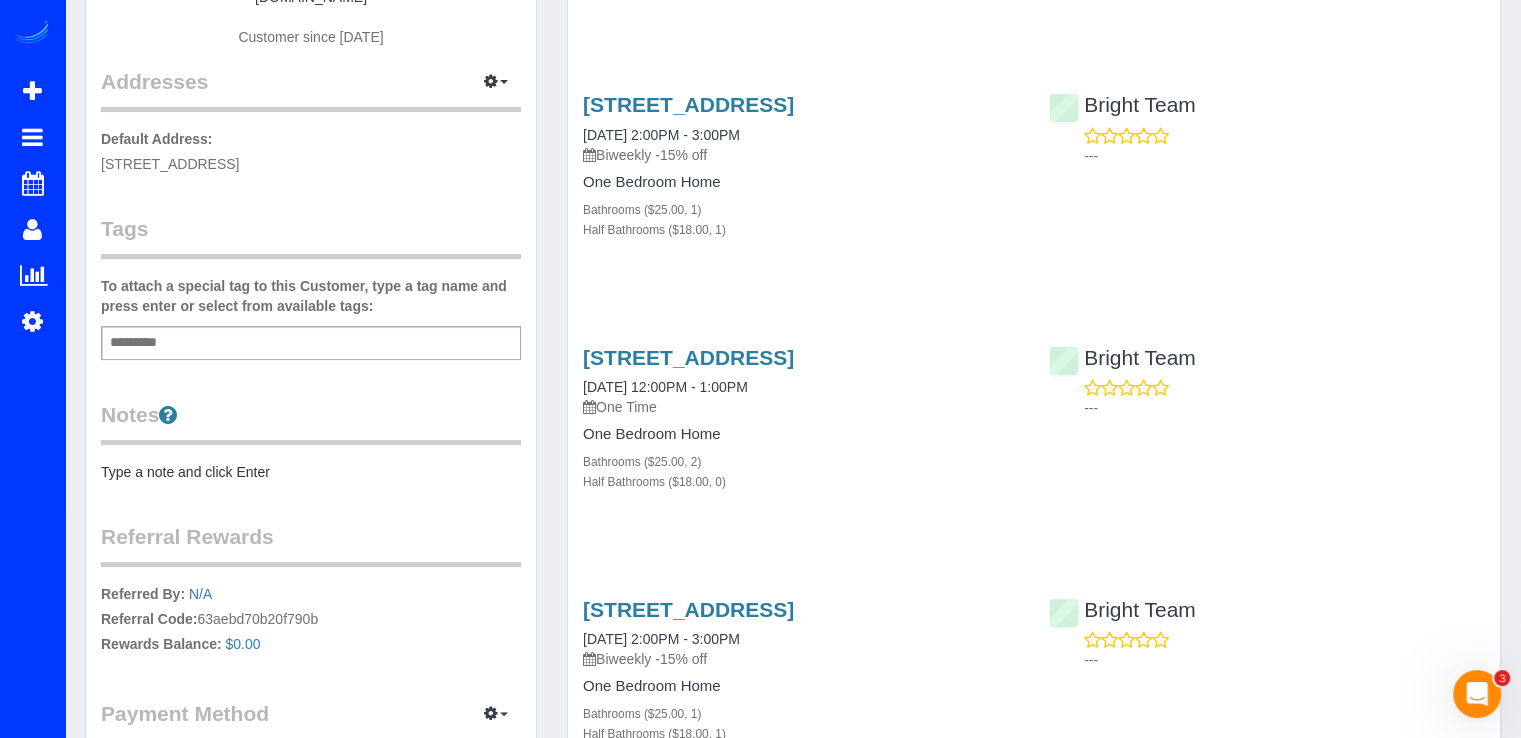 scroll, scrollTop: 500, scrollLeft: 0, axis: vertical 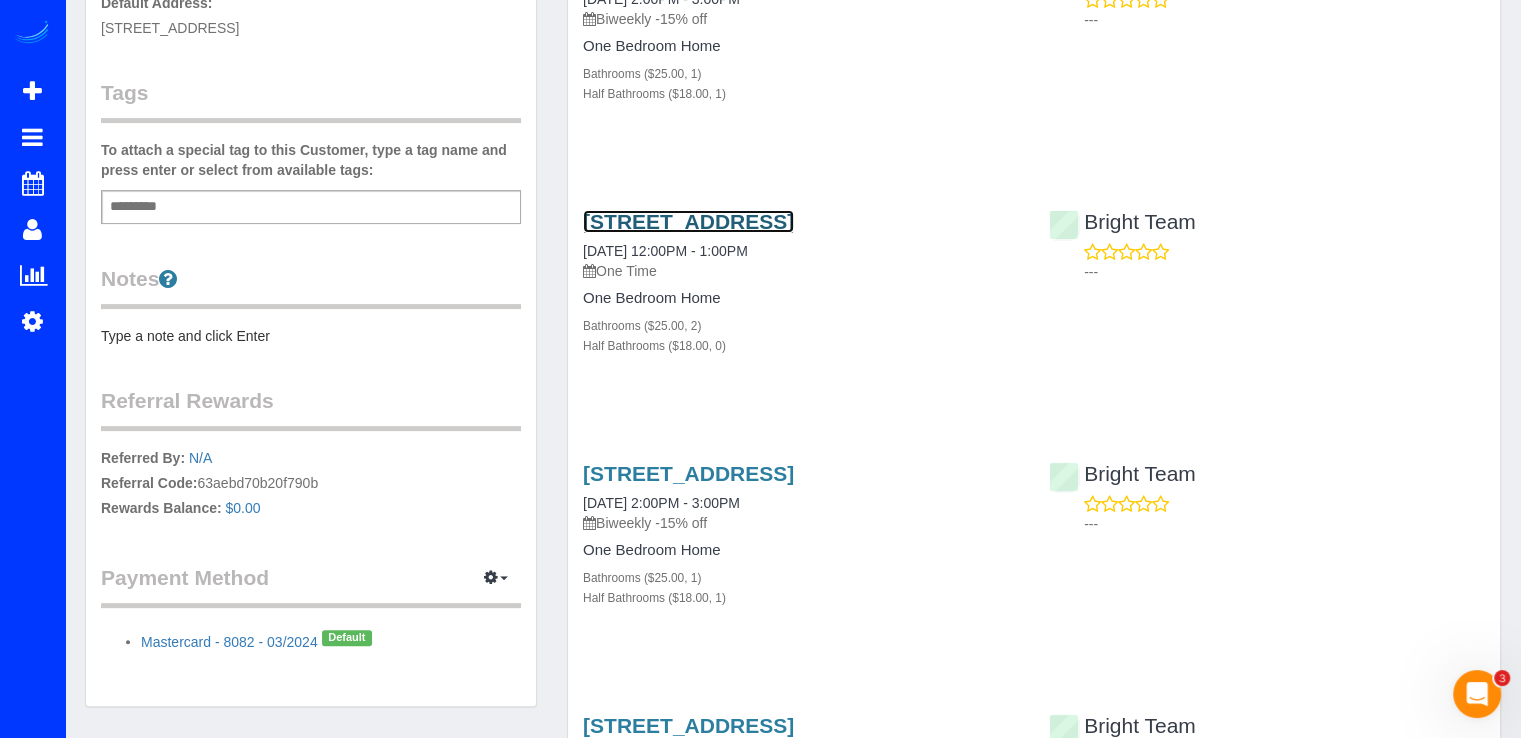 click on "[STREET_ADDRESS]" at bounding box center (688, 221) 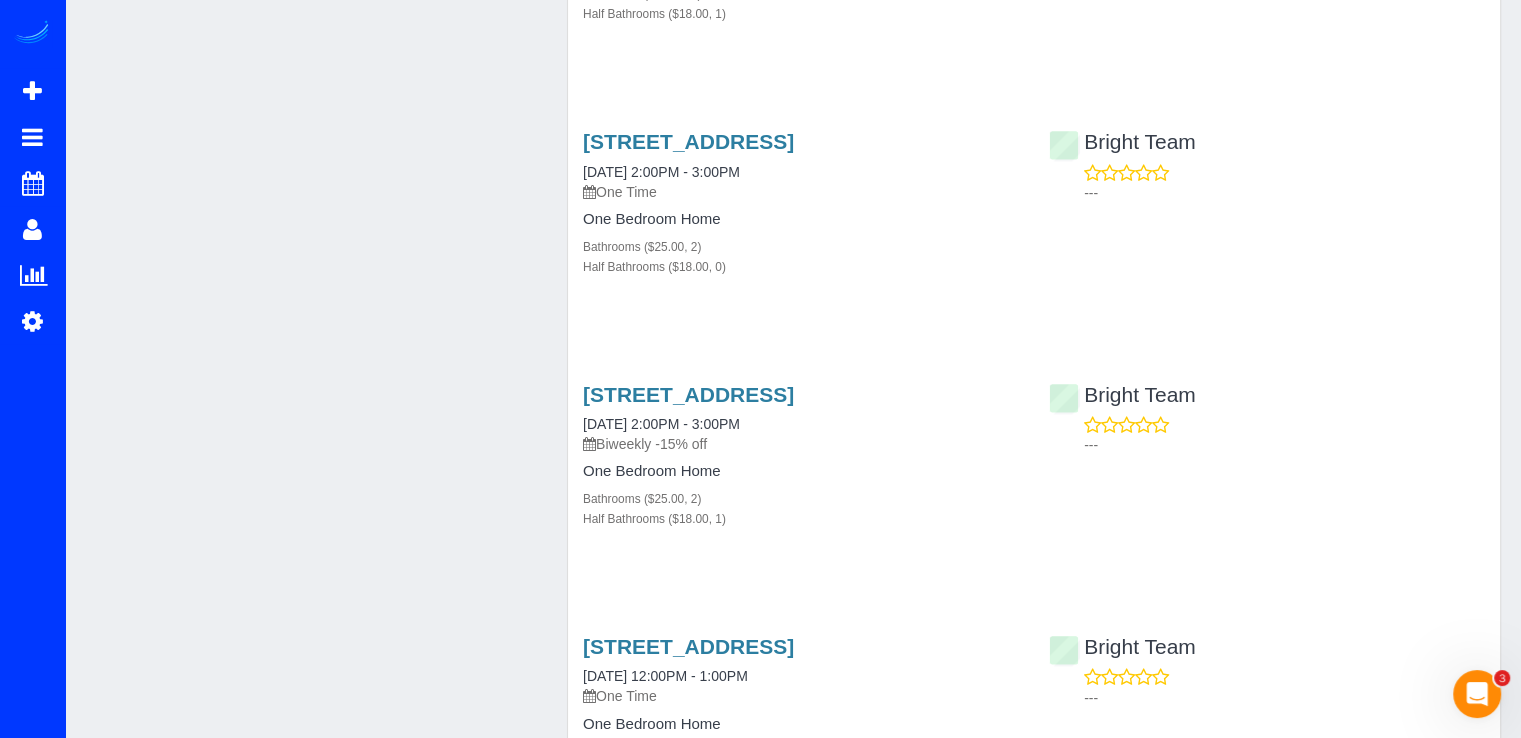 scroll, scrollTop: 3100, scrollLeft: 0, axis: vertical 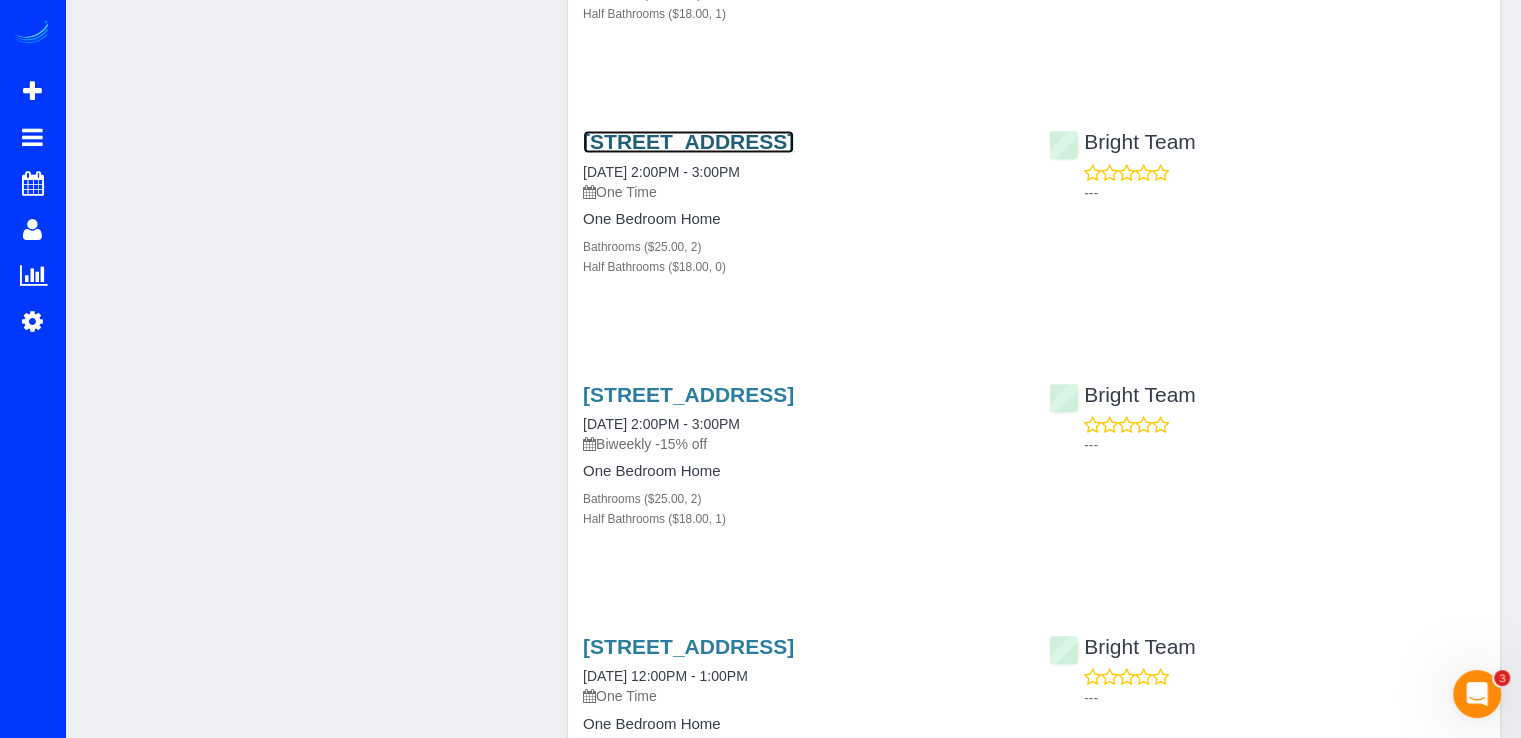 click on "[STREET_ADDRESS]" at bounding box center (688, 141) 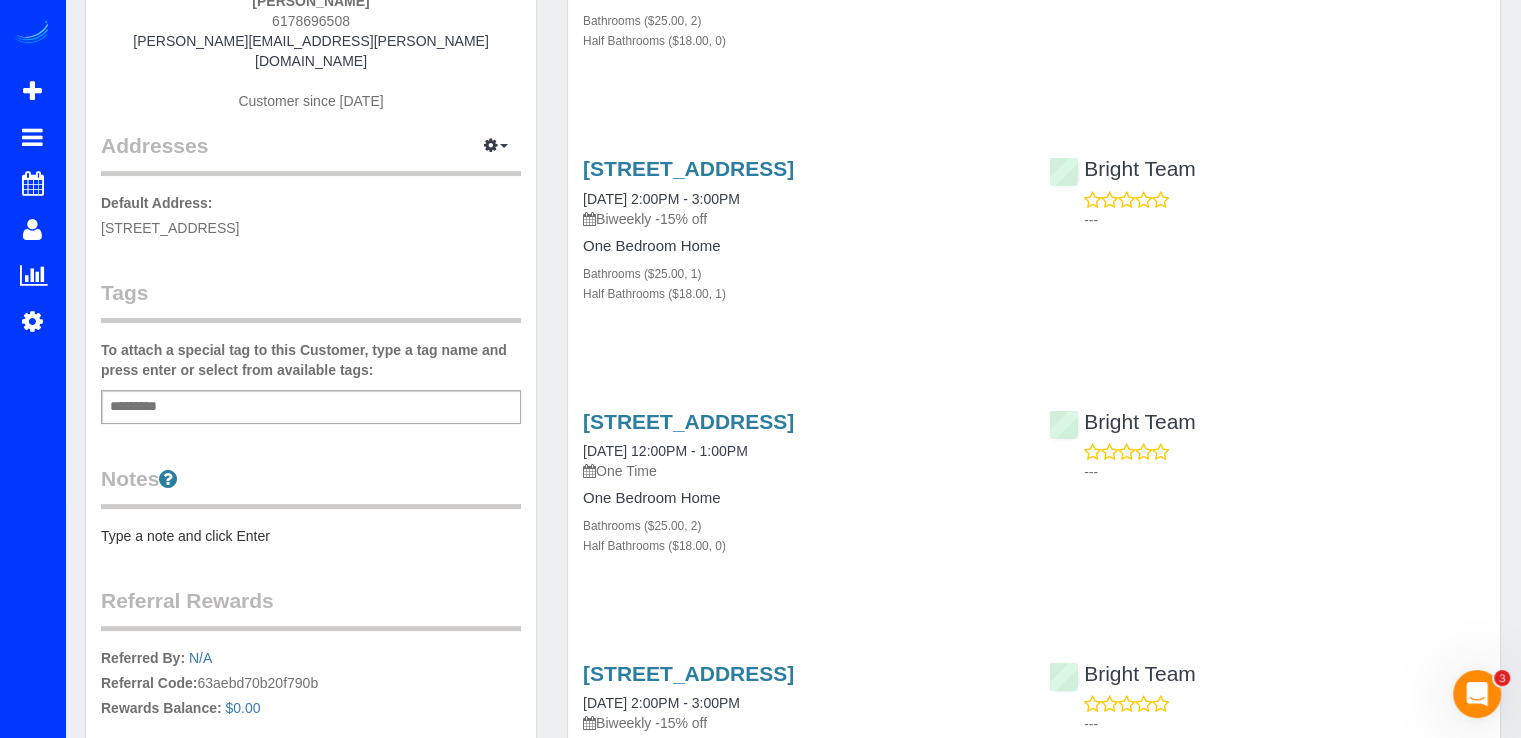 scroll, scrollTop: 0, scrollLeft: 0, axis: both 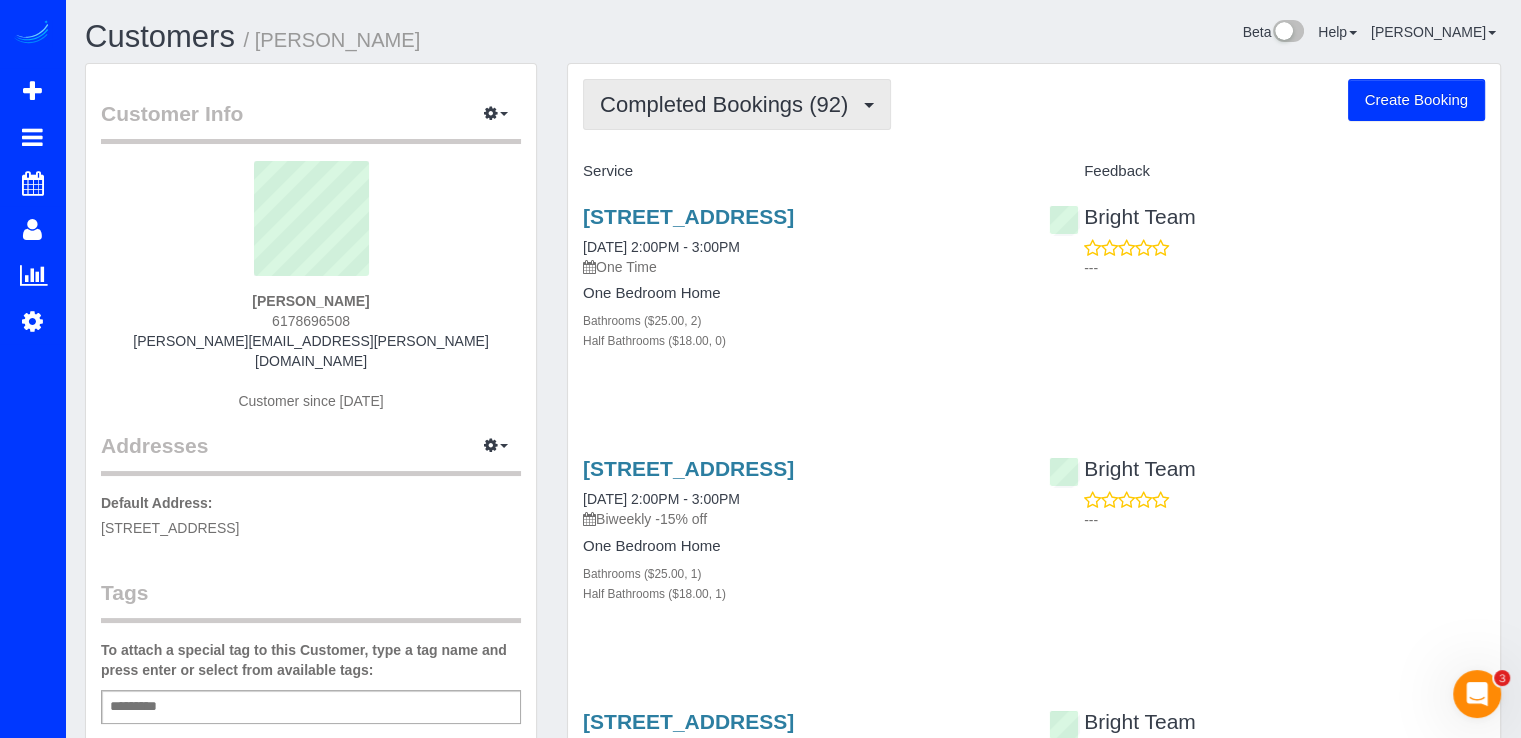 click on "Completed Bookings (92)" at bounding box center (729, 104) 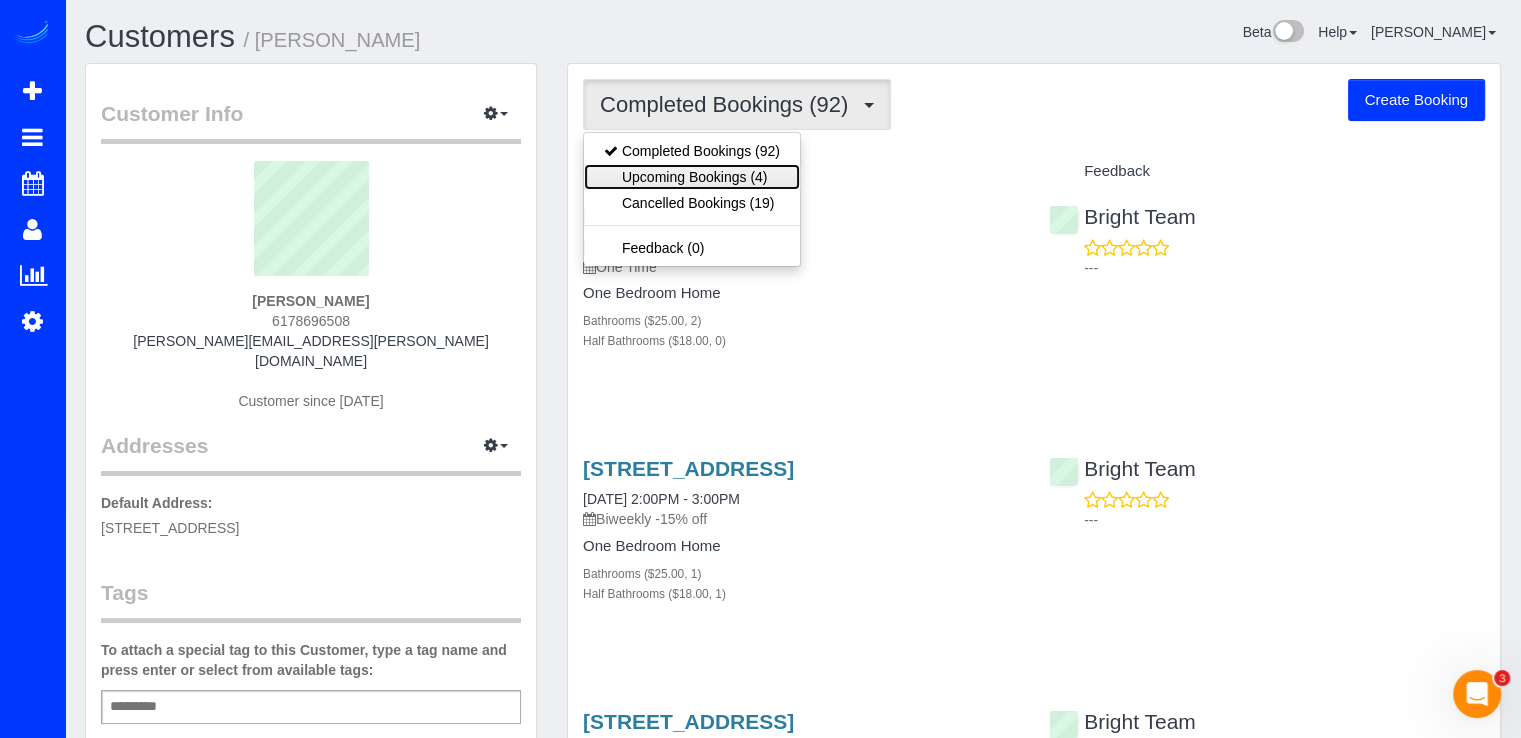 click on "Upcoming Bookings (4)" at bounding box center (692, 177) 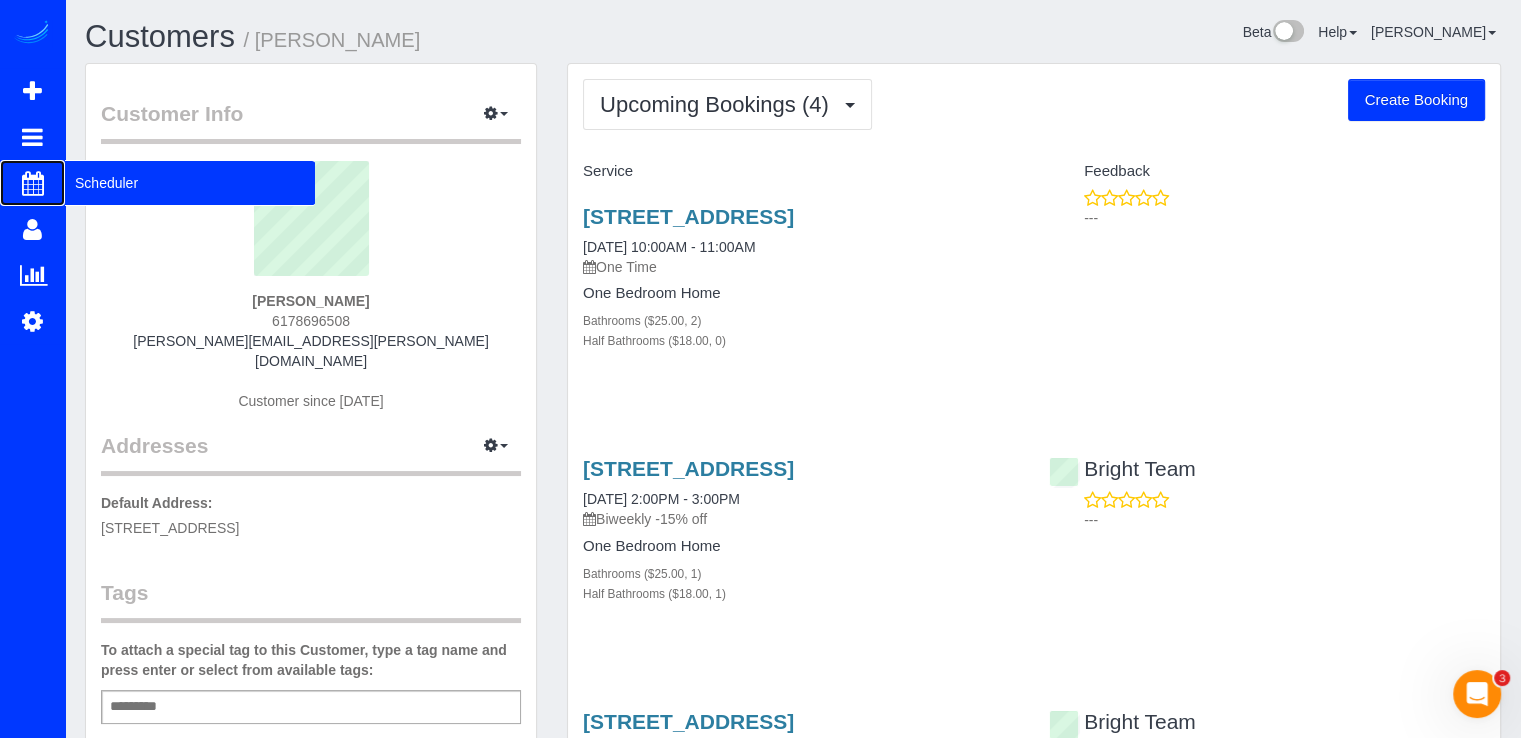 click on "Scheduler" at bounding box center [190, 183] 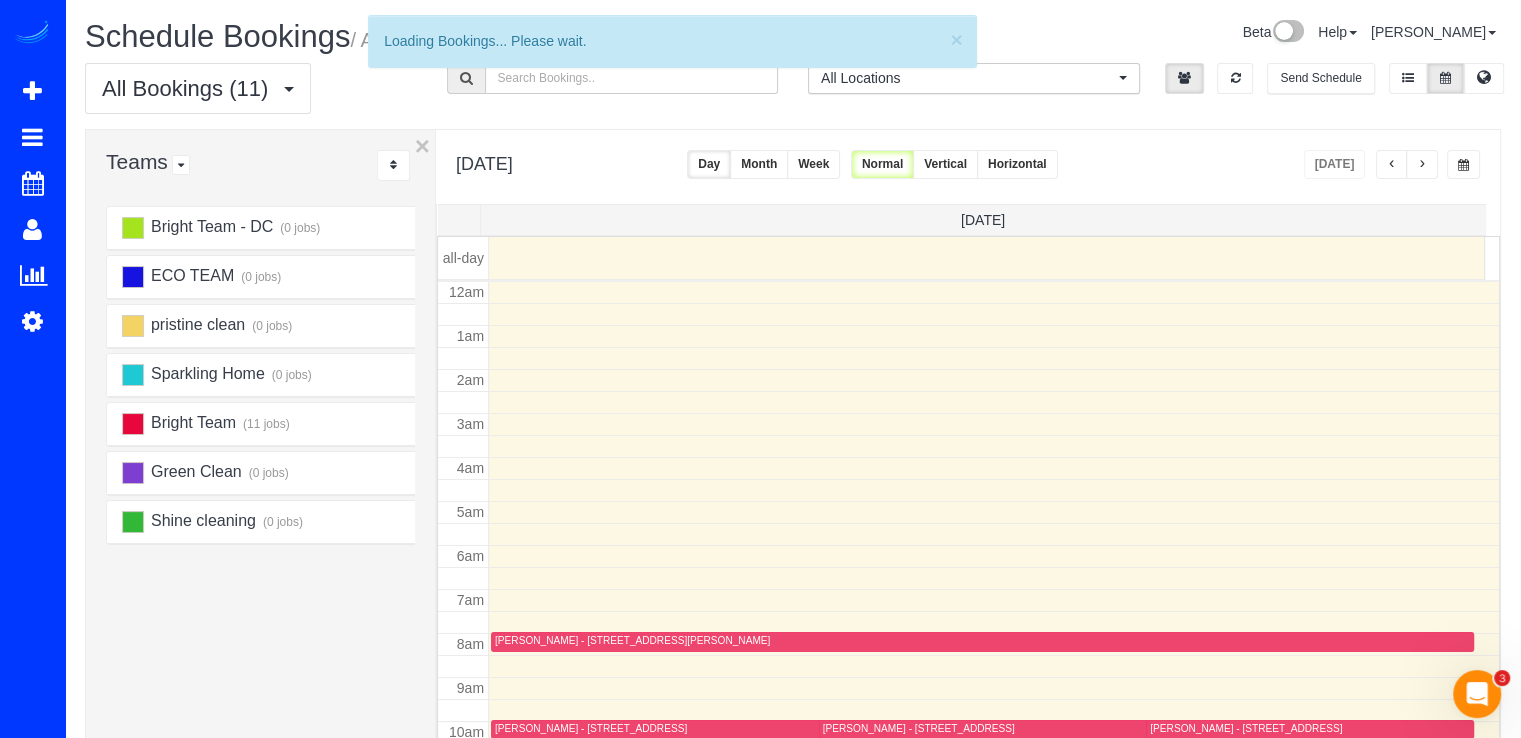 scroll, scrollTop: 263, scrollLeft: 0, axis: vertical 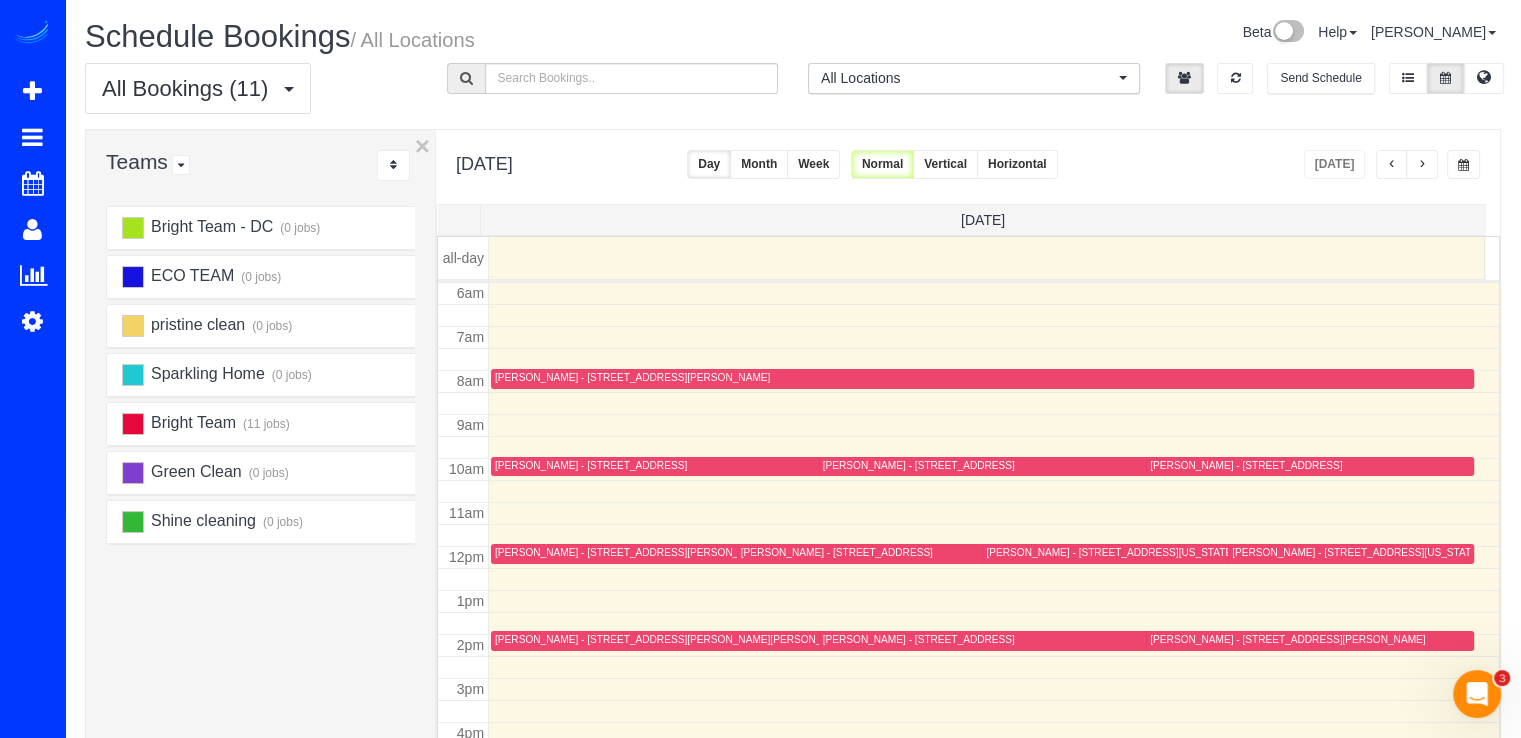 click at bounding box center (1422, 164) 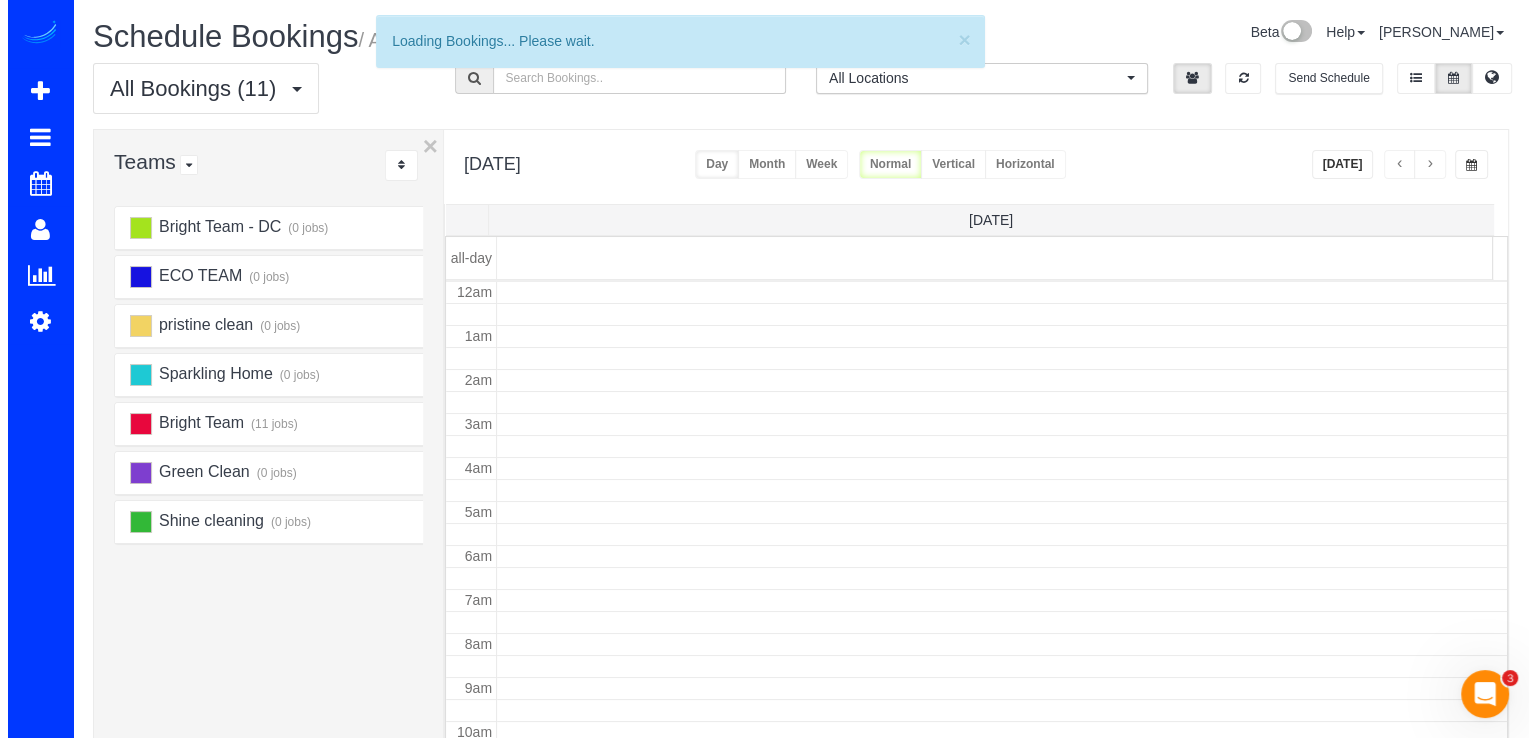 scroll, scrollTop: 263, scrollLeft: 0, axis: vertical 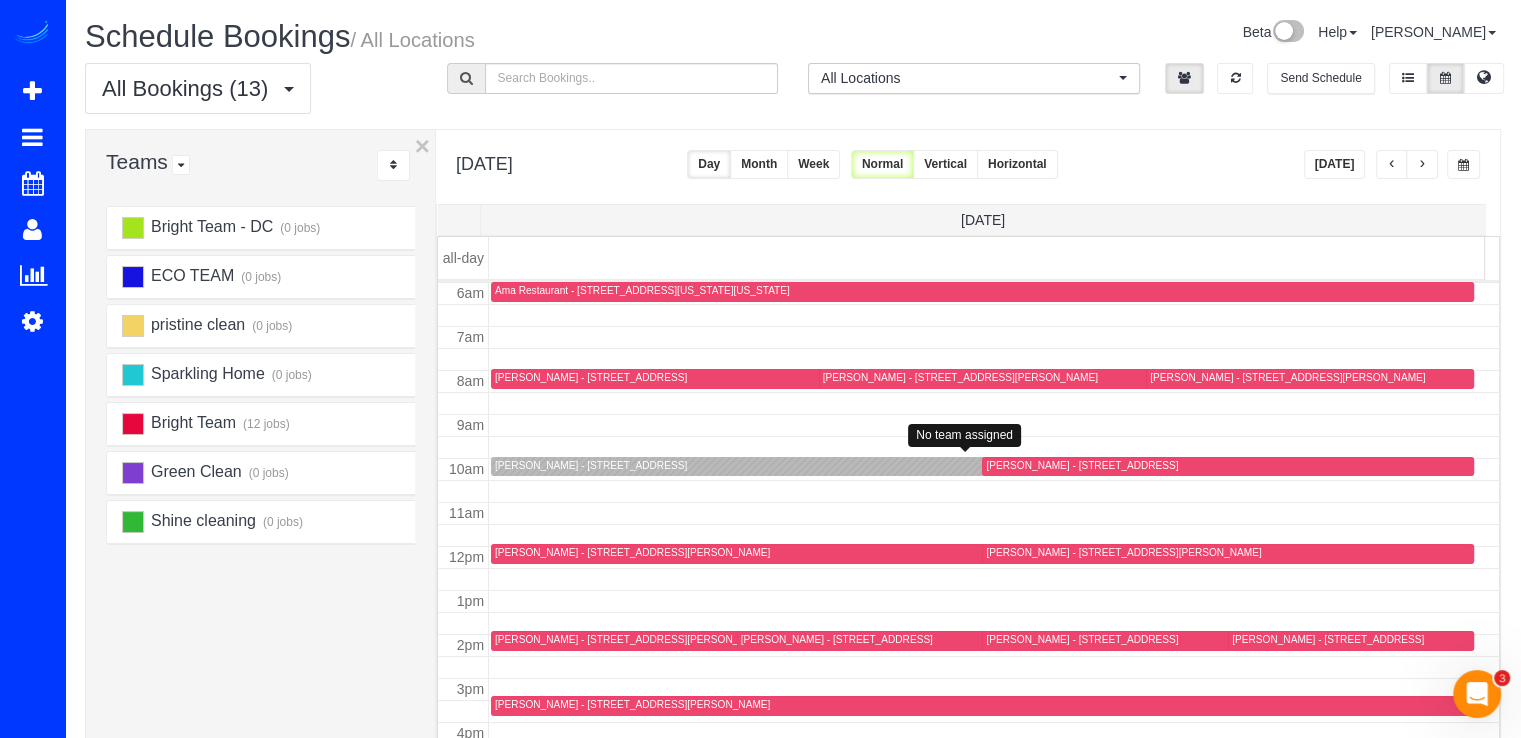 click on "Kathryn Erno - 4501 Chestnut Street, Bethesda, MD 20814" at bounding box center [591, 465] 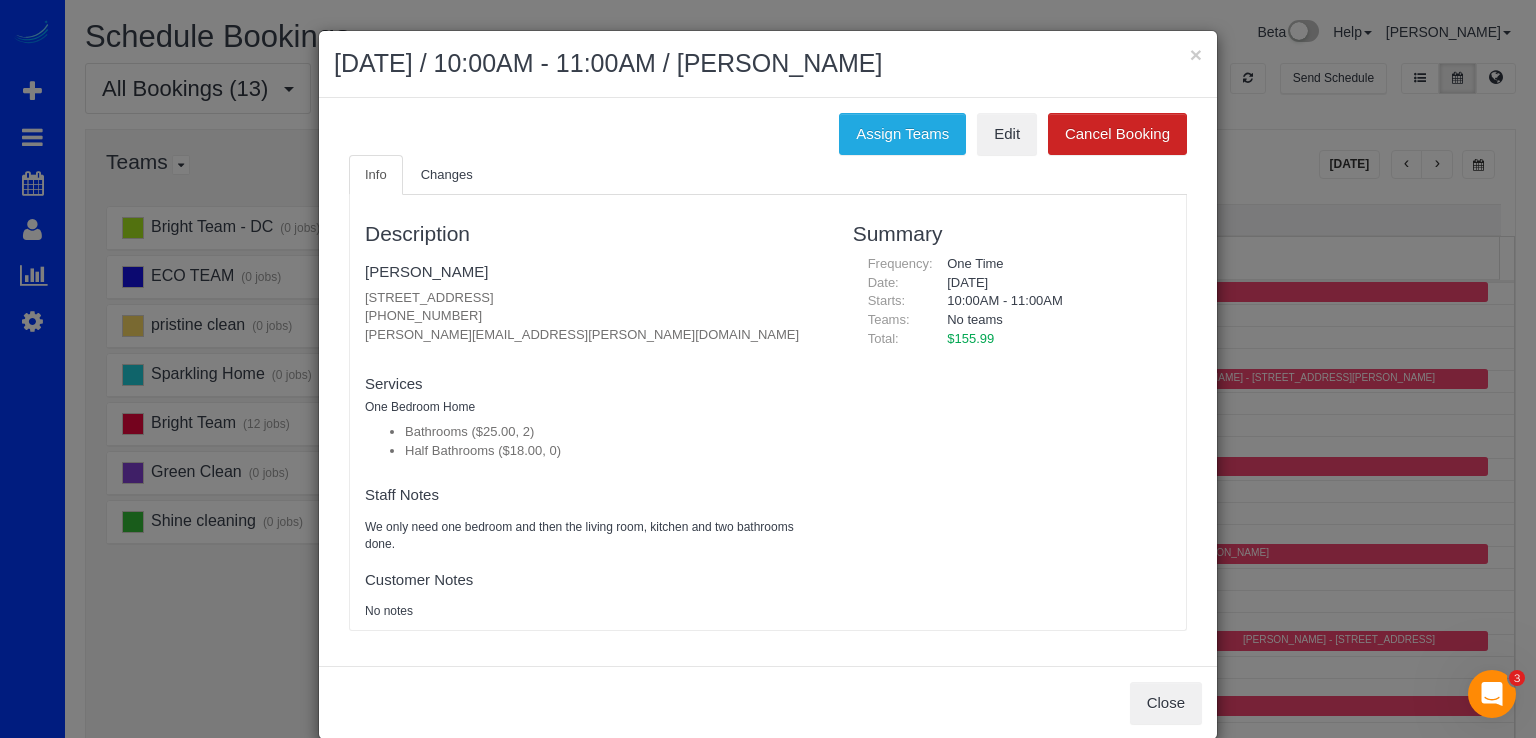 click on "Info
Changes" at bounding box center [768, 175] 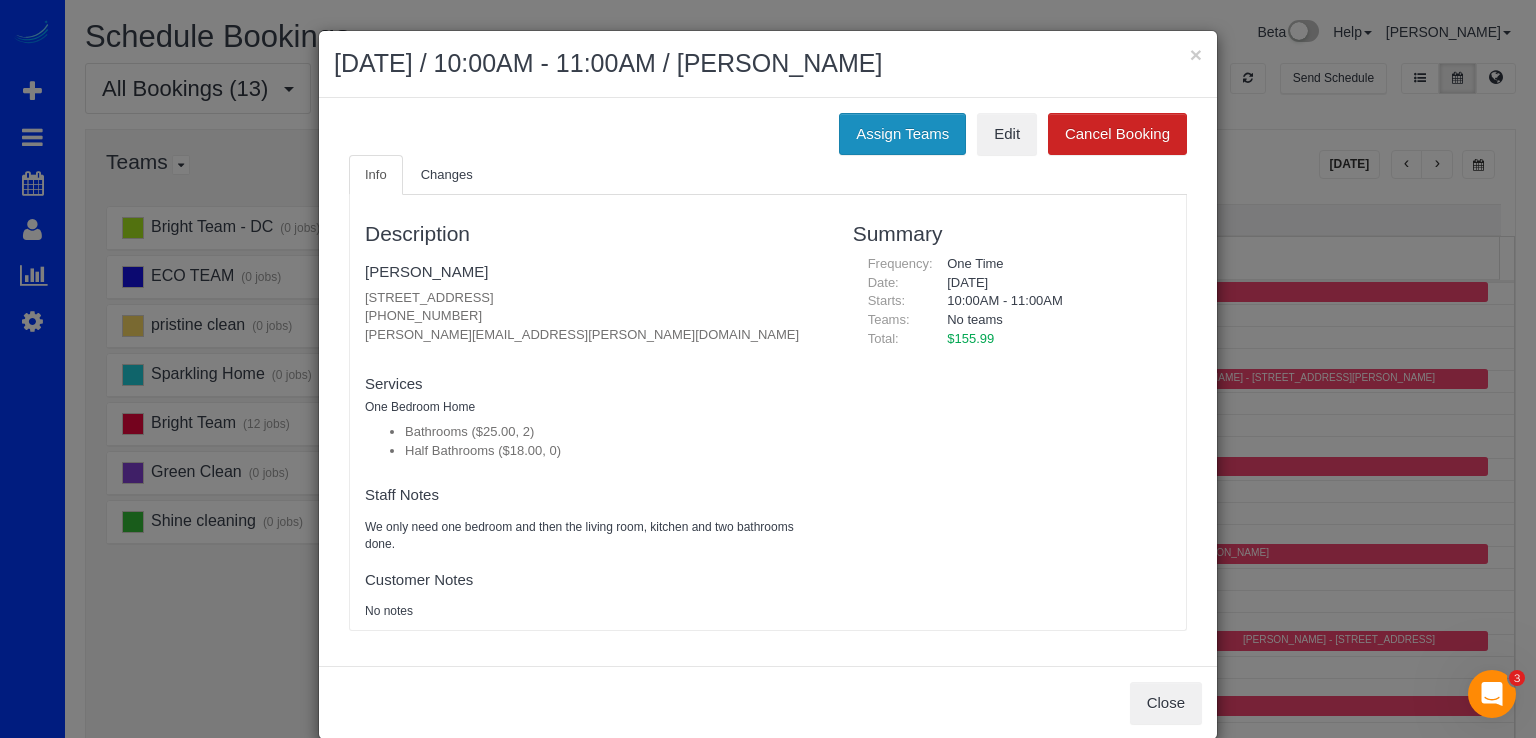 click on "Assign Teams" at bounding box center [902, 134] 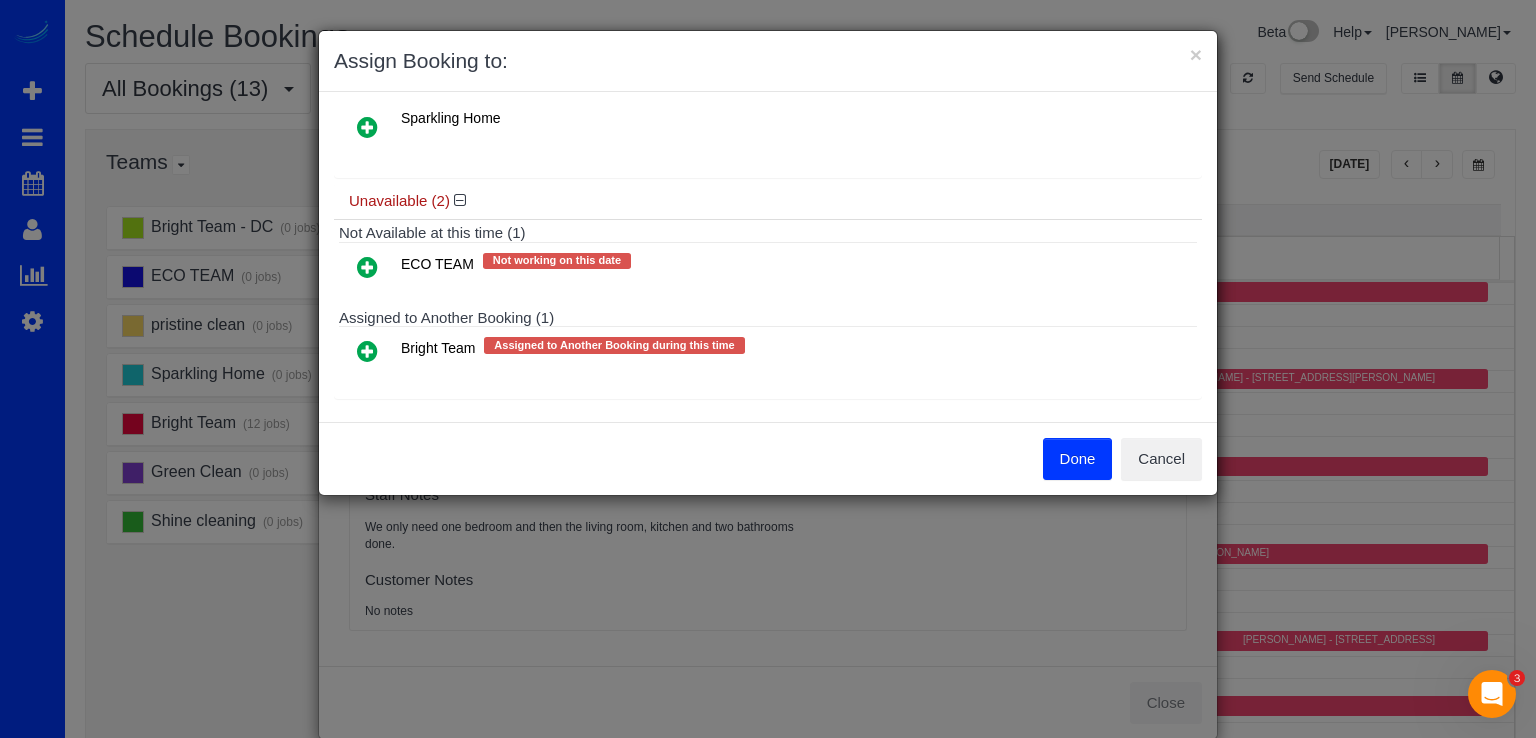 click at bounding box center [367, 351] 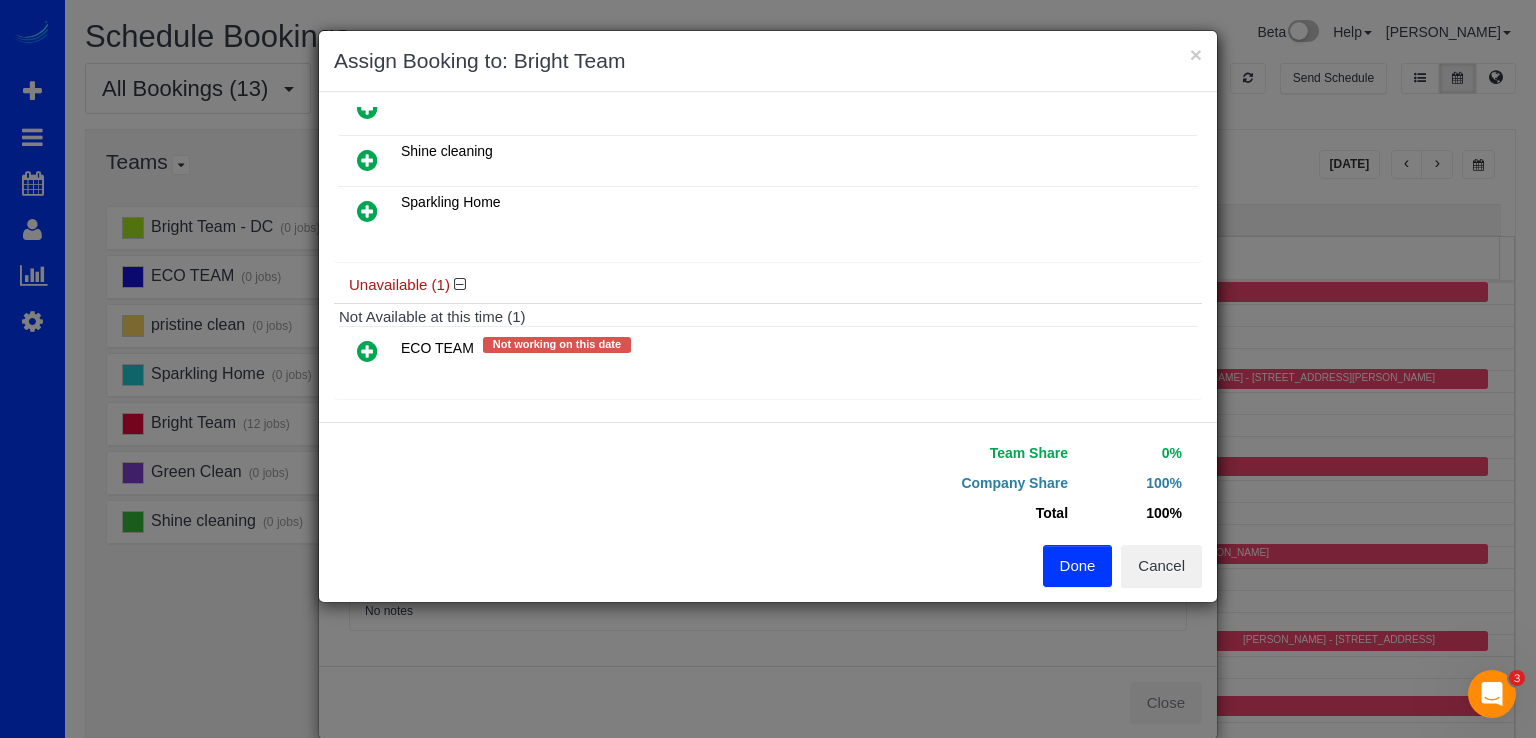 click on "Done" at bounding box center [1078, 566] 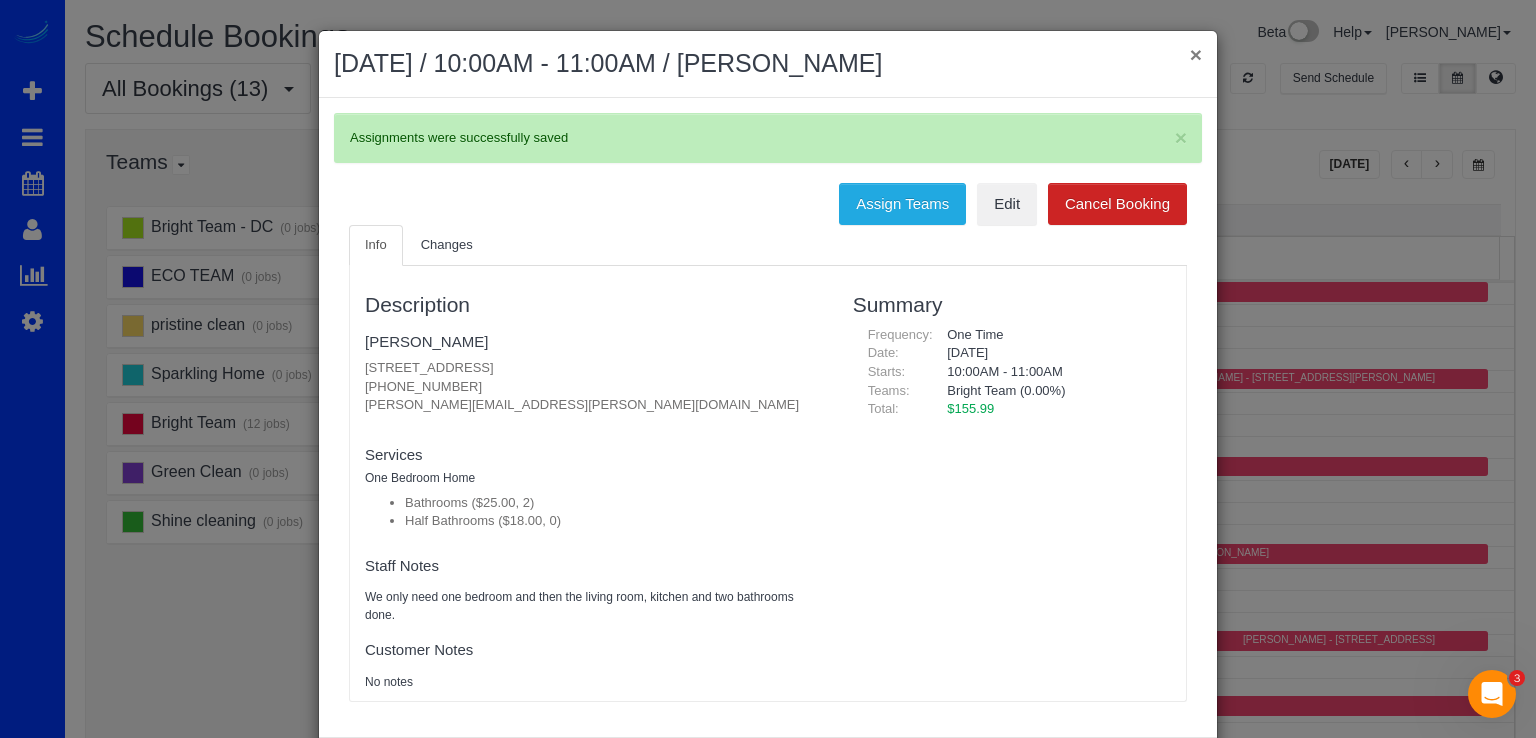 click on "×" at bounding box center [1196, 54] 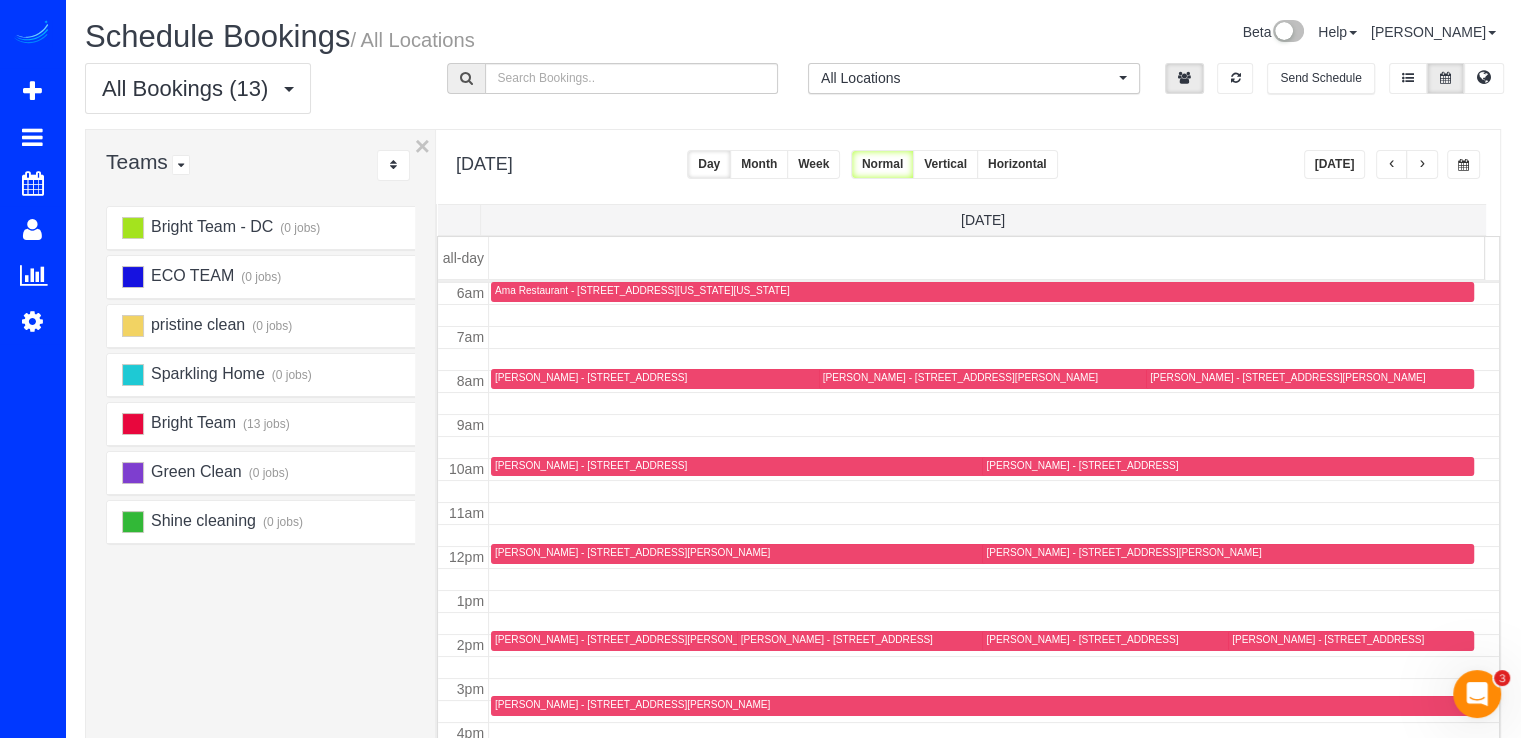 click at bounding box center (994, 645) 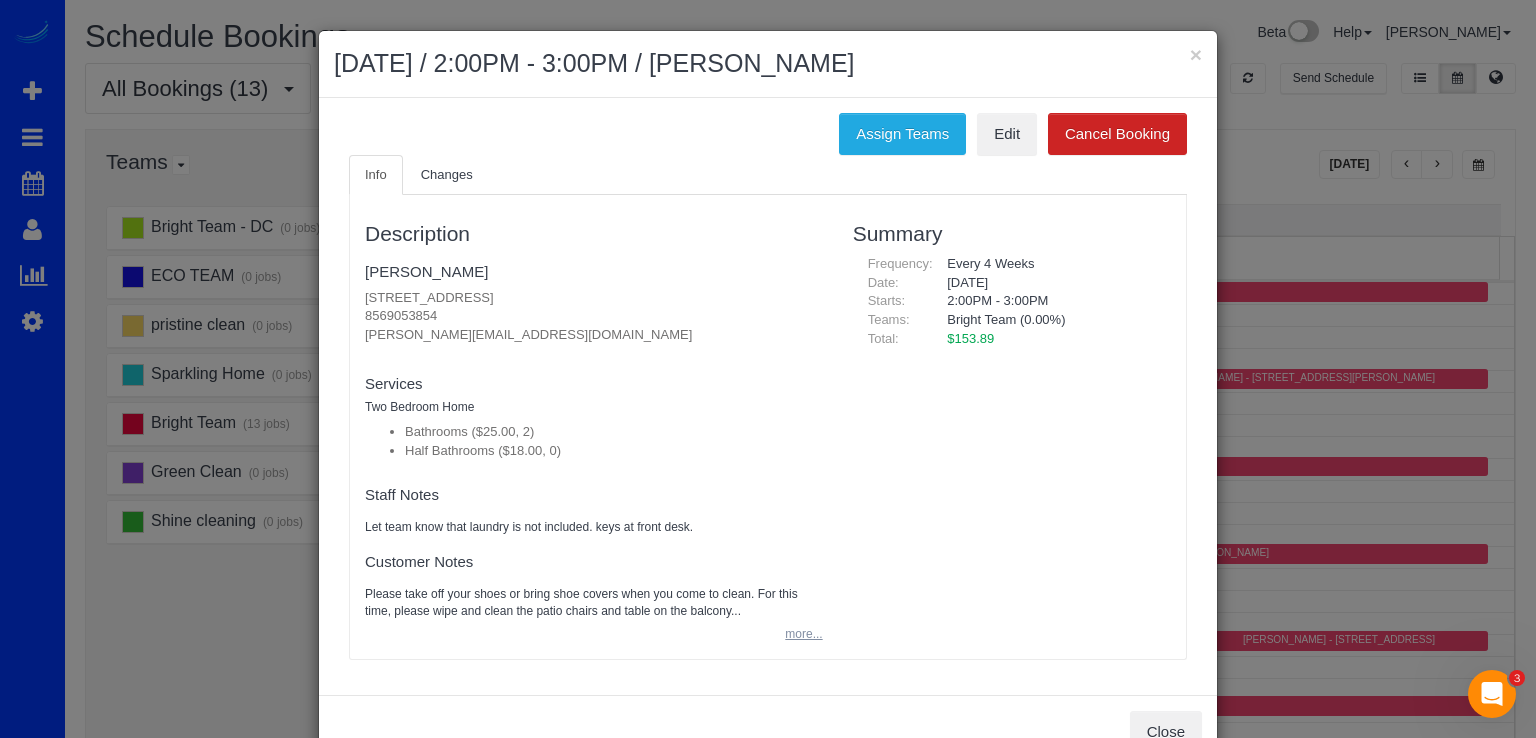 click on "more..." at bounding box center (797, 634) 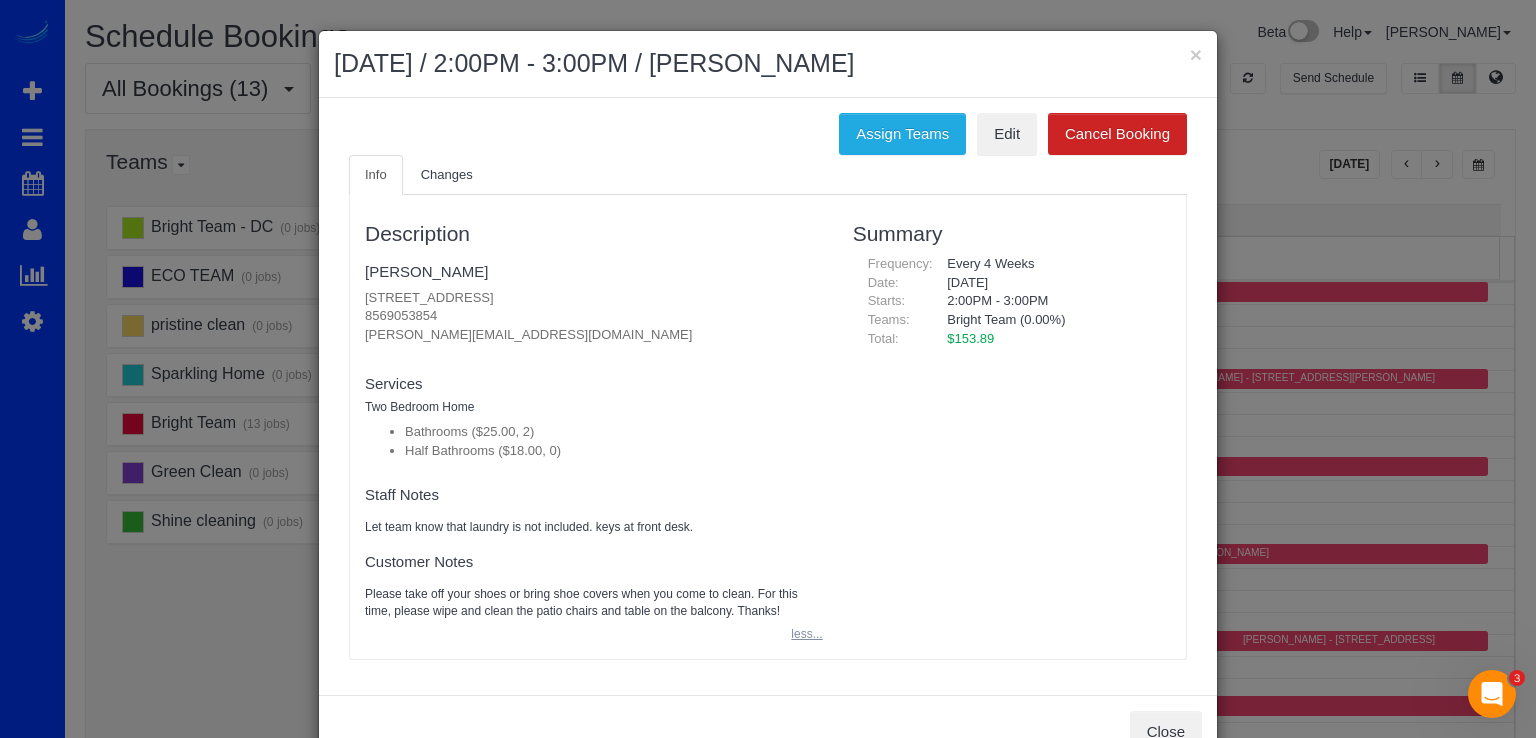 click on "less..." at bounding box center [800, 634] 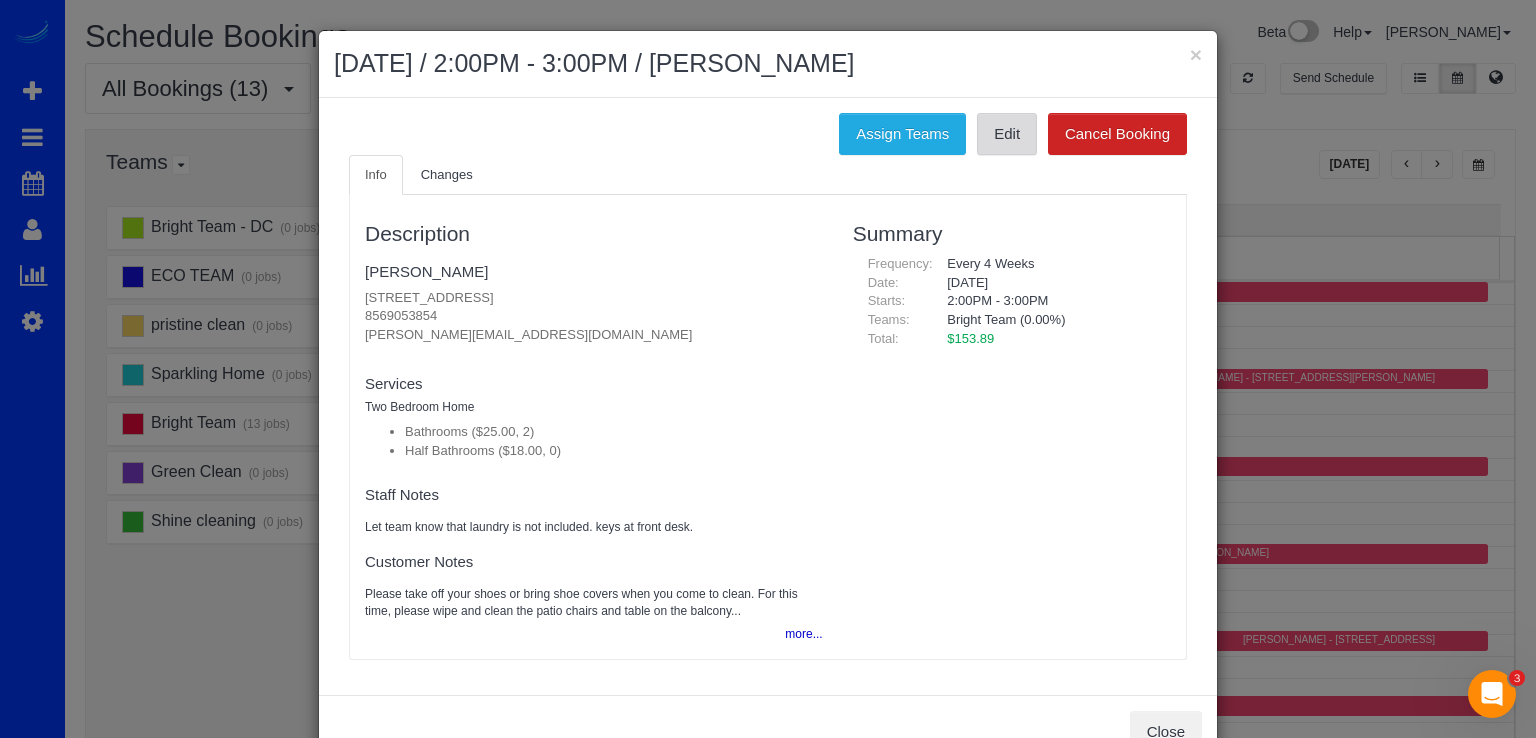 click on "Edit" at bounding box center (1007, 134) 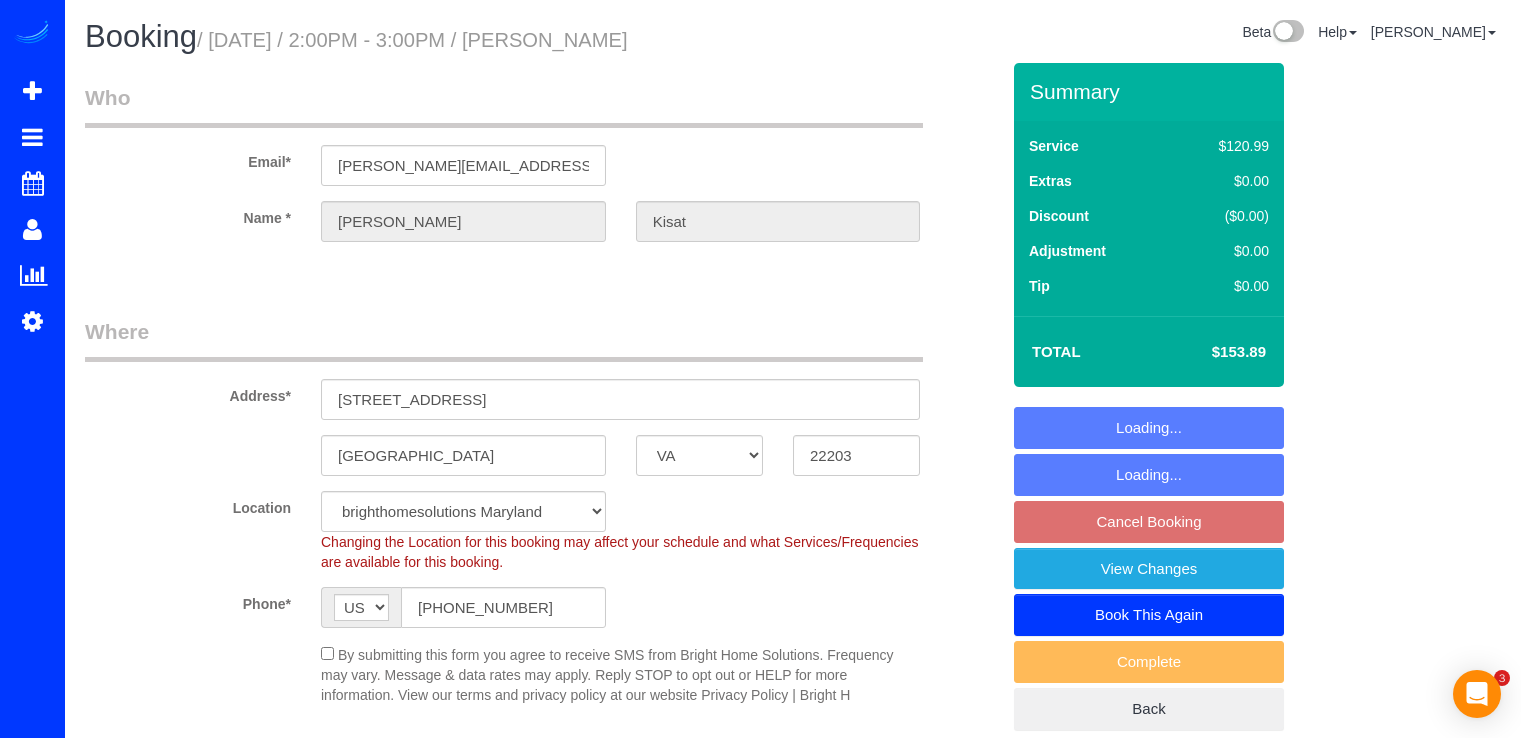 select on "VA" 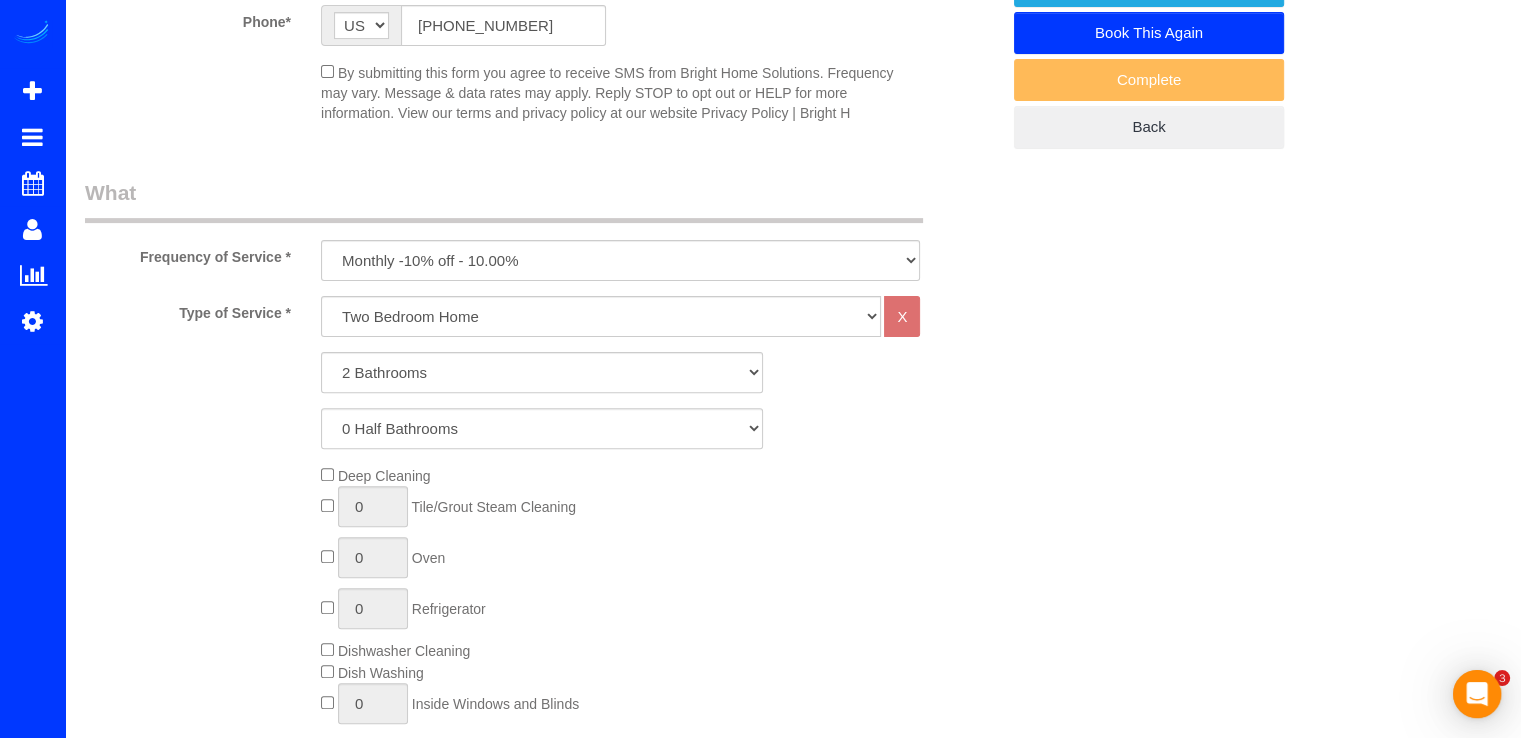 scroll, scrollTop: 700, scrollLeft: 0, axis: vertical 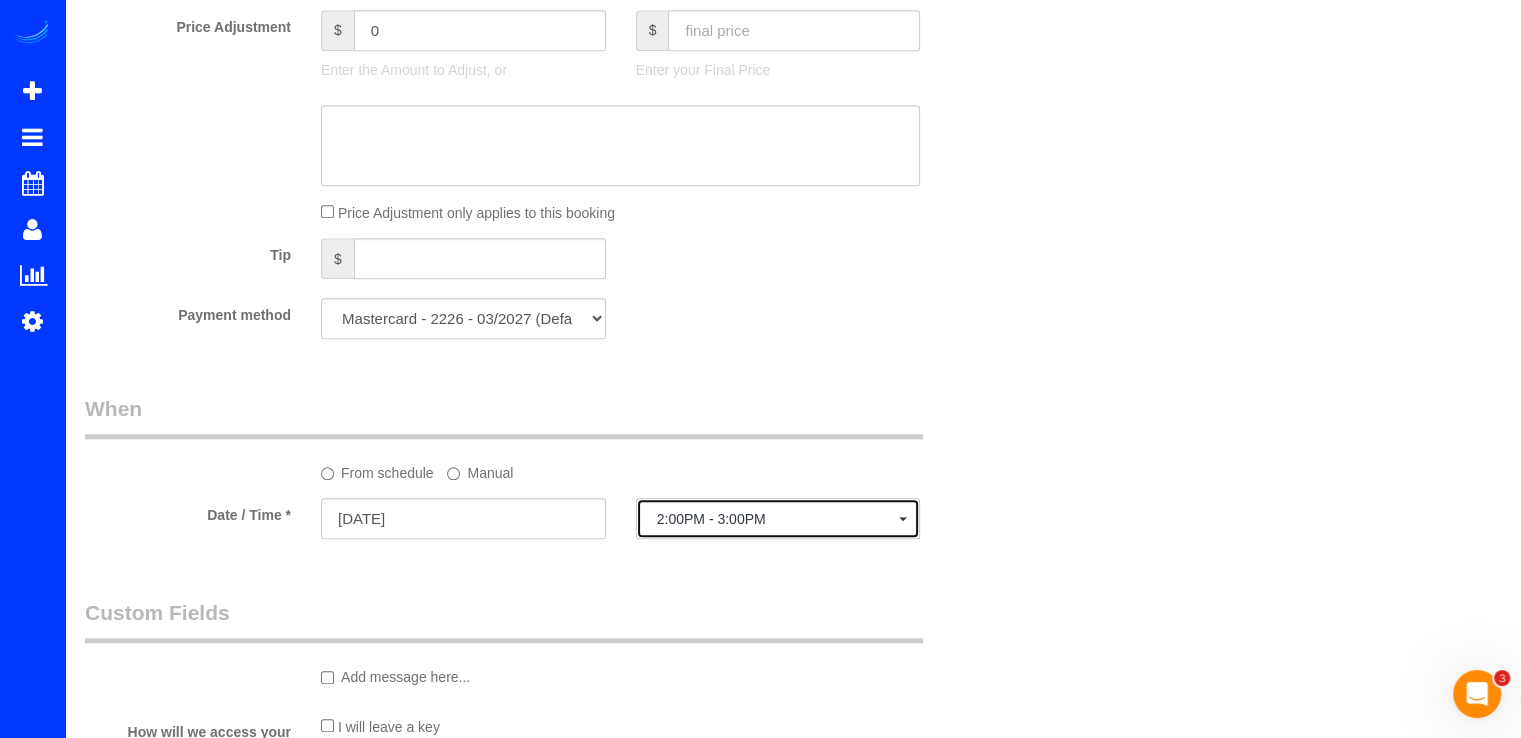 click on "2:00PM - 3:00PM" 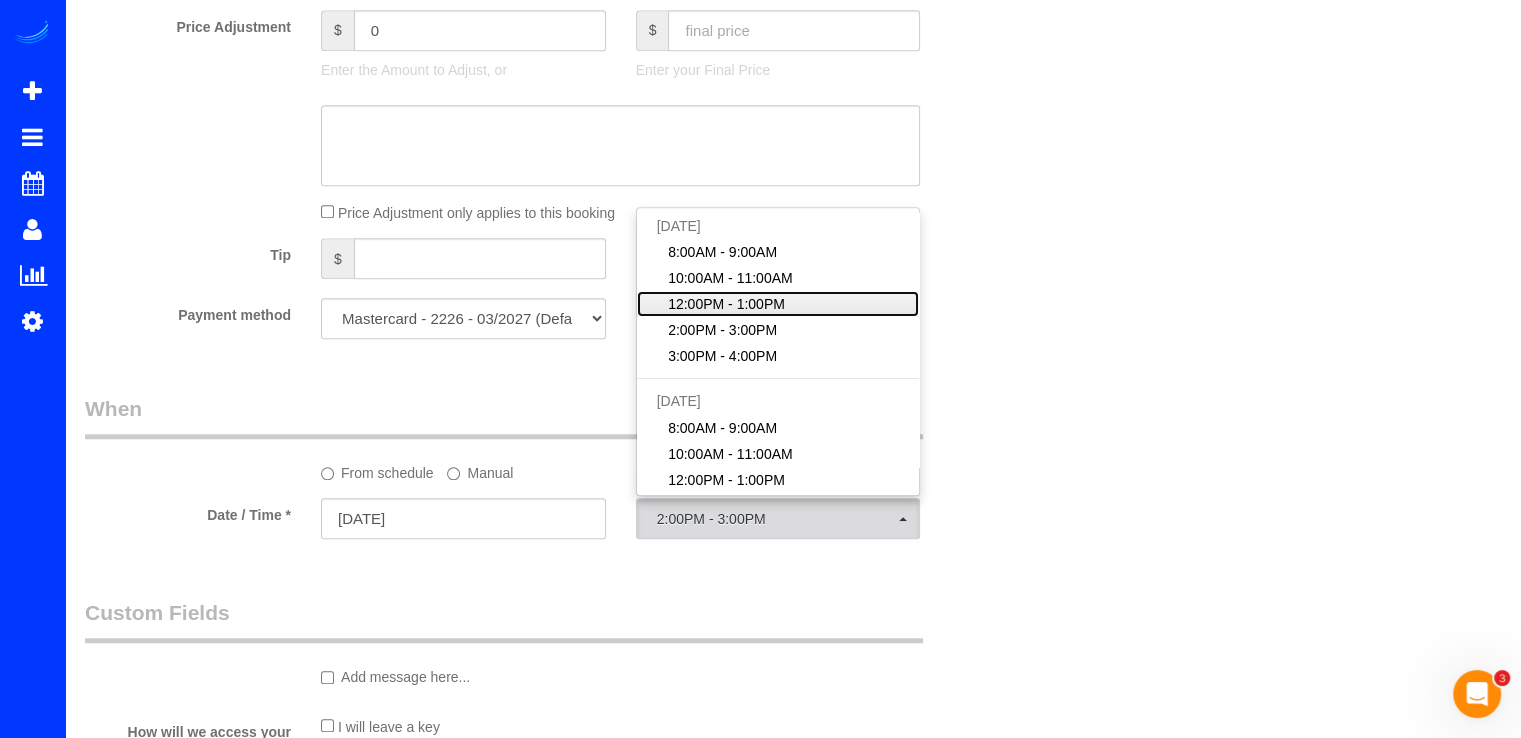 click on "12:00PM - 1:00PM" 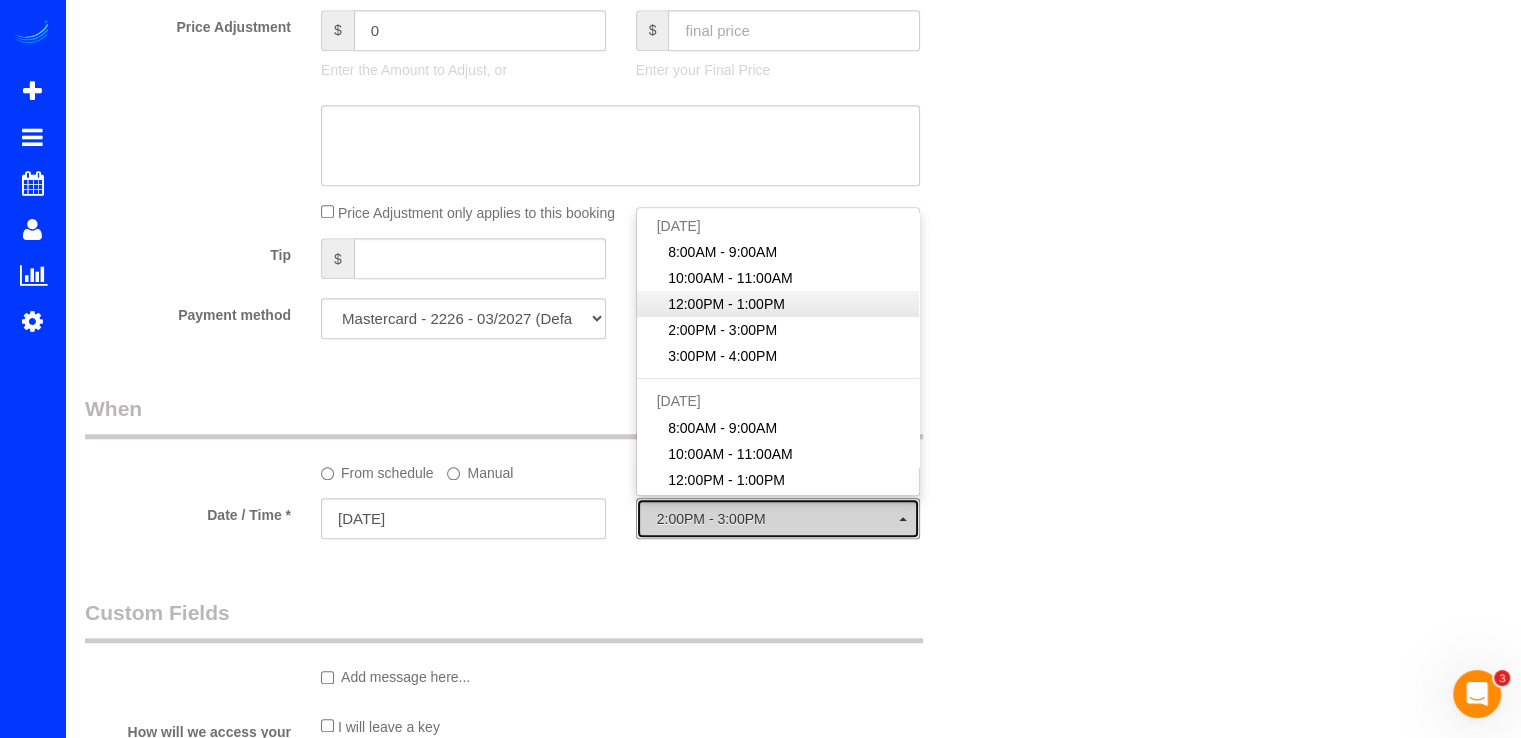 select on "spot3" 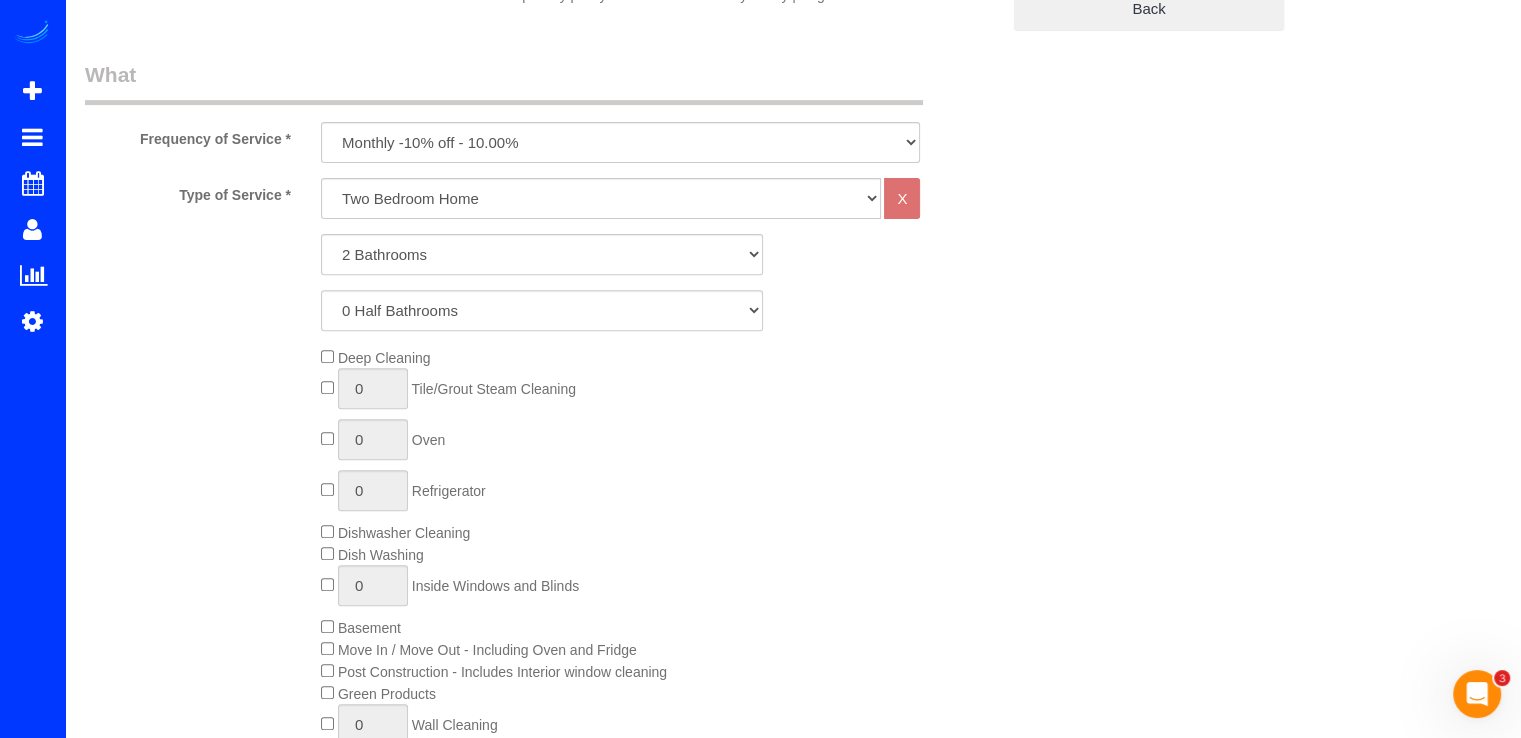 scroll, scrollTop: 300, scrollLeft: 0, axis: vertical 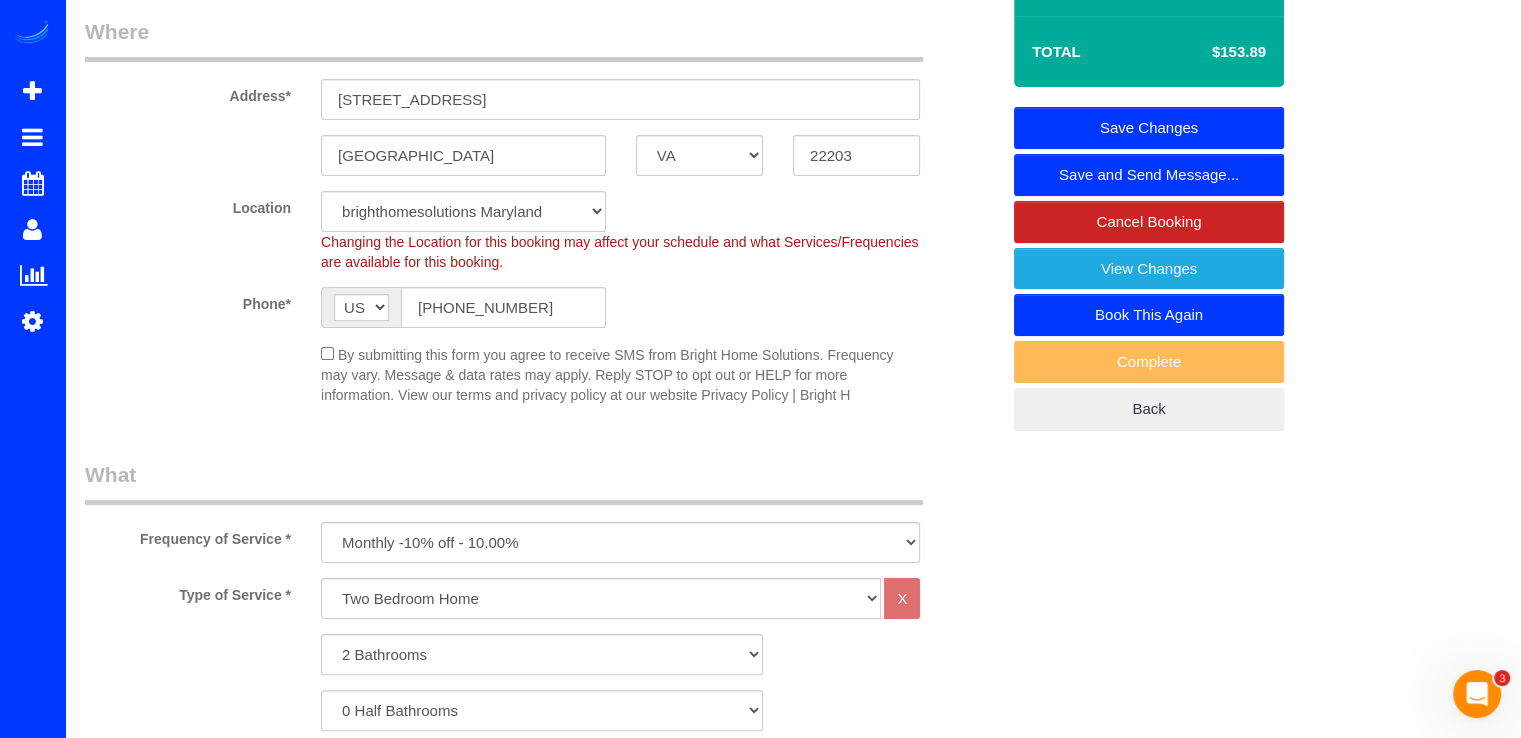 click on "Save Changes" at bounding box center (1149, 128) 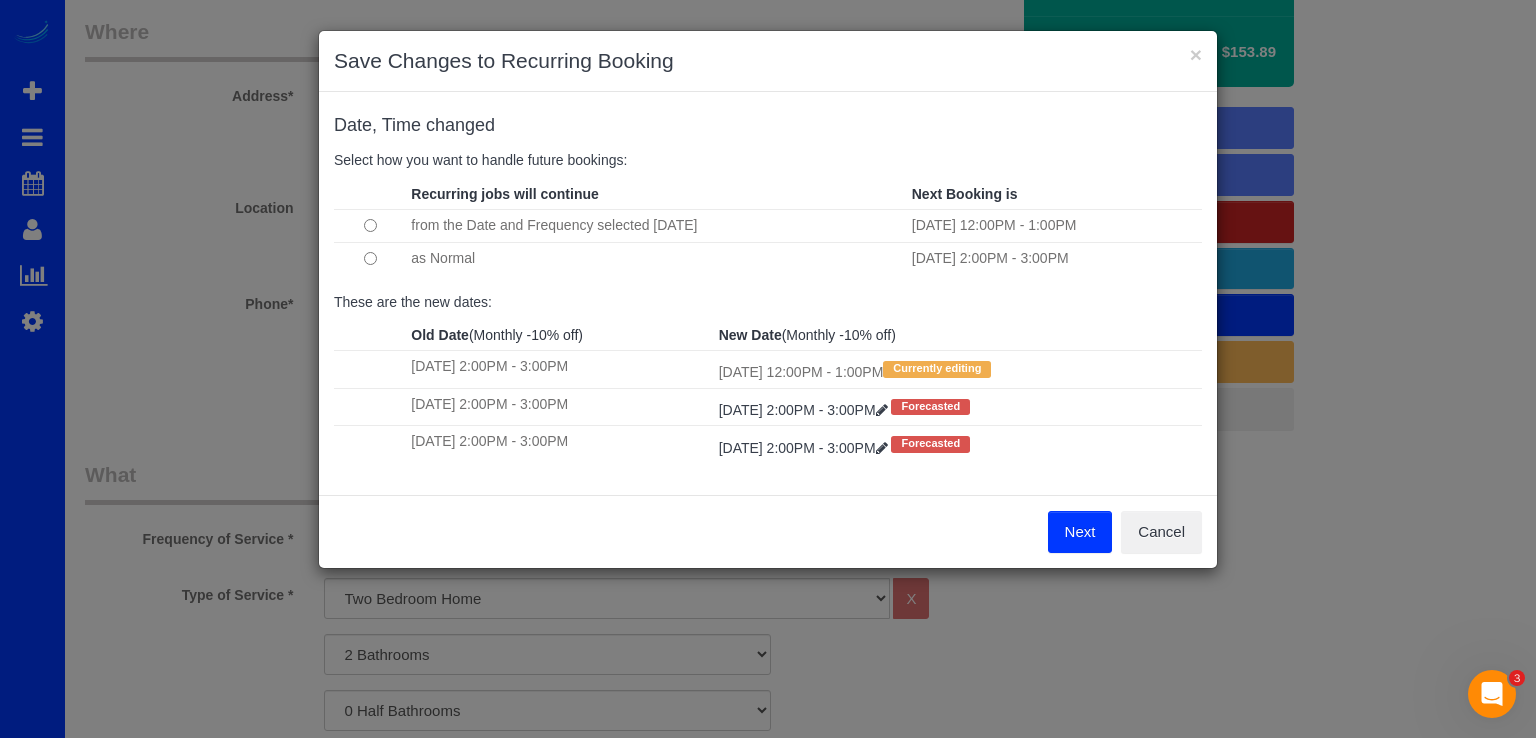 click on "Next" at bounding box center [1080, 532] 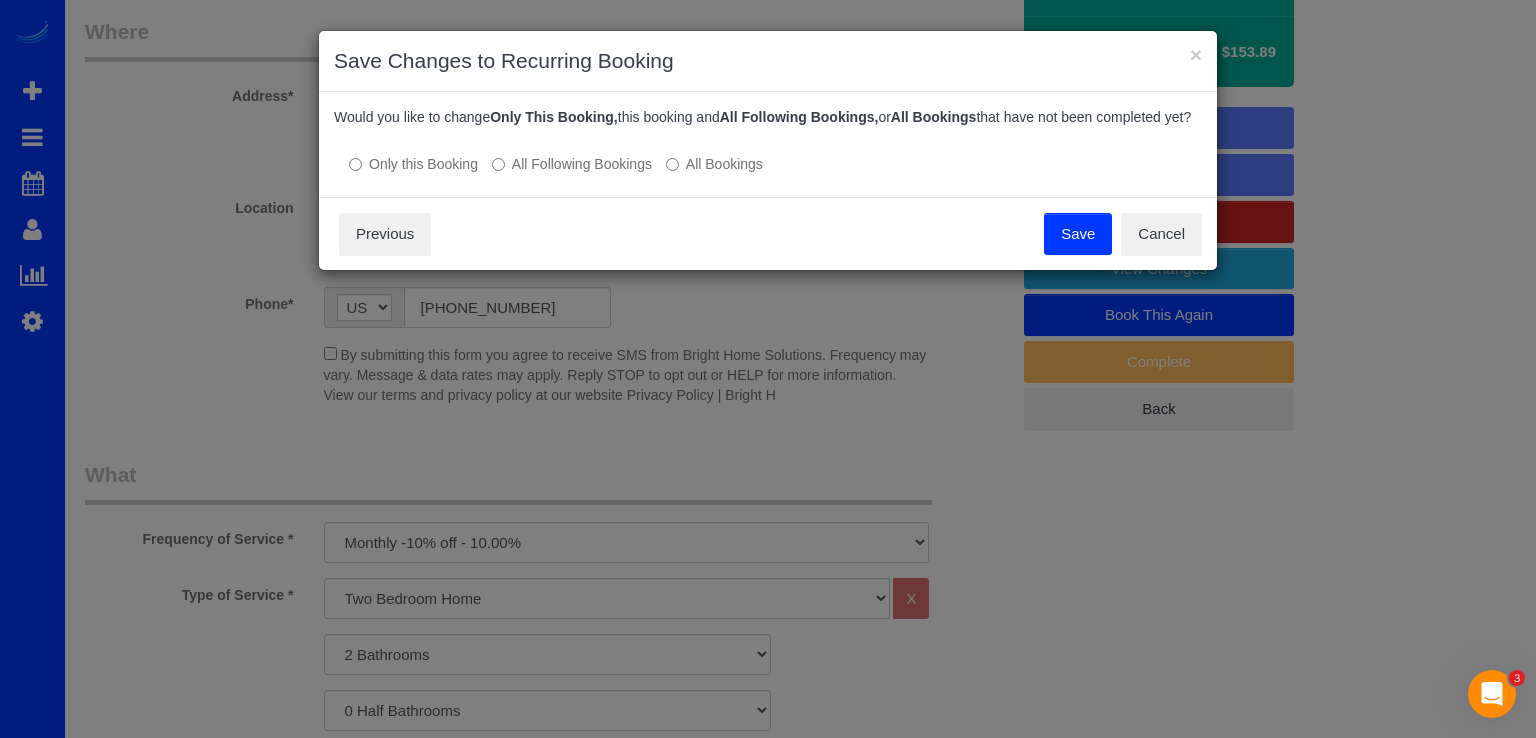 click on "Save" at bounding box center (1078, 234) 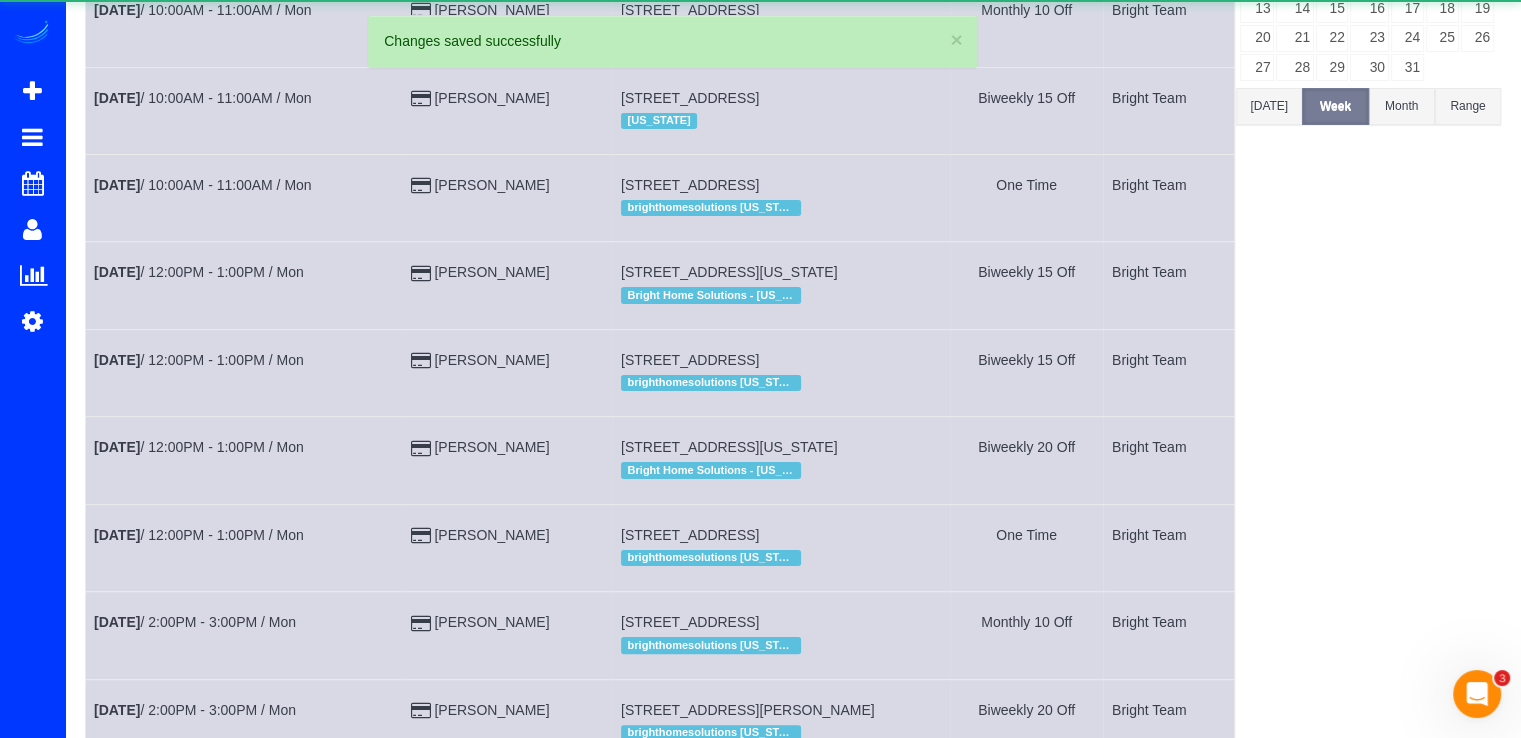 scroll, scrollTop: 0, scrollLeft: 0, axis: both 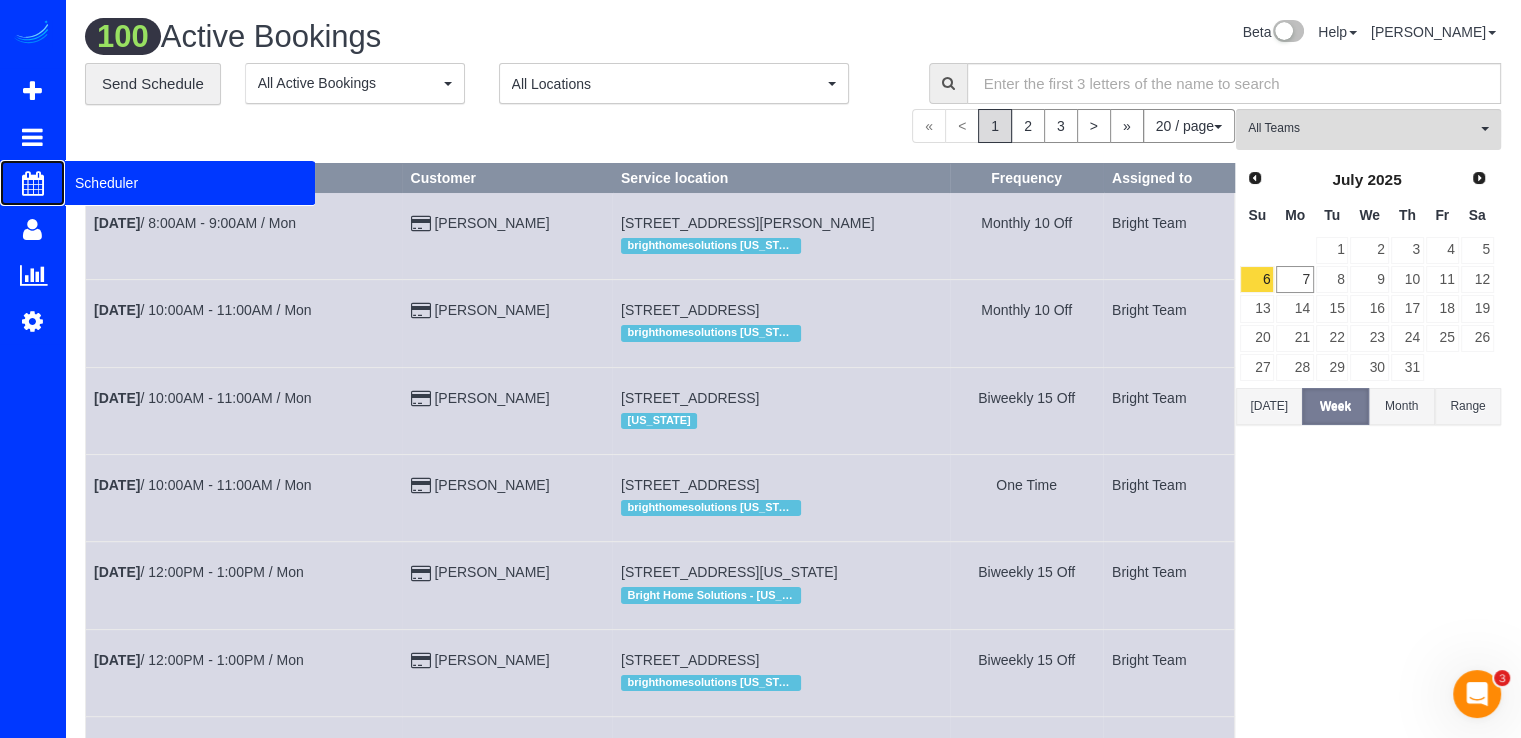 click on "Scheduler" at bounding box center [190, 183] 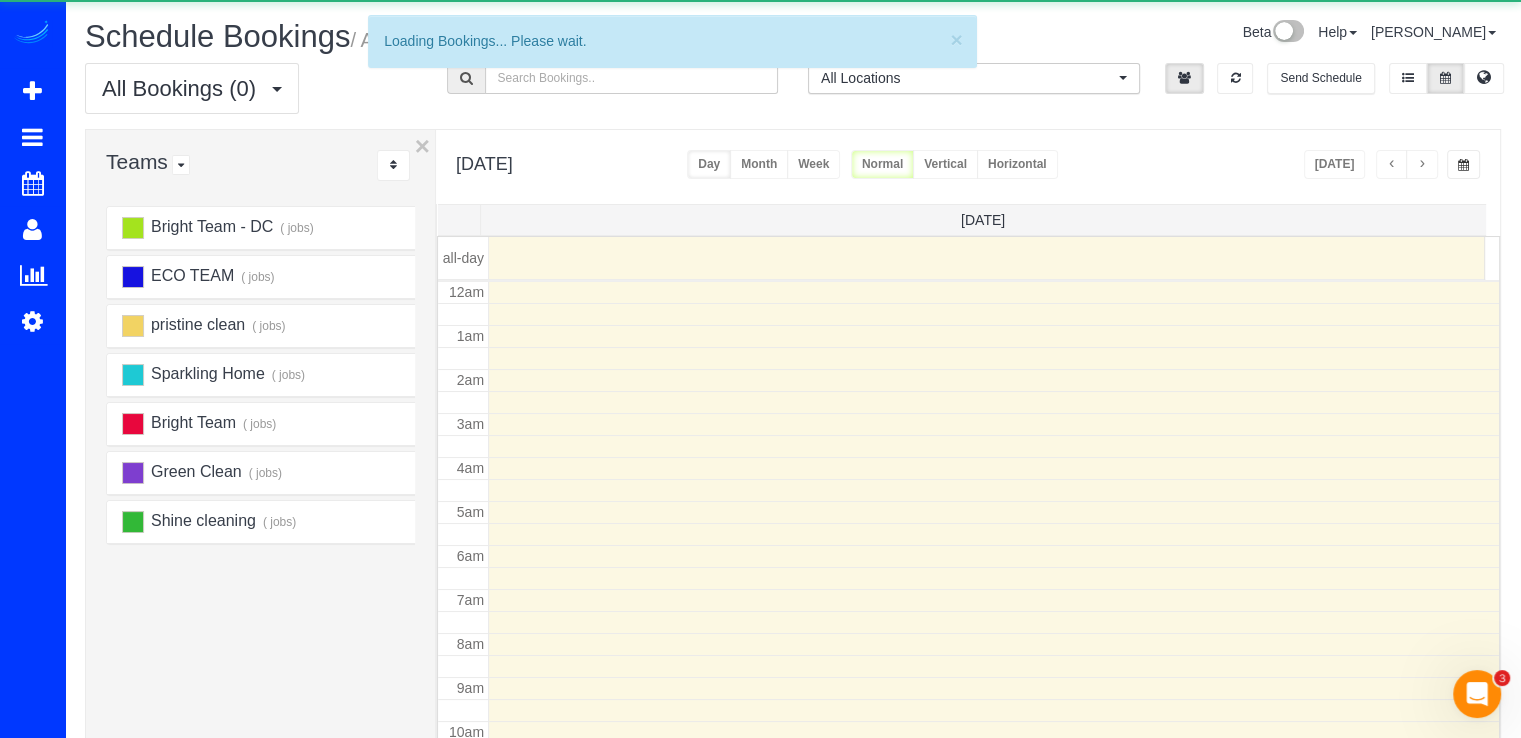 scroll, scrollTop: 263, scrollLeft: 0, axis: vertical 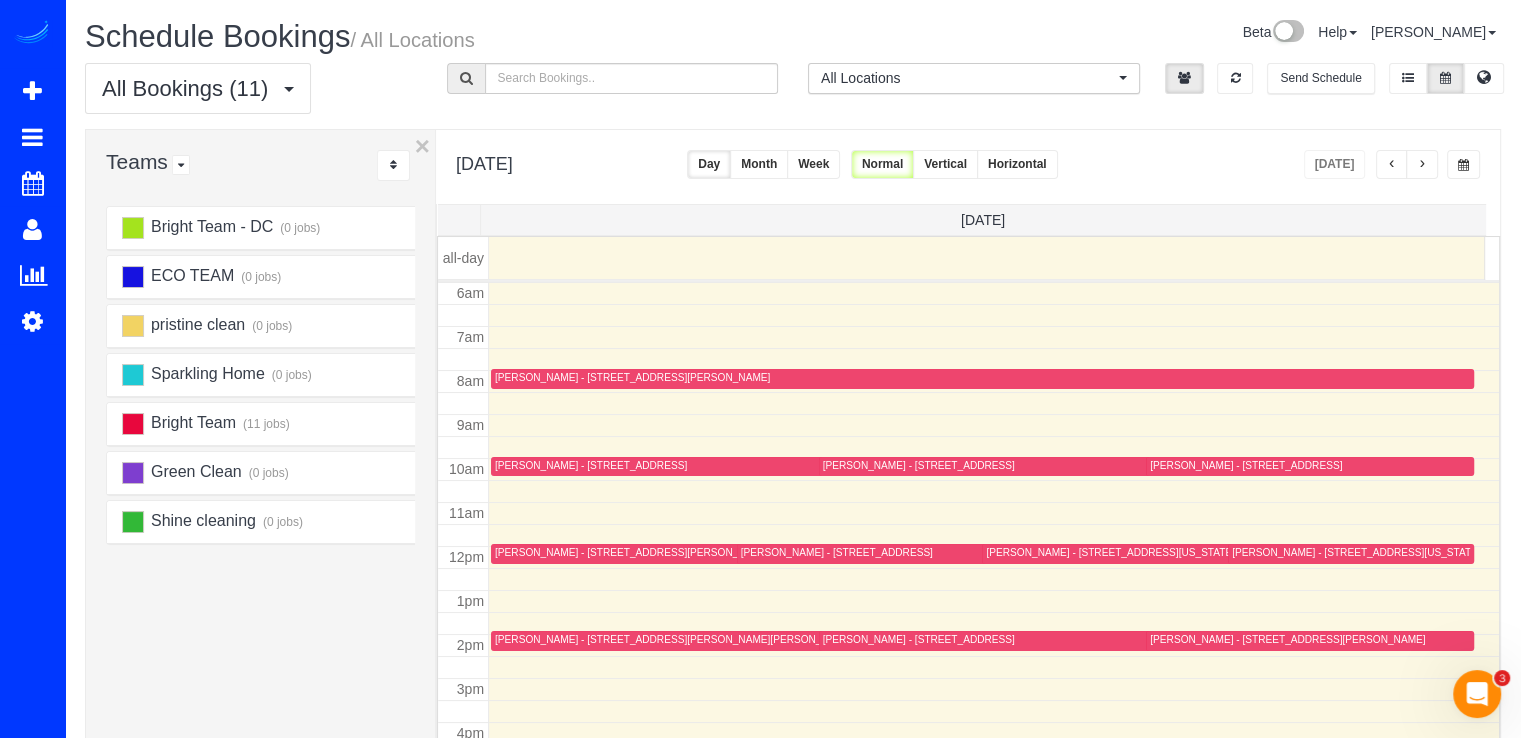 click at bounding box center [1422, 164] 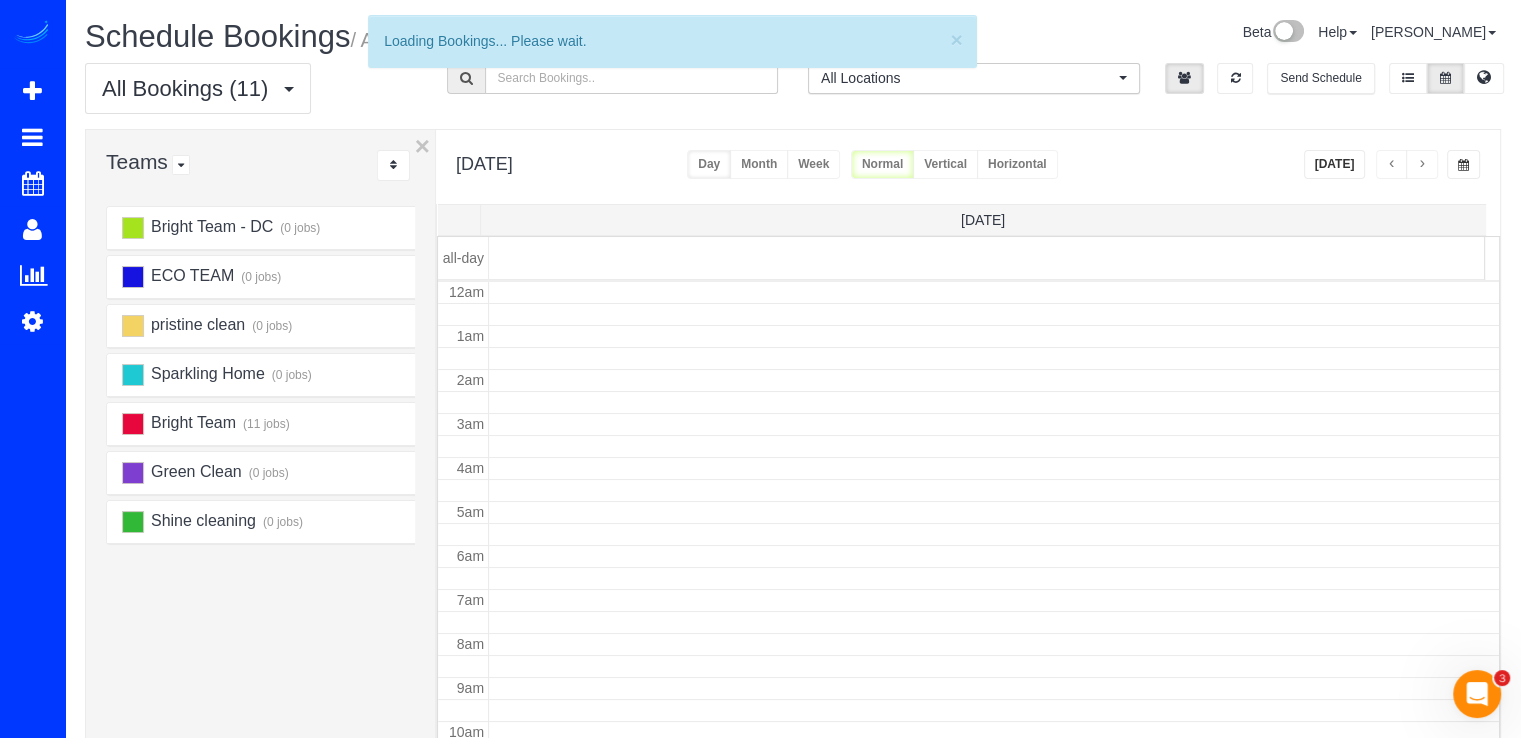scroll, scrollTop: 263, scrollLeft: 0, axis: vertical 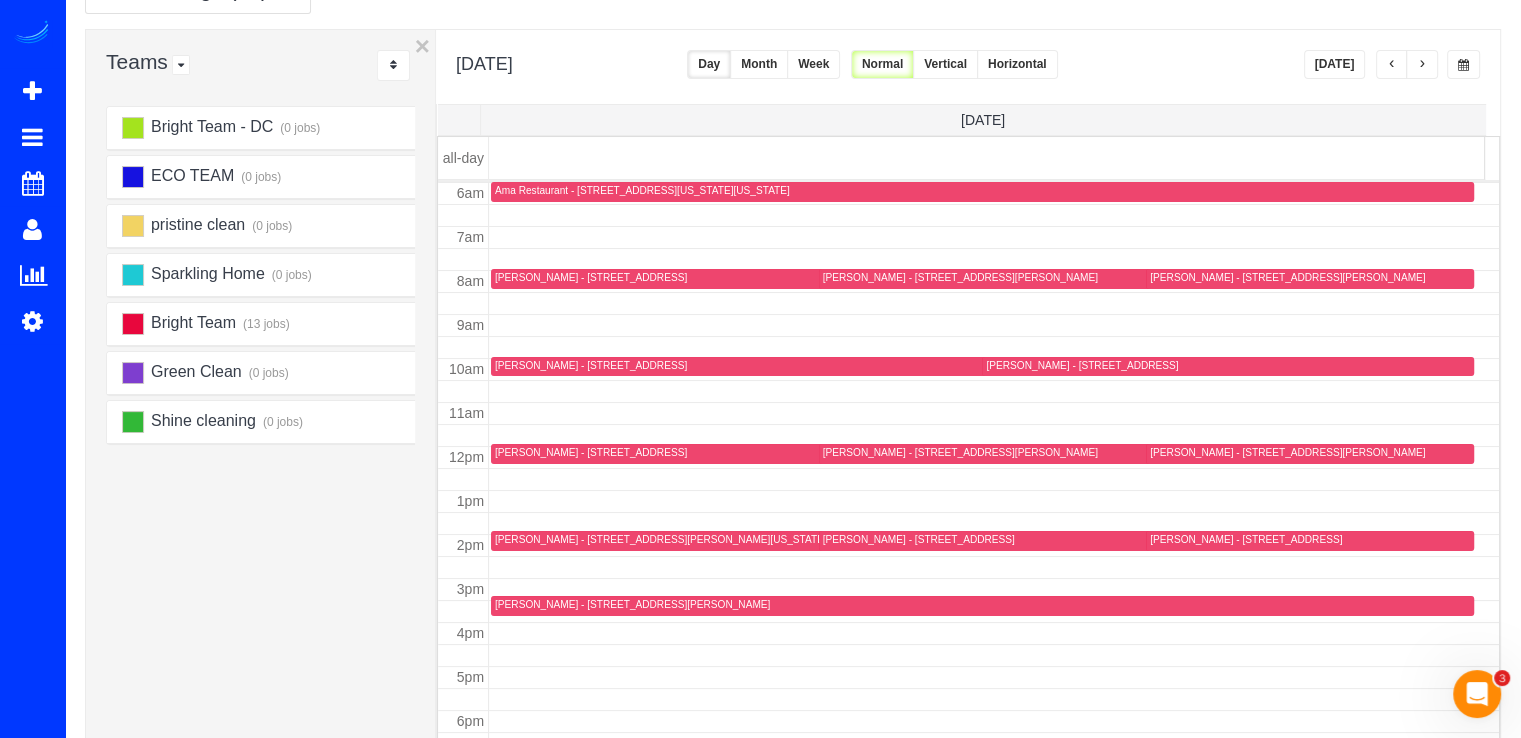 click on "[PERSON_NAME] - [STREET_ADDRESS]" at bounding box center [1082, 365] 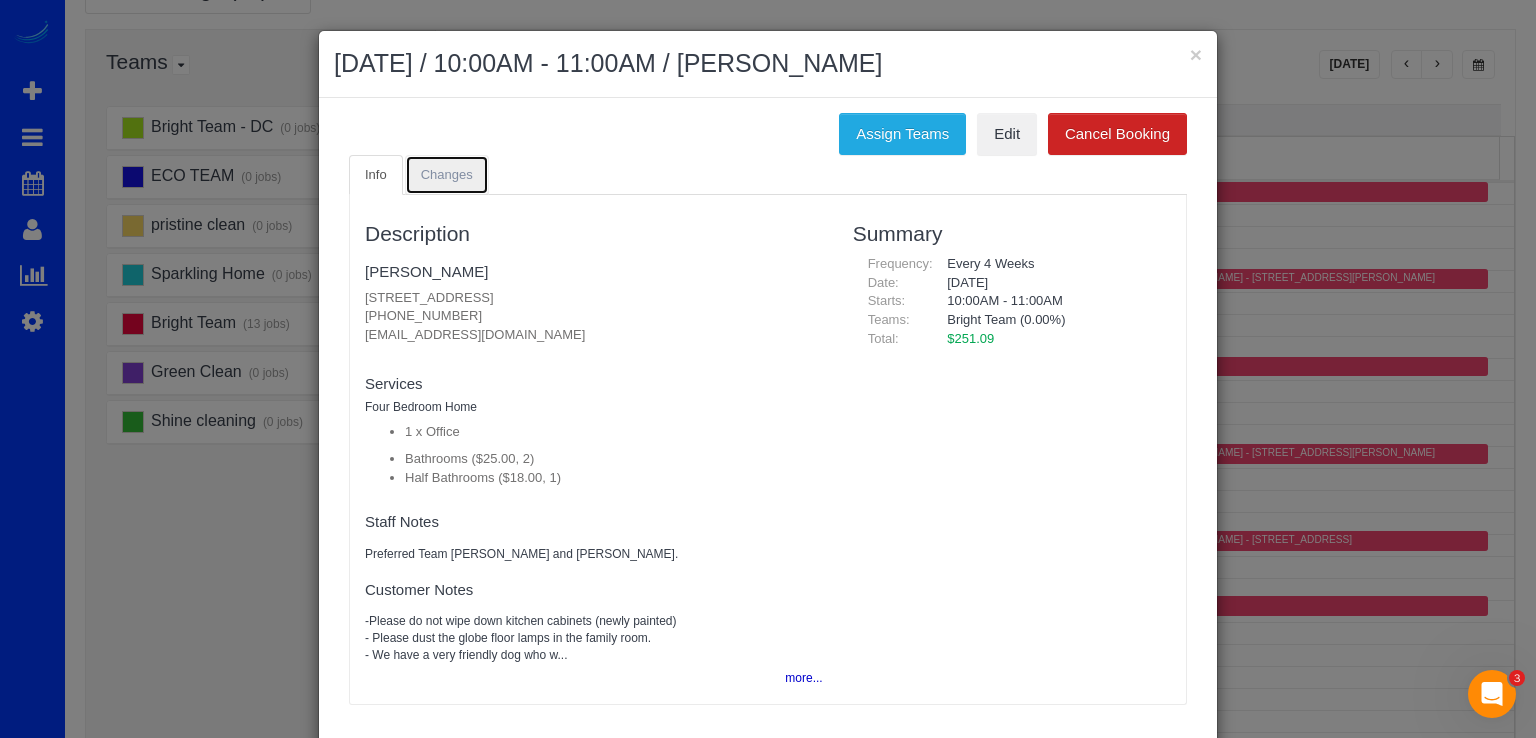 click on "Changes" at bounding box center [447, 174] 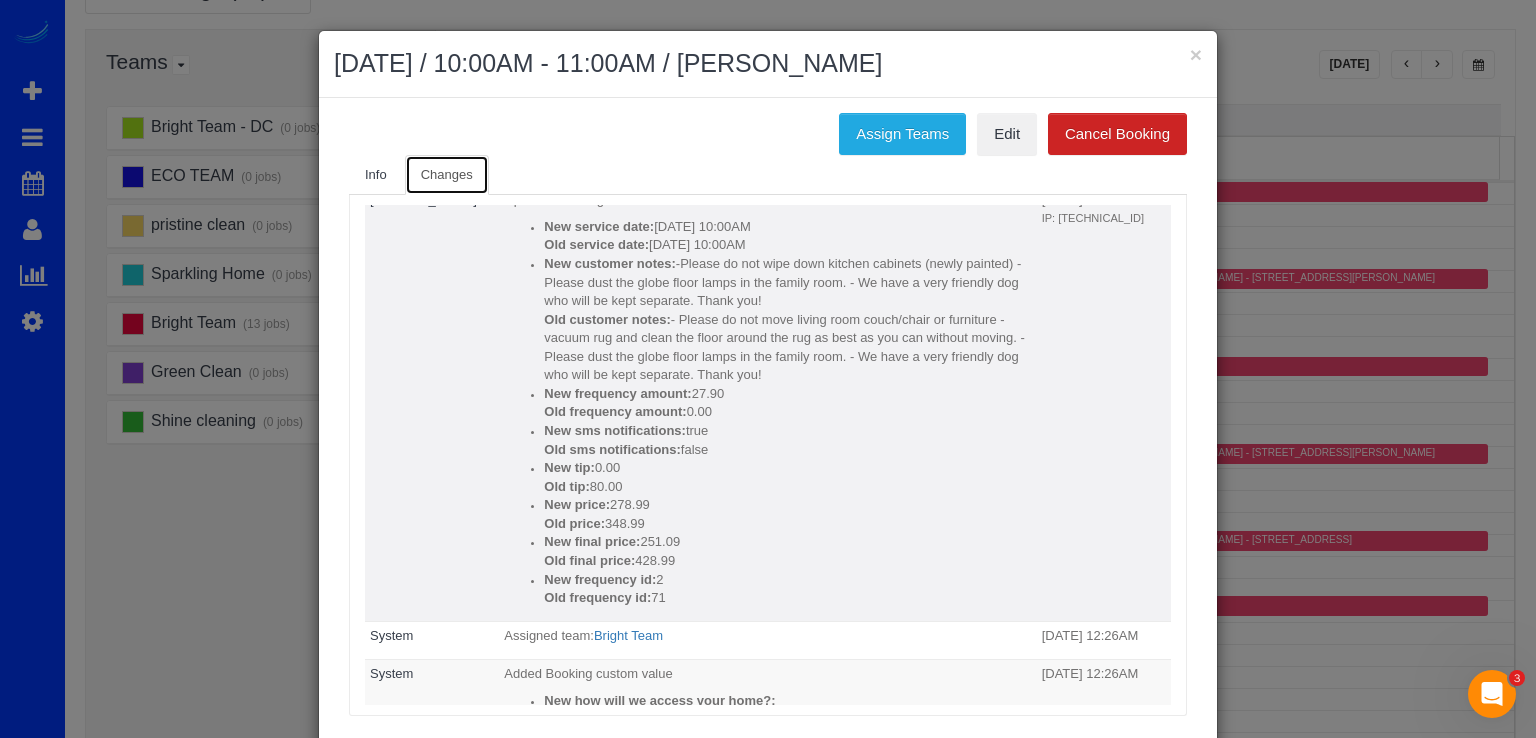 scroll, scrollTop: 300, scrollLeft: 0, axis: vertical 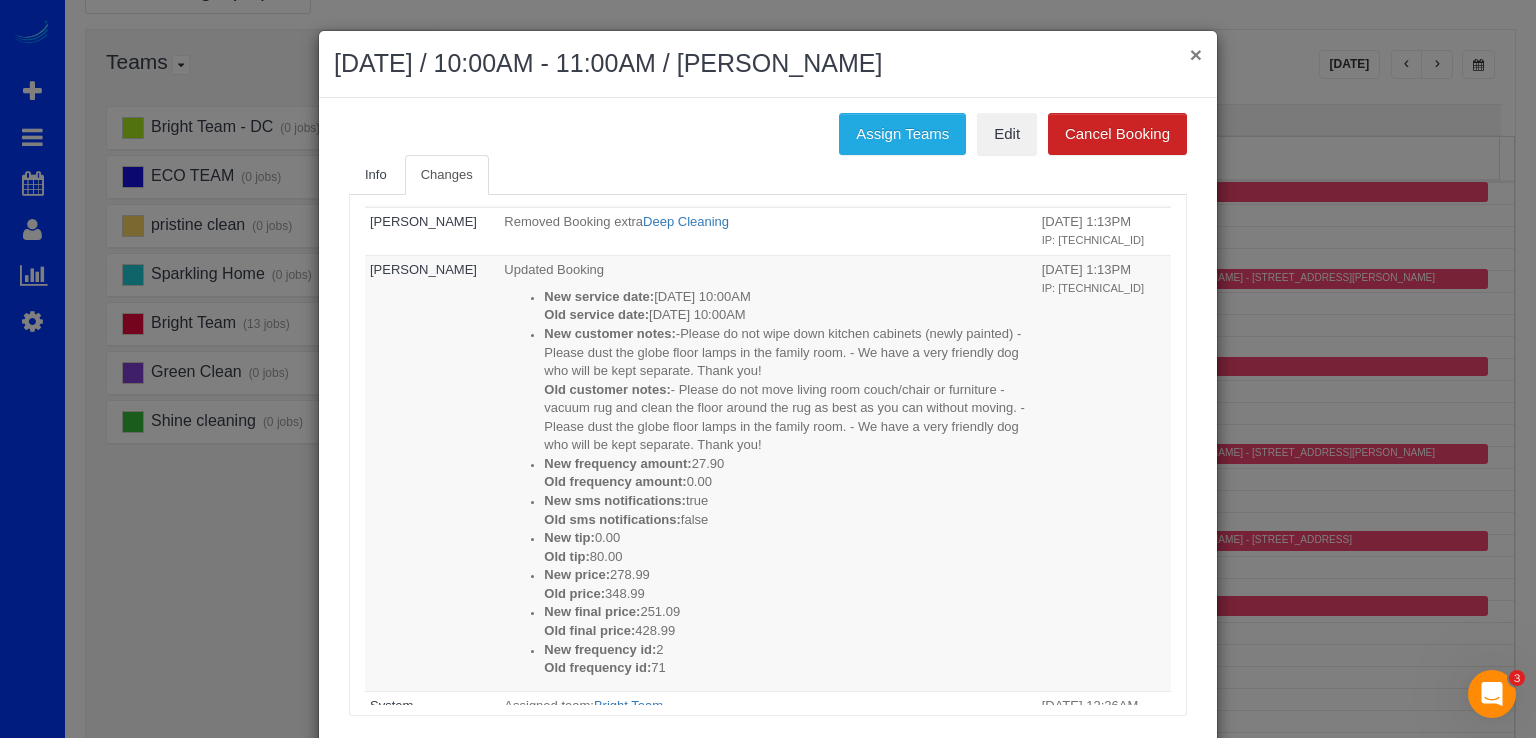 click on "×" at bounding box center [1196, 54] 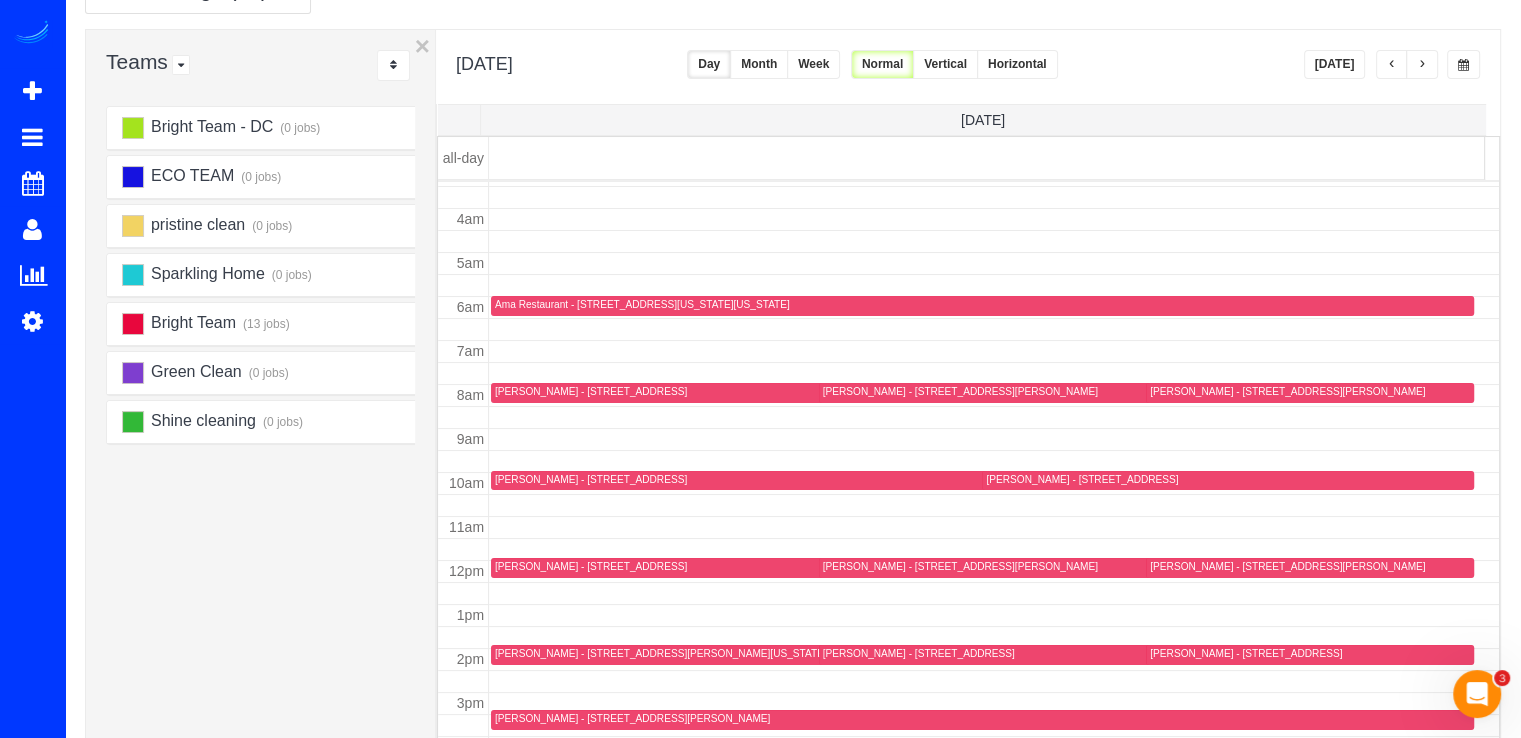 scroll, scrollTop: 0, scrollLeft: 0, axis: both 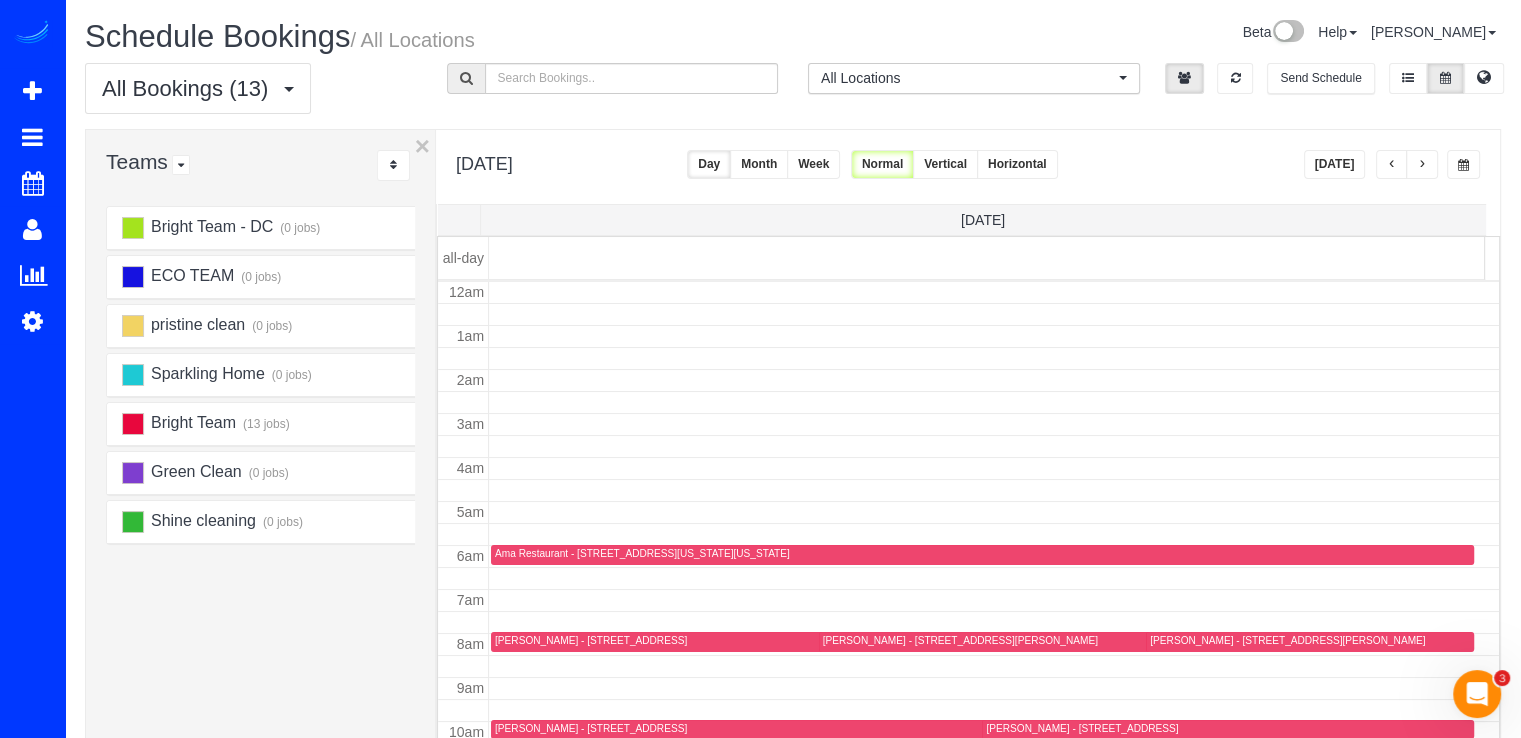 click on "Bright Team - DC
(0 jobs)
ECO TEAM
(0 jobs)
pristine clean
(0 jobs)
Sparkling Home
(0 jobs)" at bounding box center (260, 611) 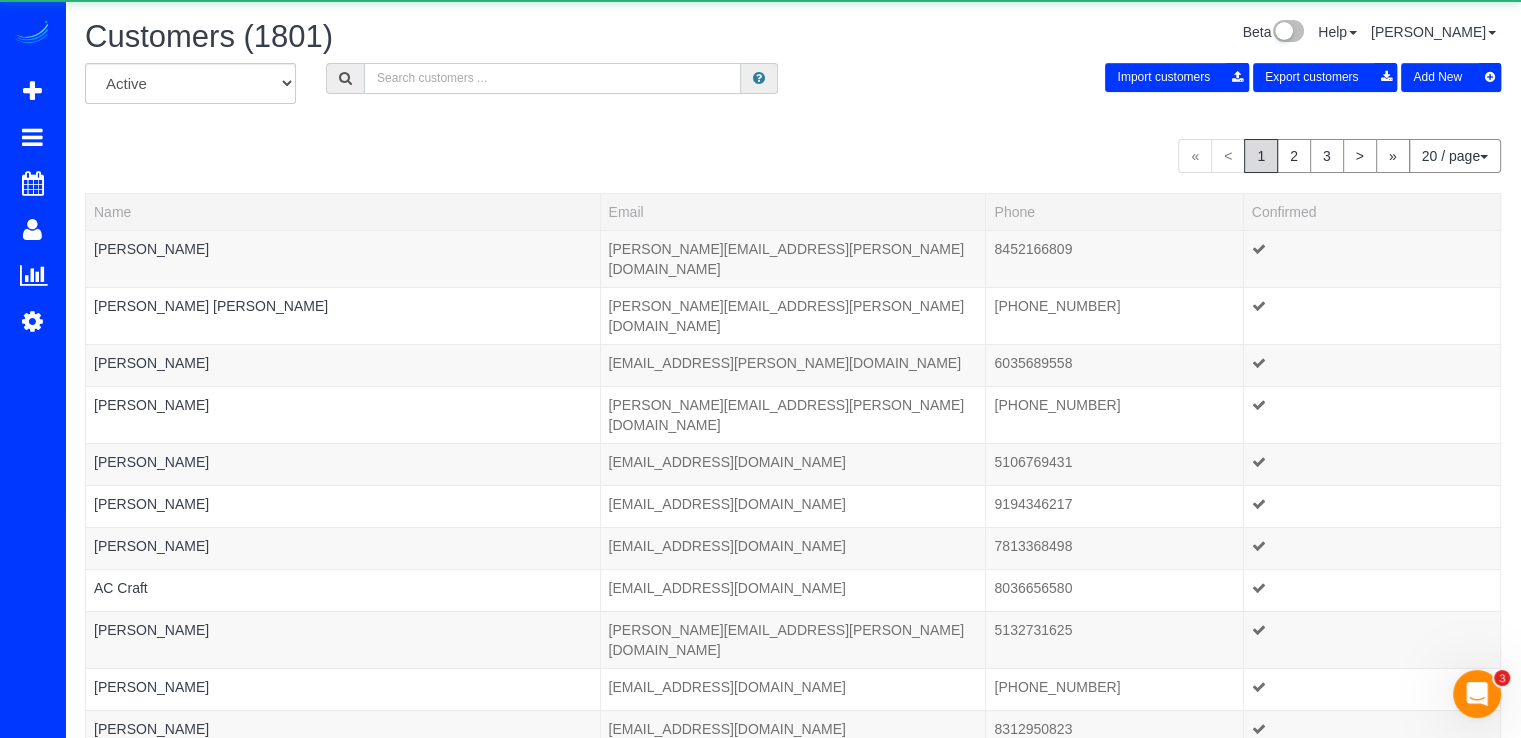 click at bounding box center (552, 78) 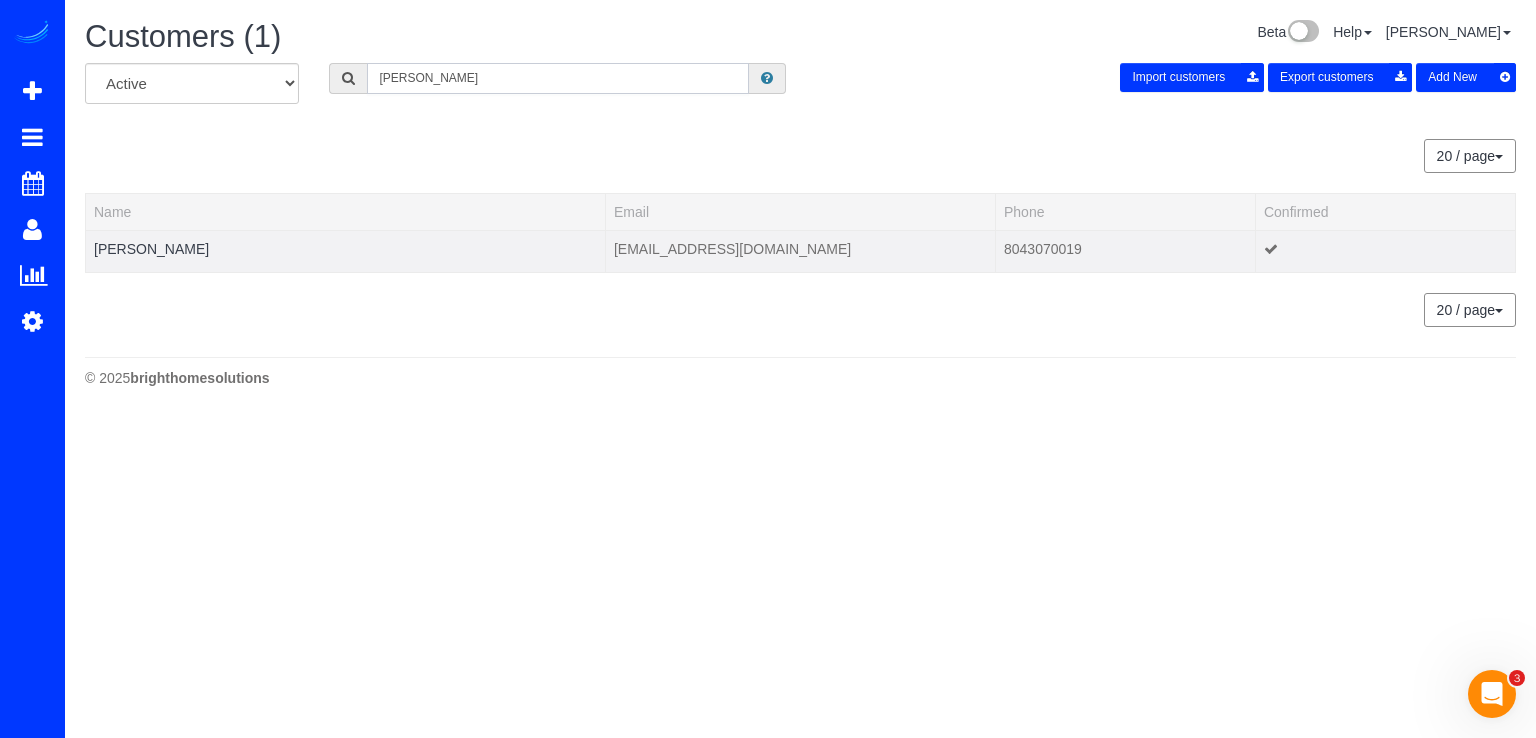 type on "moseley" 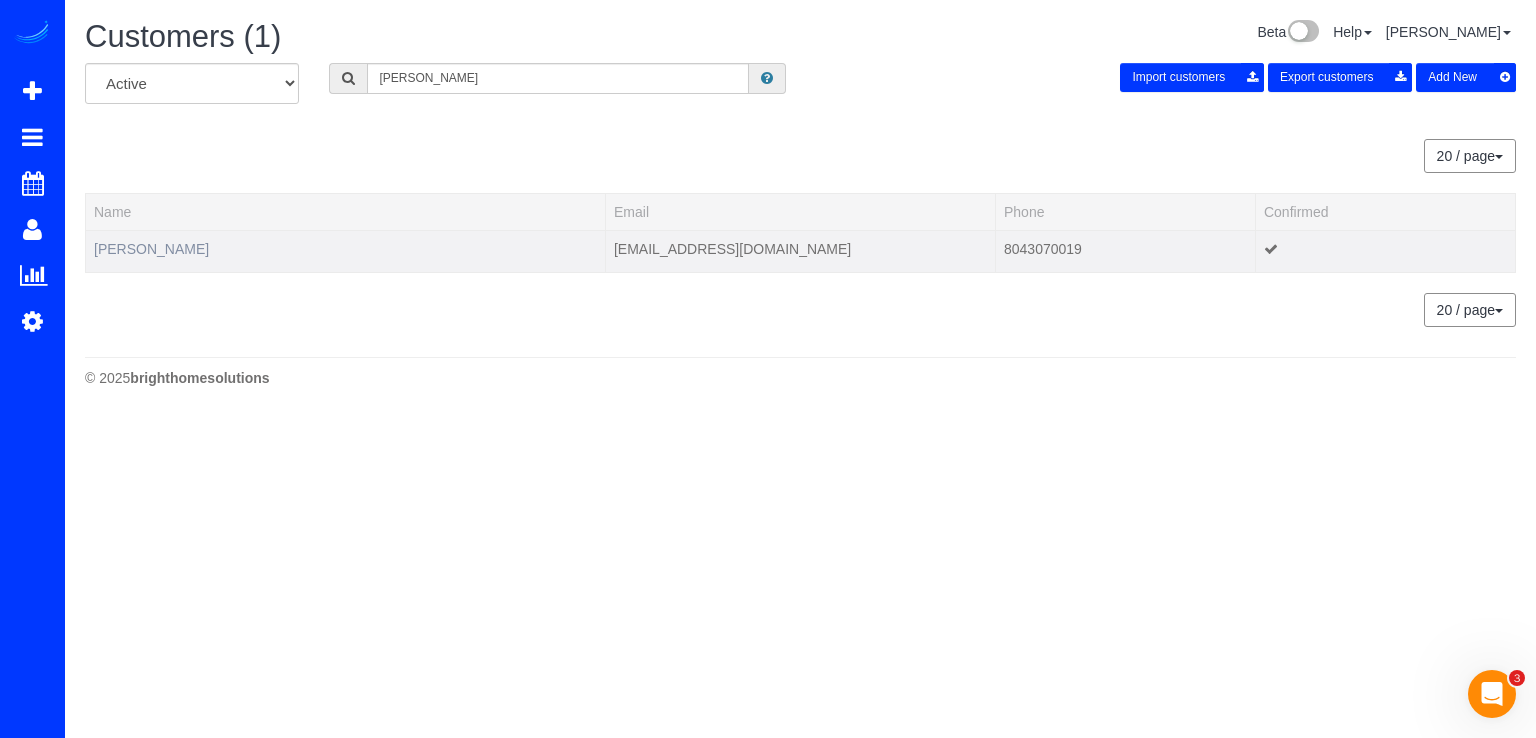 click on "Brittany Moseley" at bounding box center (346, 251) 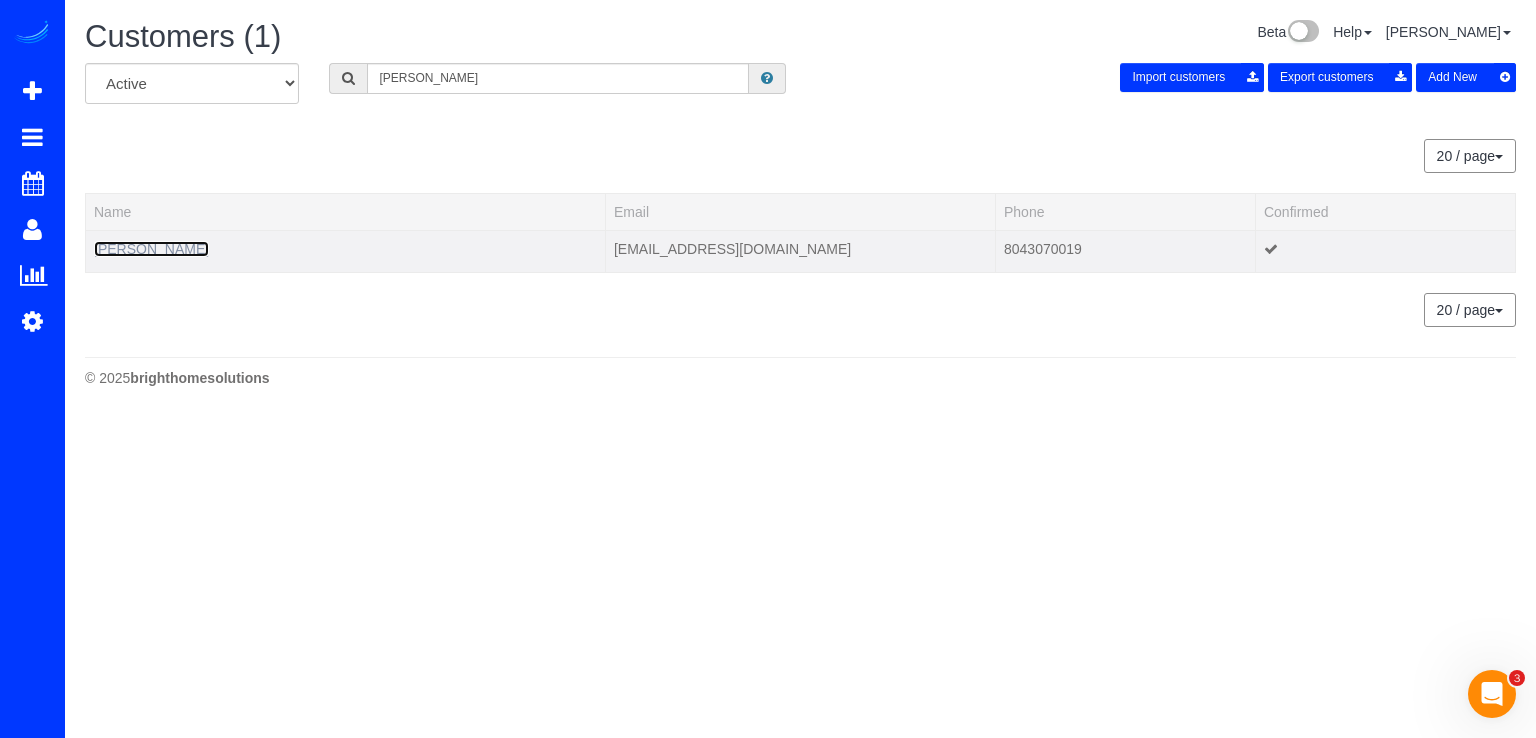 click on "Brittany Moseley" at bounding box center [151, 249] 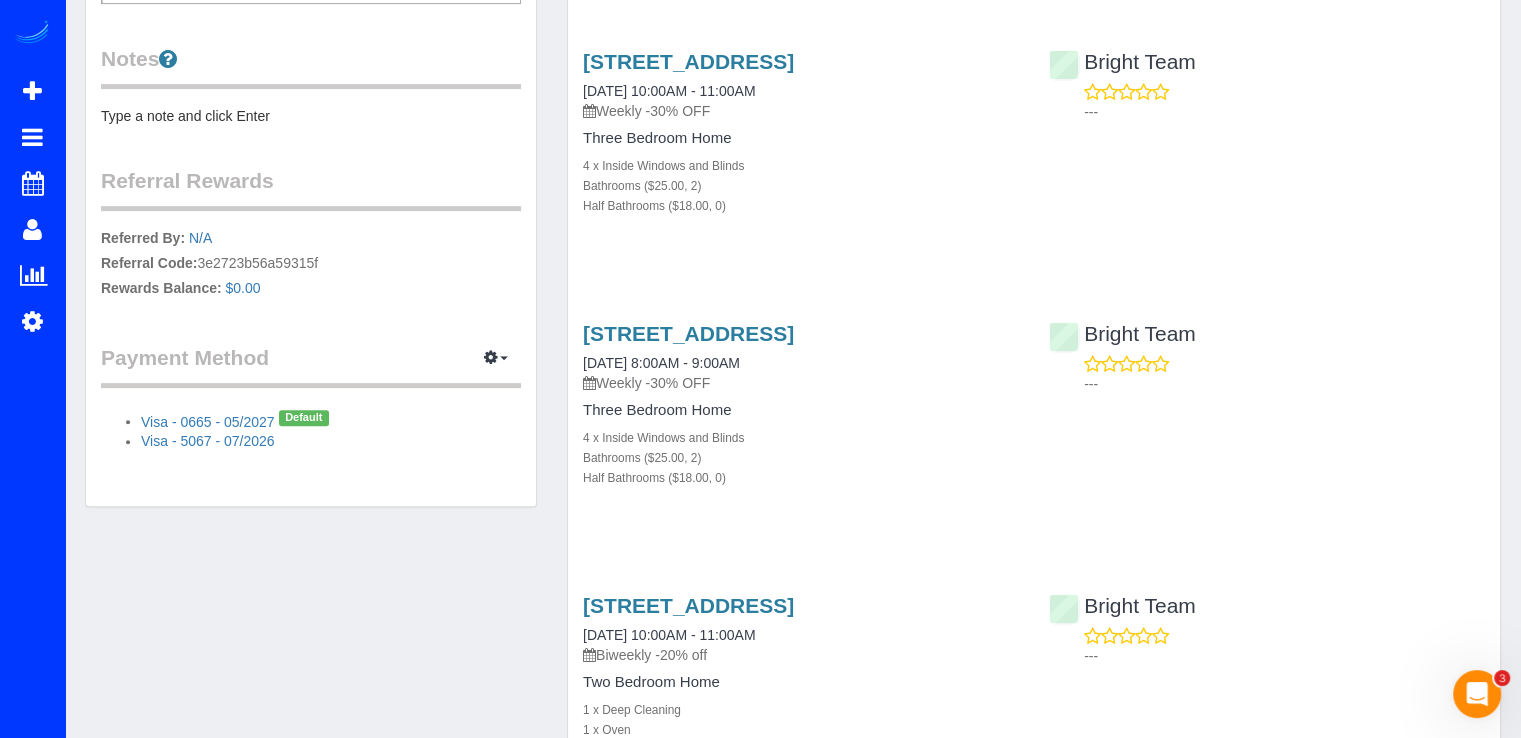scroll, scrollTop: 0, scrollLeft: 0, axis: both 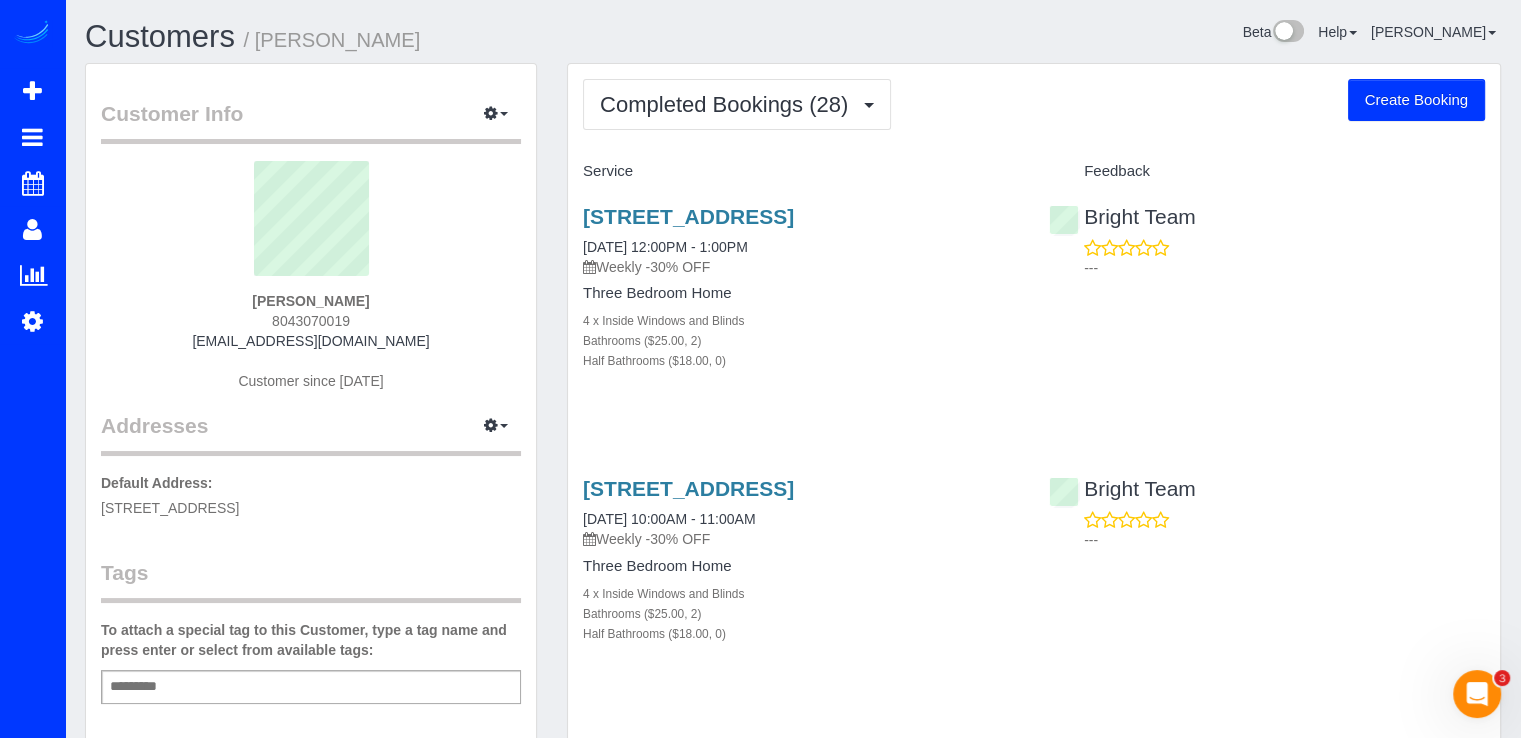 click on "Completed Bookings (28)
Completed Bookings (28)
Upcoming Bookings (3)
Cancelled Bookings (8)
Feedback (5)
Create Booking
Service
Feedback
12408 Goodhill Rd, Silver Spring, MD 20906" at bounding box center [1034, 3525] 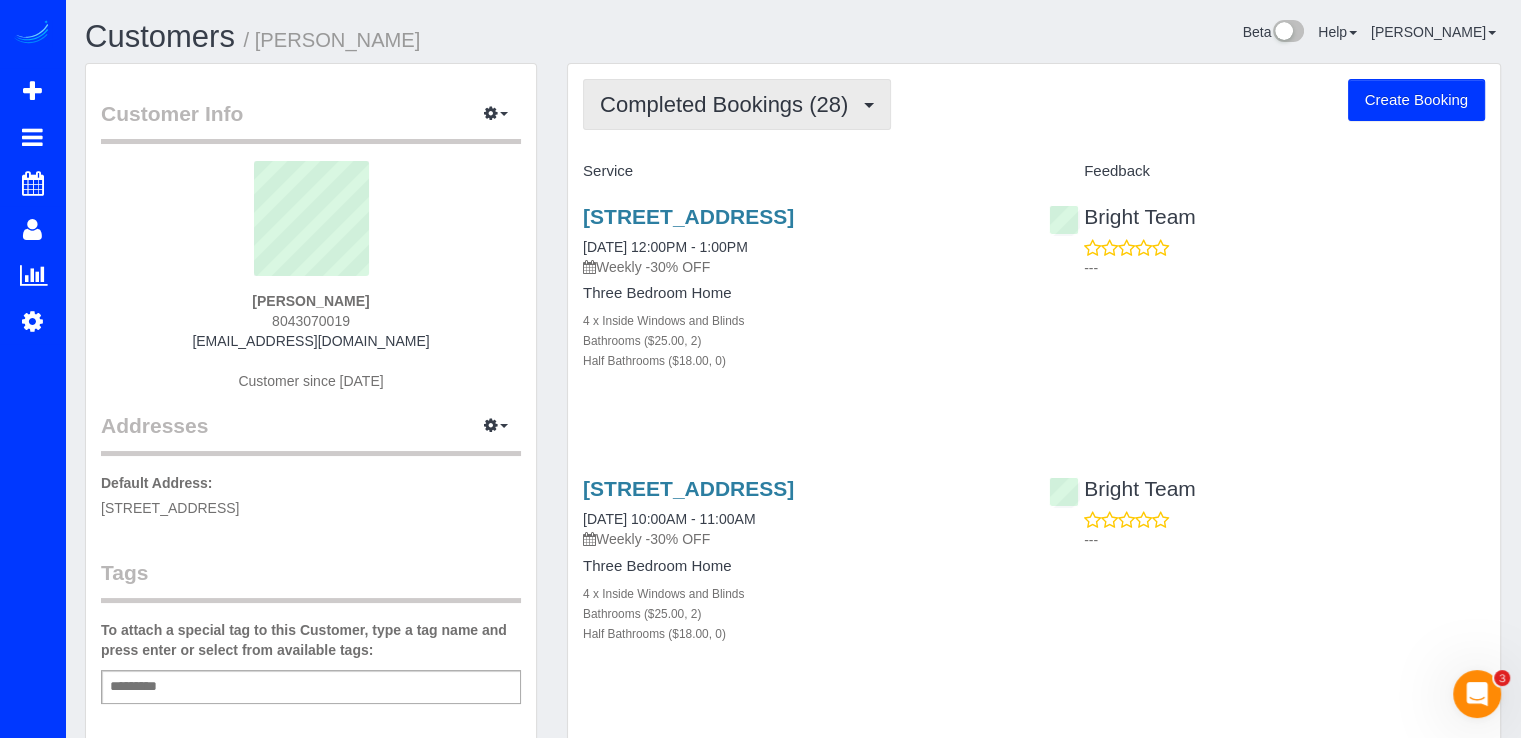 click on "Completed Bookings (28)" at bounding box center [737, 104] 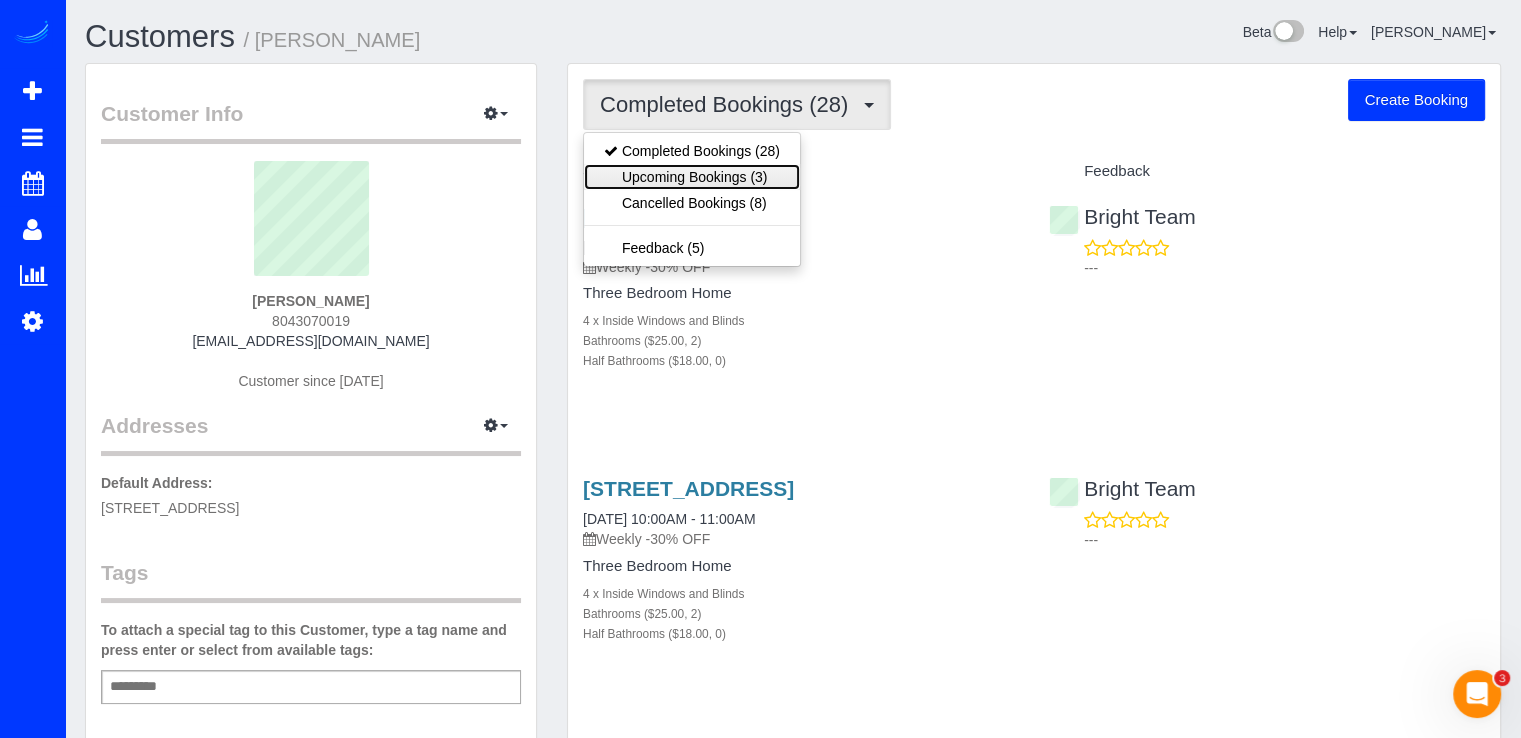 click on "Upcoming Bookings (3)" at bounding box center [692, 177] 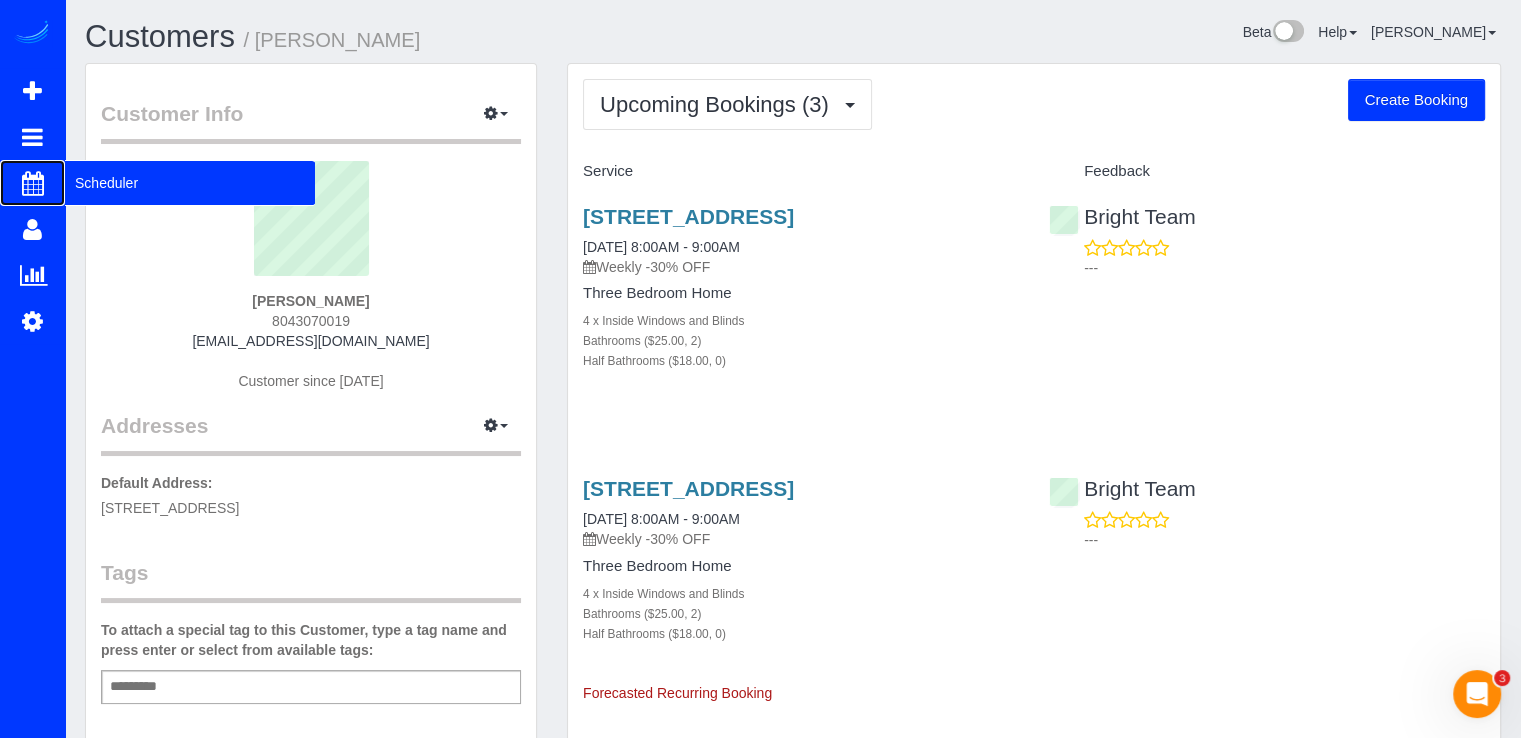 click on "Scheduler" at bounding box center (190, 183) 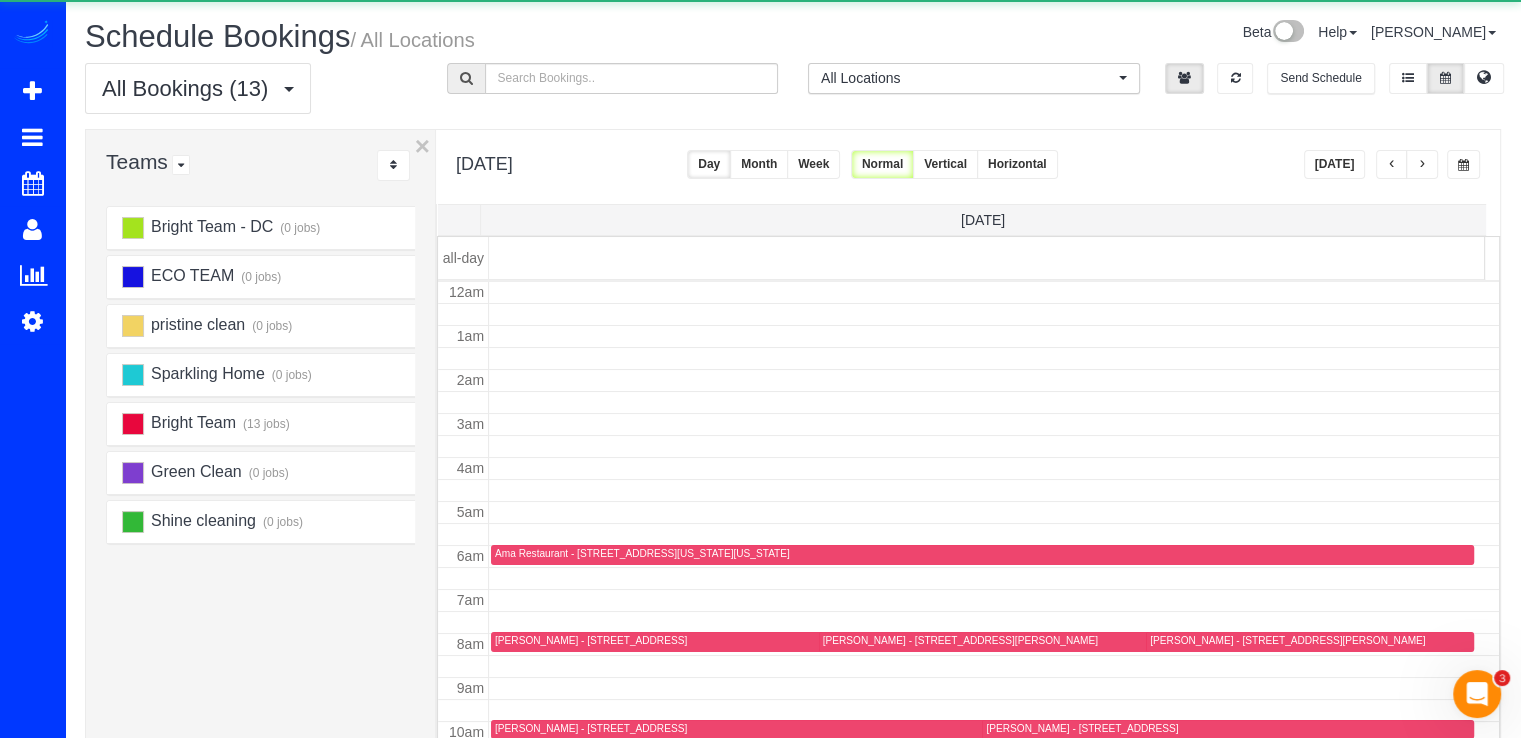 scroll, scrollTop: 263, scrollLeft: 0, axis: vertical 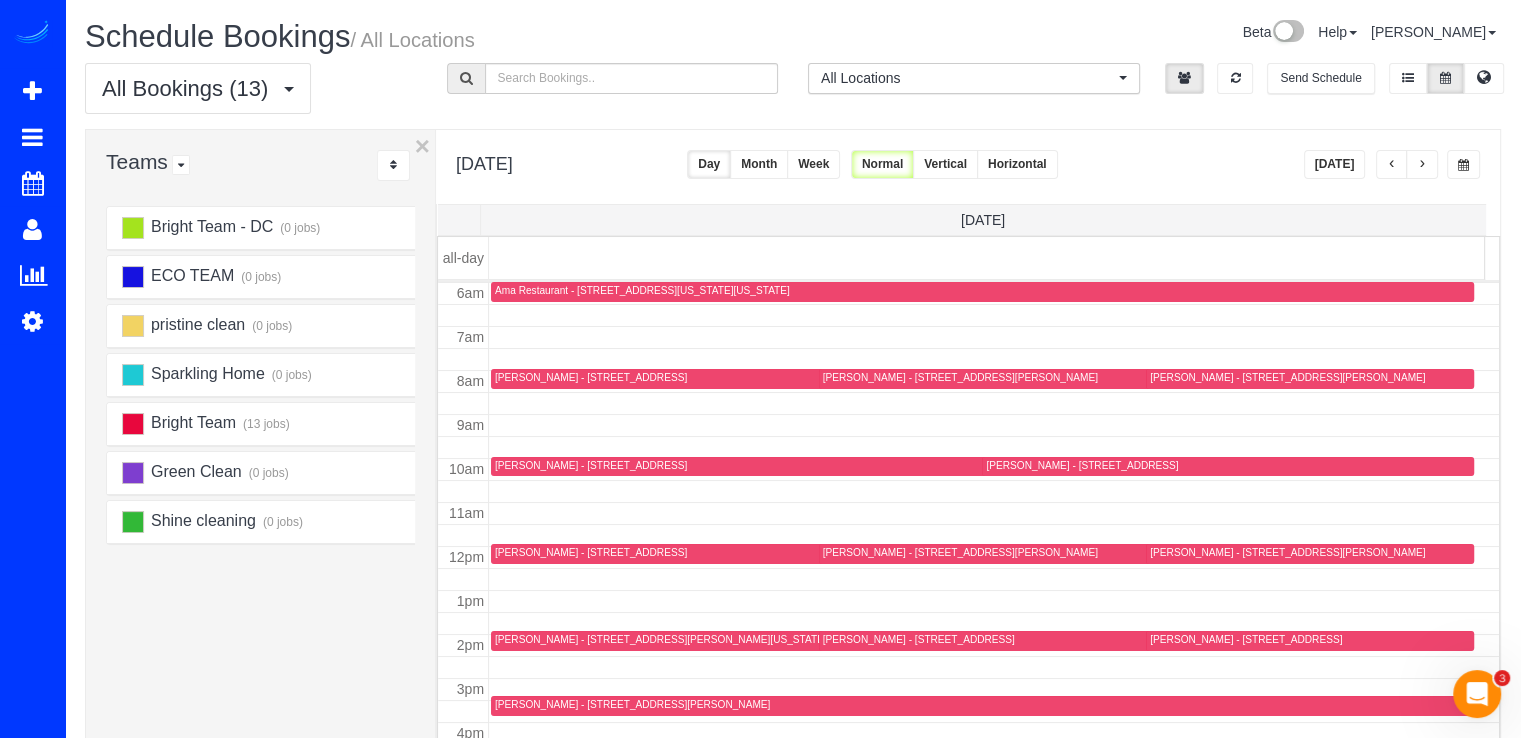 click on "[DATE]" at bounding box center [1335, 164] 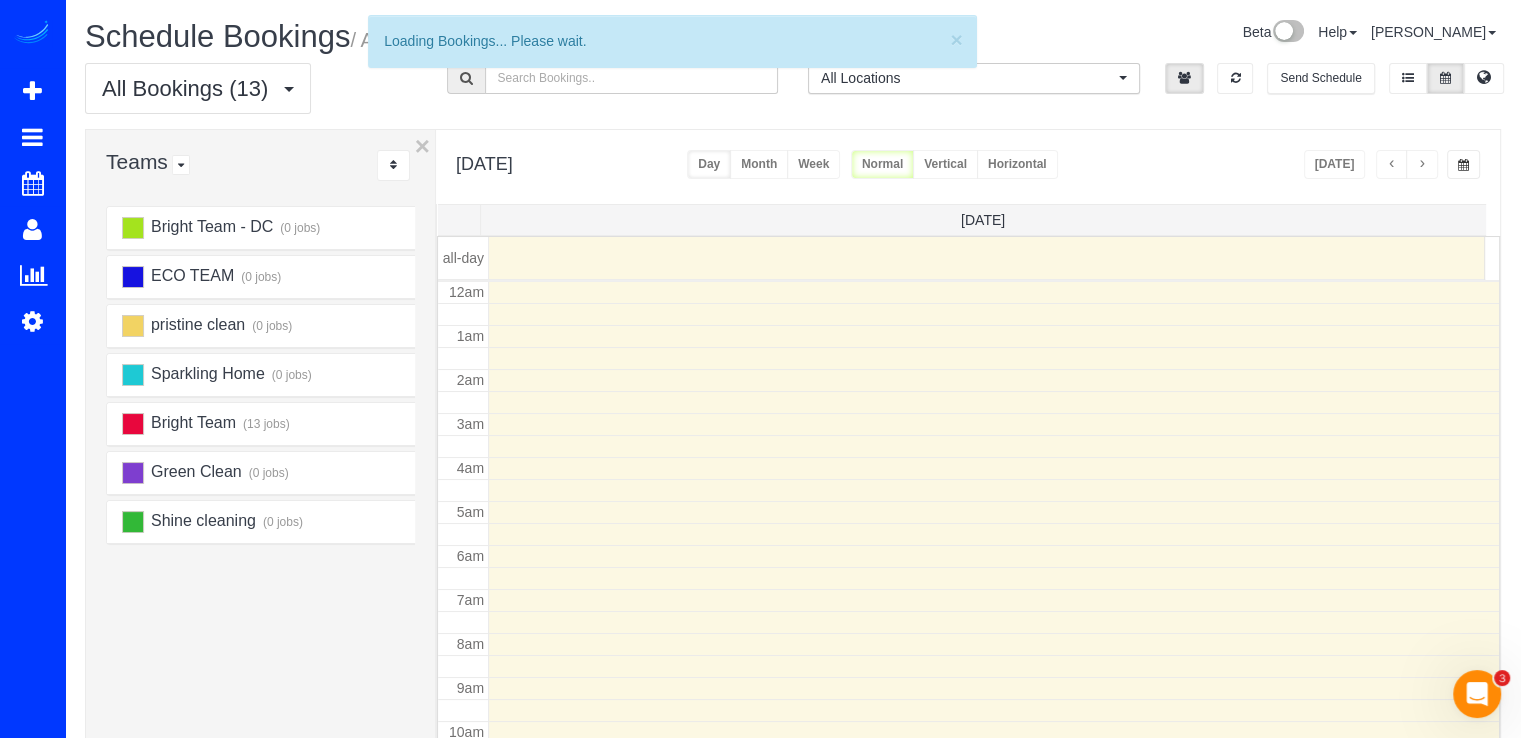 scroll, scrollTop: 263, scrollLeft: 0, axis: vertical 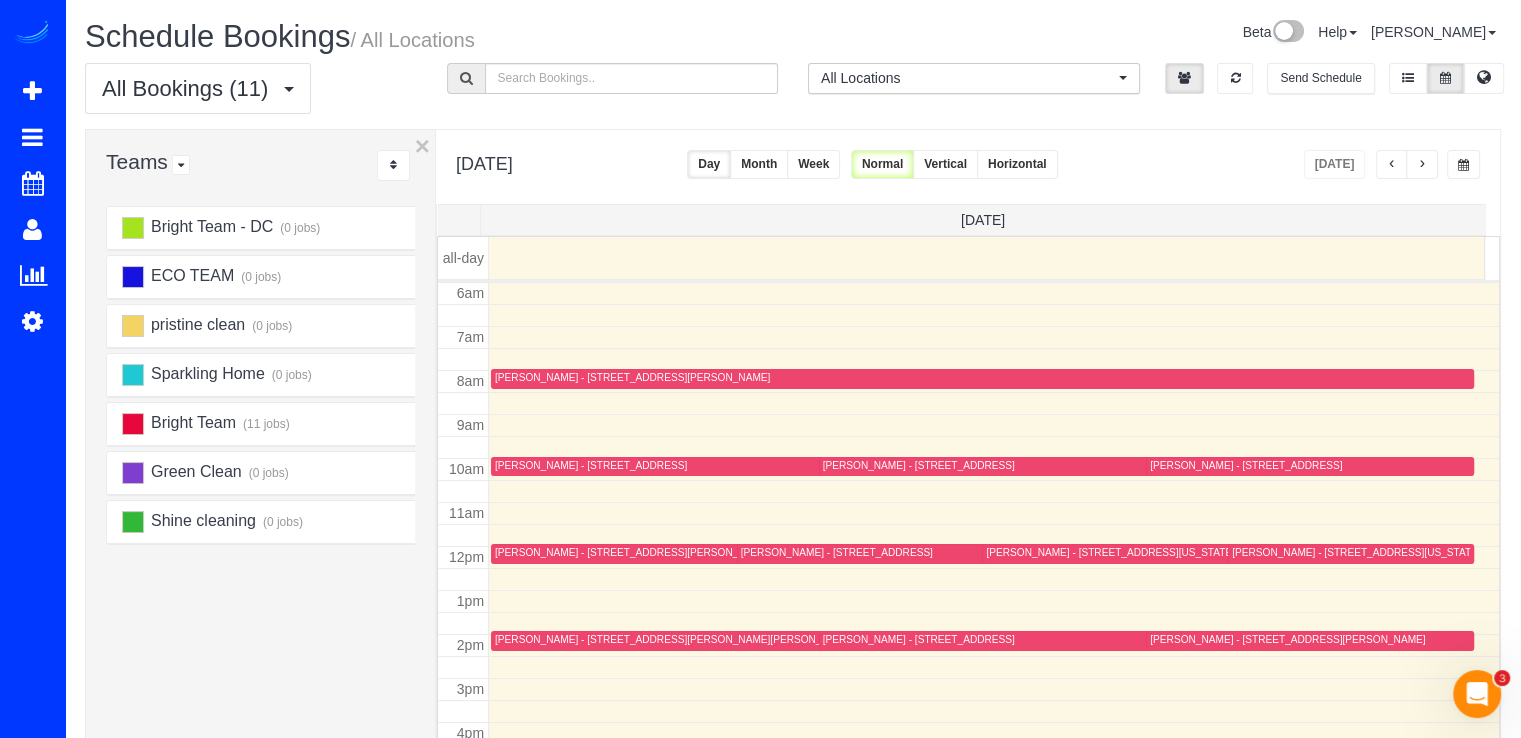 click at bounding box center (1422, 164) 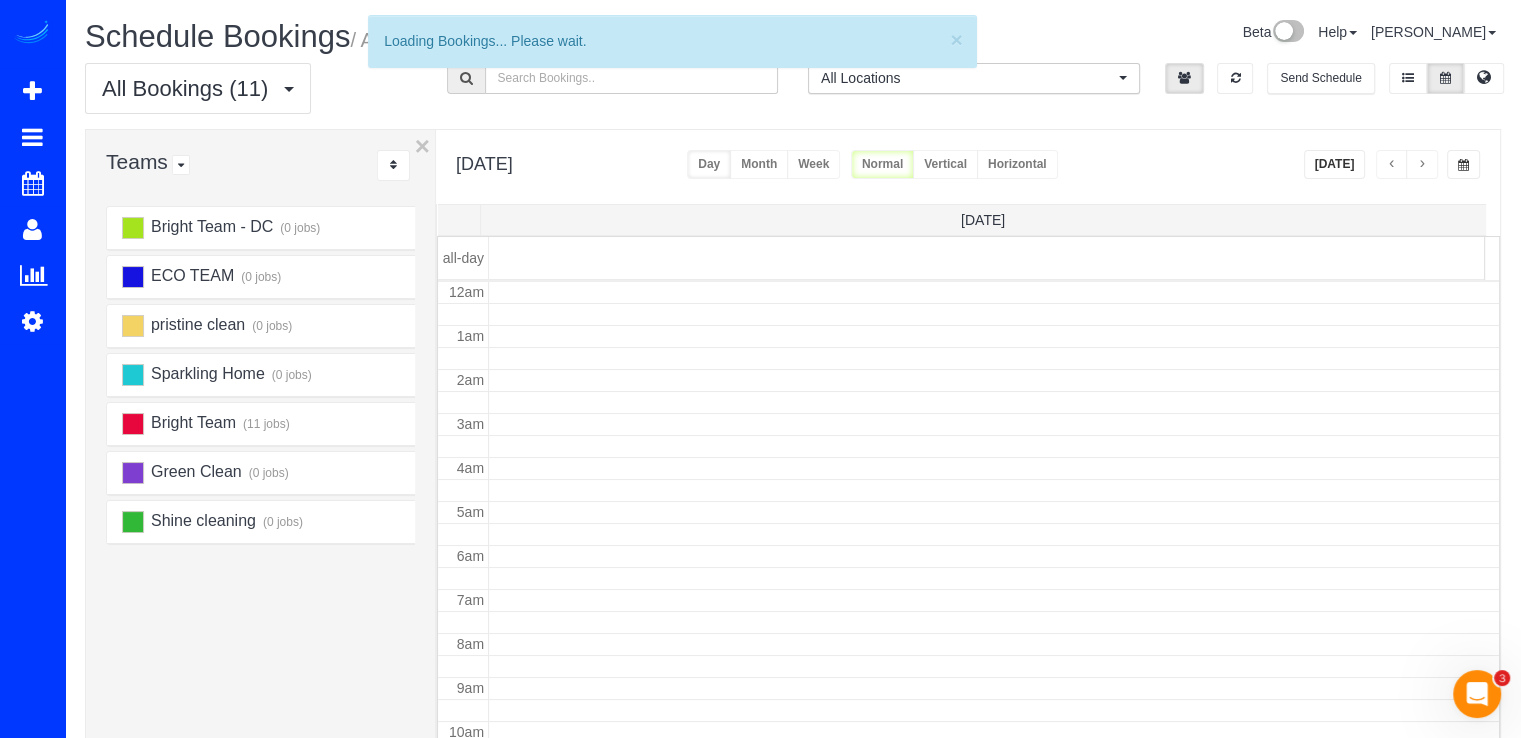click at bounding box center [1422, 164] 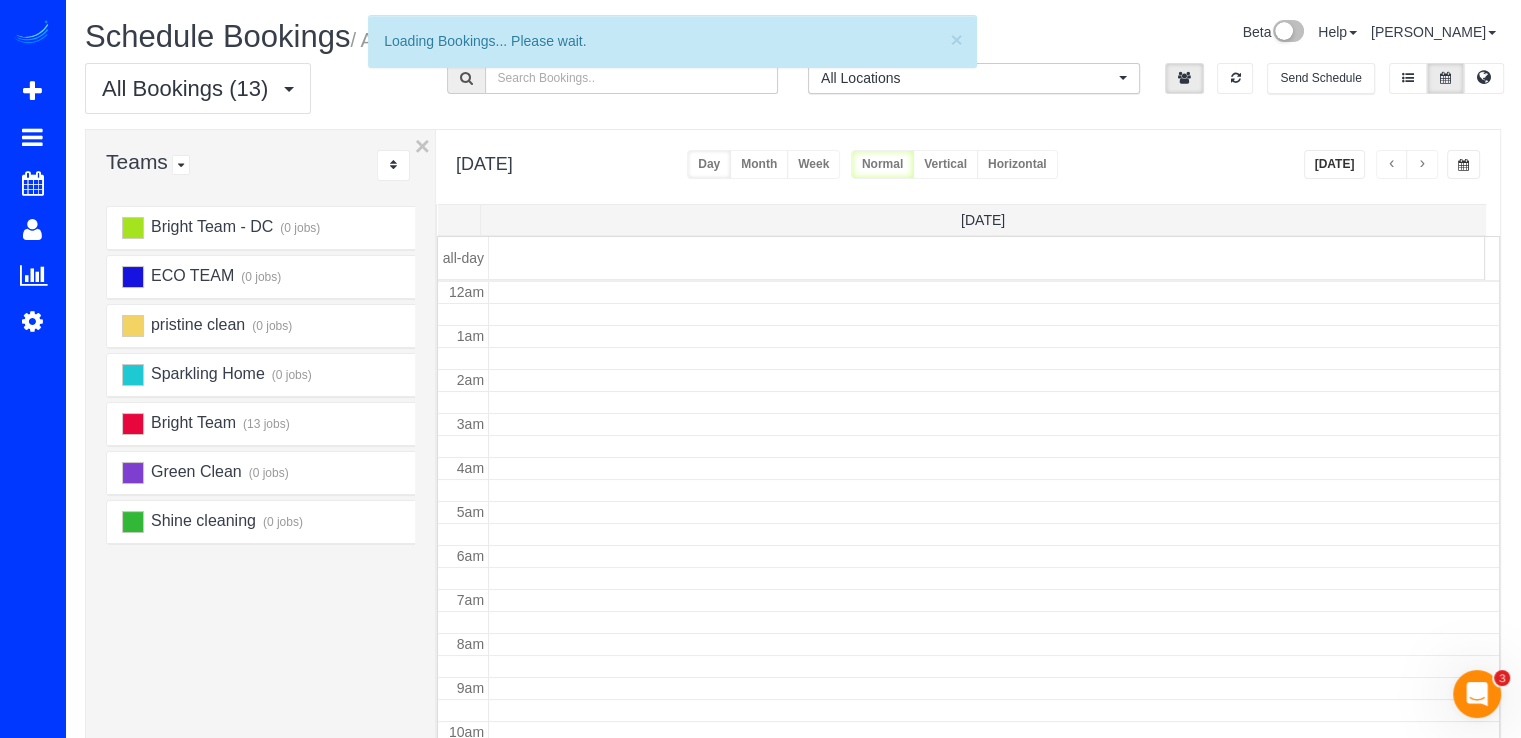 scroll, scrollTop: 263, scrollLeft: 0, axis: vertical 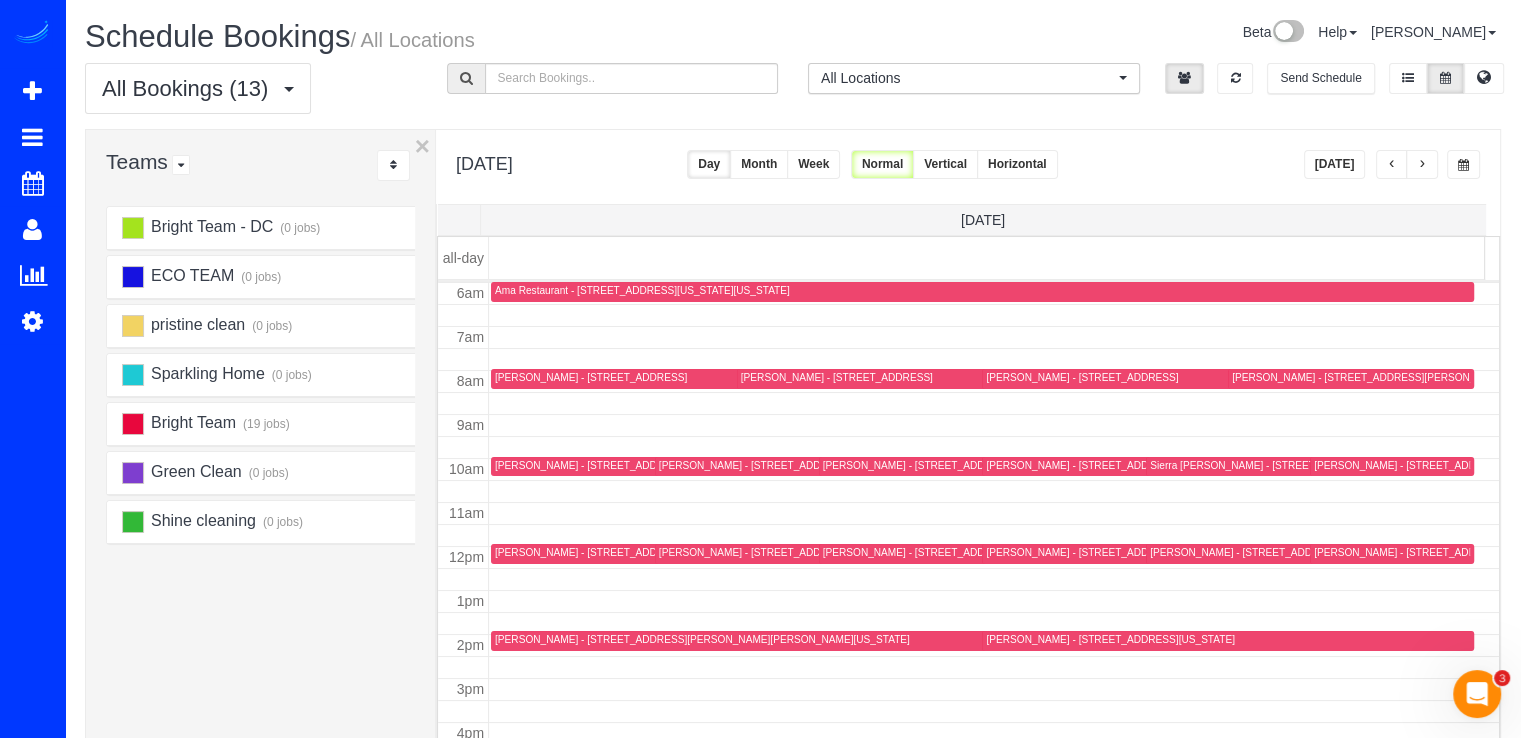 click at bounding box center [1422, 164] 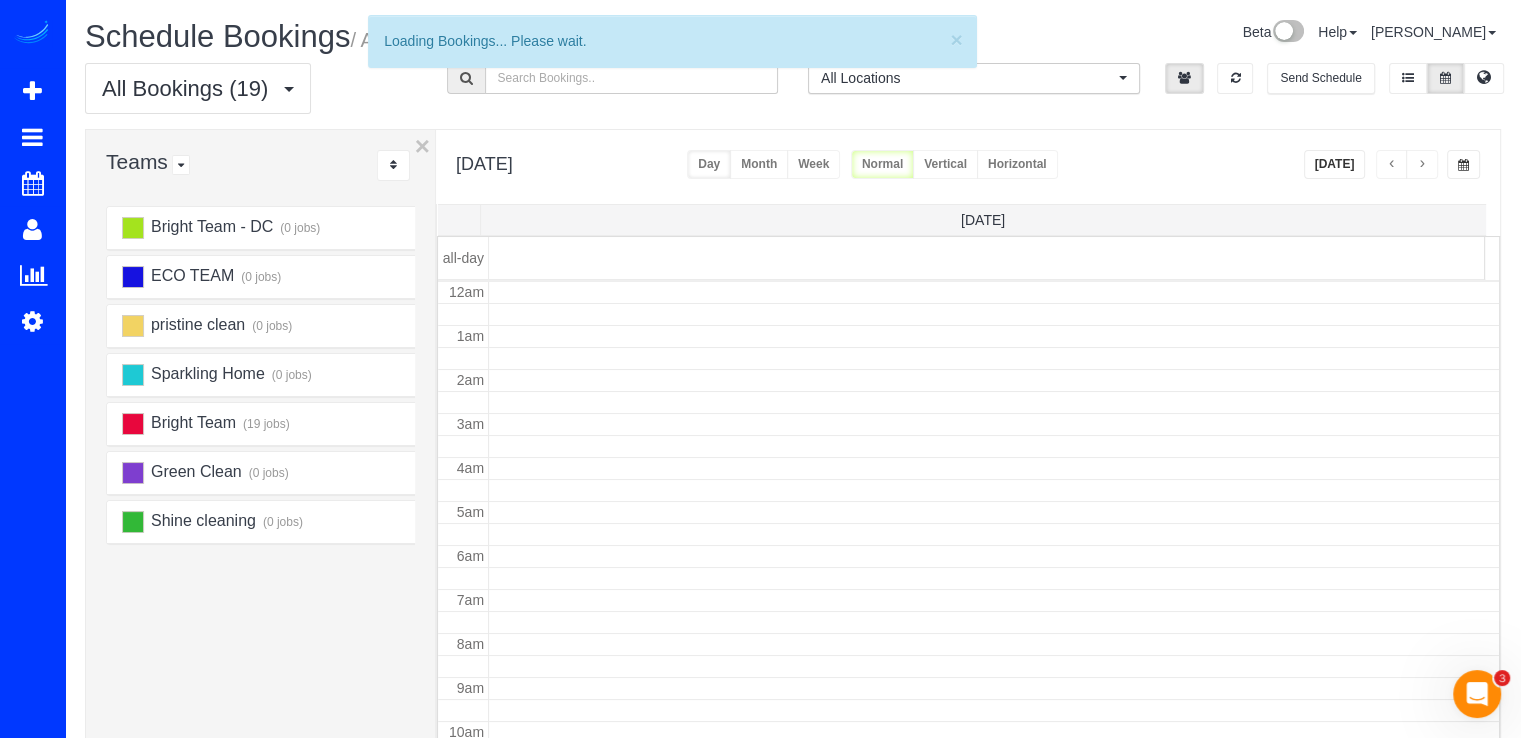 click at bounding box center [1422, 165] 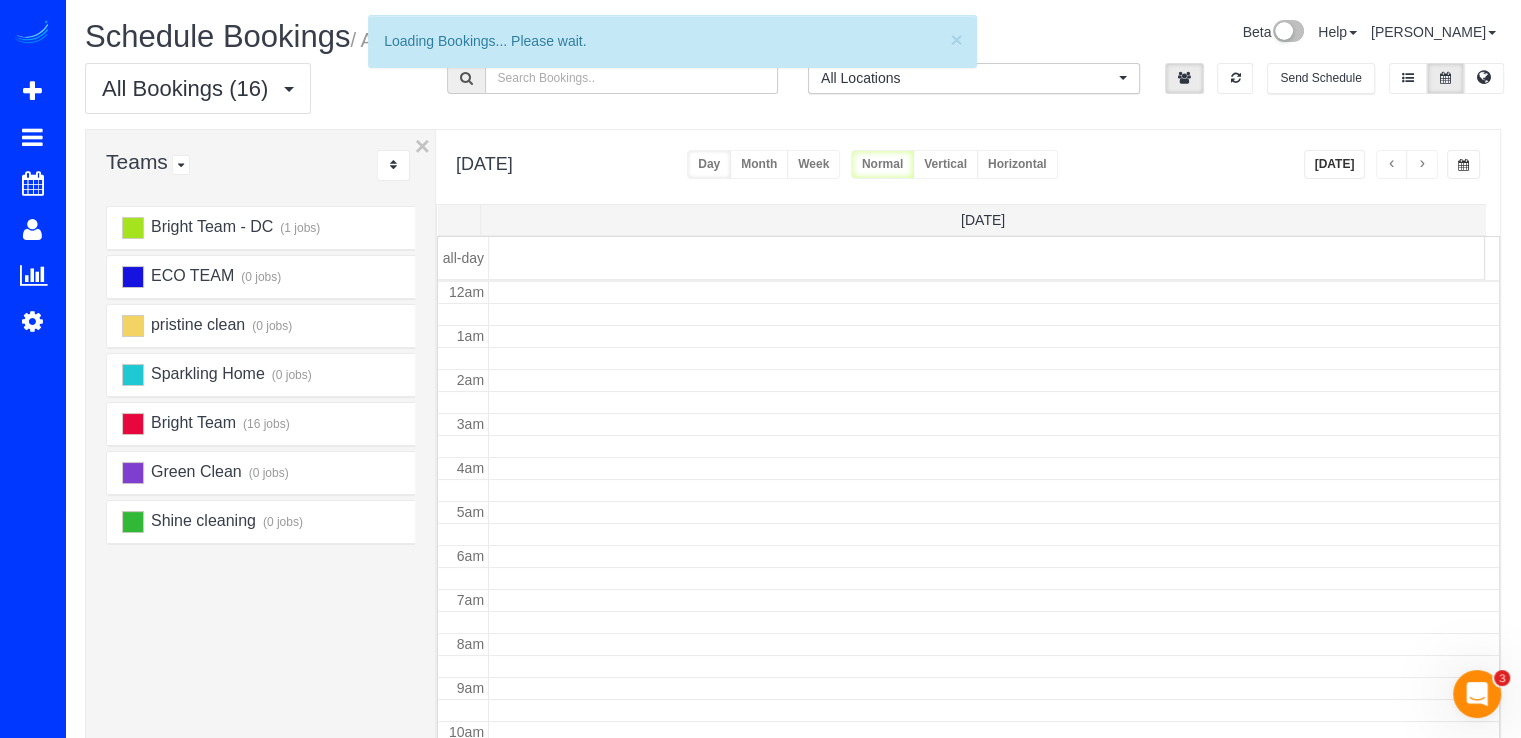 scroll, scrollTop: 263, scrollLeft: 0, axis: vertical 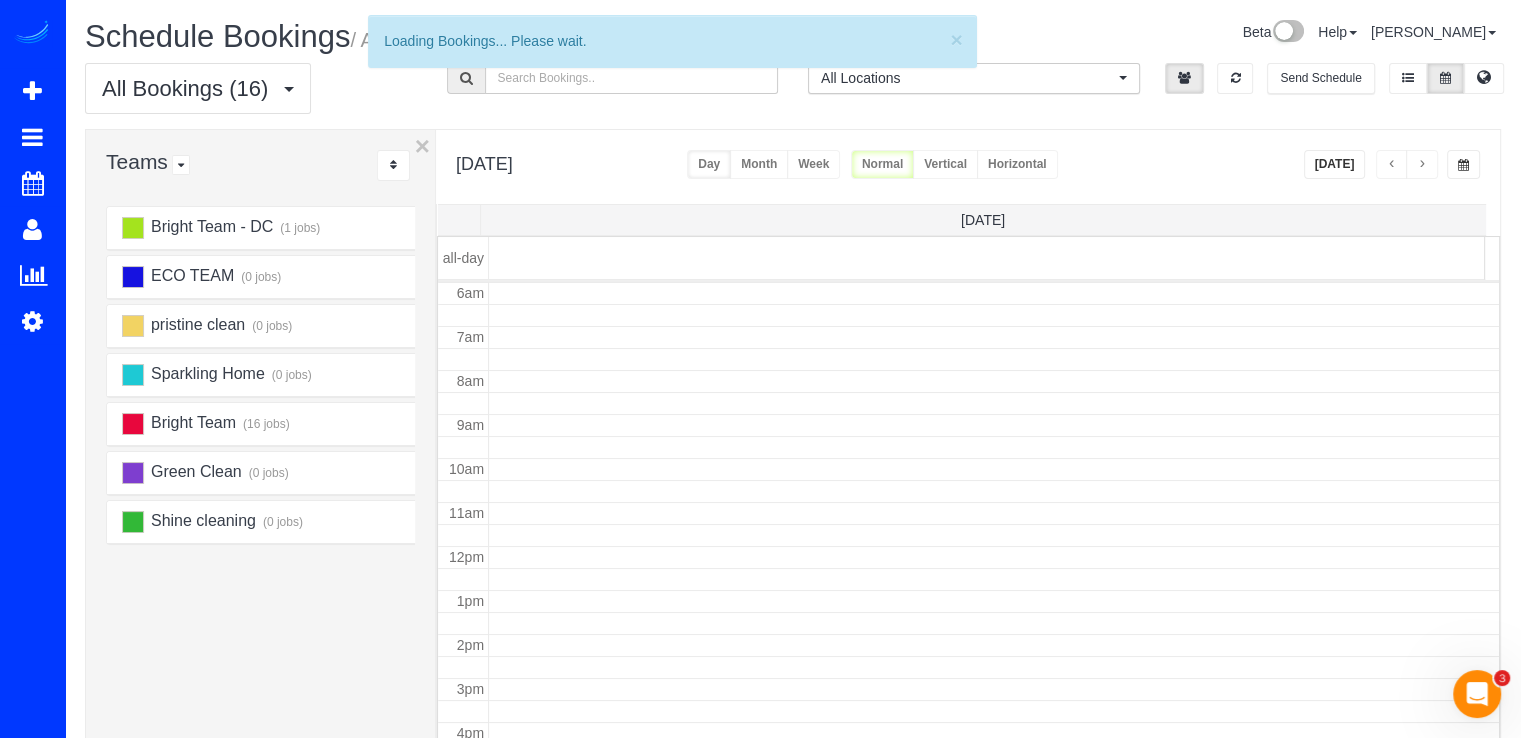 click at bounding box center (1422, 165) 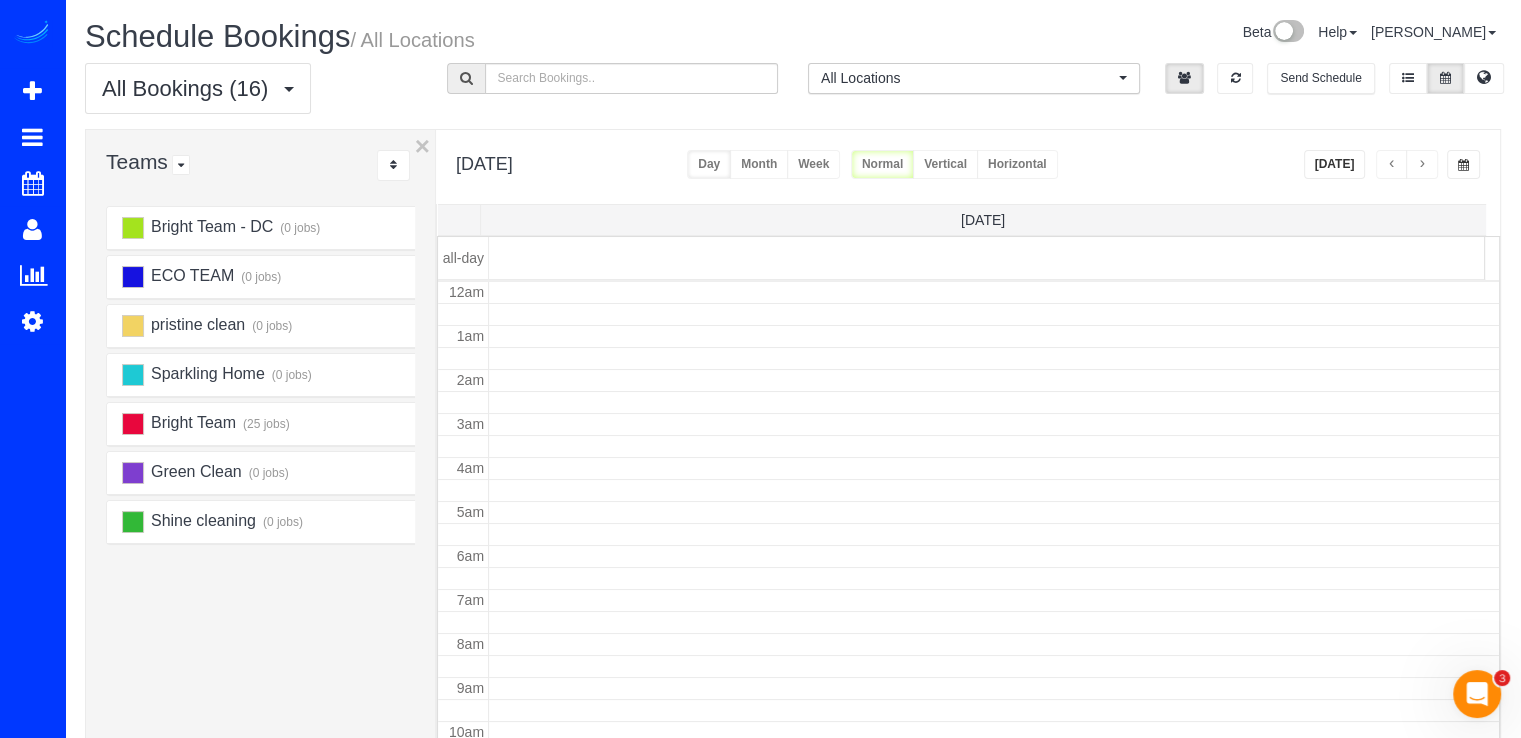 scroll, scrollTop: 263, scrollLeft: 0, axis: vertical 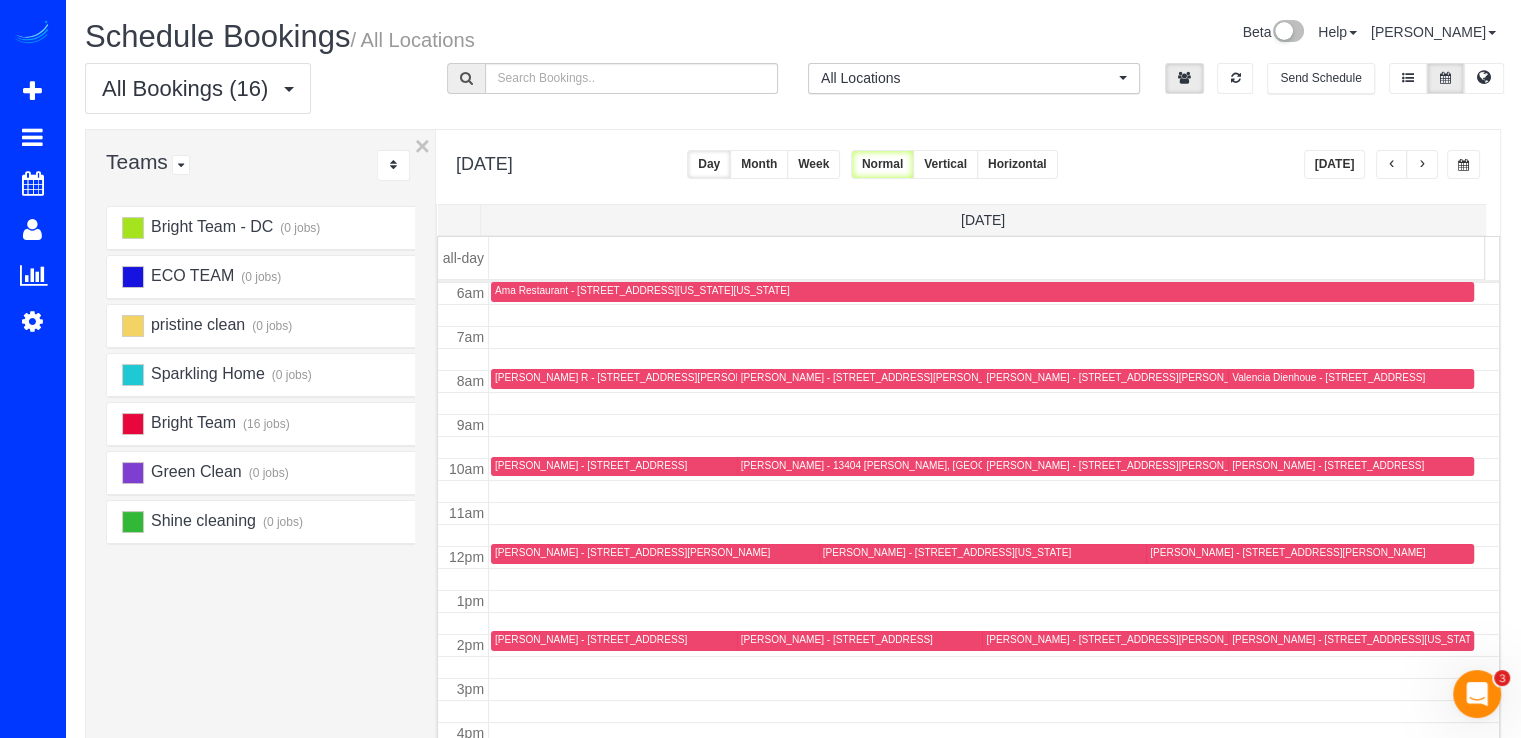 click at bounding box center (1422, 165) 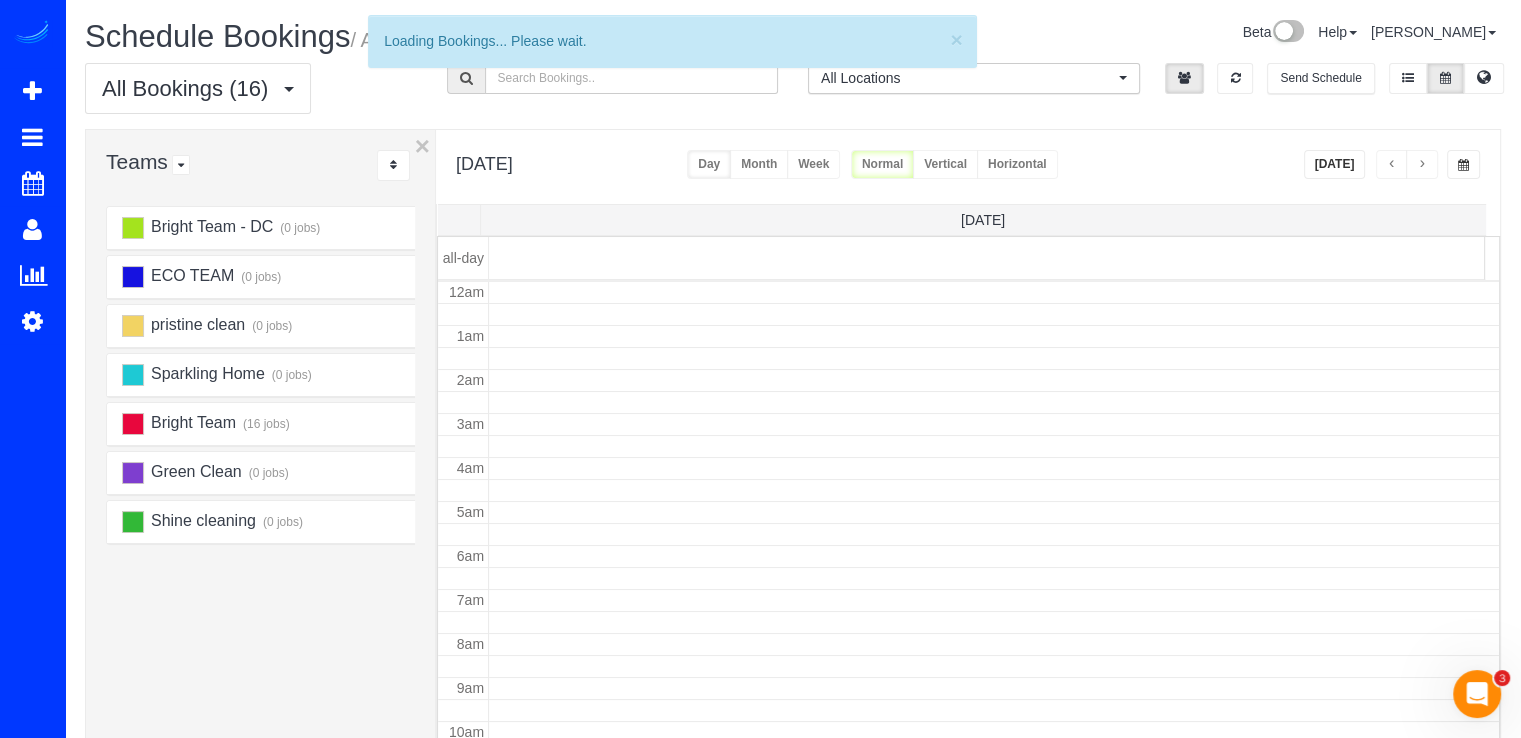 scroll, scrollTop: 263, scrollLeft: 0, axis: vertical 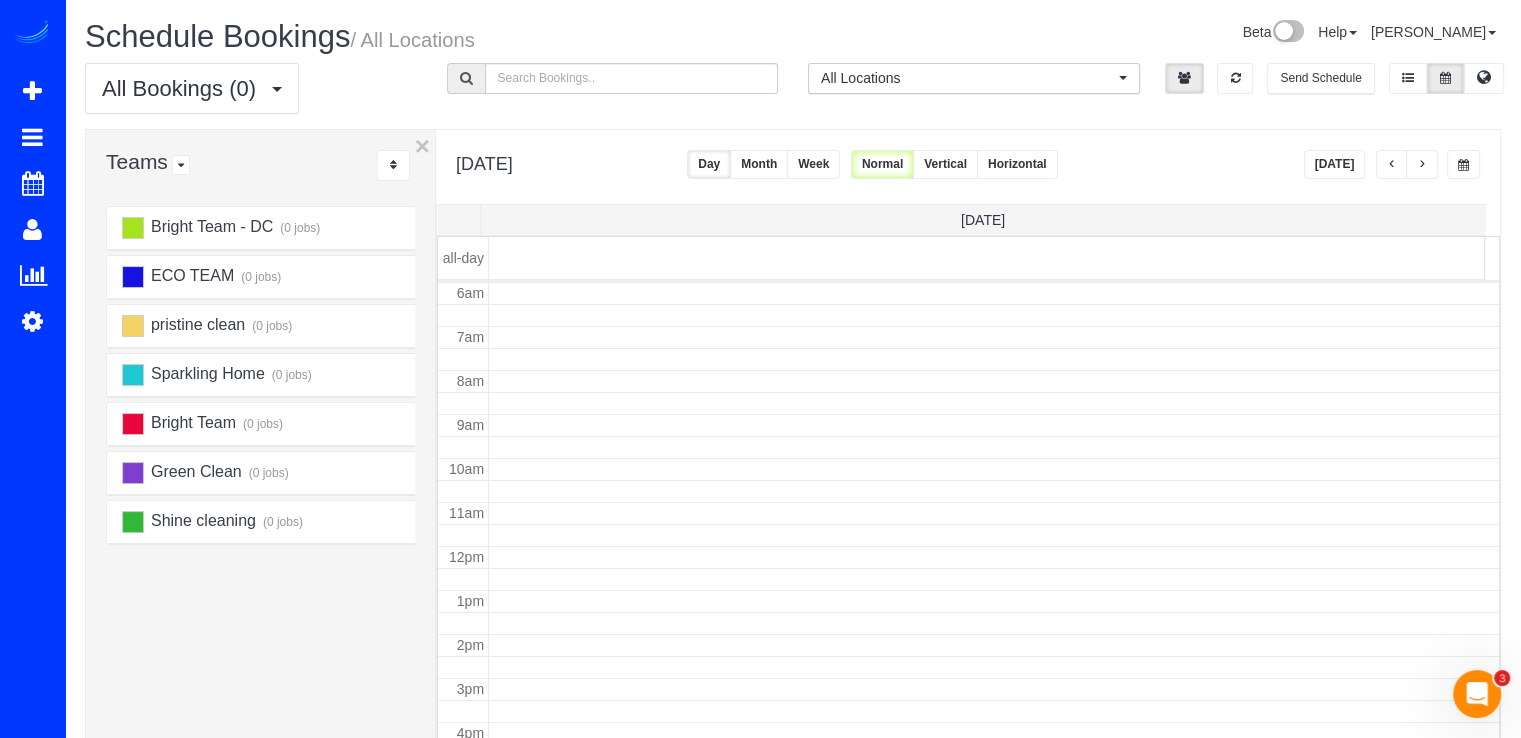 click at bounding box center (1422, 165) 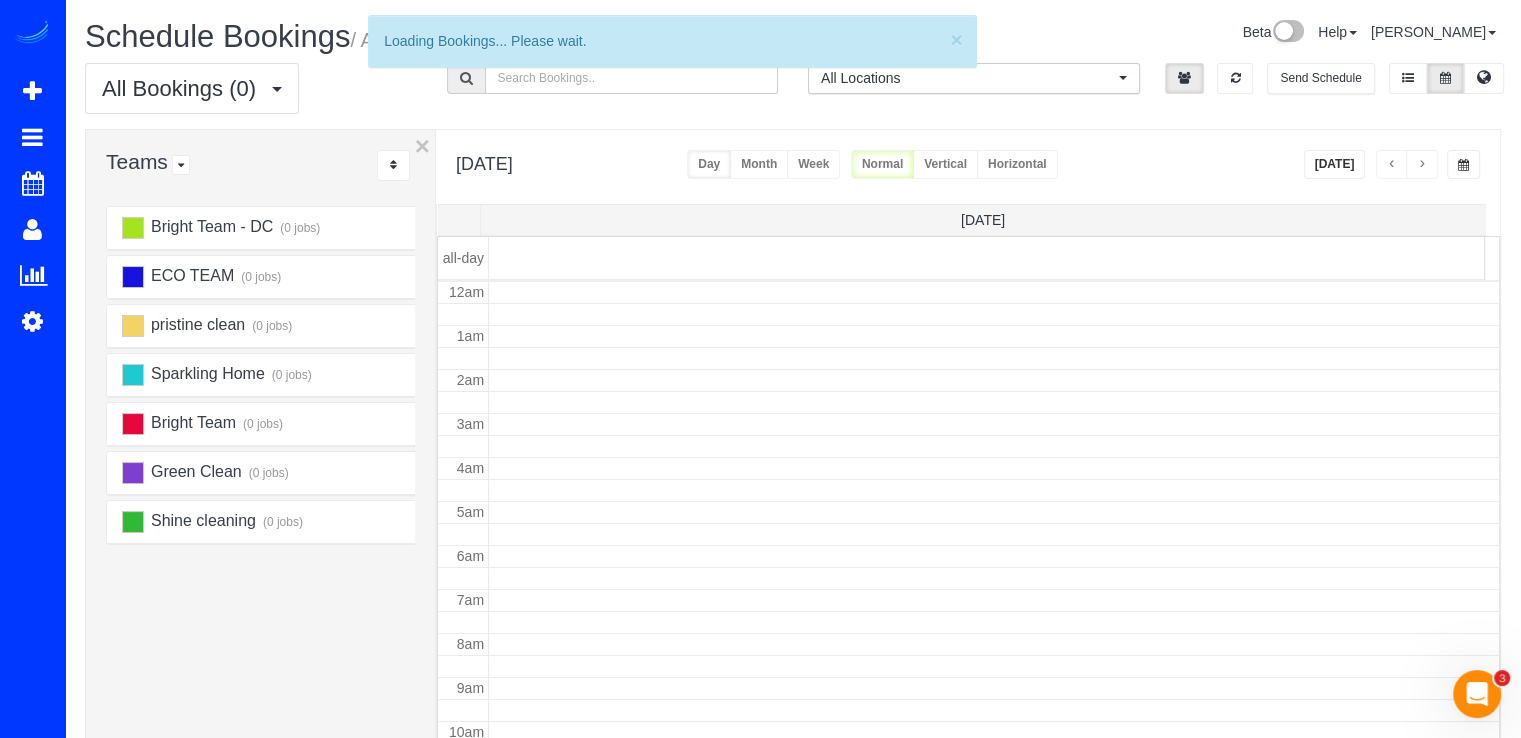 scroll, scrollTop: 263, scrollLeft: 0, axis: vertical 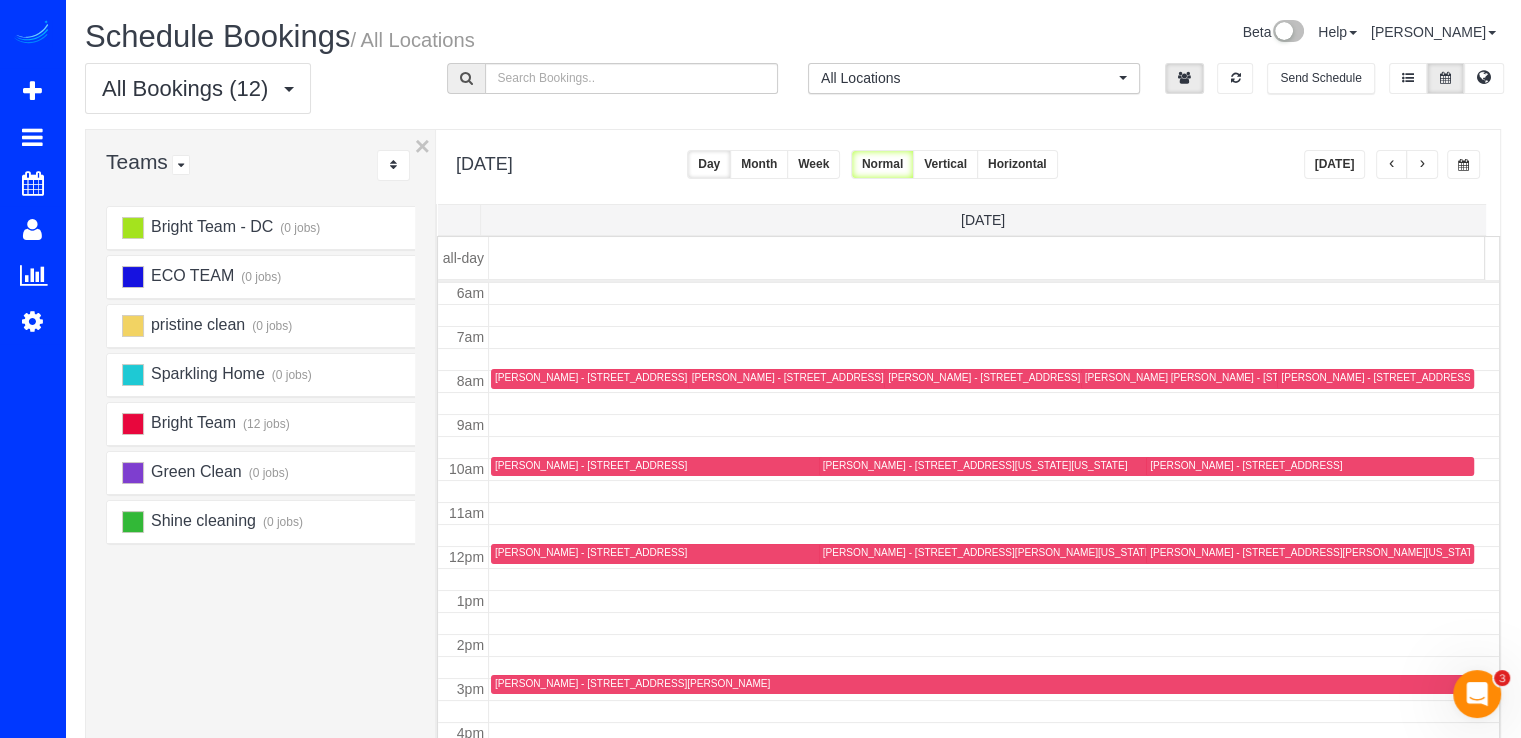click at bounding box center (1422, 165) 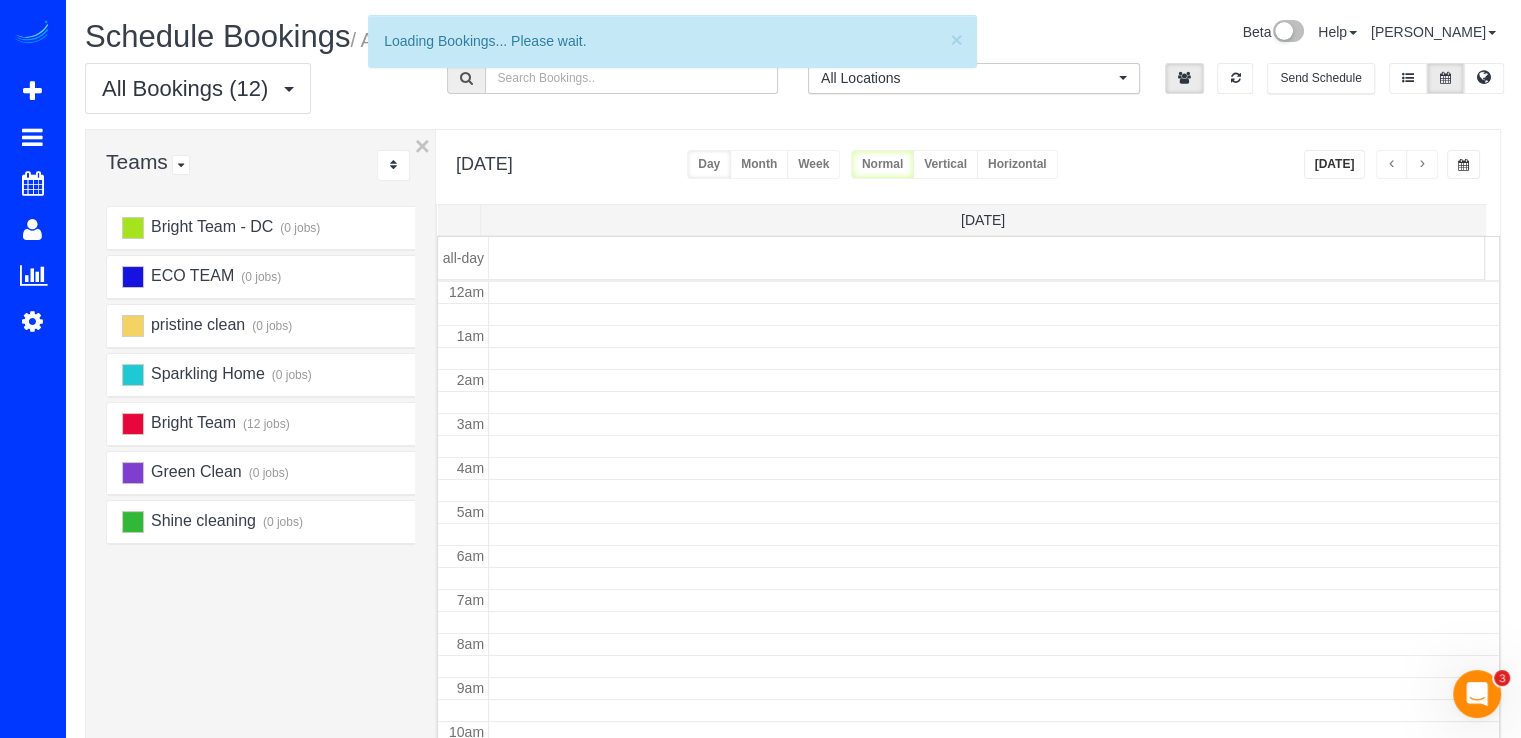 scroll, scrollTop: 263, scrollLeft: 0, axis: vertical 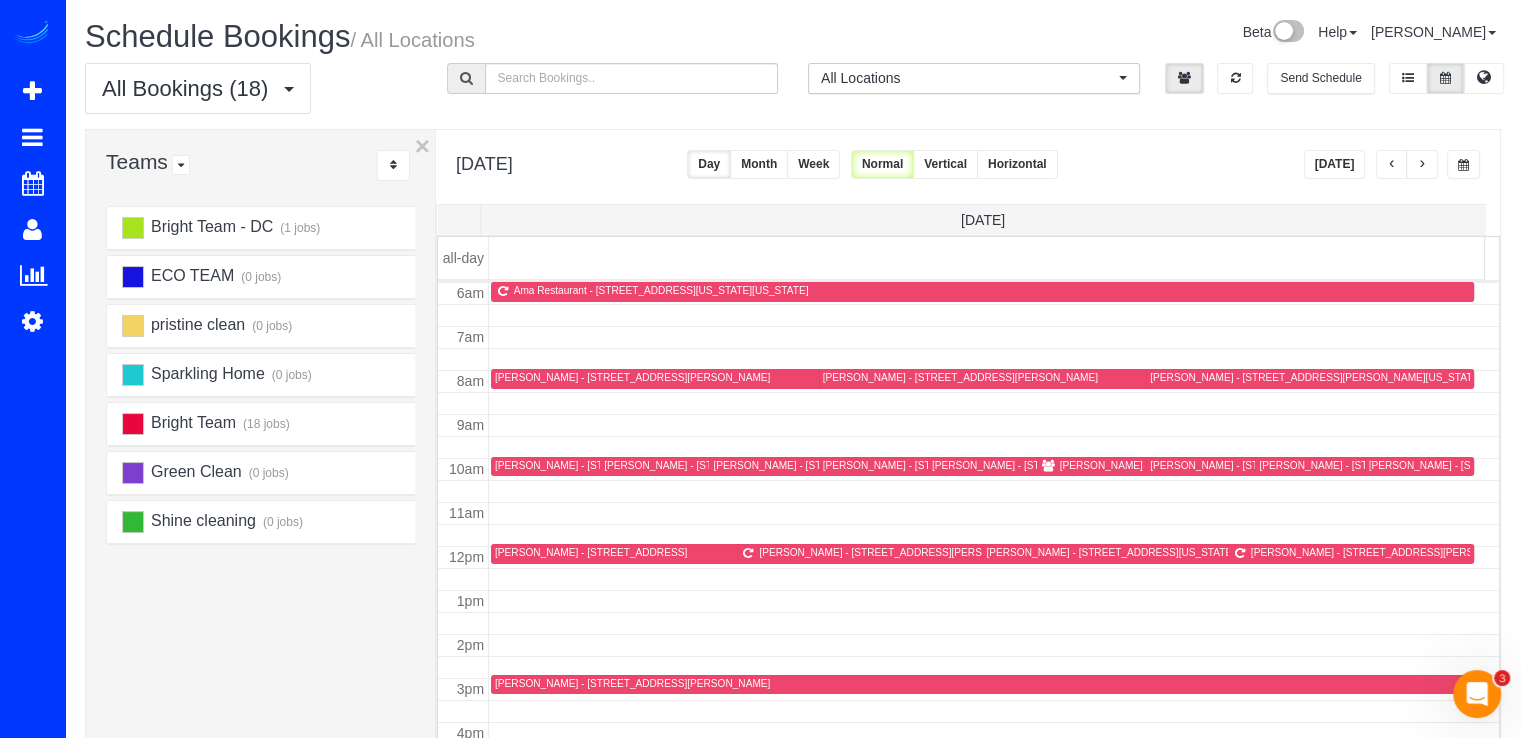 click at bounding box center [1422, 165] 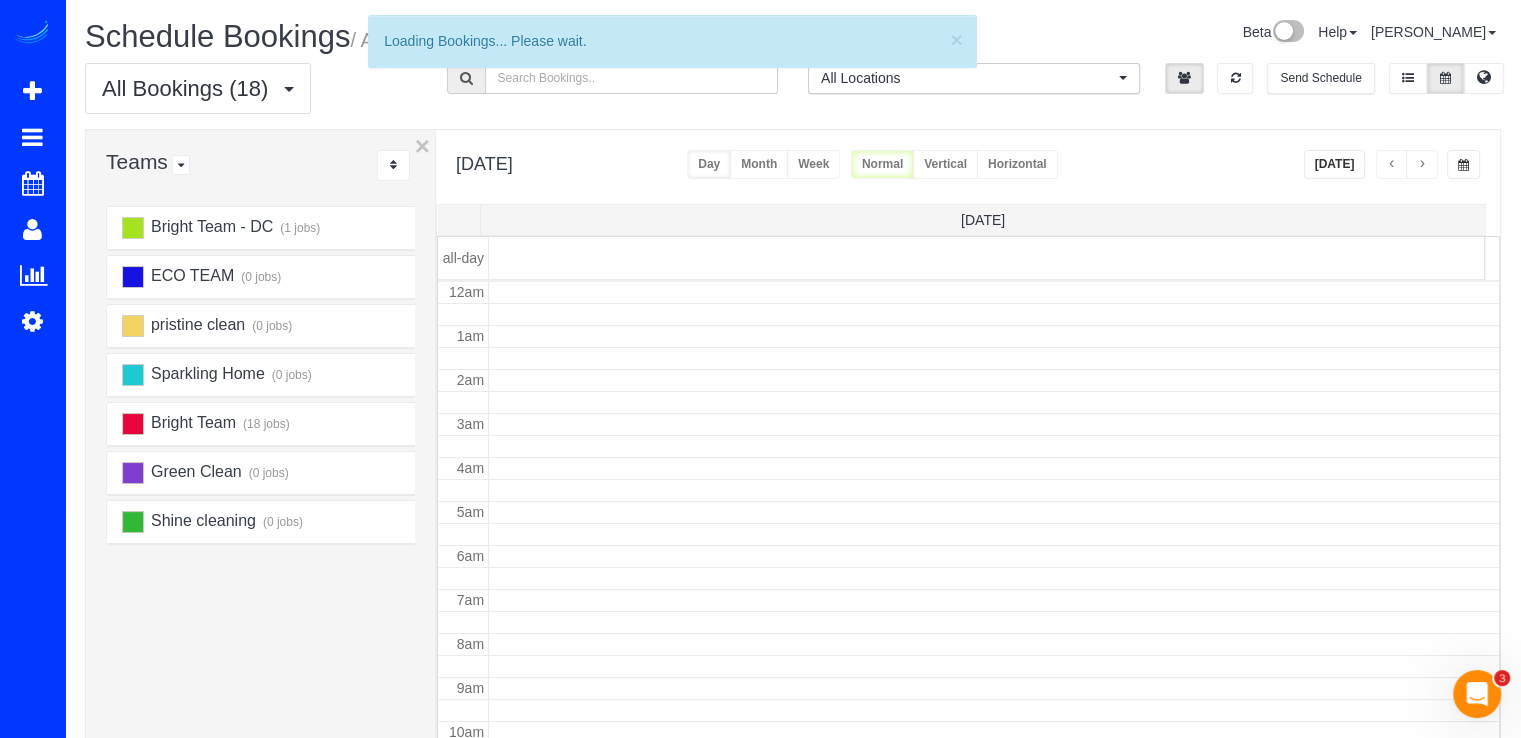 scroll, scrollTop: 263, scrollLeft: 0, axis: vertical 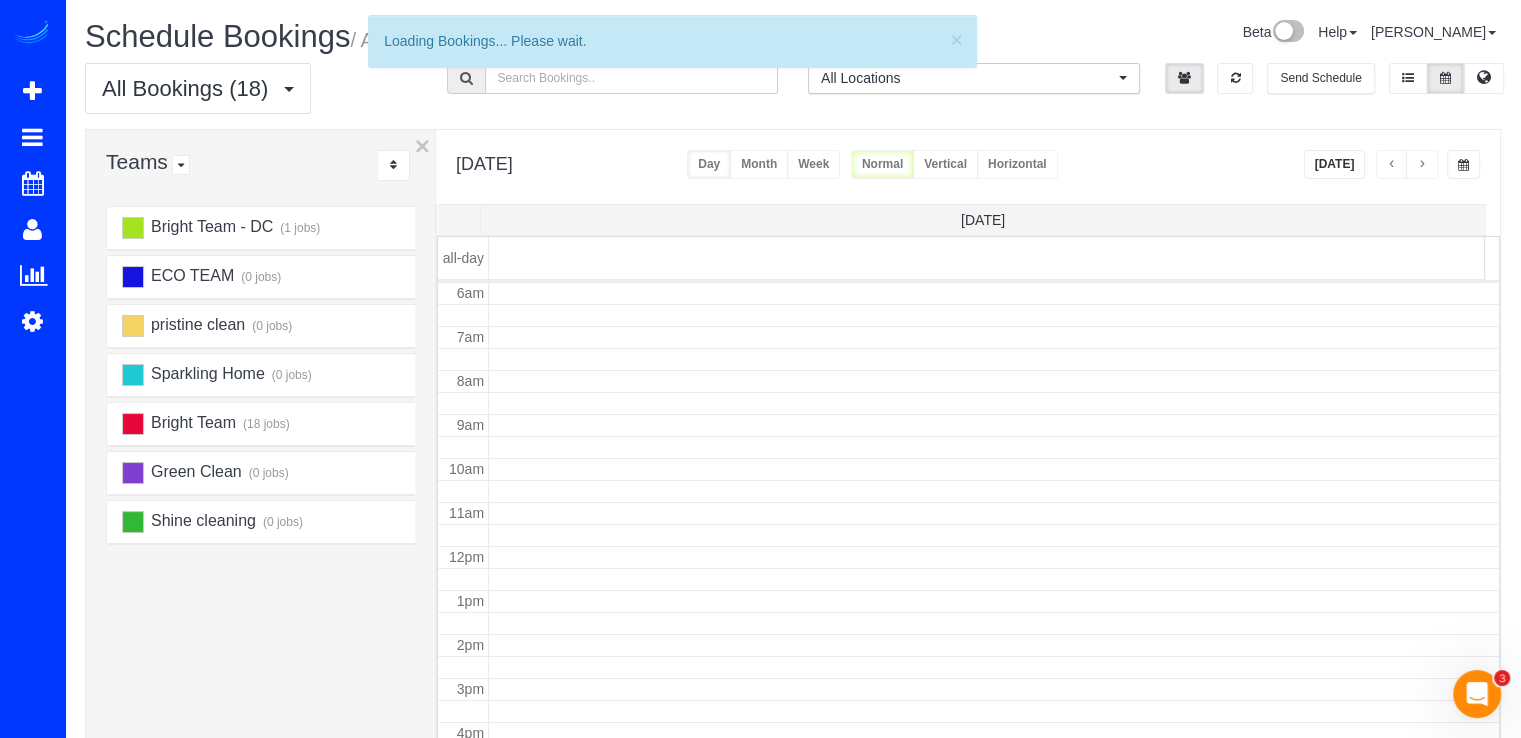 click at bounding box center (1422, 165) 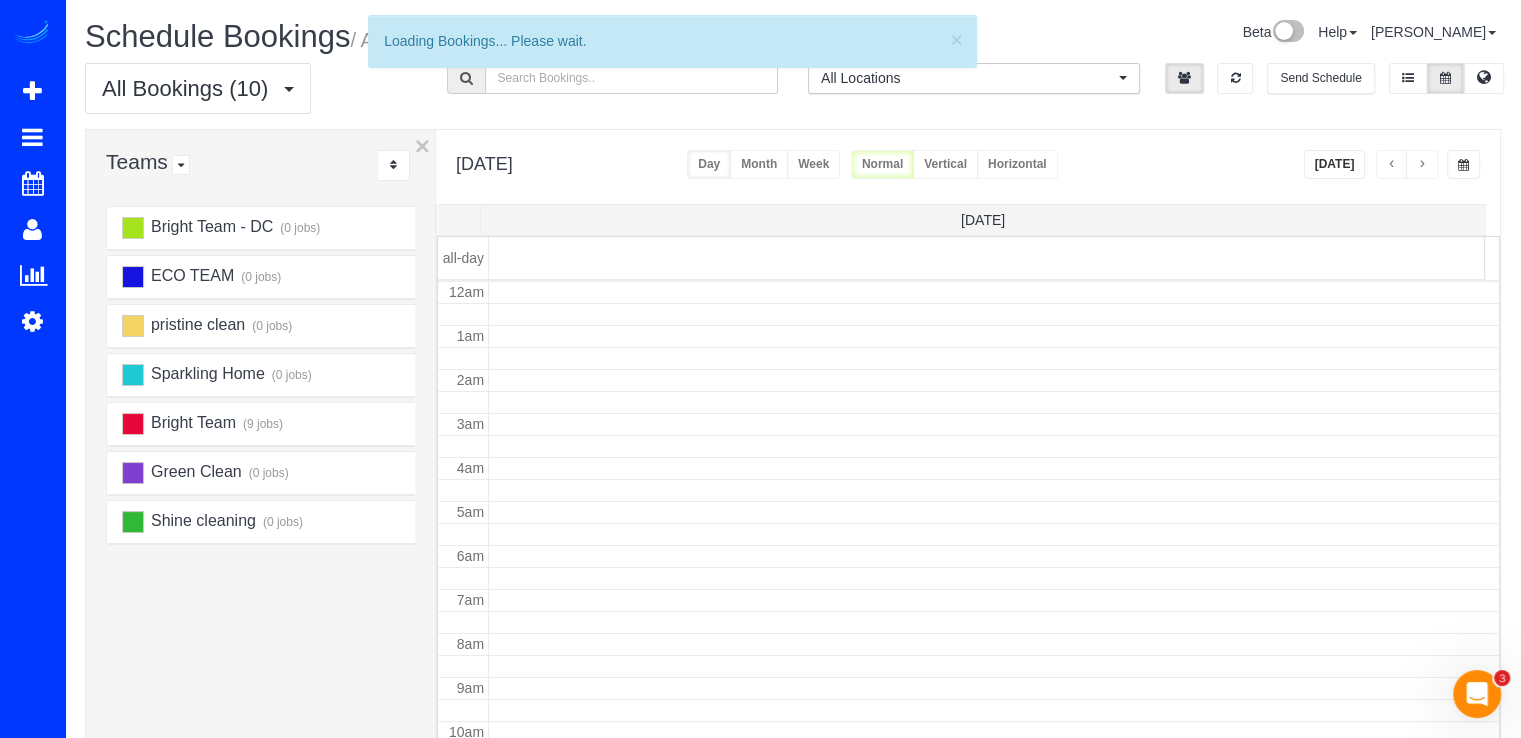 scroll, scrollTop: 263, scrollLeft: 0, axis: vertical 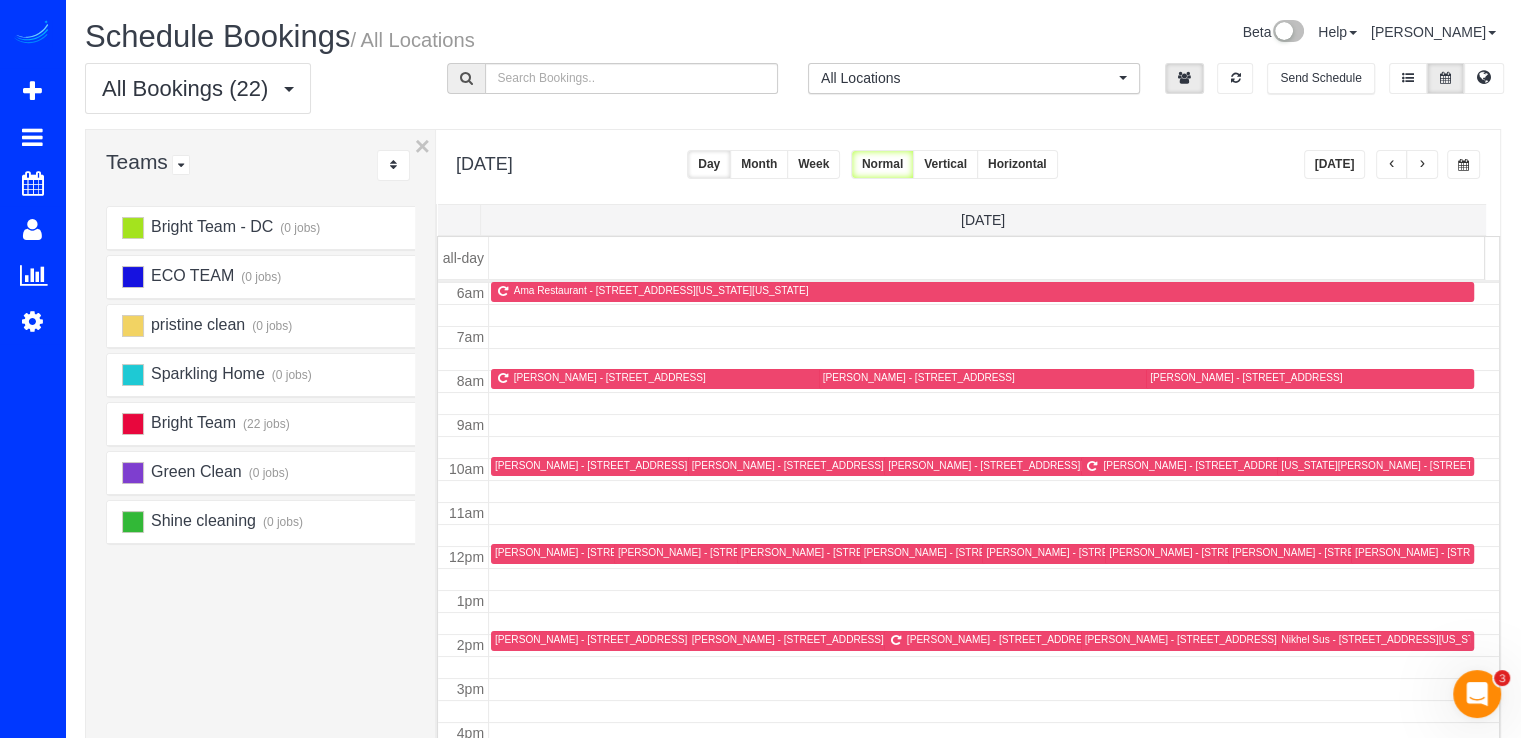 click at bounding box center [1392, 164] 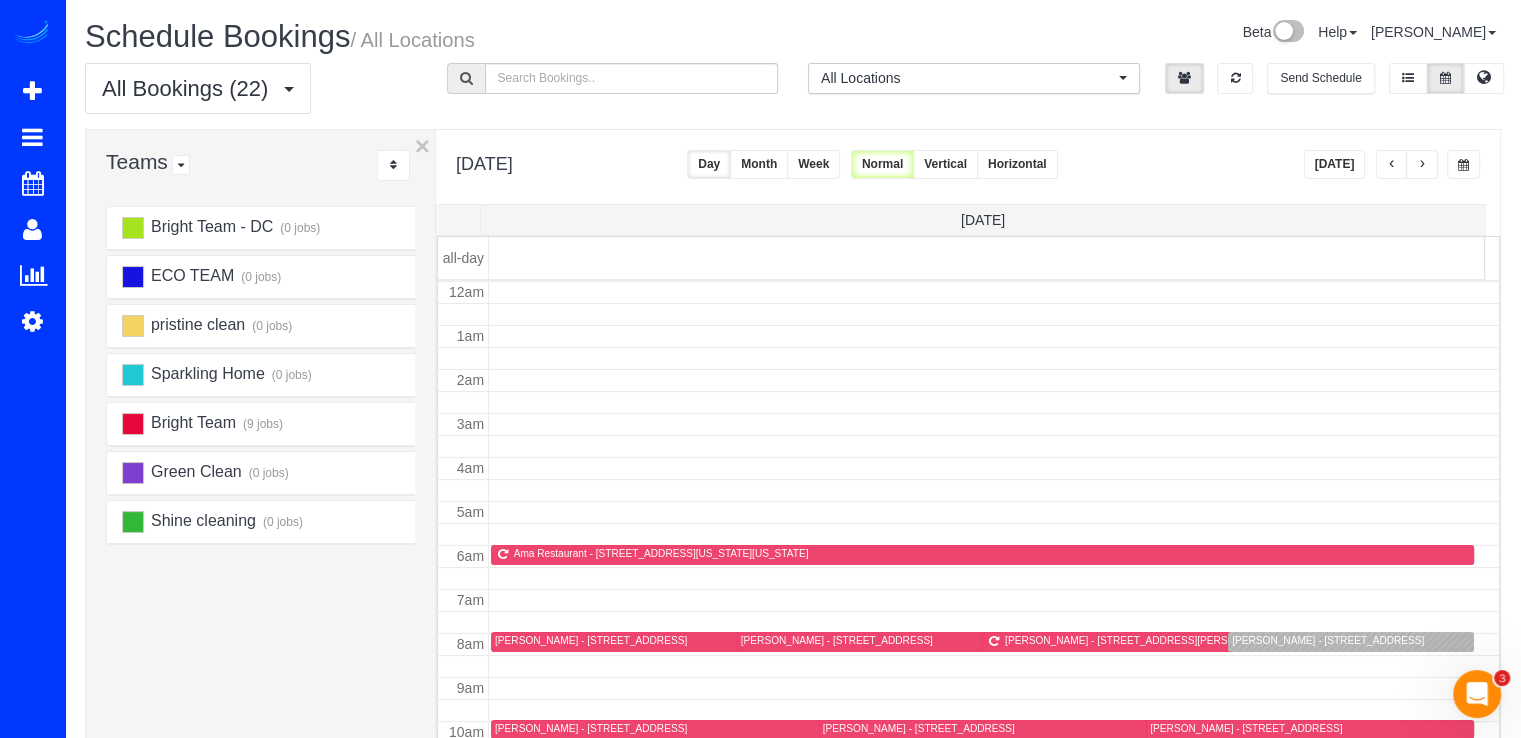 scroll, scrollTop: 263, scrollLeft: 0, axis: vertical 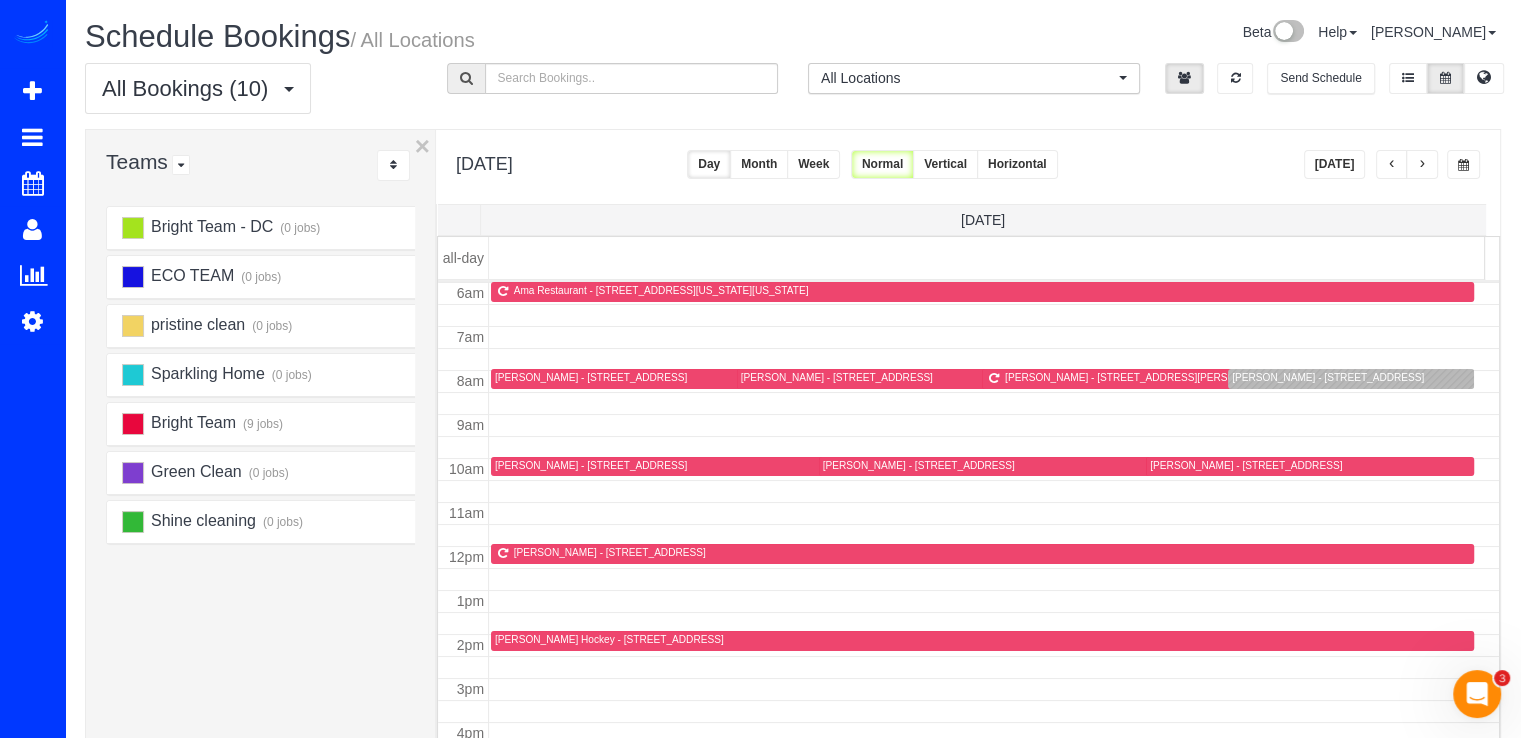 click at bounding box center (1392, 165) 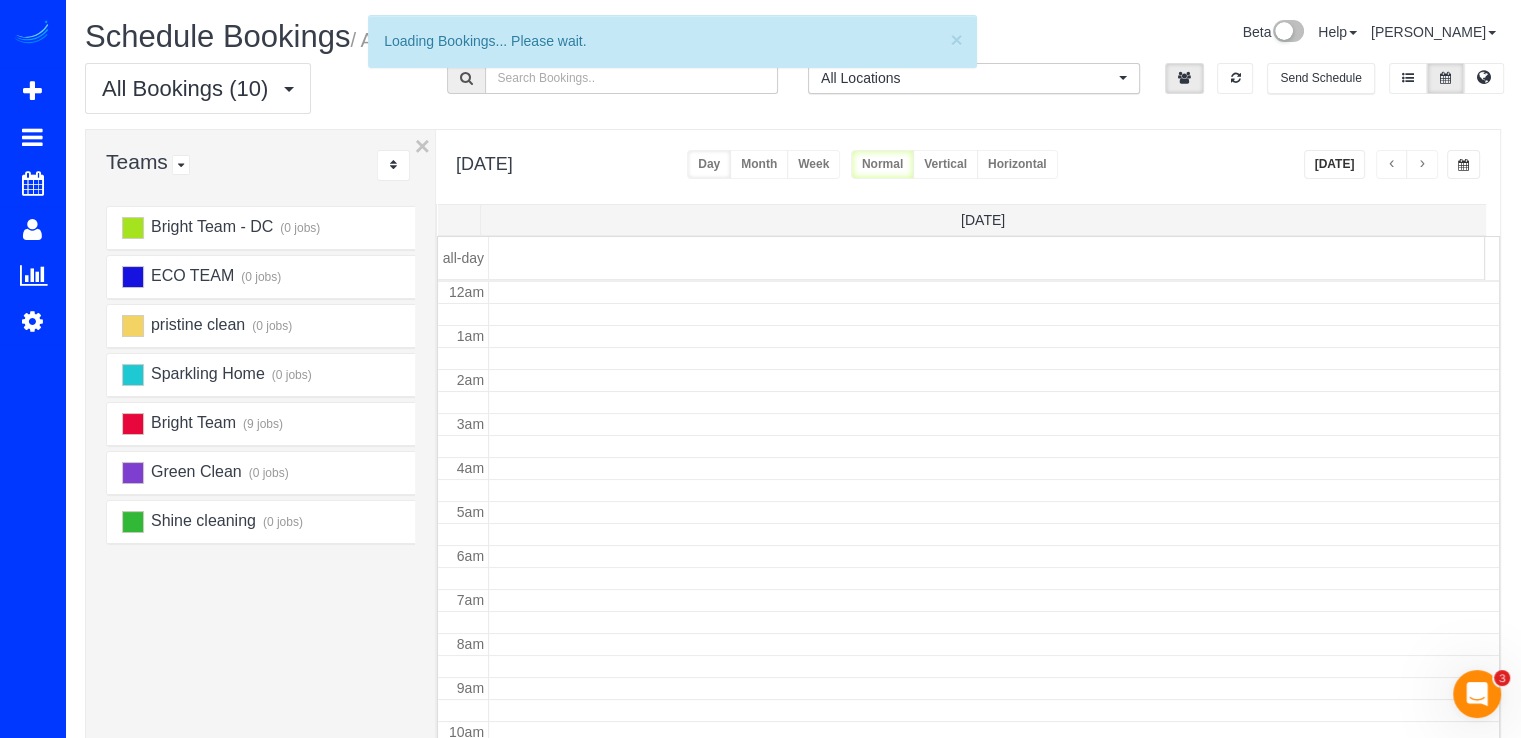 scroll, scrollTop: 263, scrollLeft: 0, axis: vertical 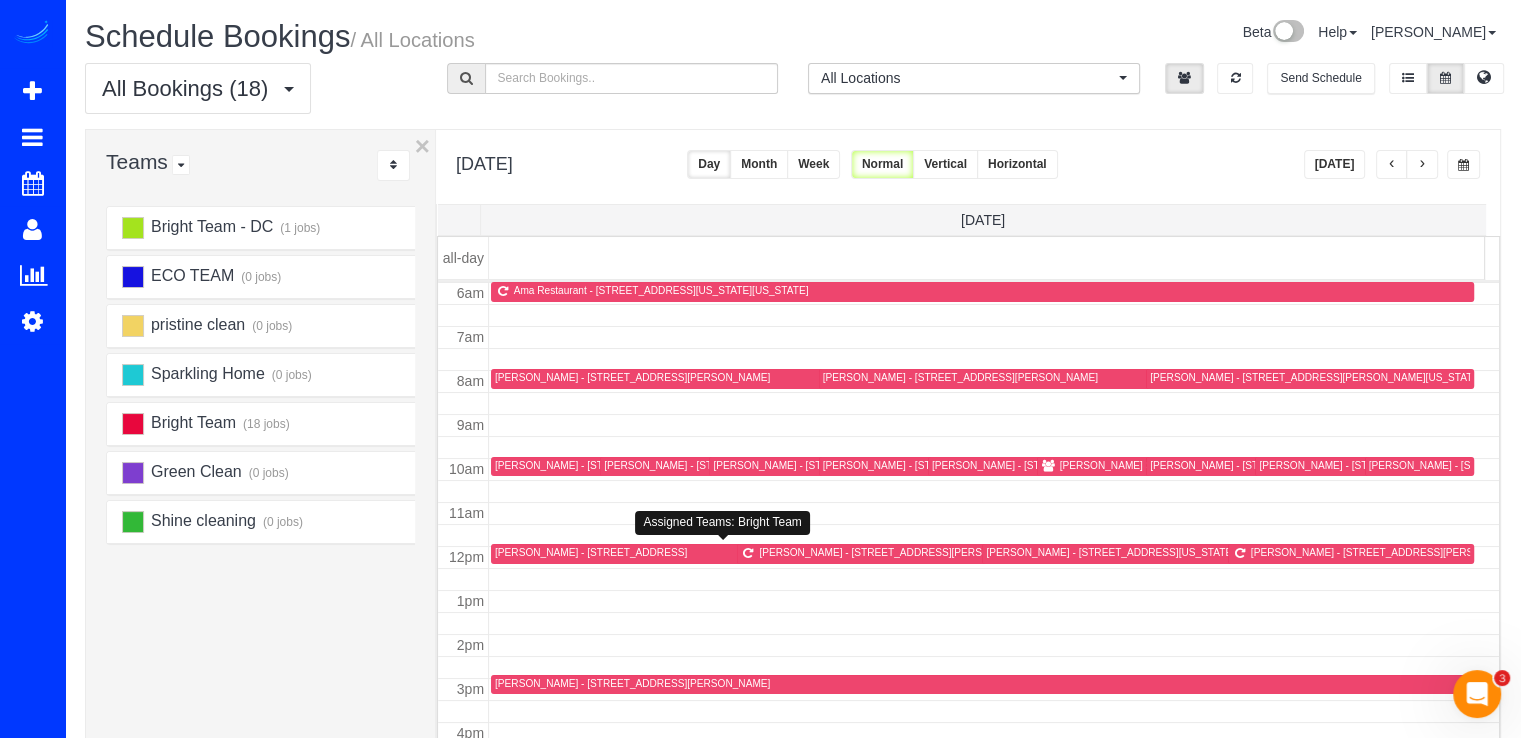 click on "[PERSON_NAME] - [STREET_ADDRESS]" at bounding box center [591, 552] 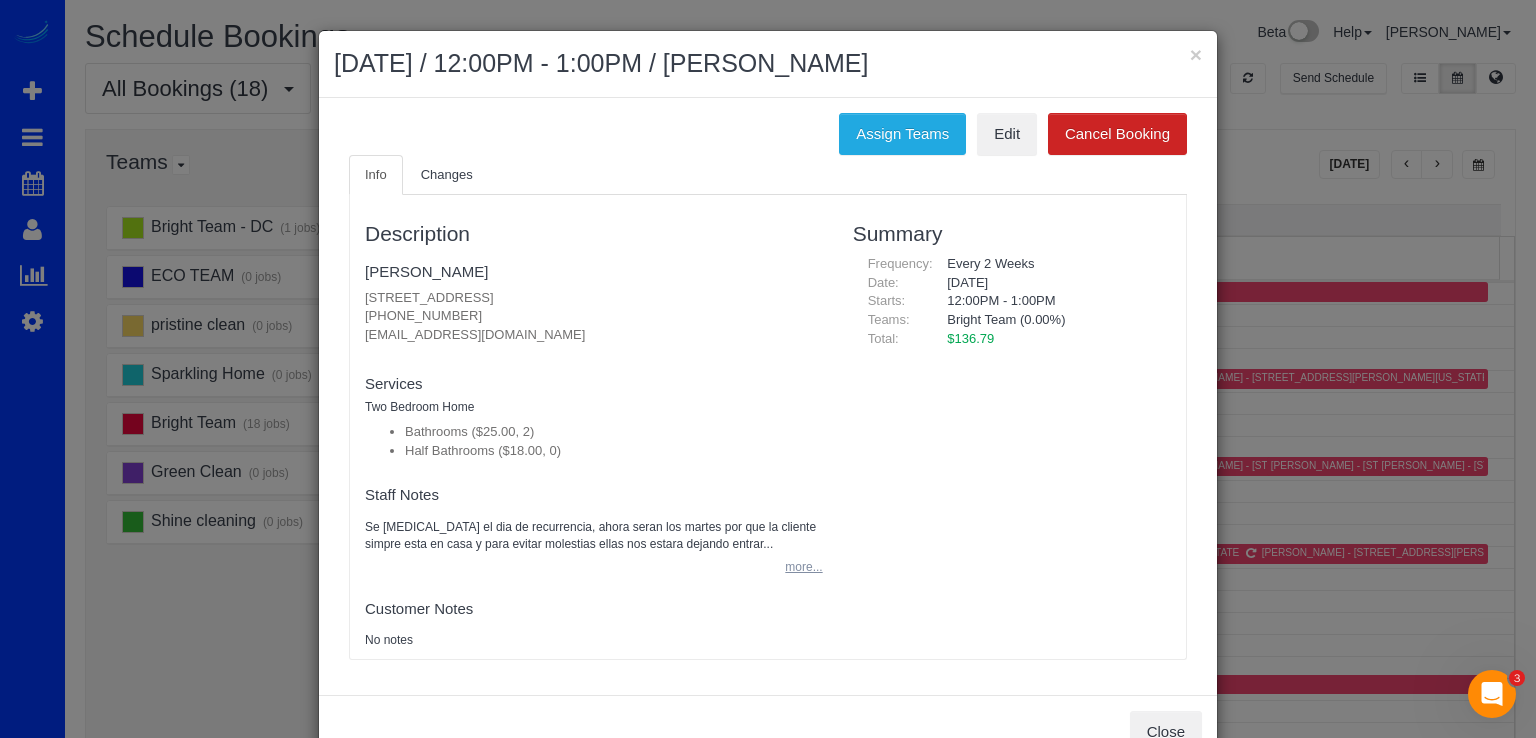 click on "more..." at bounding box center (797, 567) 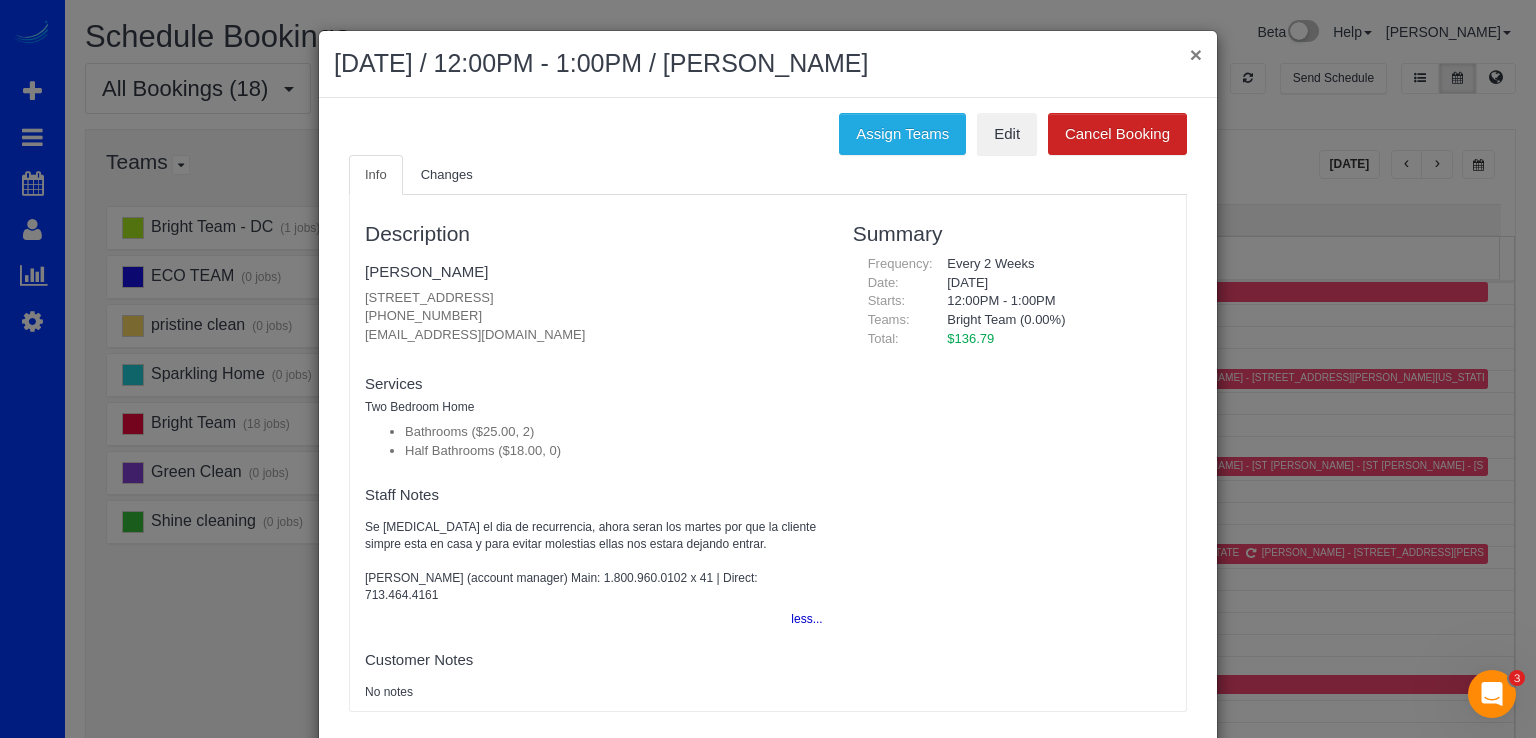 click on "×" at bounding box center [1196, 54] 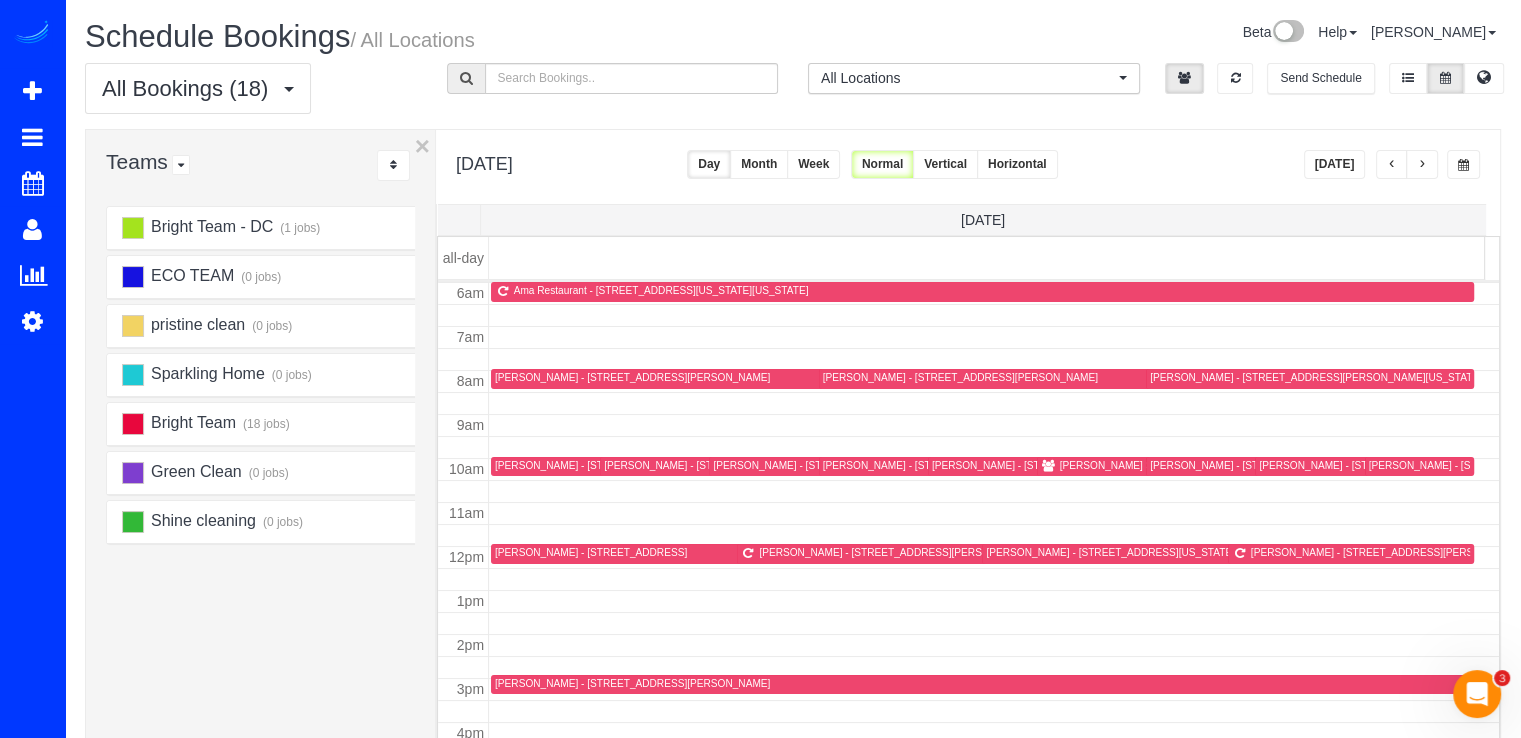 click on "[DATE]" at bounding box center (1335, 164) 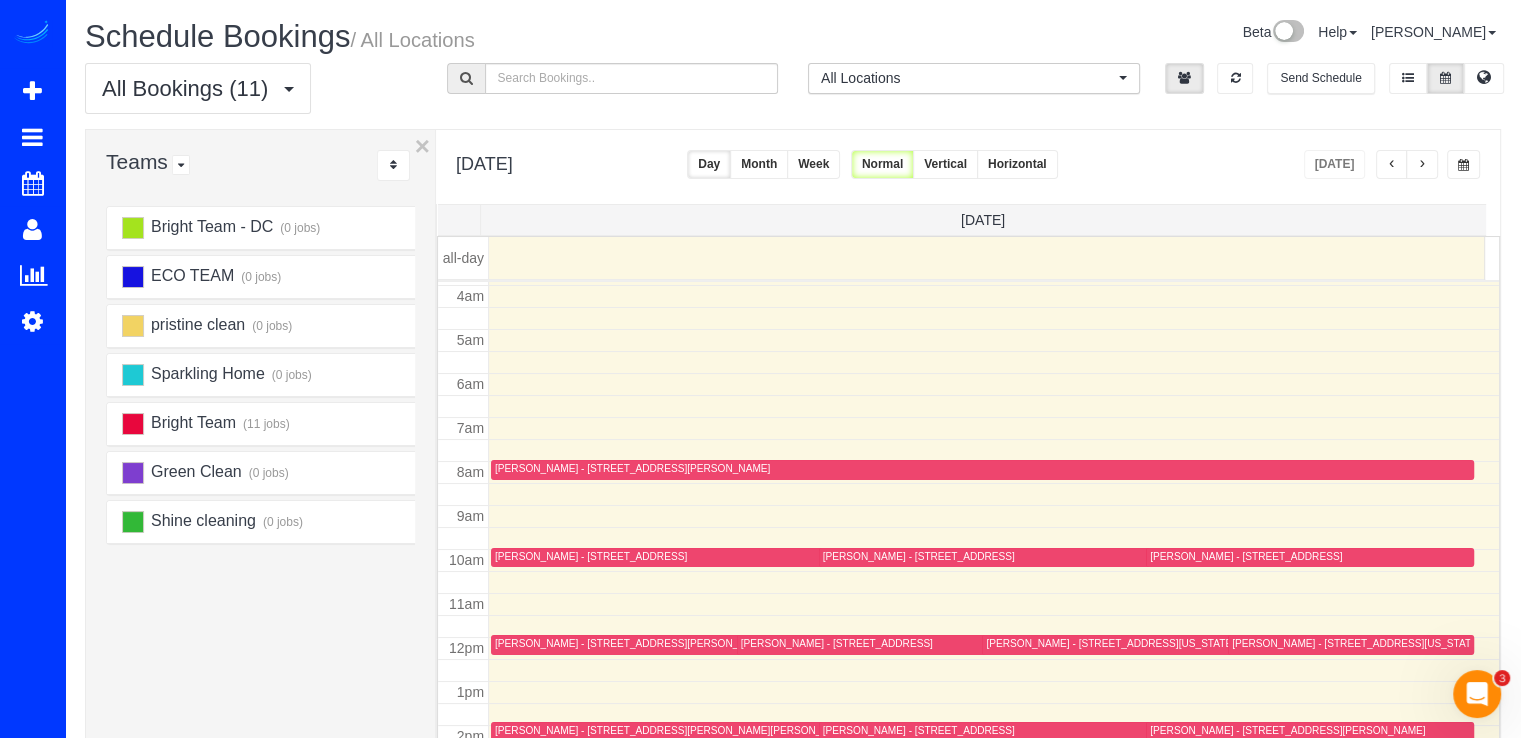 scroll, scrollTop: 0, scrollLeft: 0, axis: both 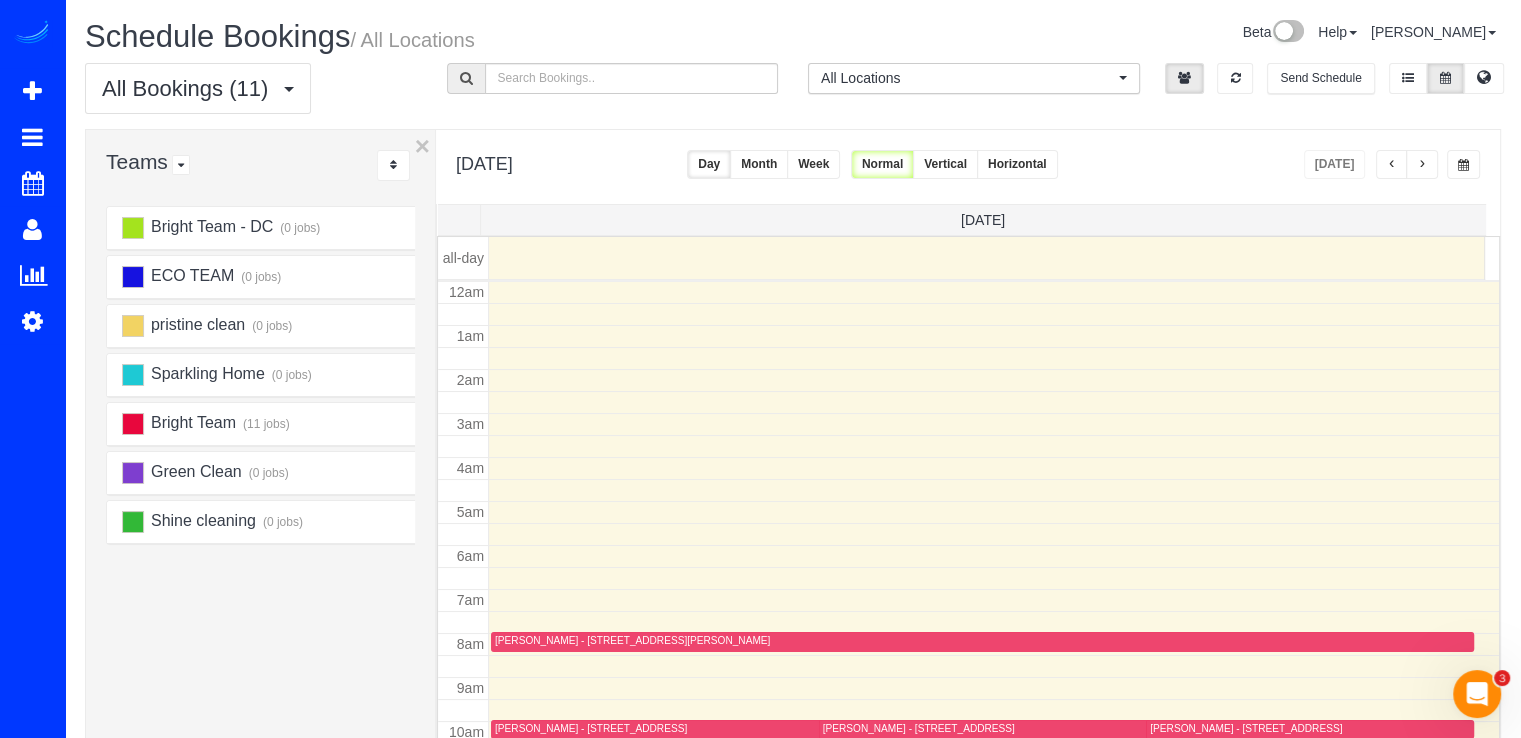 click at bounding box center (1422, 165) 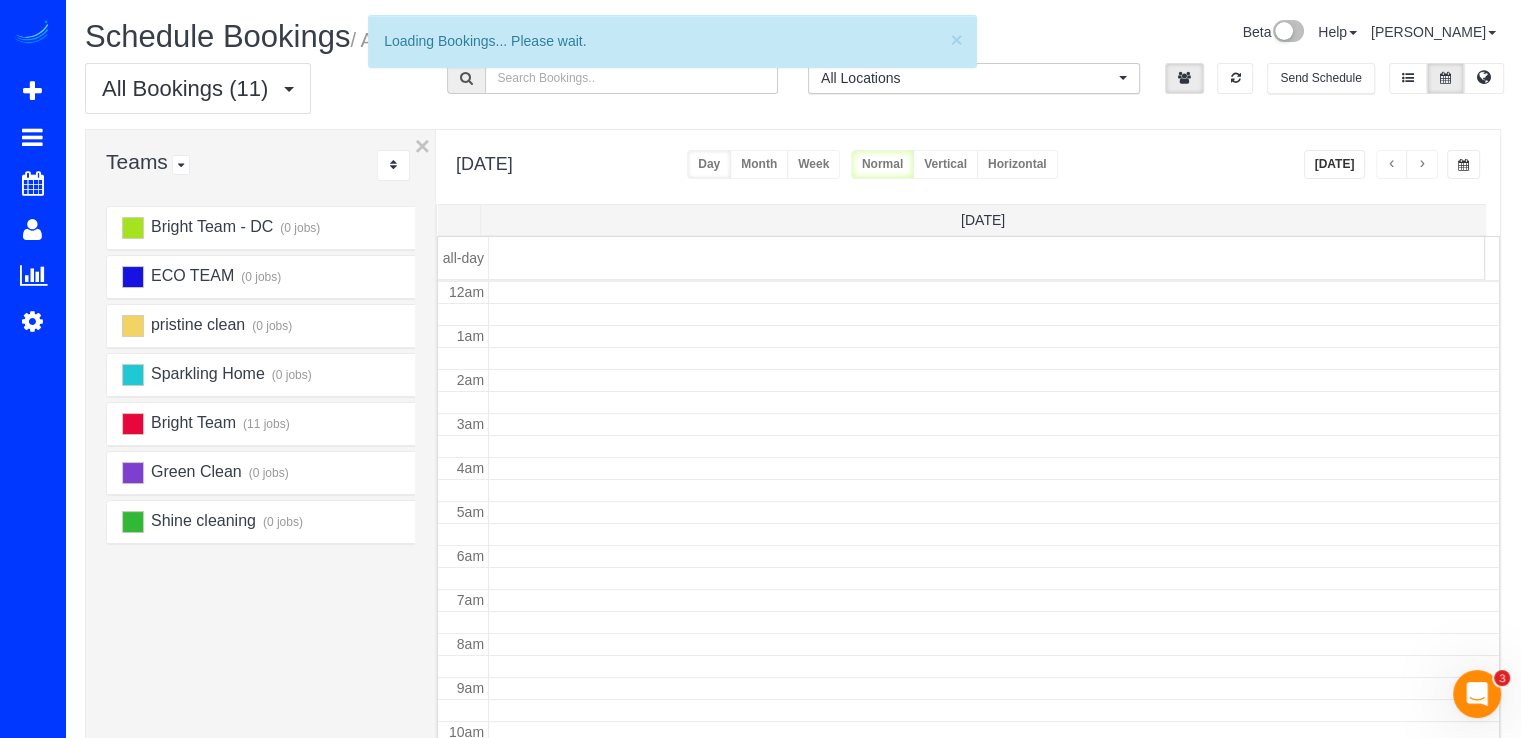 scroll, scrollTop: 263, scrollLeft: 0, axis: vertical 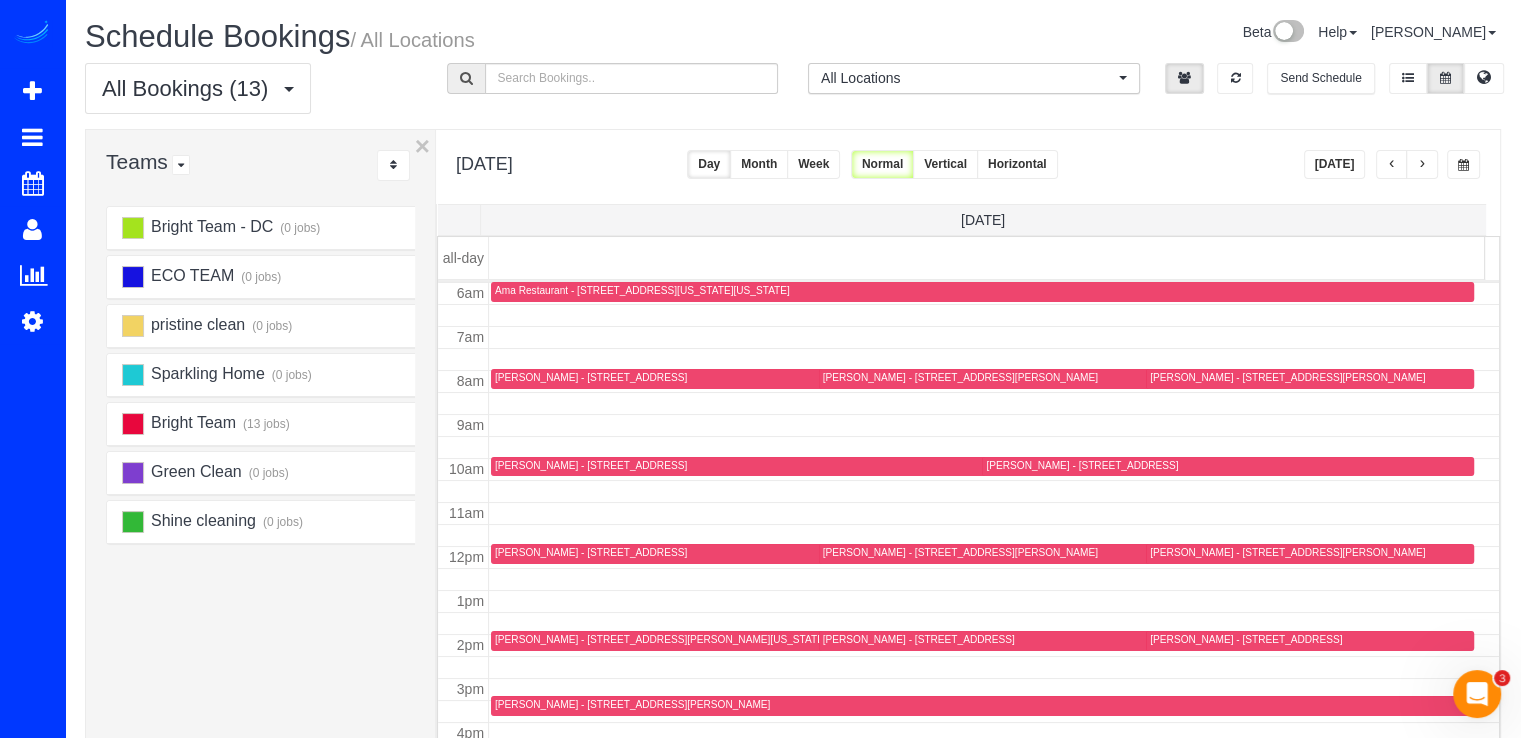 click at bounding box center [1422, 165] 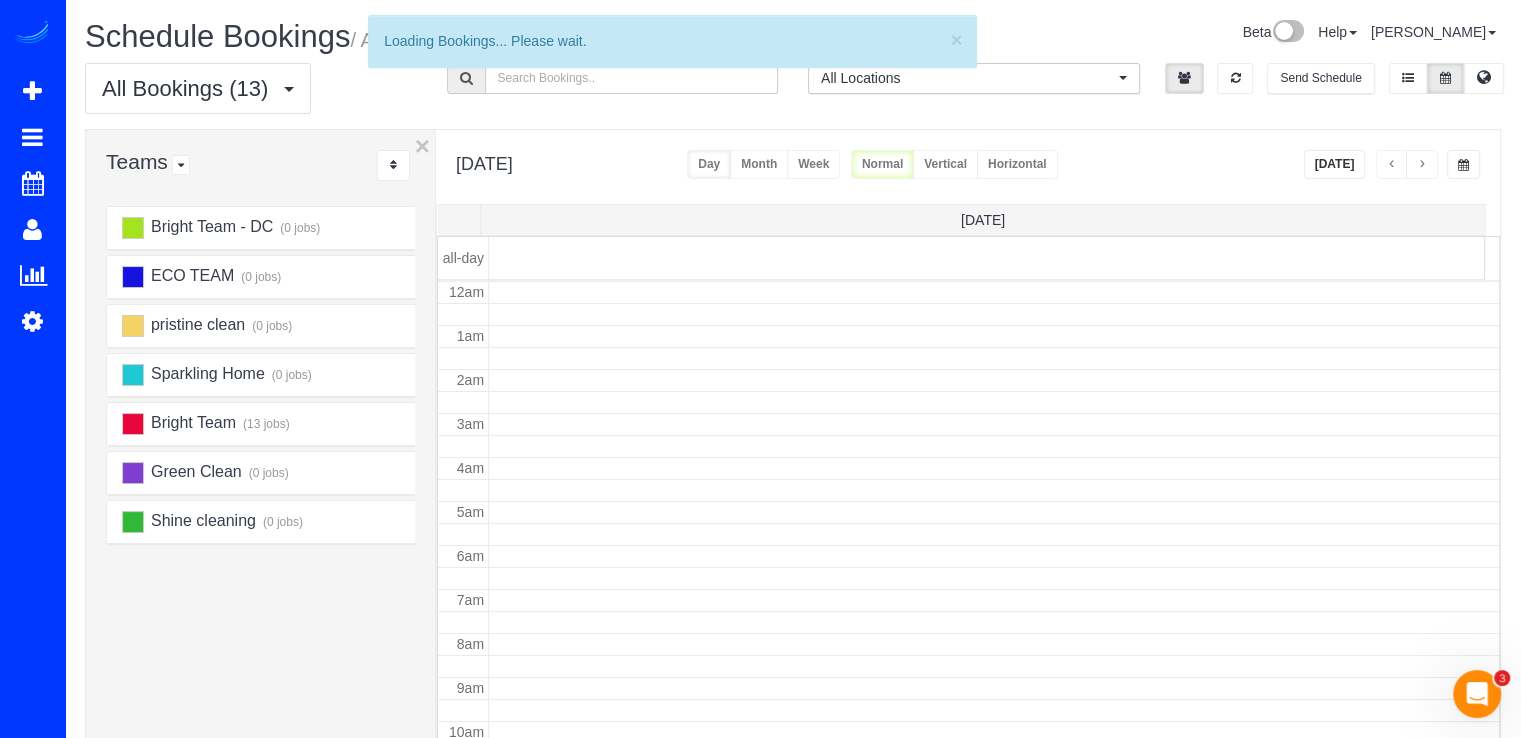 scroll, scrollTop: 263, scrollLeft: 0, axis: vertical 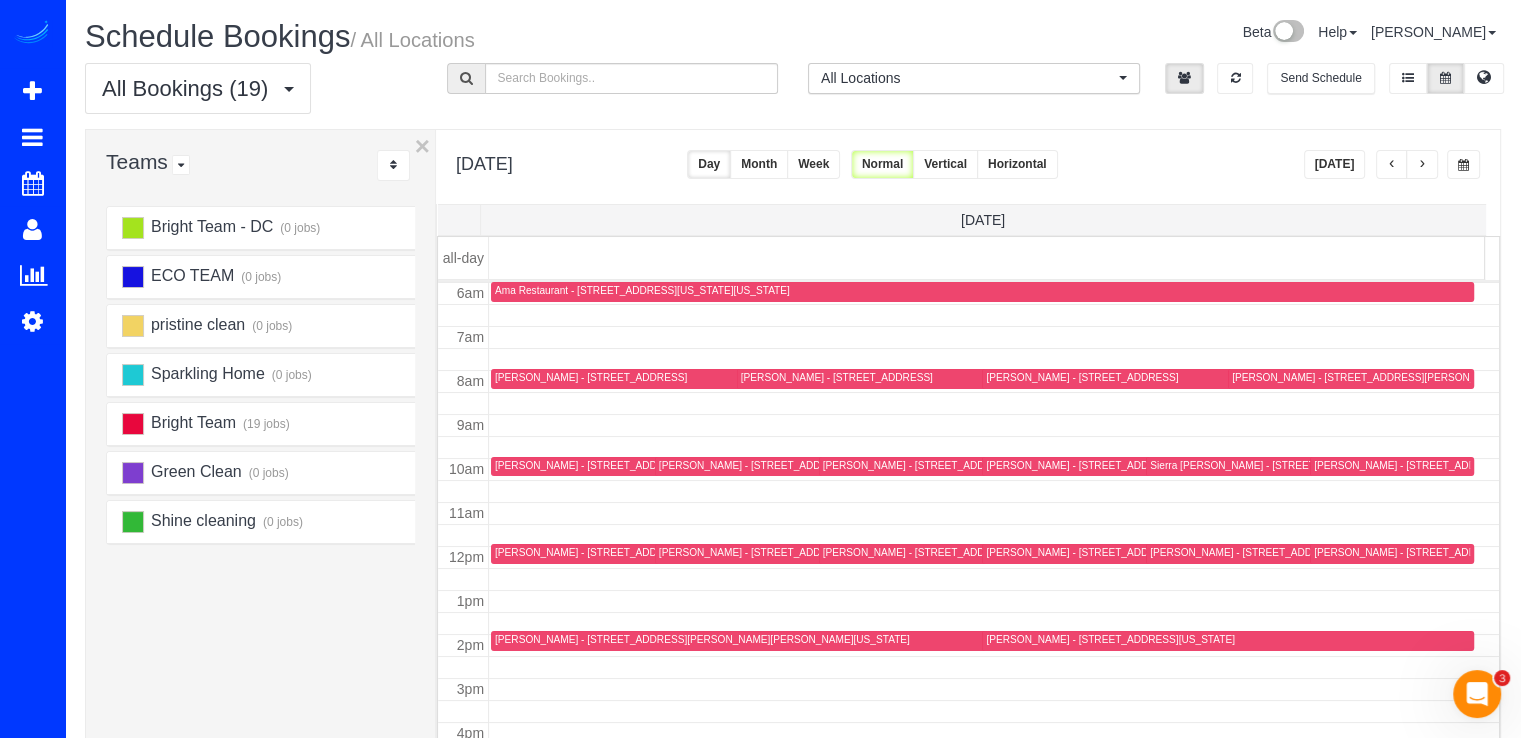 click at bounding box center [1422, 165] 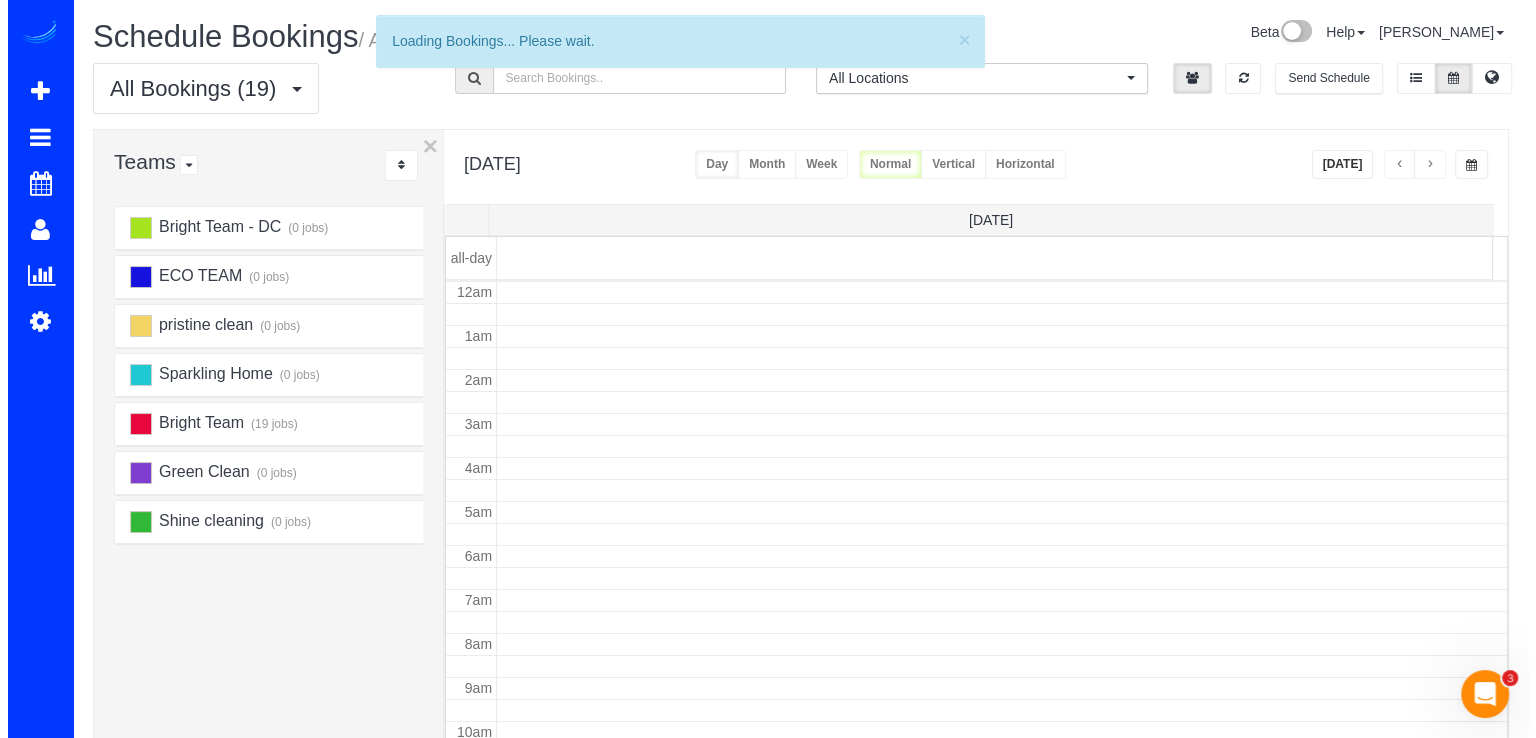 scroll, scrollTop: 263, scrollLeft: 0, axis: vertical 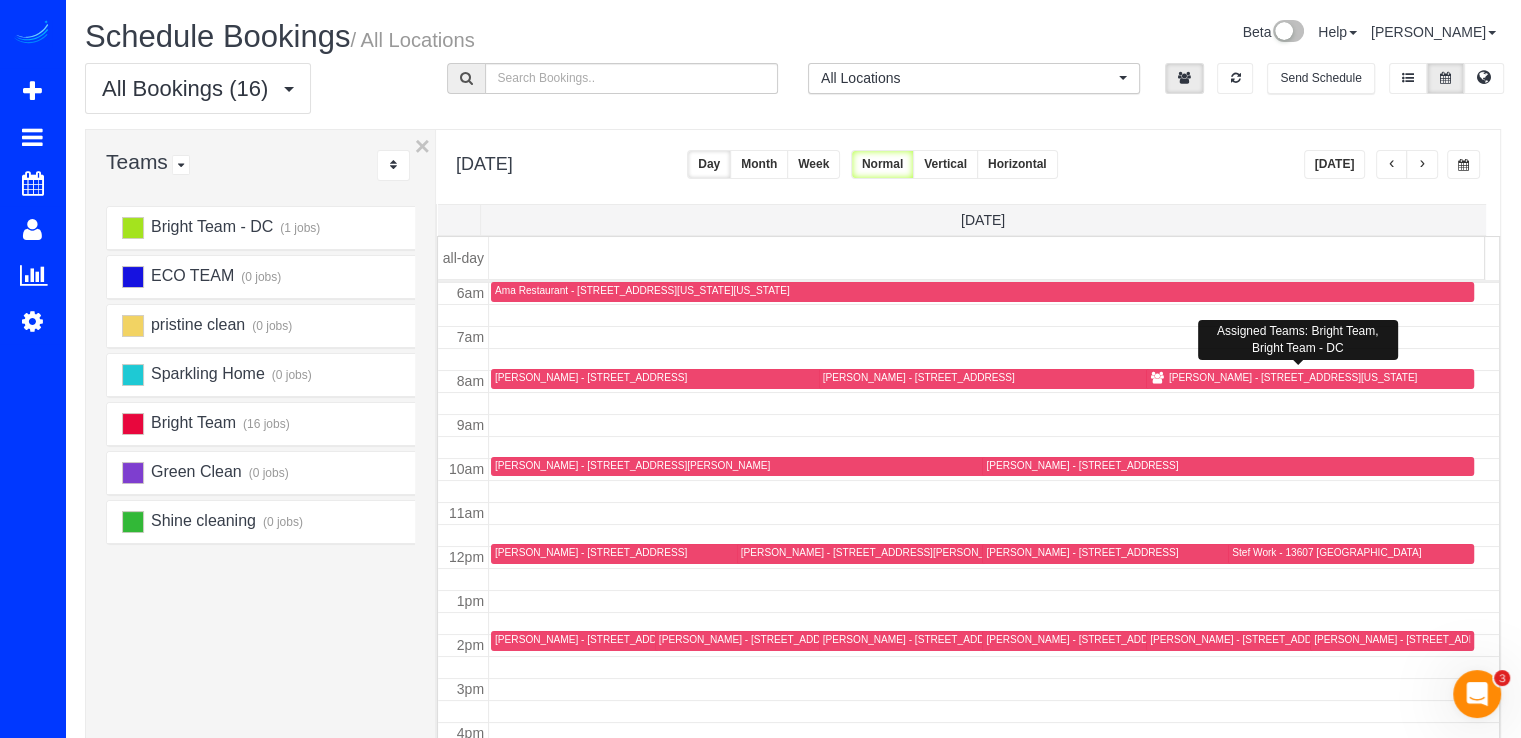 click on "[PERSON_NAME] - [STREET_ADDRESS][US_STATE]" at bounding box center (1293, 377) 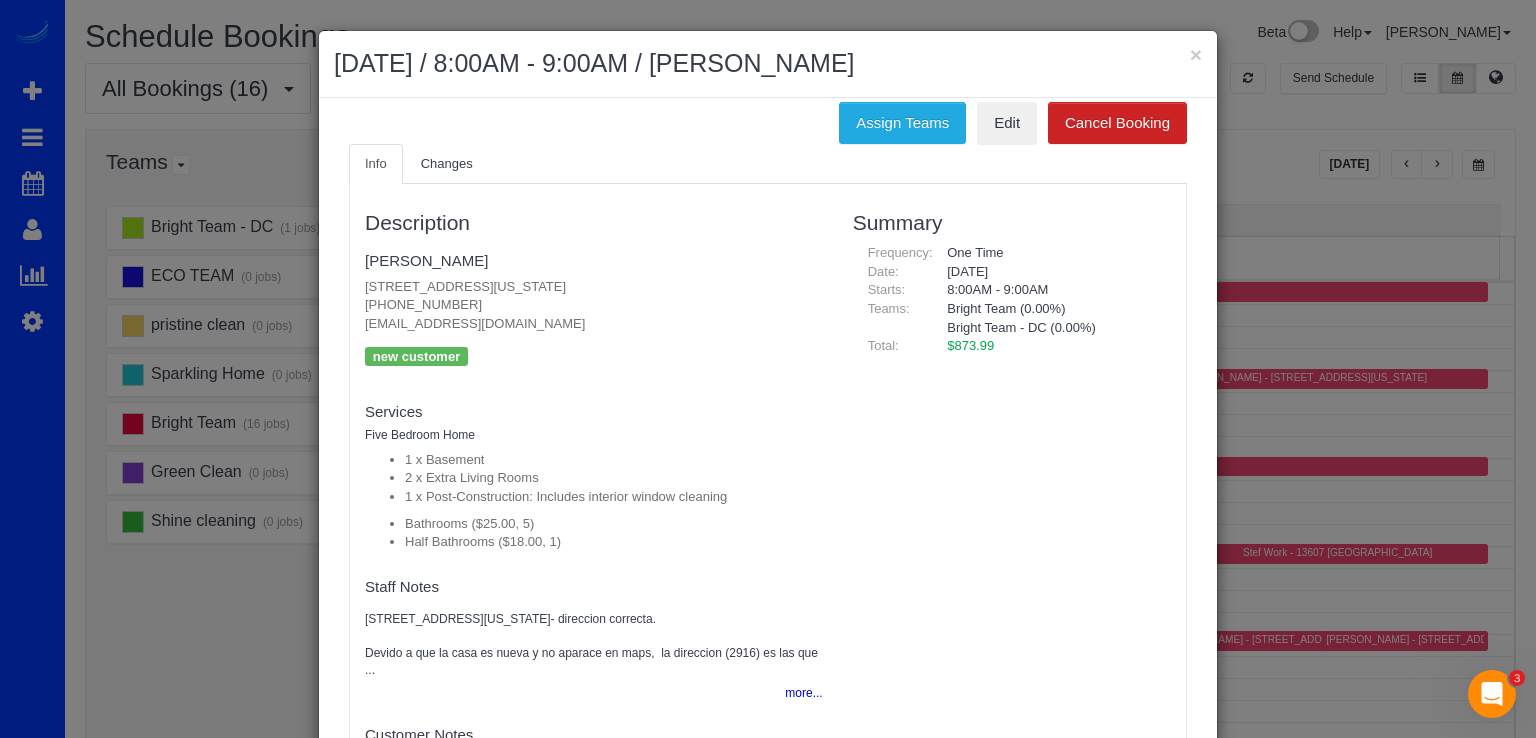 scroll, scrollTop: 0, scrollLeft: 0, axis: both 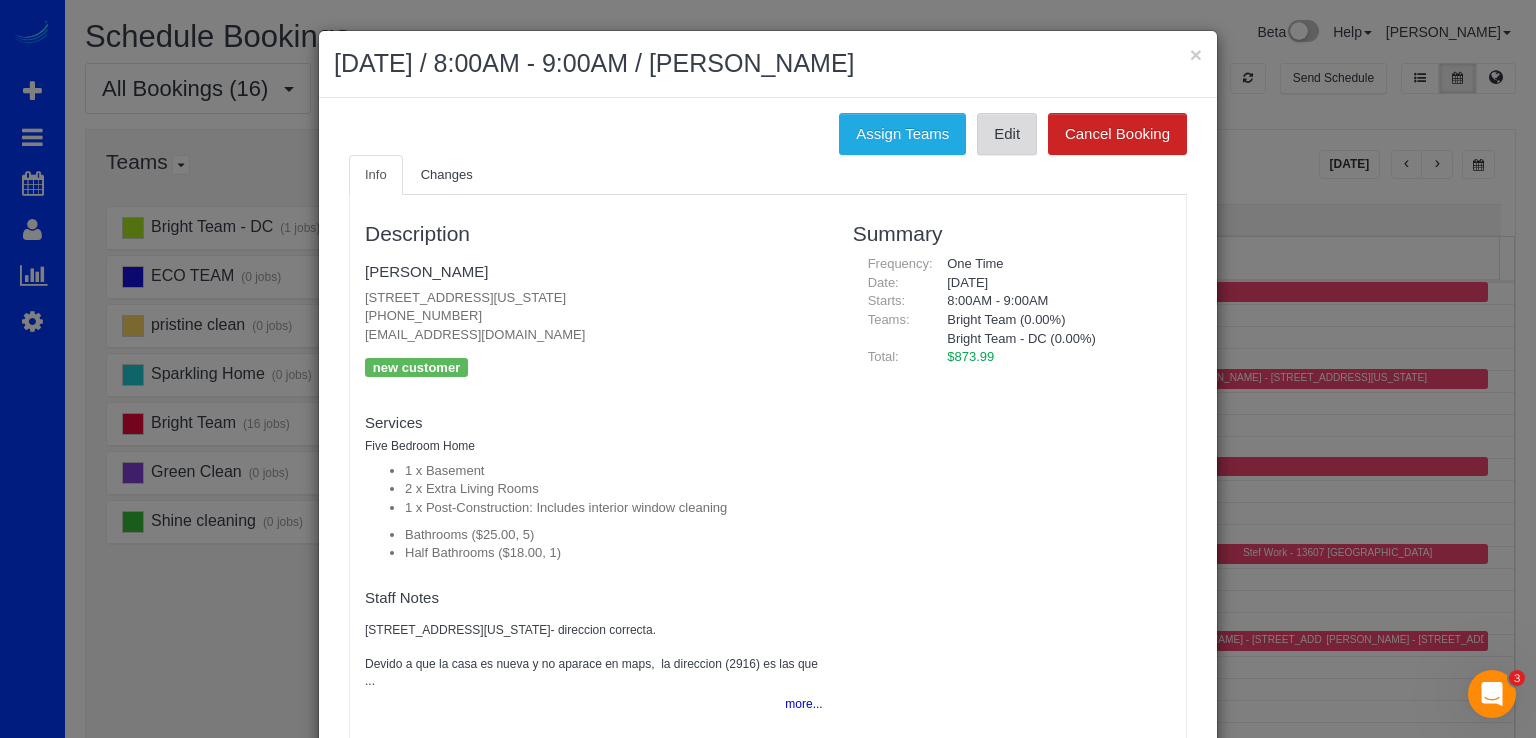 click on "Edit" at bounding box center (1007, 134) 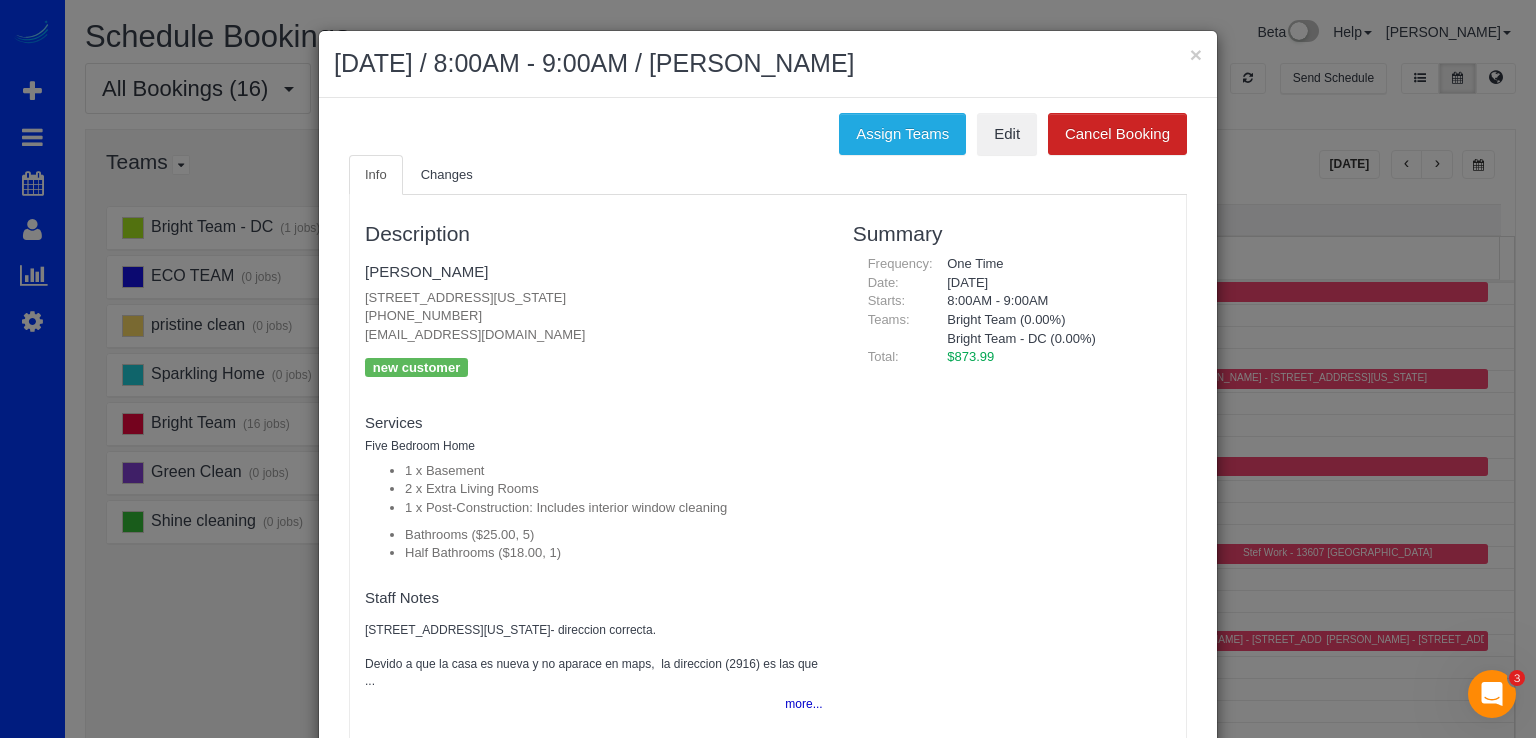 drag, startPoint x: 355, startPoint y: 329, endPoint x: 592, endPoint y: 333, distance: 237.03375 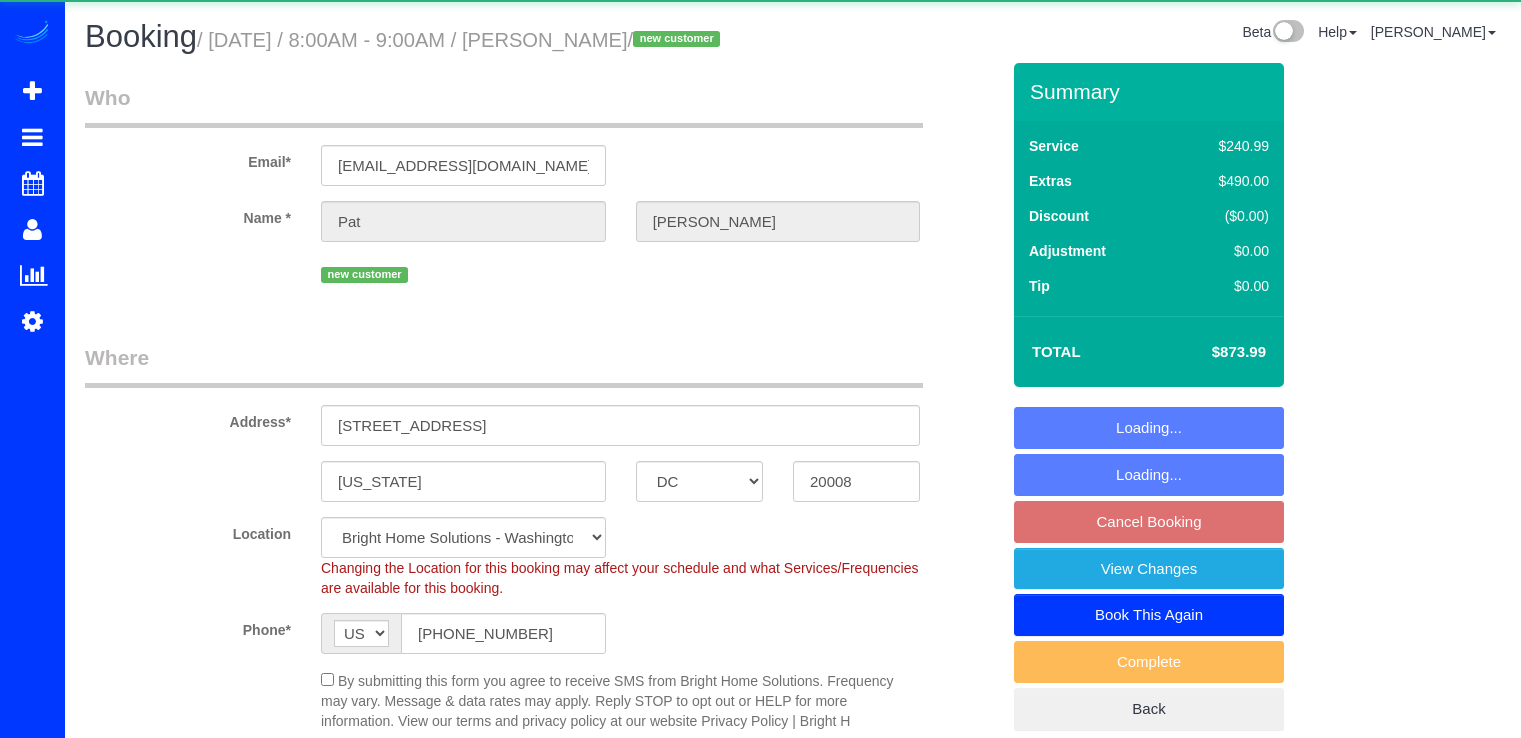 select on "DC" 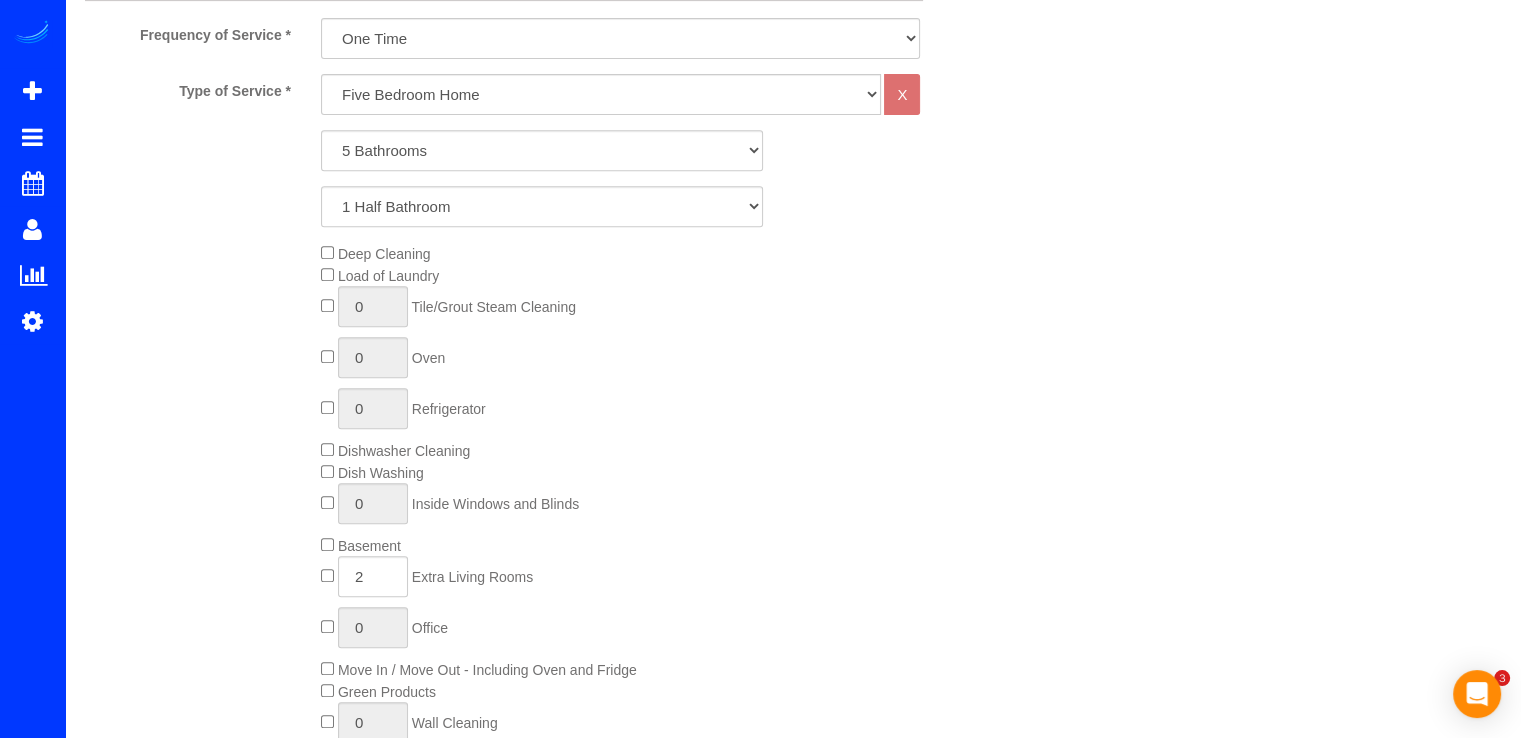scroll, scrollTop: 949, scrollLeft: 0, axis: vertical 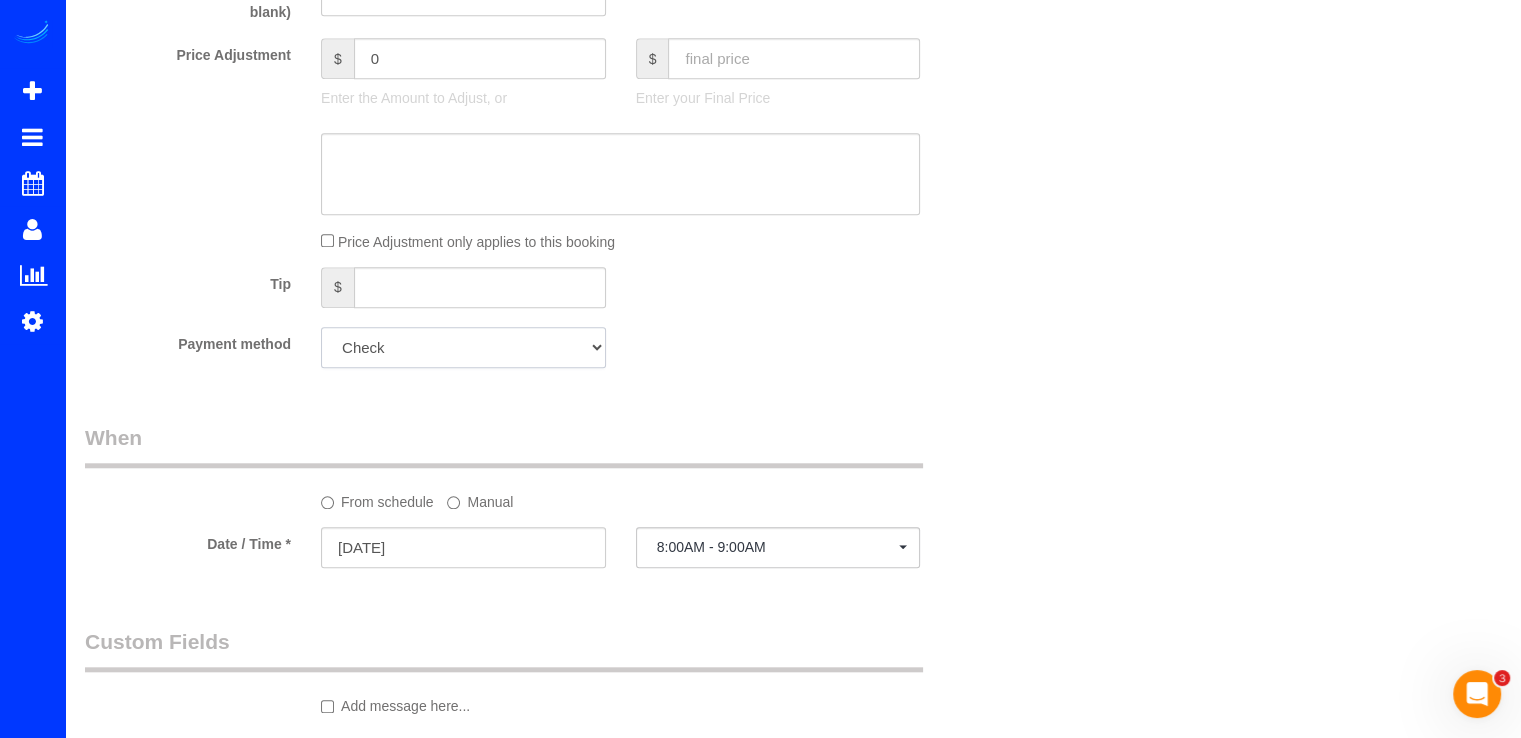 click on "Add Credit Card Cash Check Paypal" 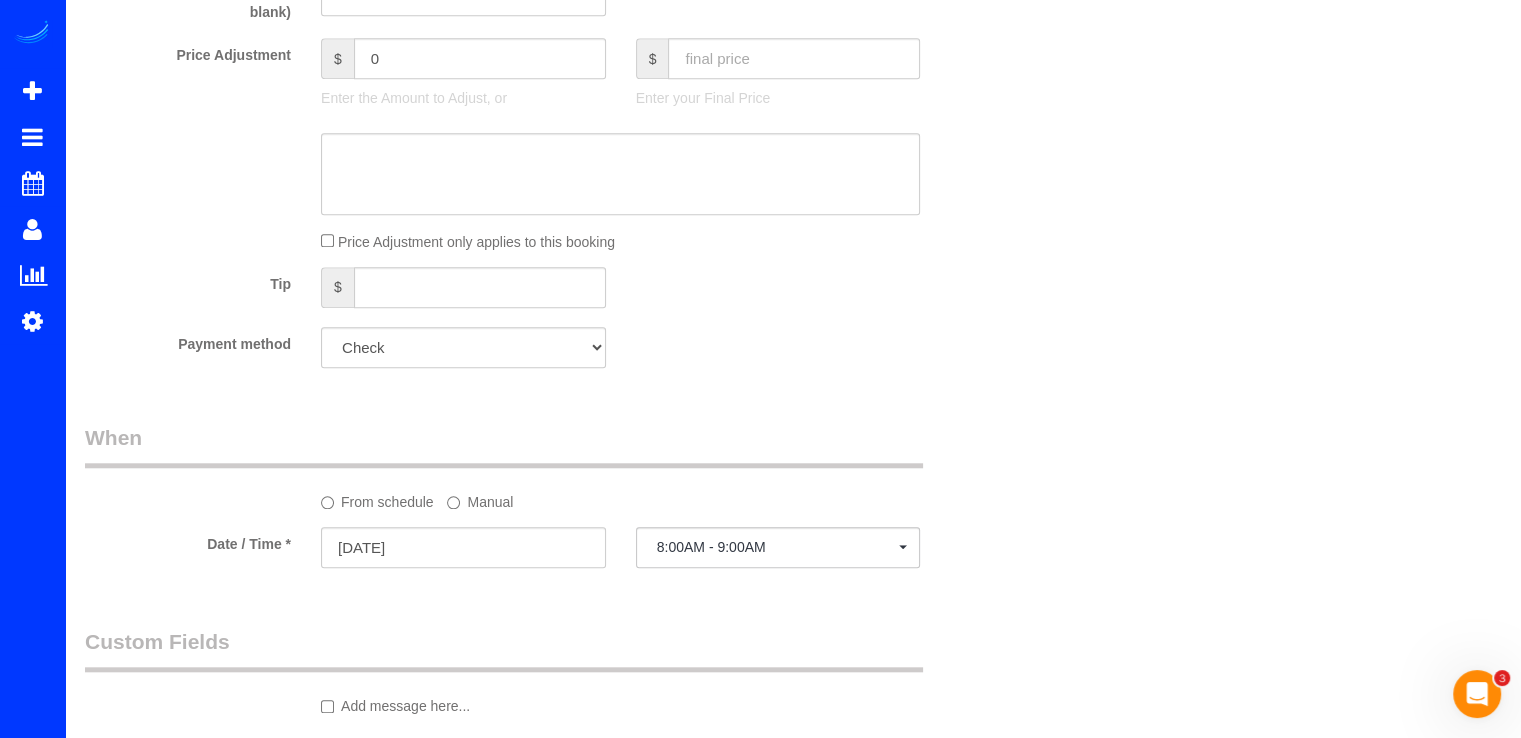 click on "Payment method
Add Credit Card Cash Check Paypal" 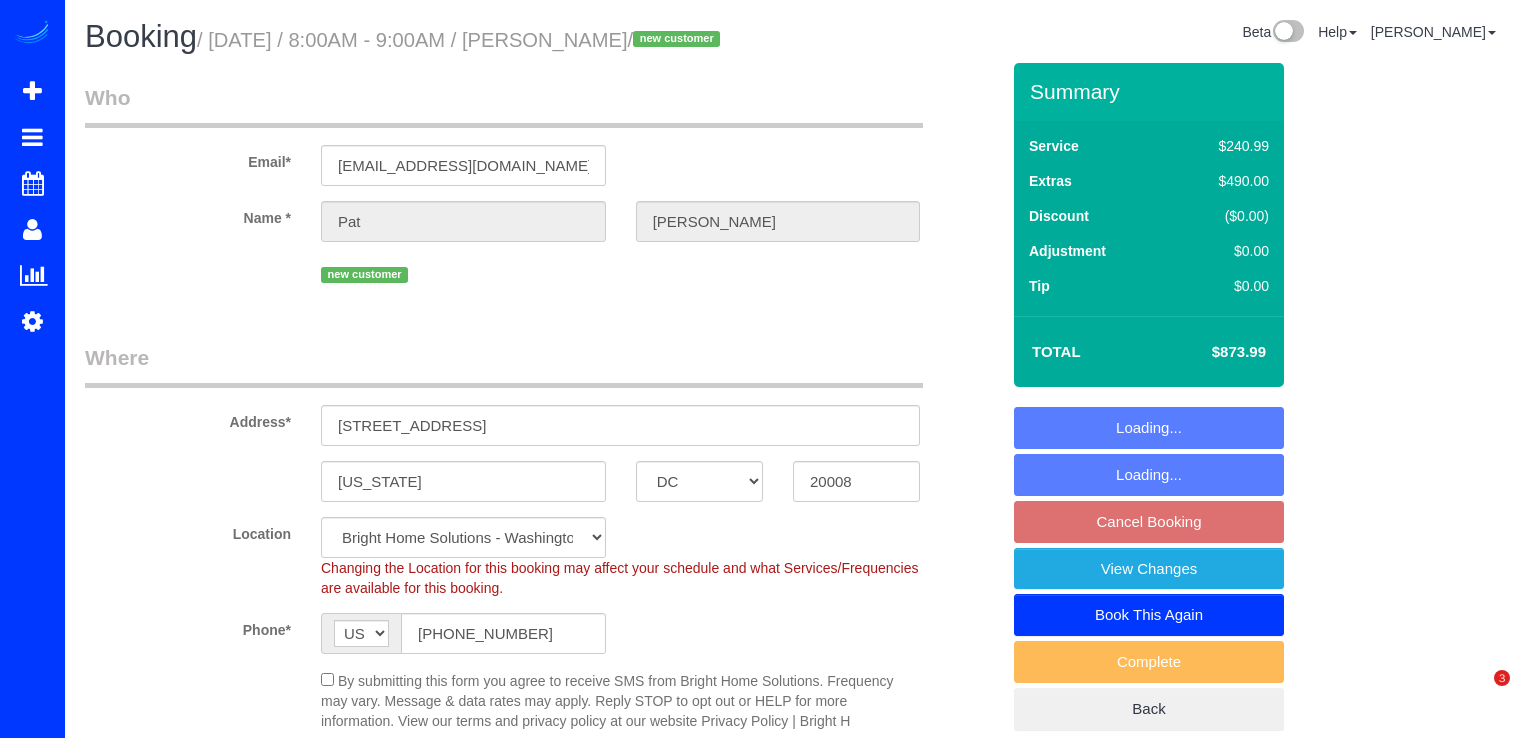 select on "DC" 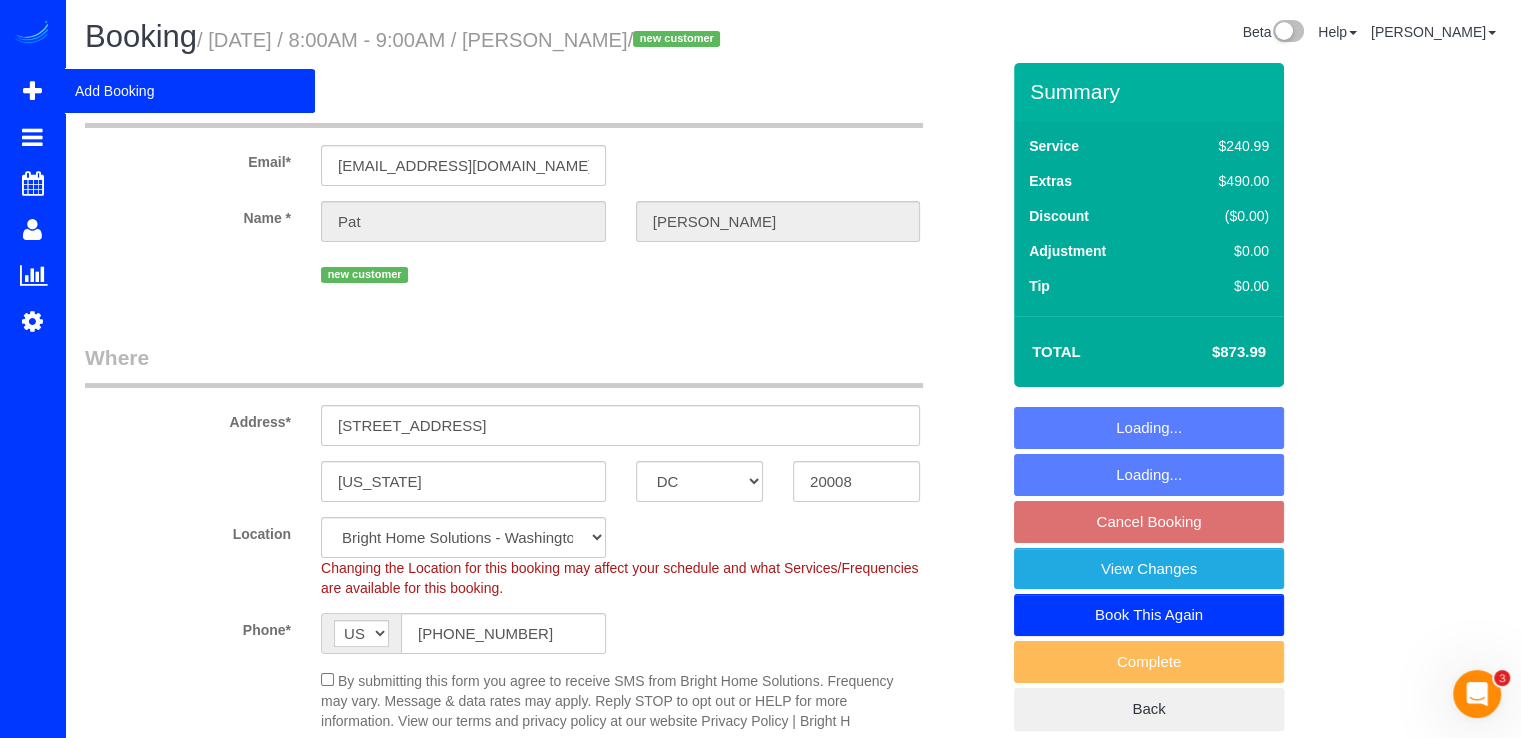 scroll, scrollTop: 0, scrollLeft: 0, axis: both 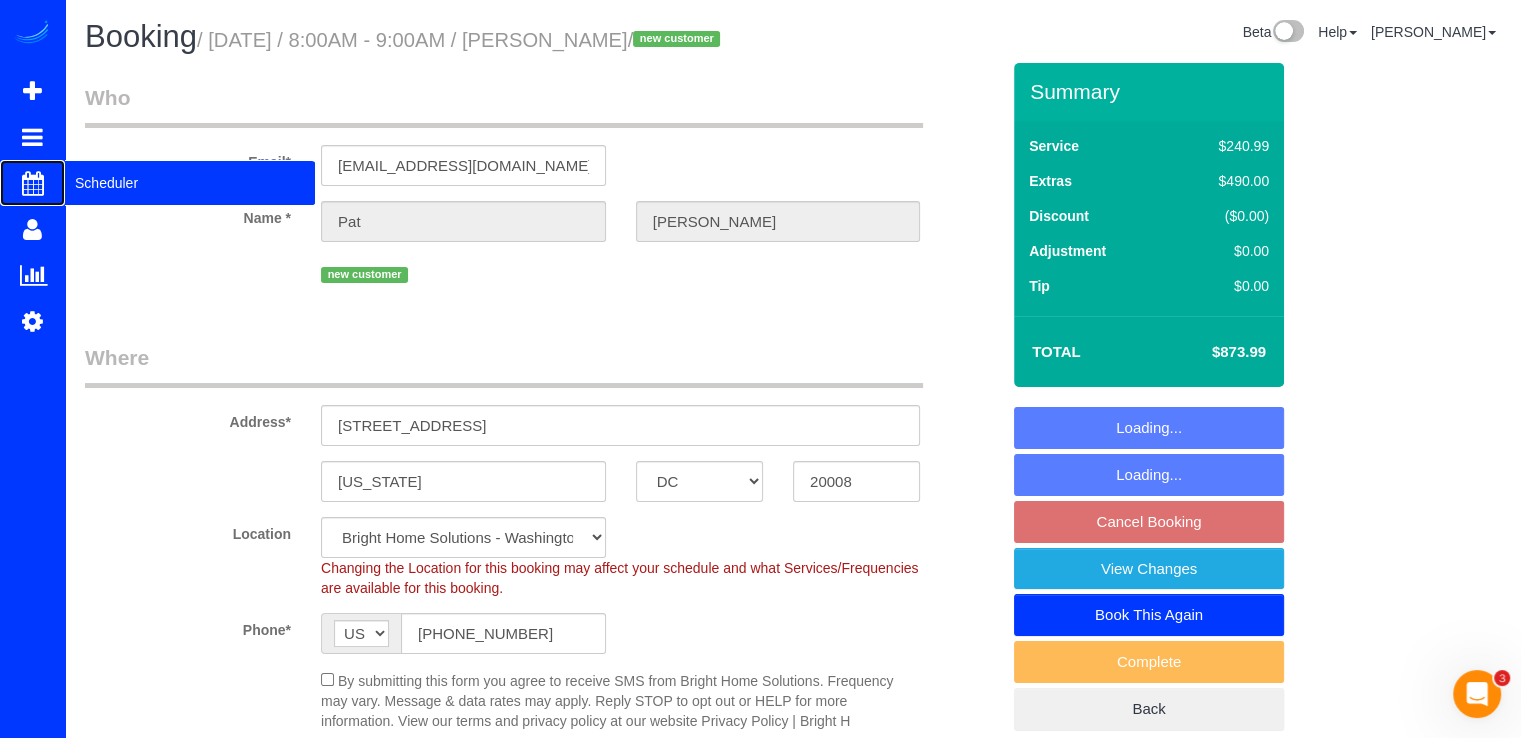 click on "Scheduler" at bounding box center [190, 183] 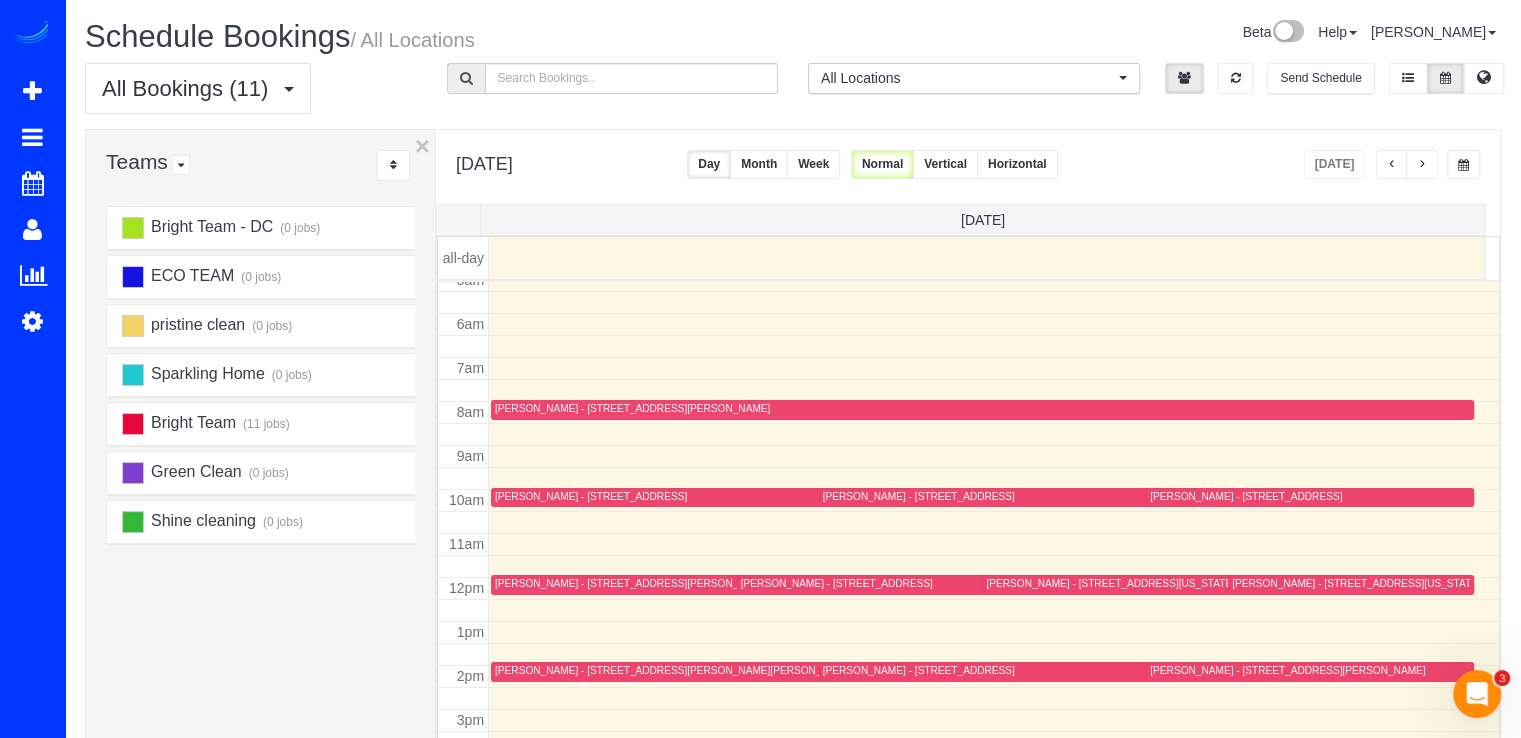 scroll, scrollTop: 198, scrollLeft: 0, axis: vertical 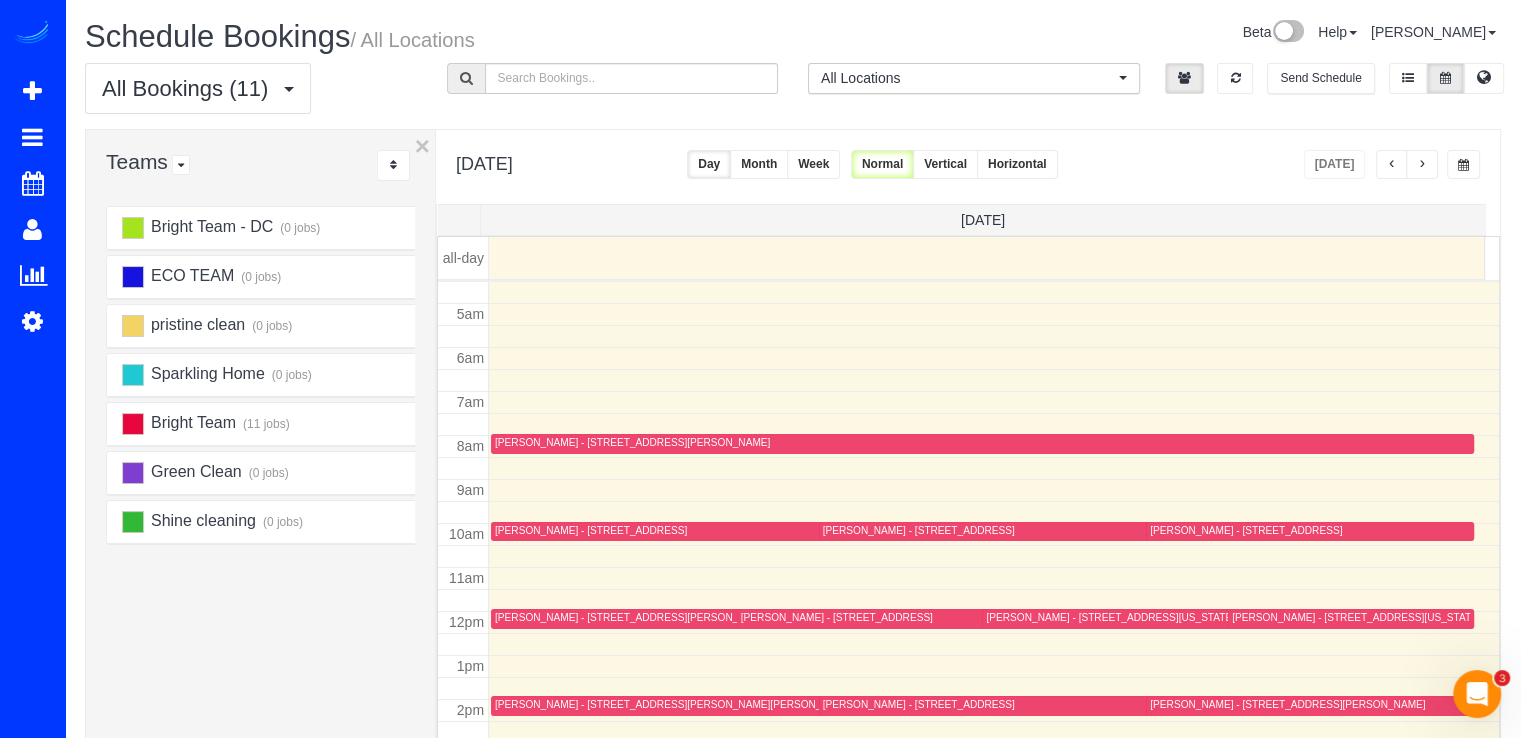 click at bounding box center (1422, 165) 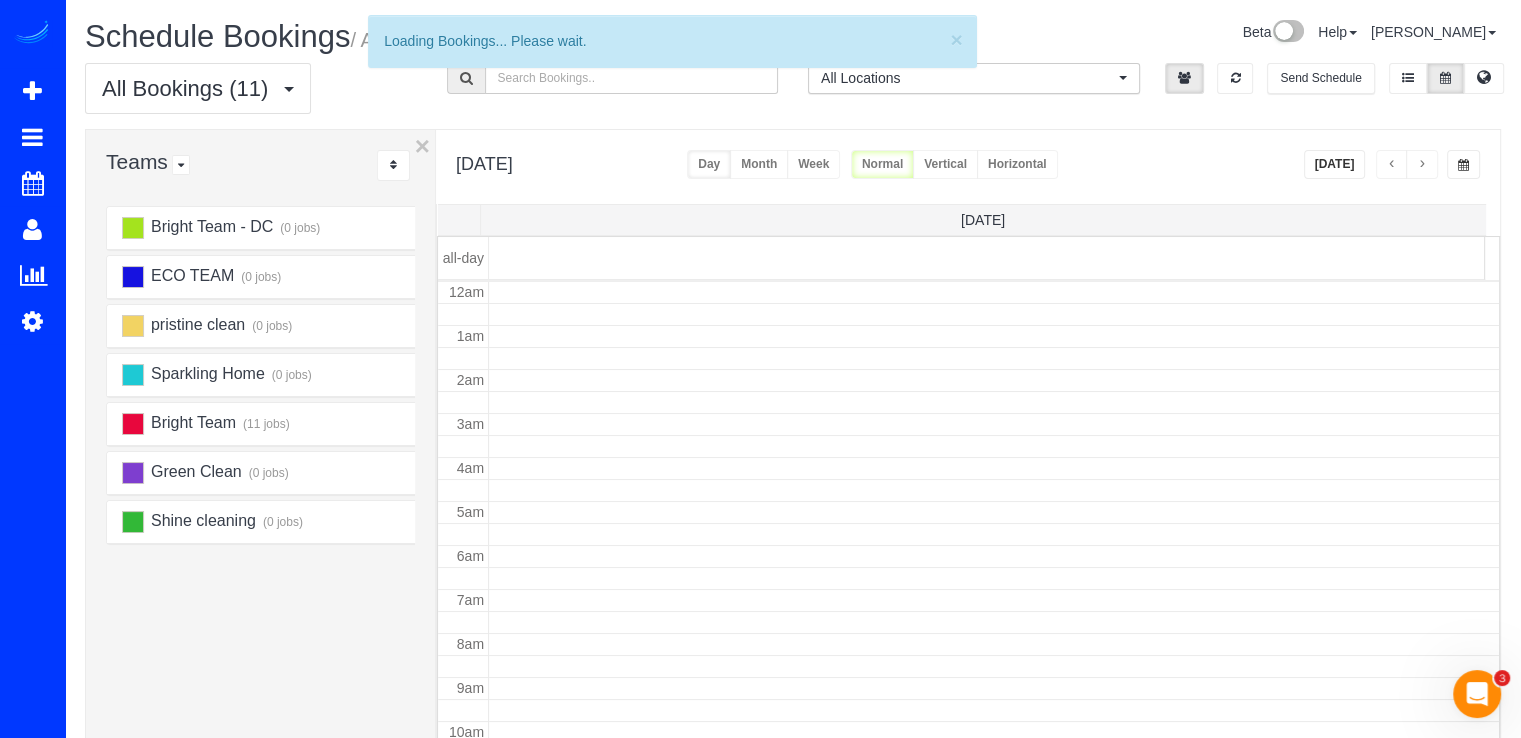 scroll, scrollTop: 263, scrollLeft: 0, axis: vertical 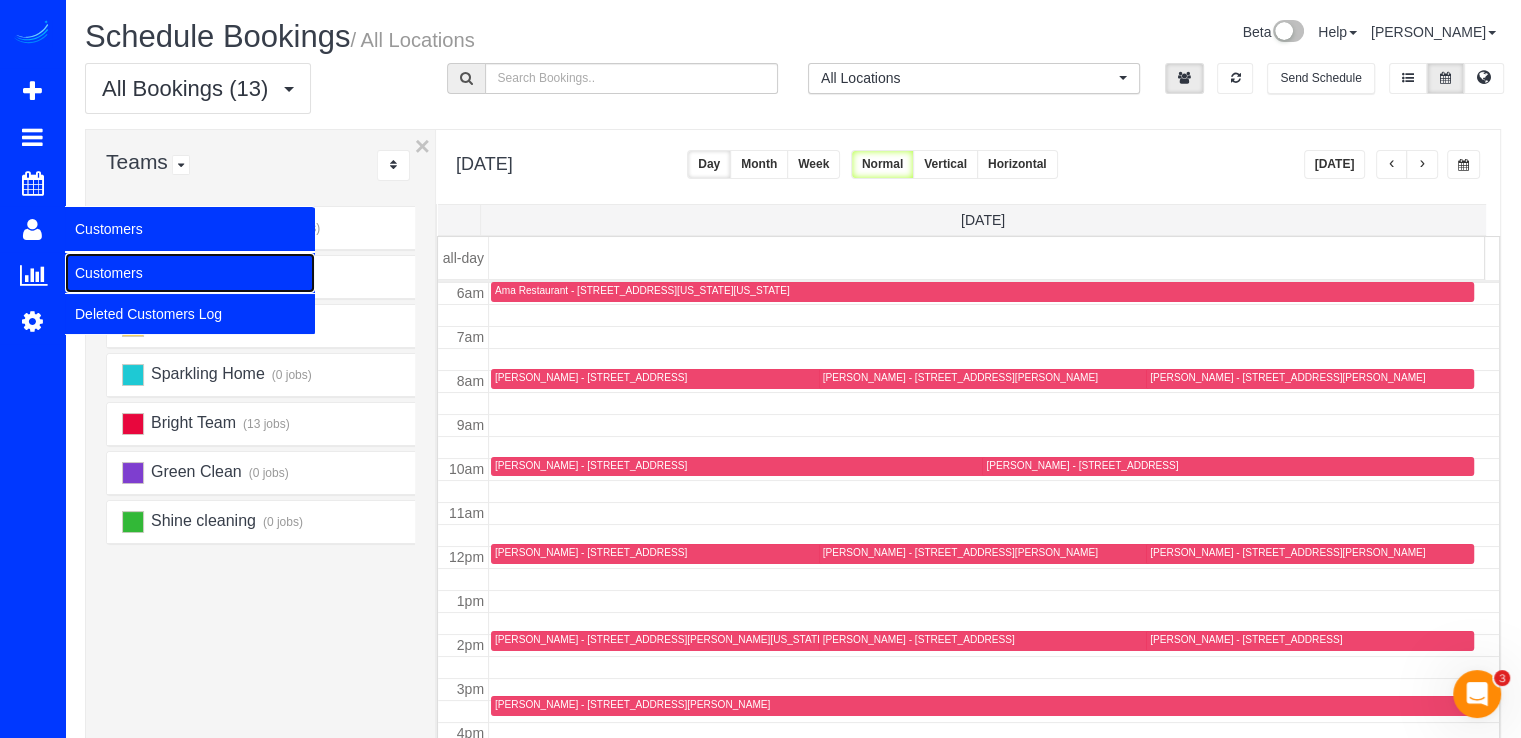 click on "Customers" at bounding box center (190, 273) 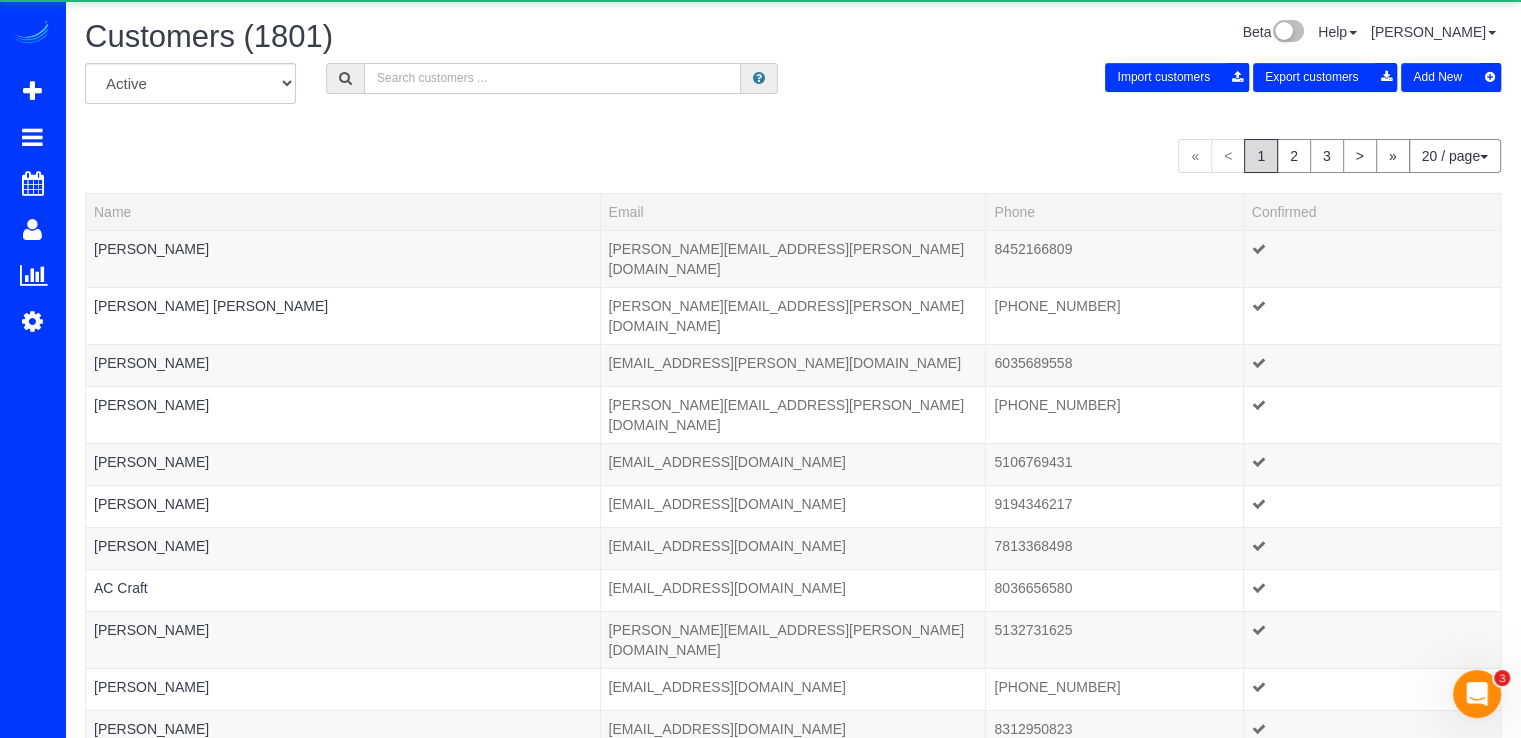 click at bounding box center [552, 78] 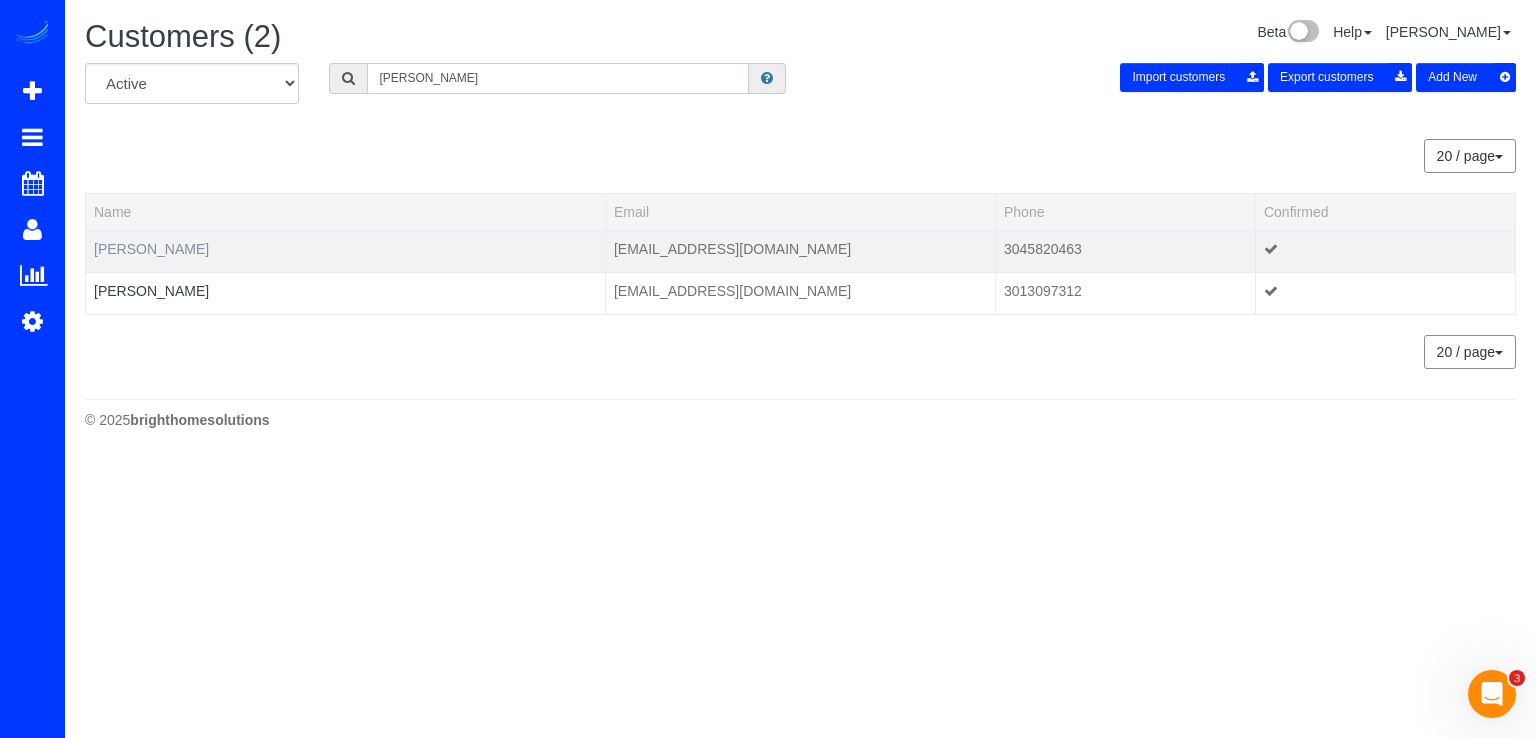 type on "[PERSON_NAME]" 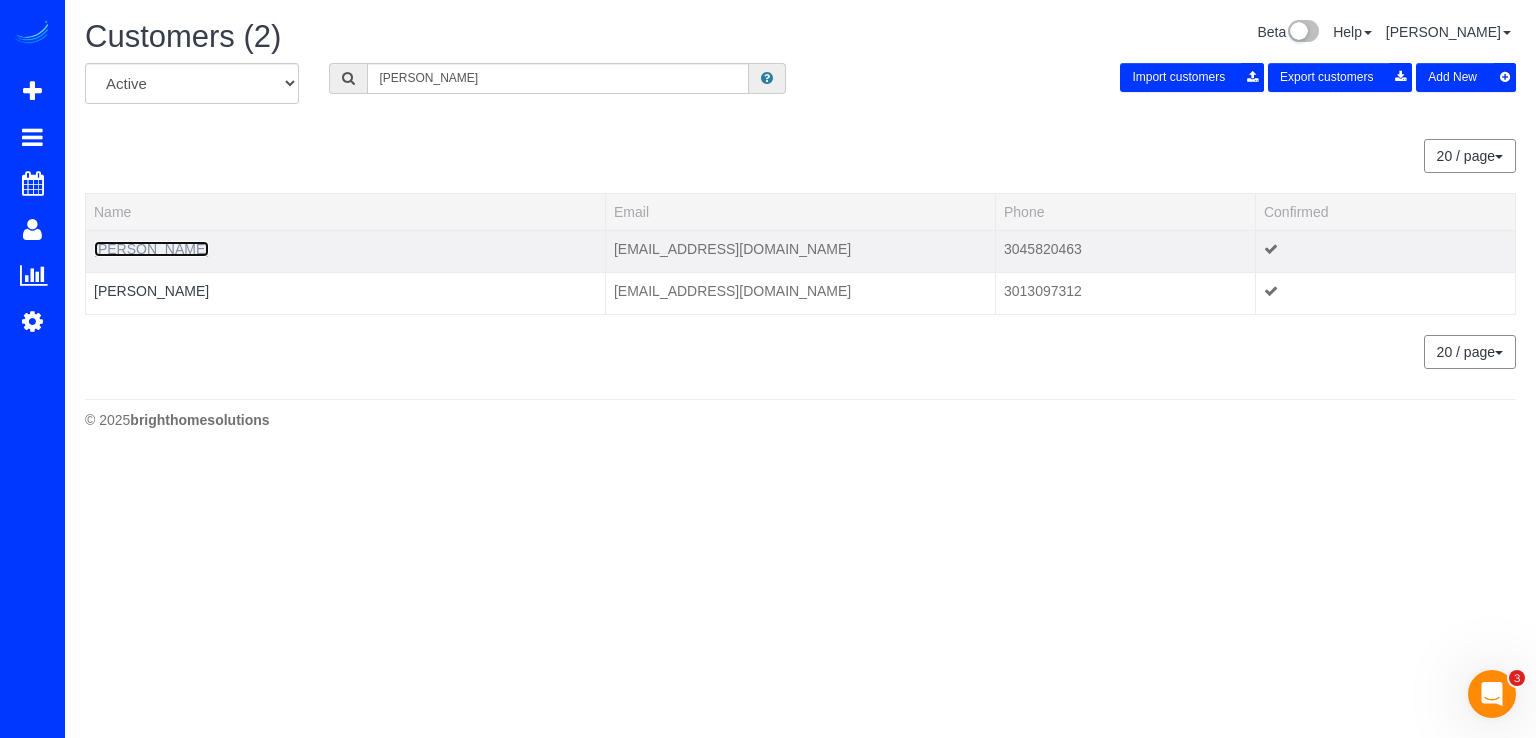 click on "[PERSON_NAME]" at bounding box center [151, 249] 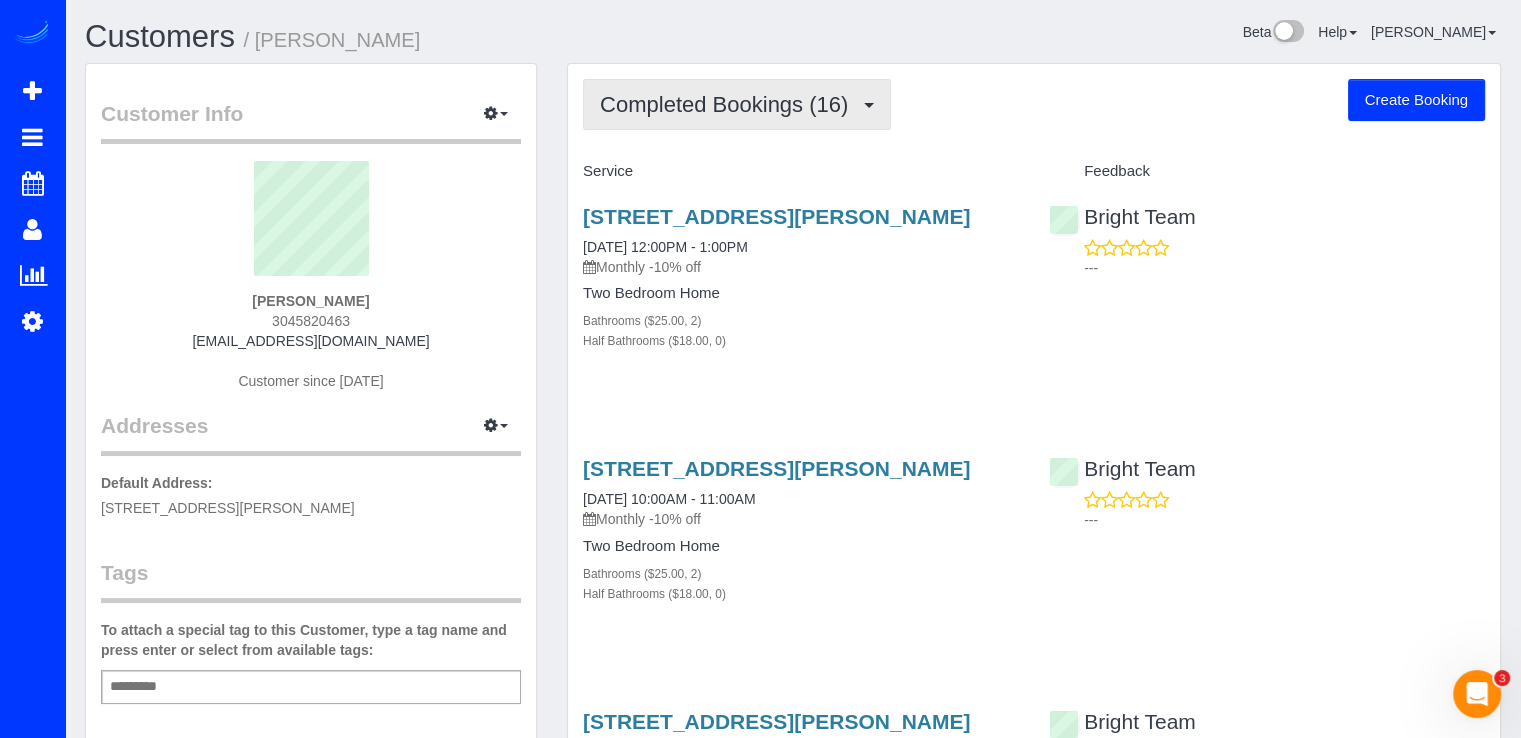 click on "Completed Bookings (16)" at bounding box center (729, 104) 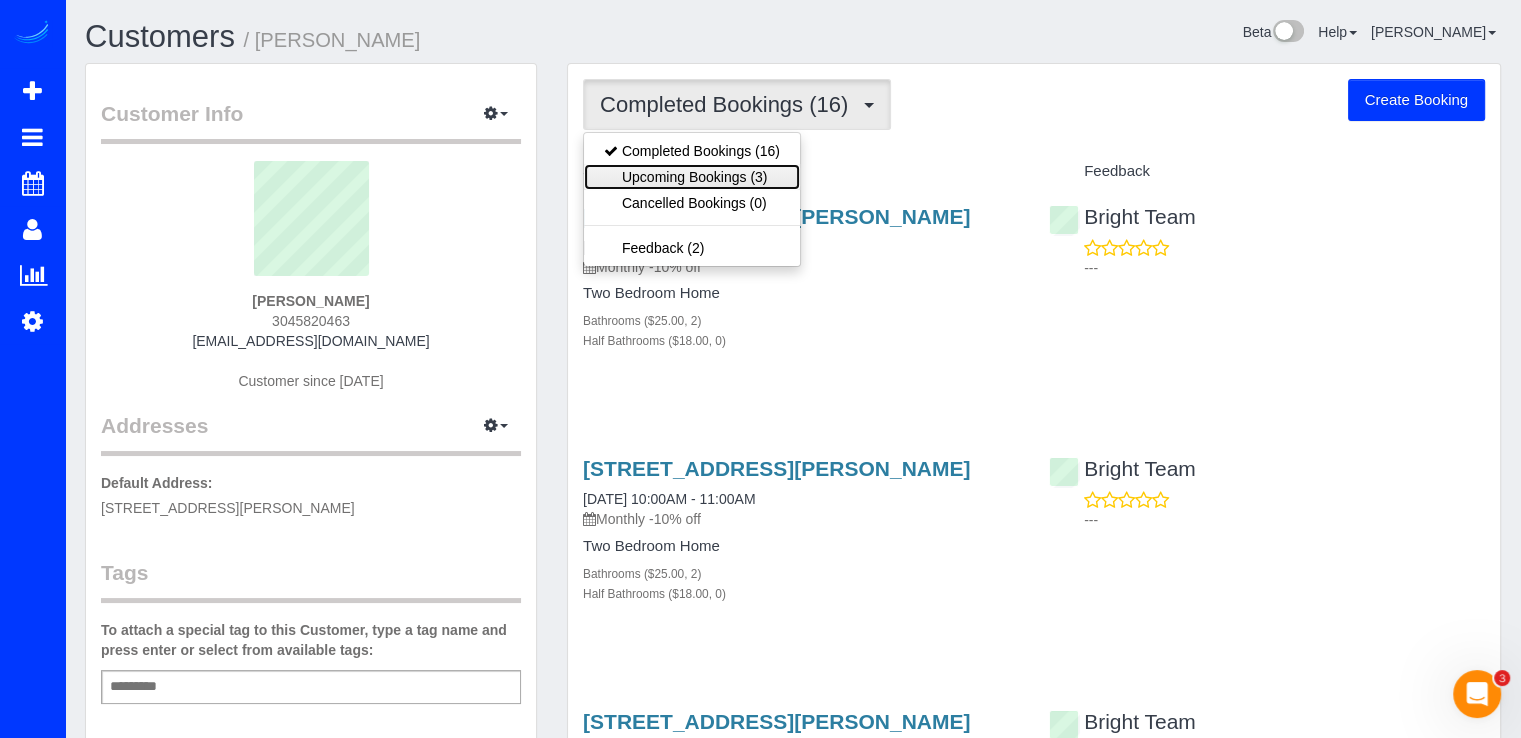 click on "Upcoming Bookings (3)" at bounding box center [692, 177] 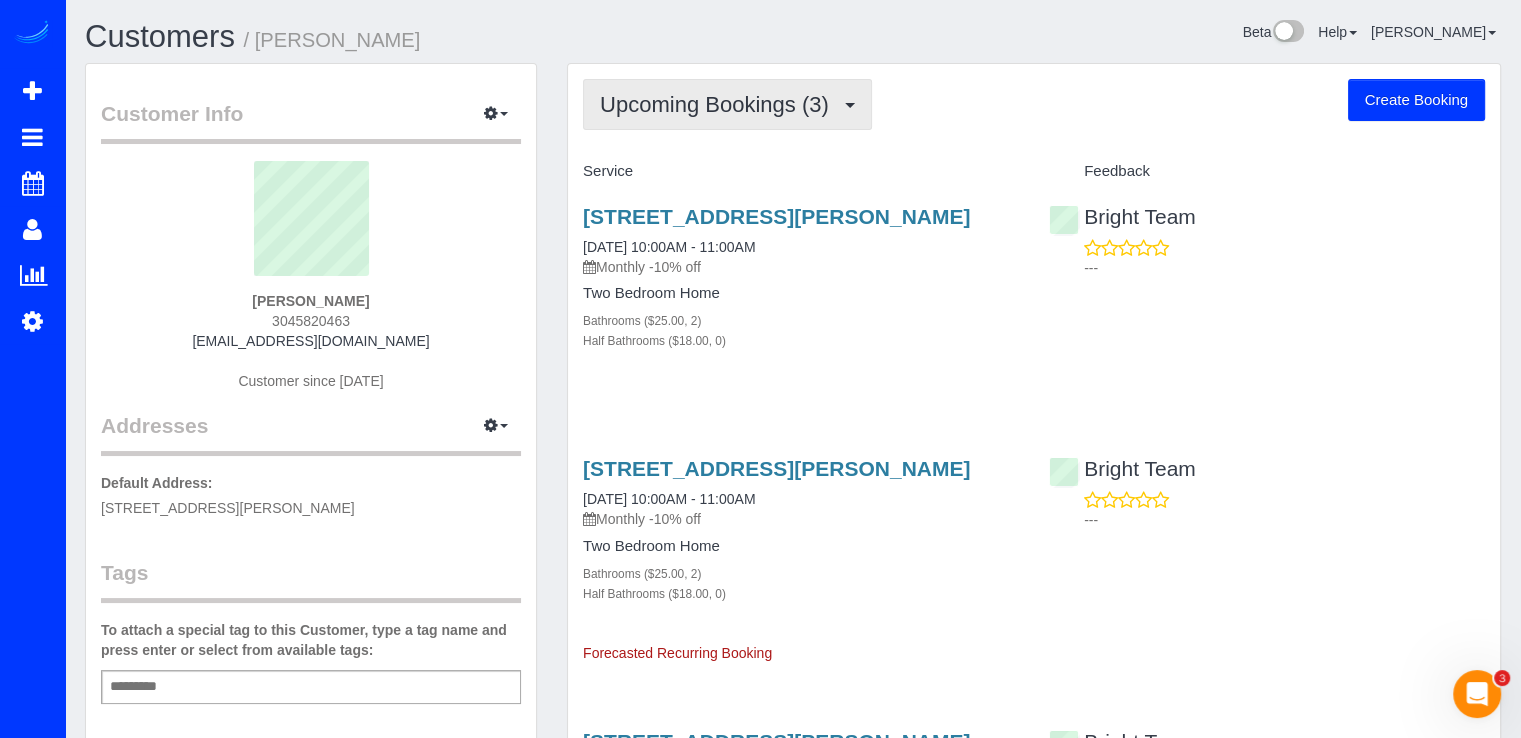 click on "Upcoming Bookings (3)" at bounding box center [719, 104] 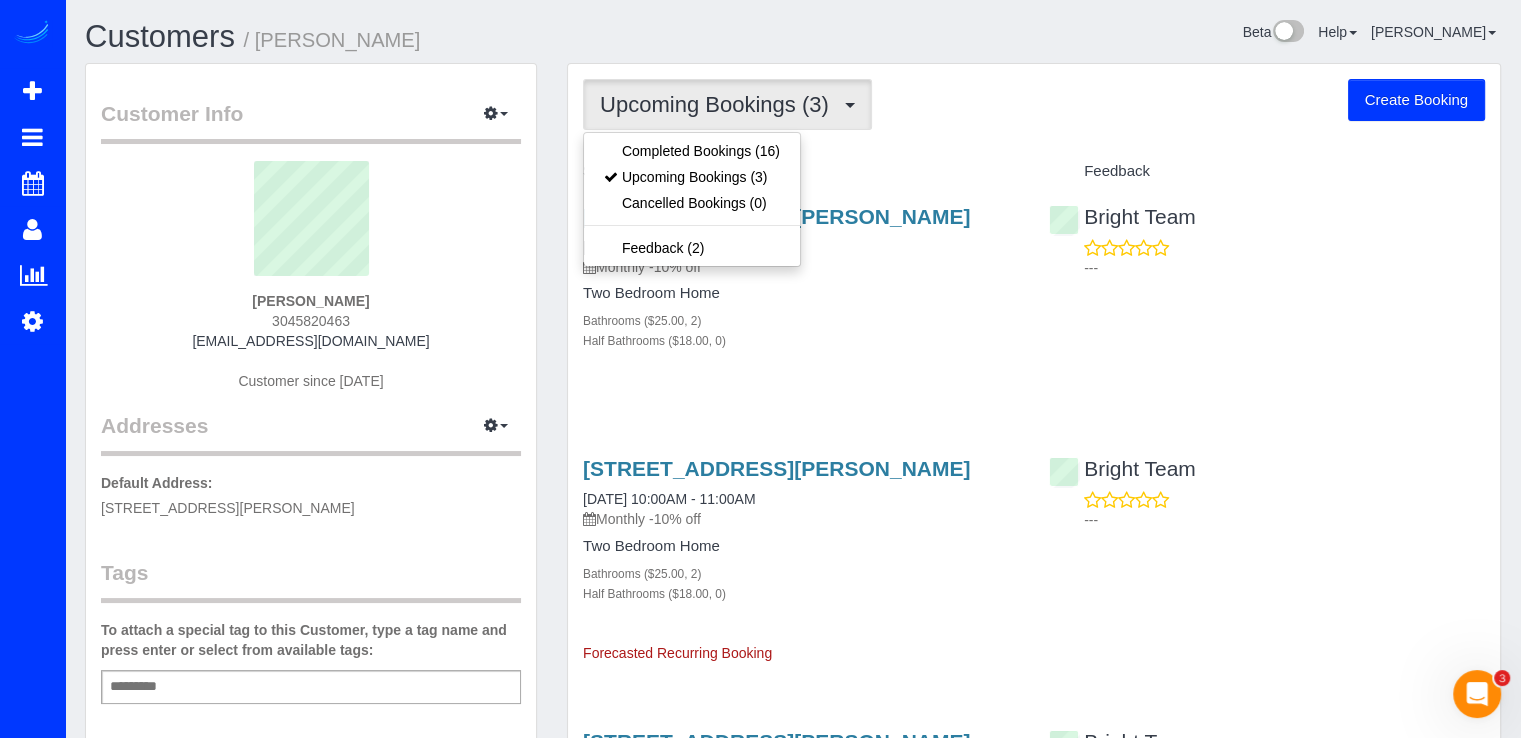 click on "Bathrooms ($25.00, 2)" at bounding box center [801, 320] 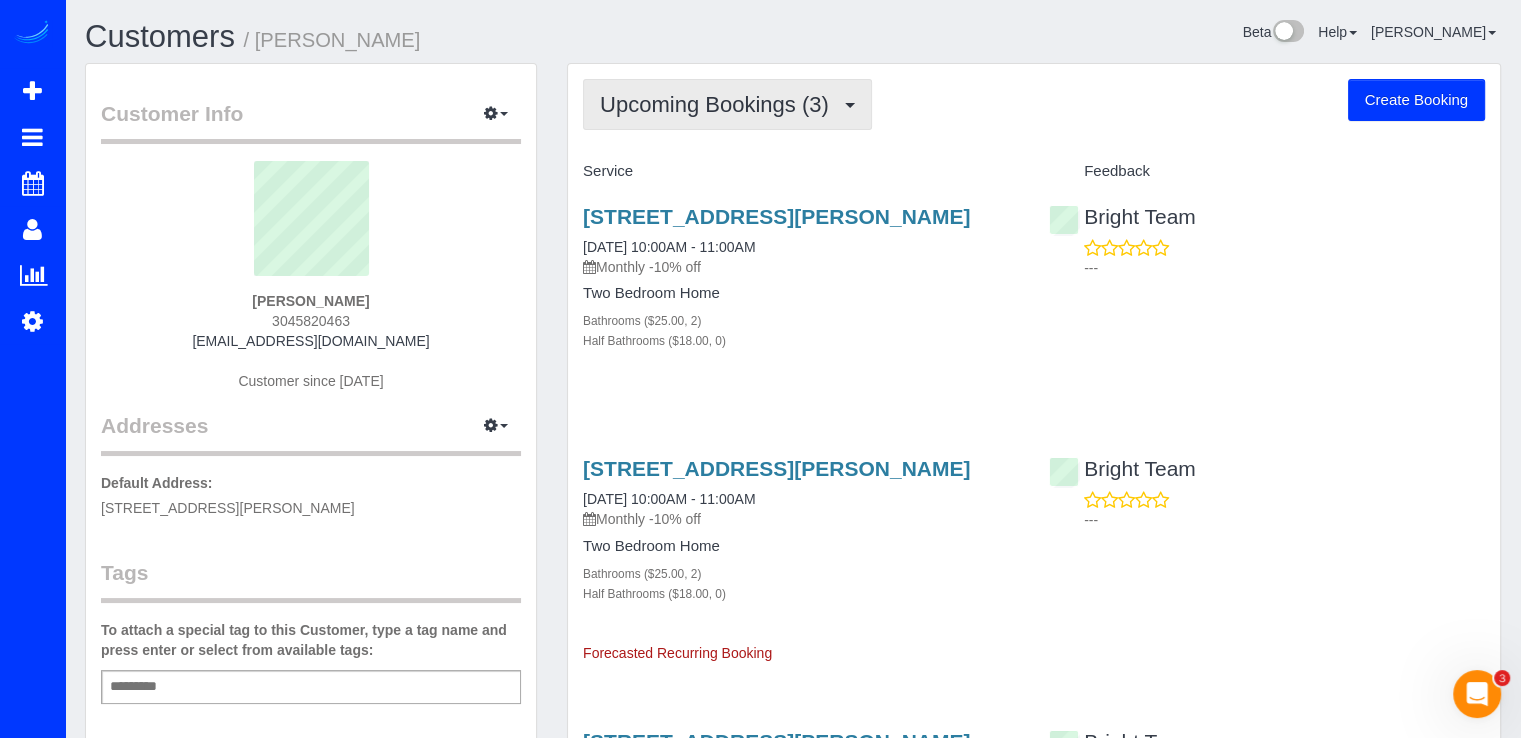 click on "Upcoming Bookings (3)" at bounding box center (719, 104) 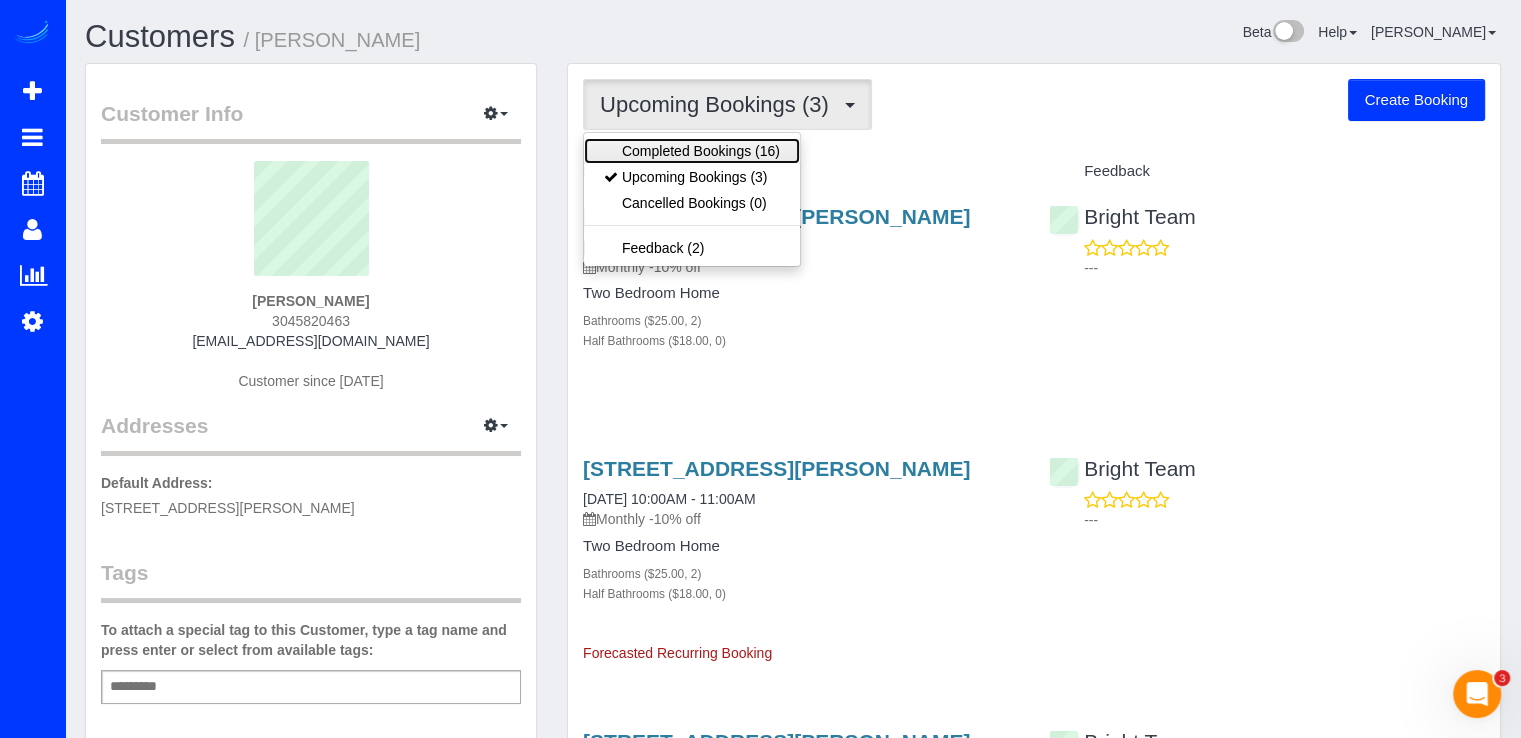 click on "Completed Bookings (16)" at bounding box center [692, 151] 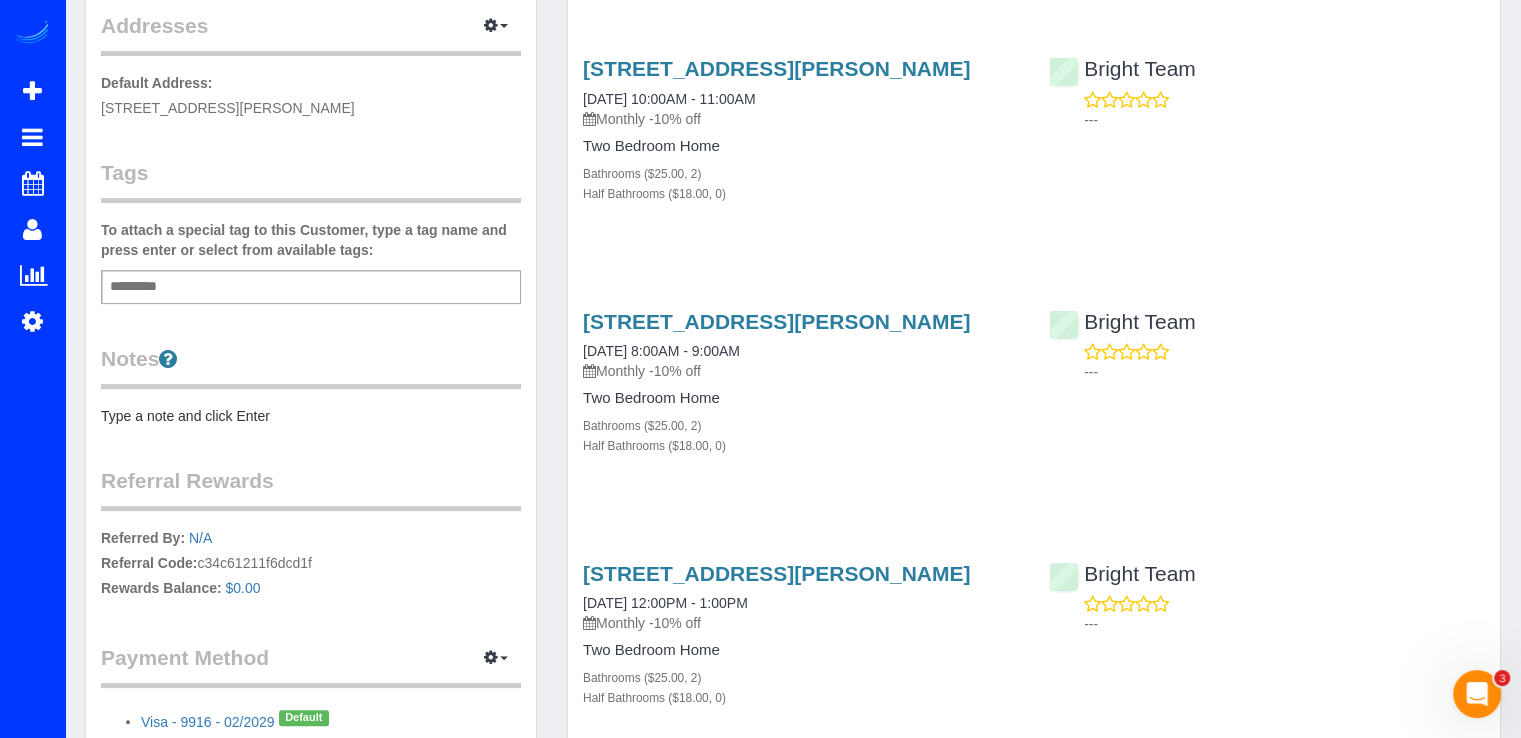 scroll, scrollTop: 0, scrollLeft: 0, axis: both 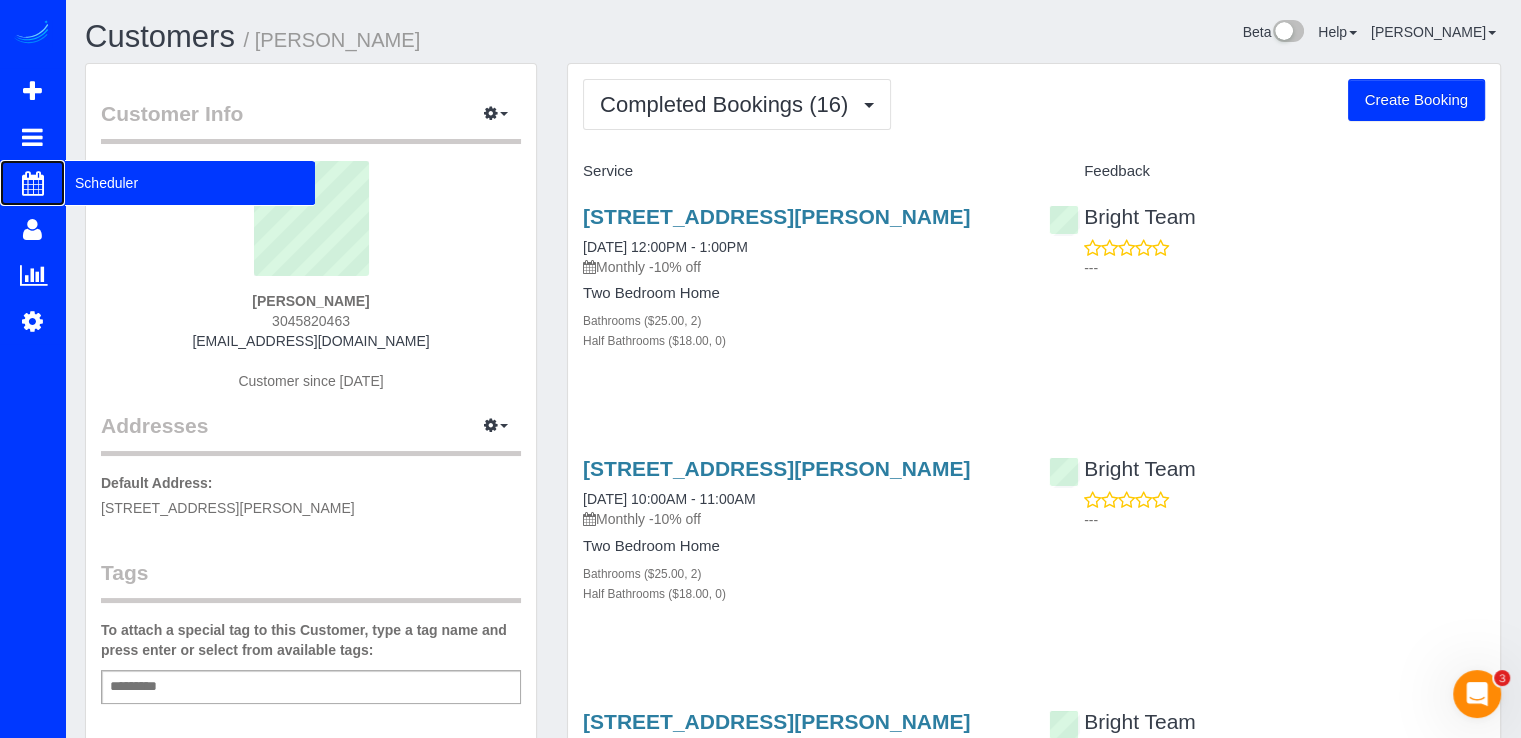 click on "Scheduler" at bounding box center (190, 183) 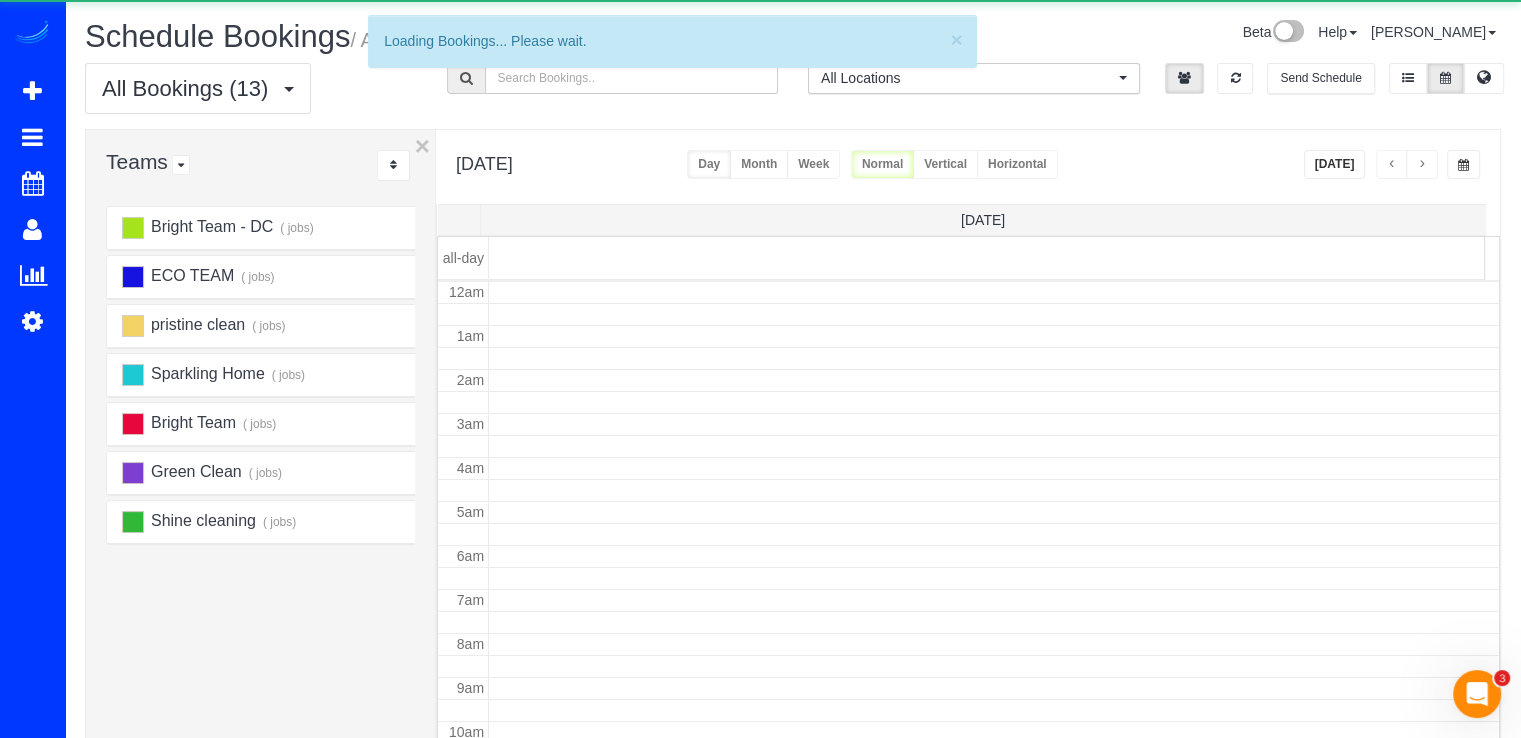 scroll, scrollTop: 263, scrollLeft: 0, axis: vertical 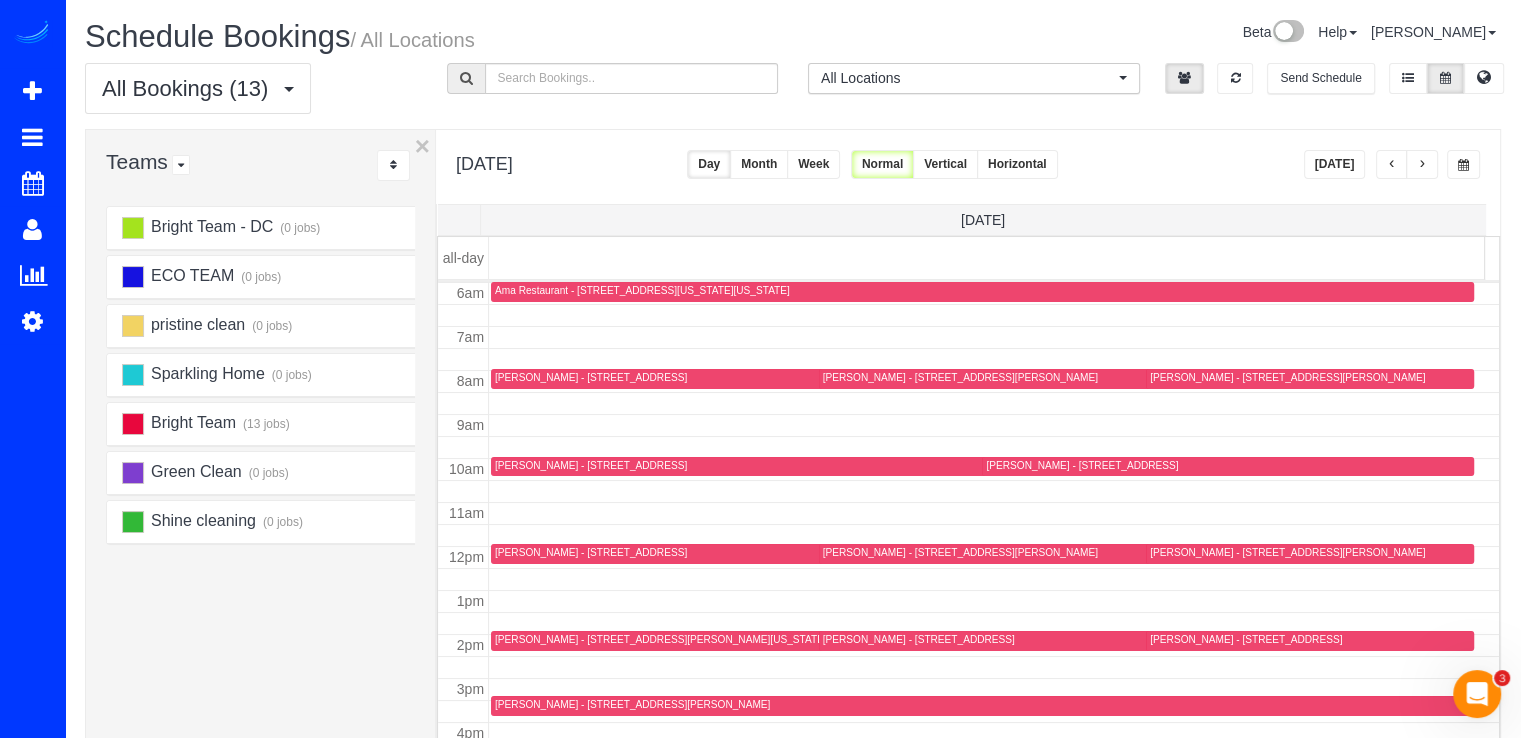 click at bounding box center [1392, 164] 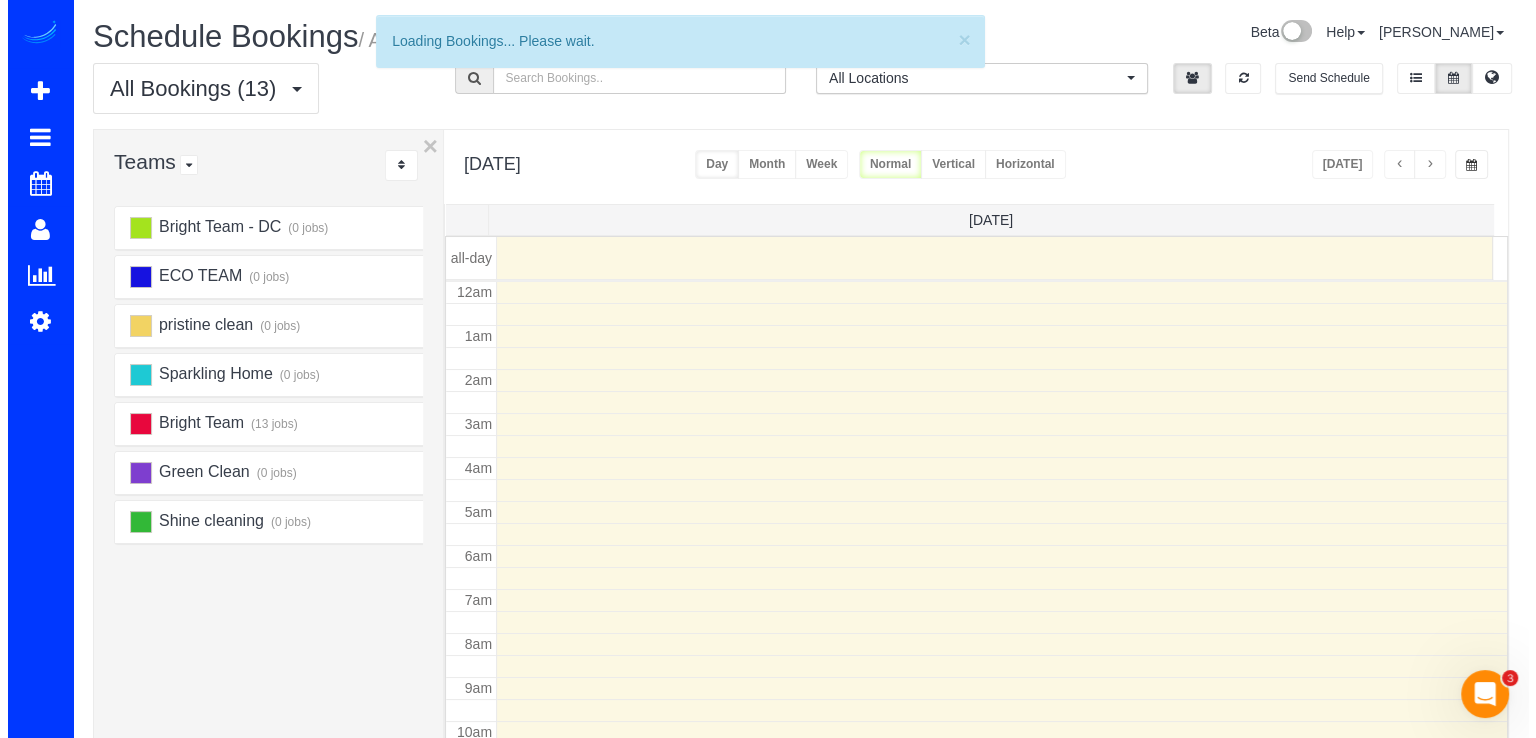 scroll, scrollTop: 263, scrollLeft: 0, axis: vertical 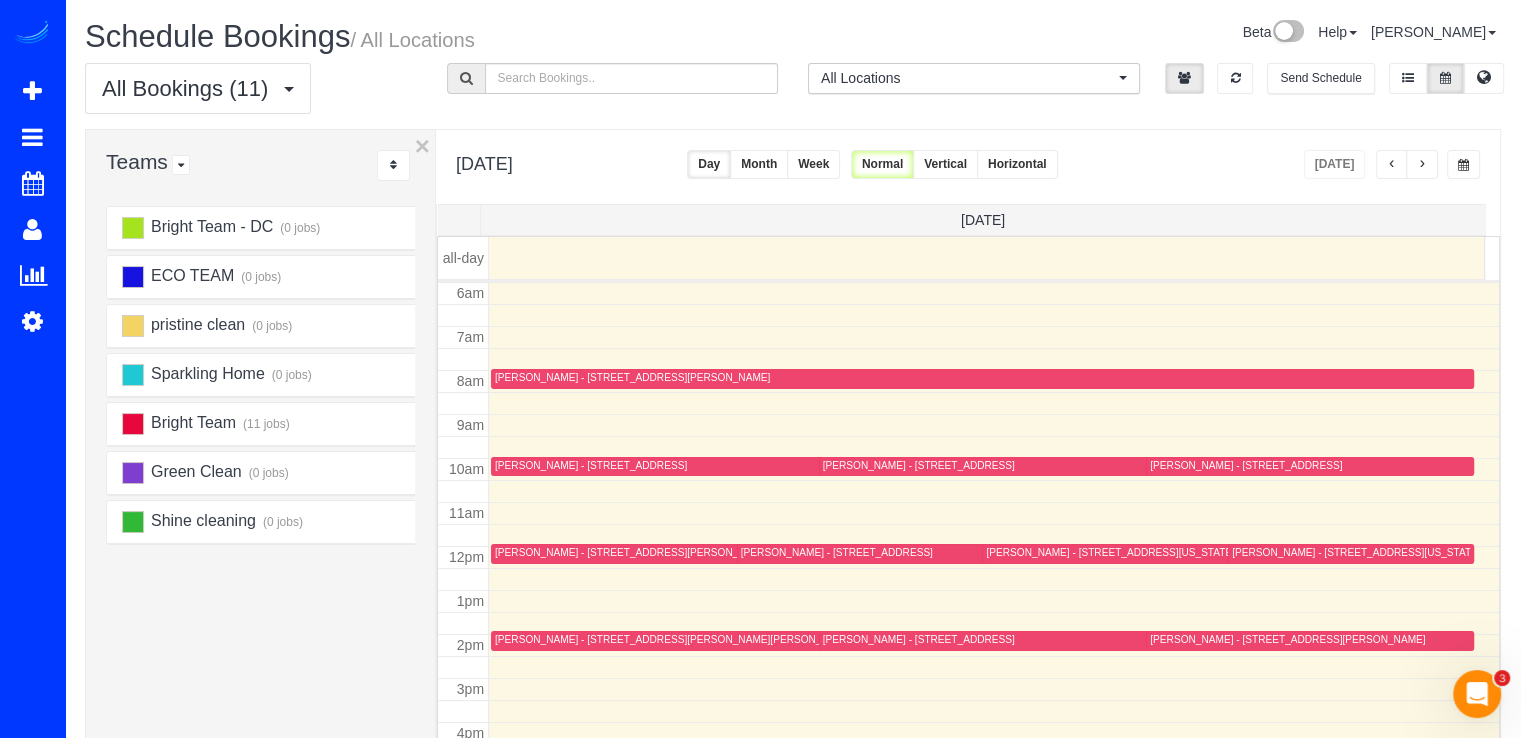 click at bounding box center [808, 641] 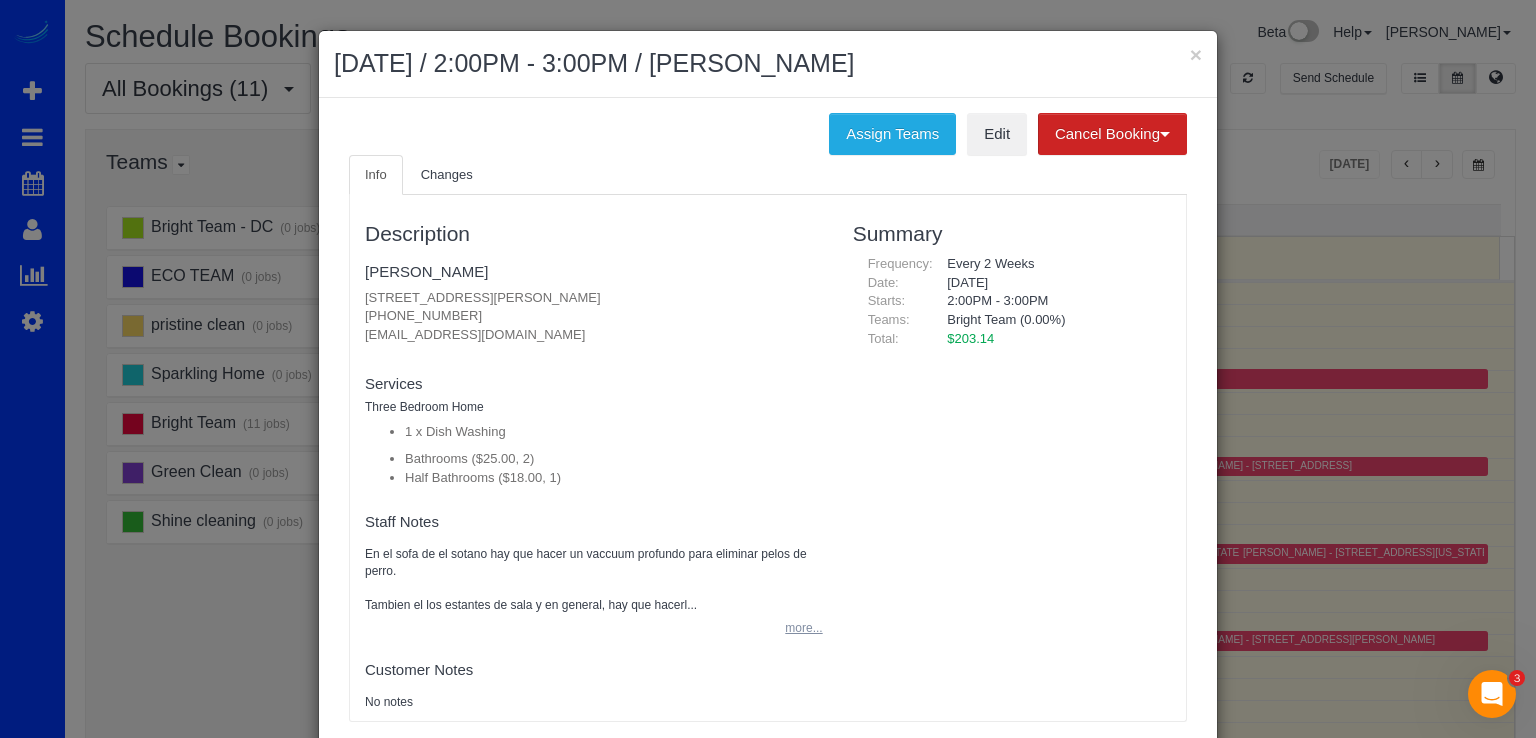 click on "more..." at bounding box center (797, 628) 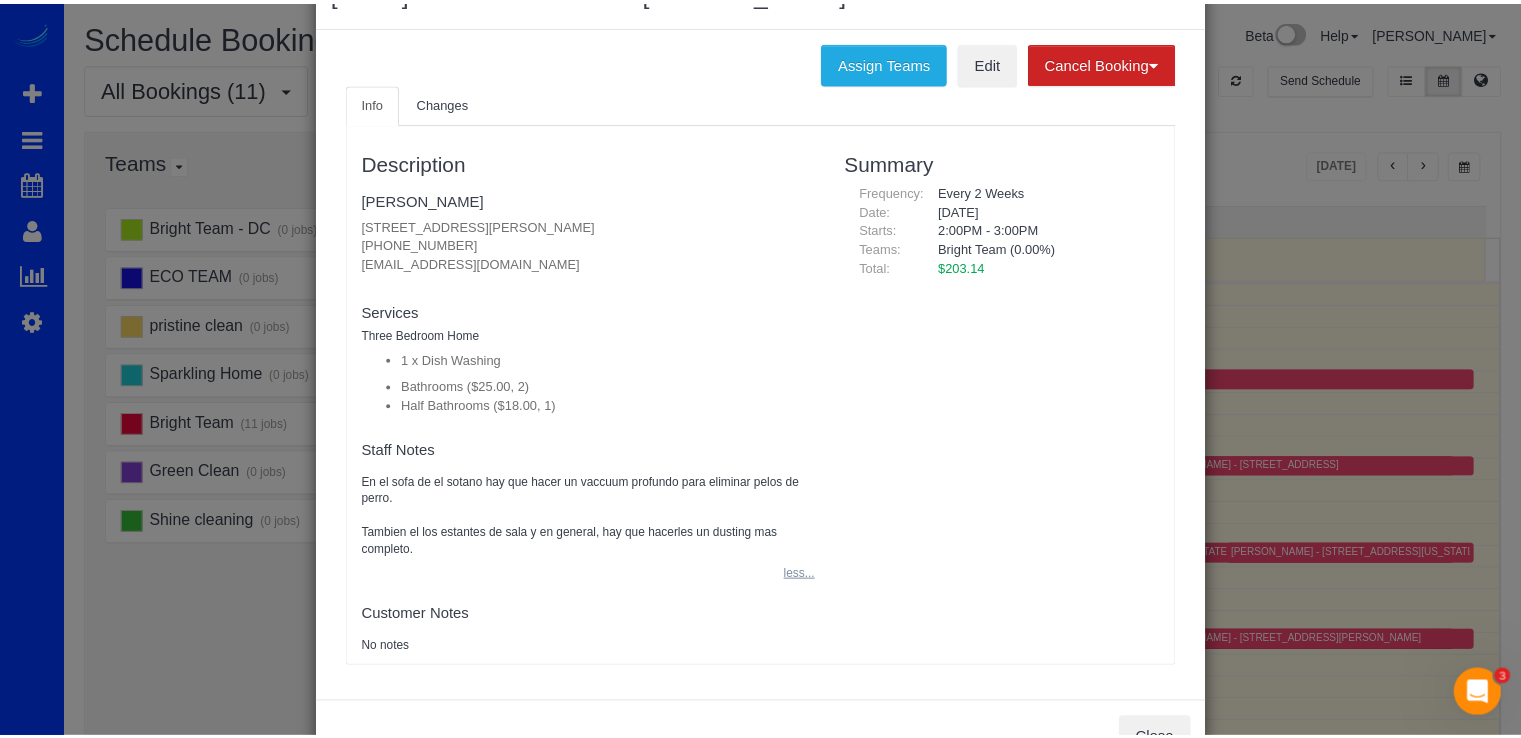 scroll, scrollTop: 0, scrollLeft: 0, axis: both 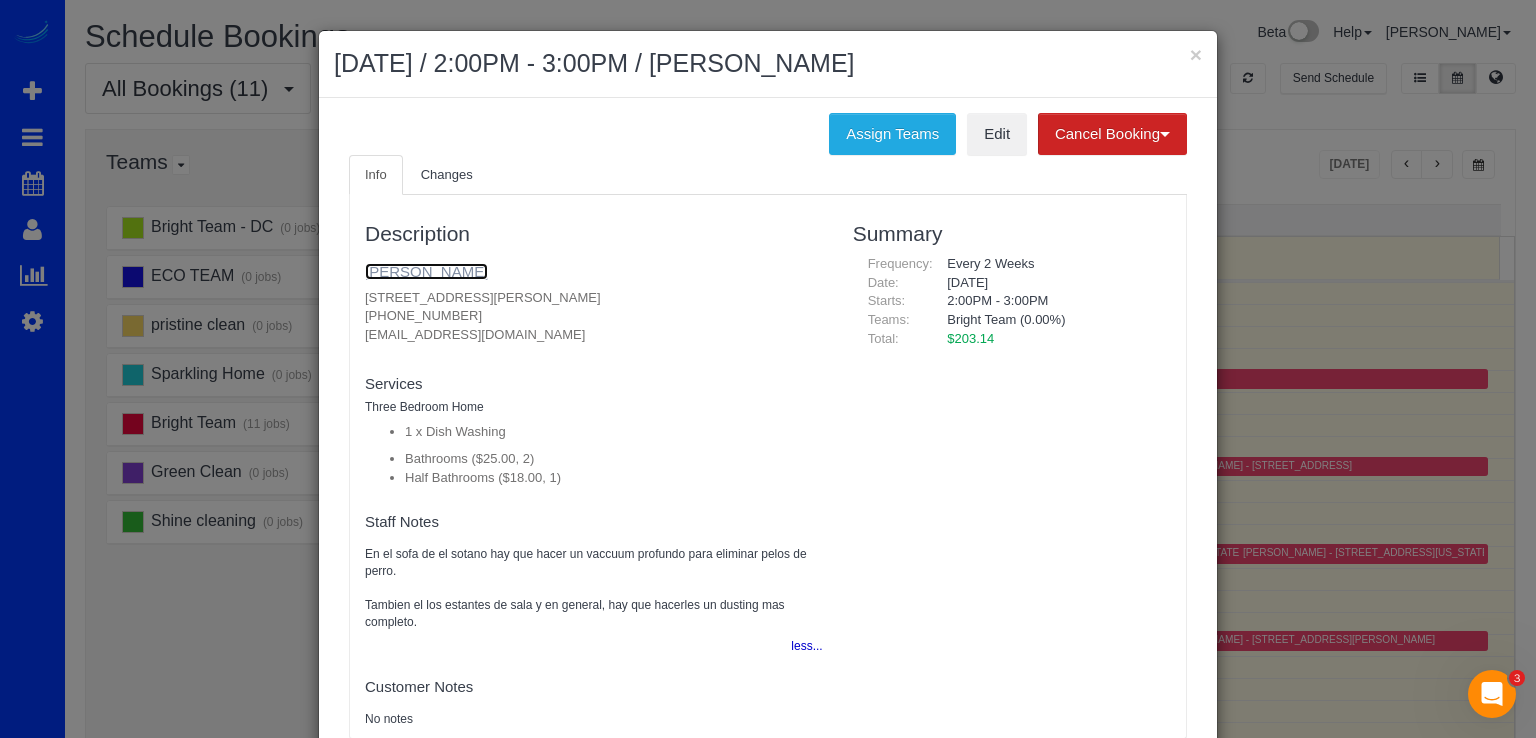 click on "[PERSON_NAME]" at bounding box center (426, 271) 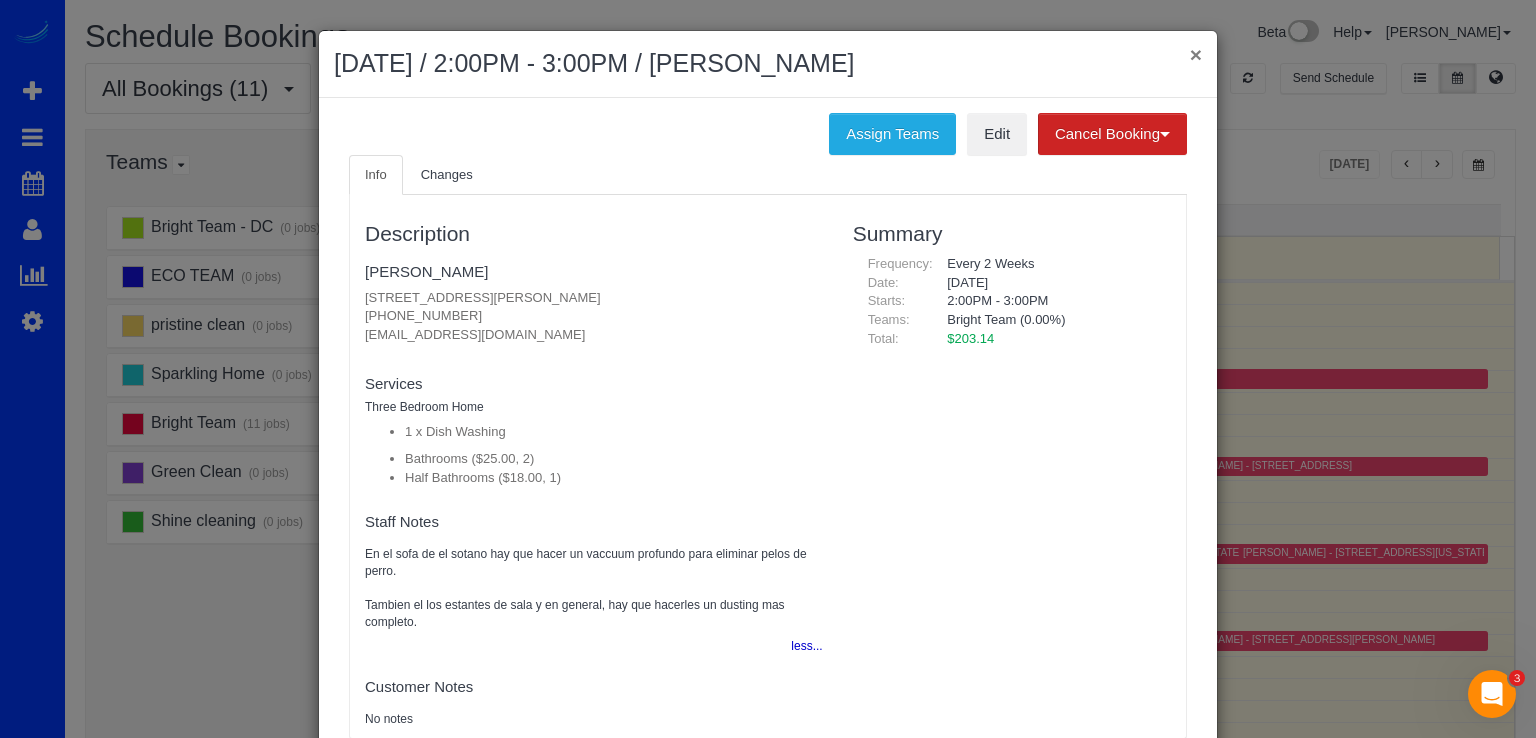 click on "×" at bounding box center (1196, 54) 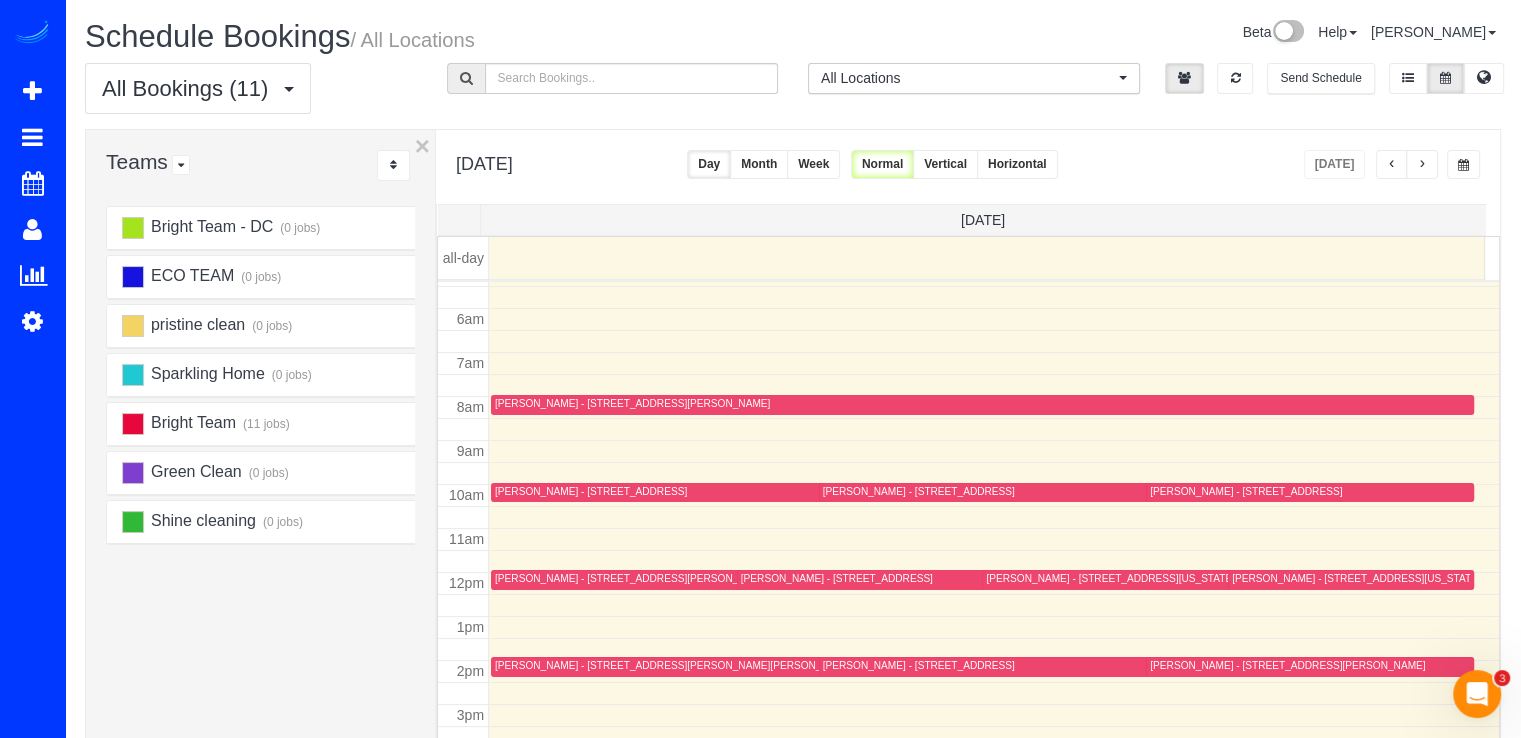 scroll, scrollTop: 198, scrollLeft: 0, axis: vertical 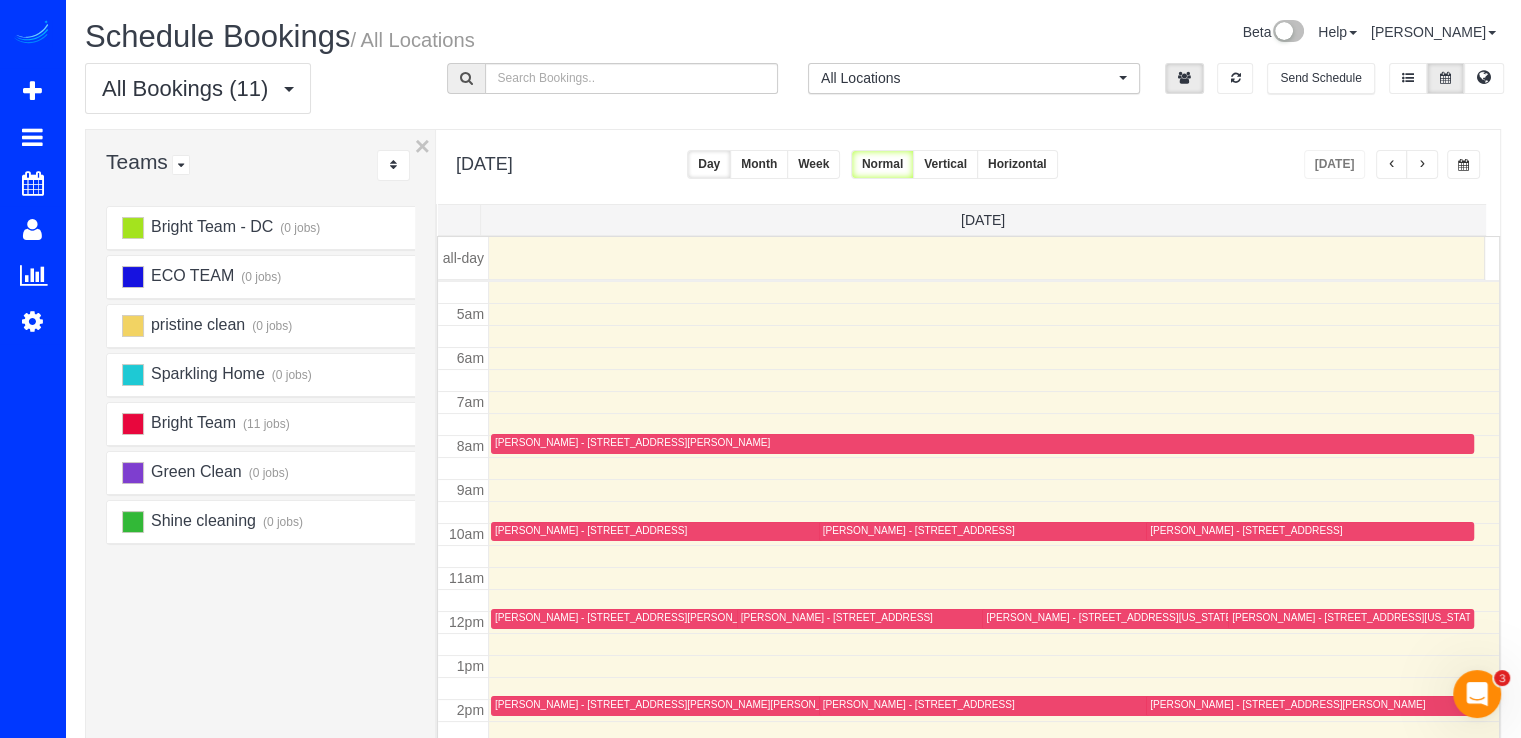click at bounding box center [1422, 164] 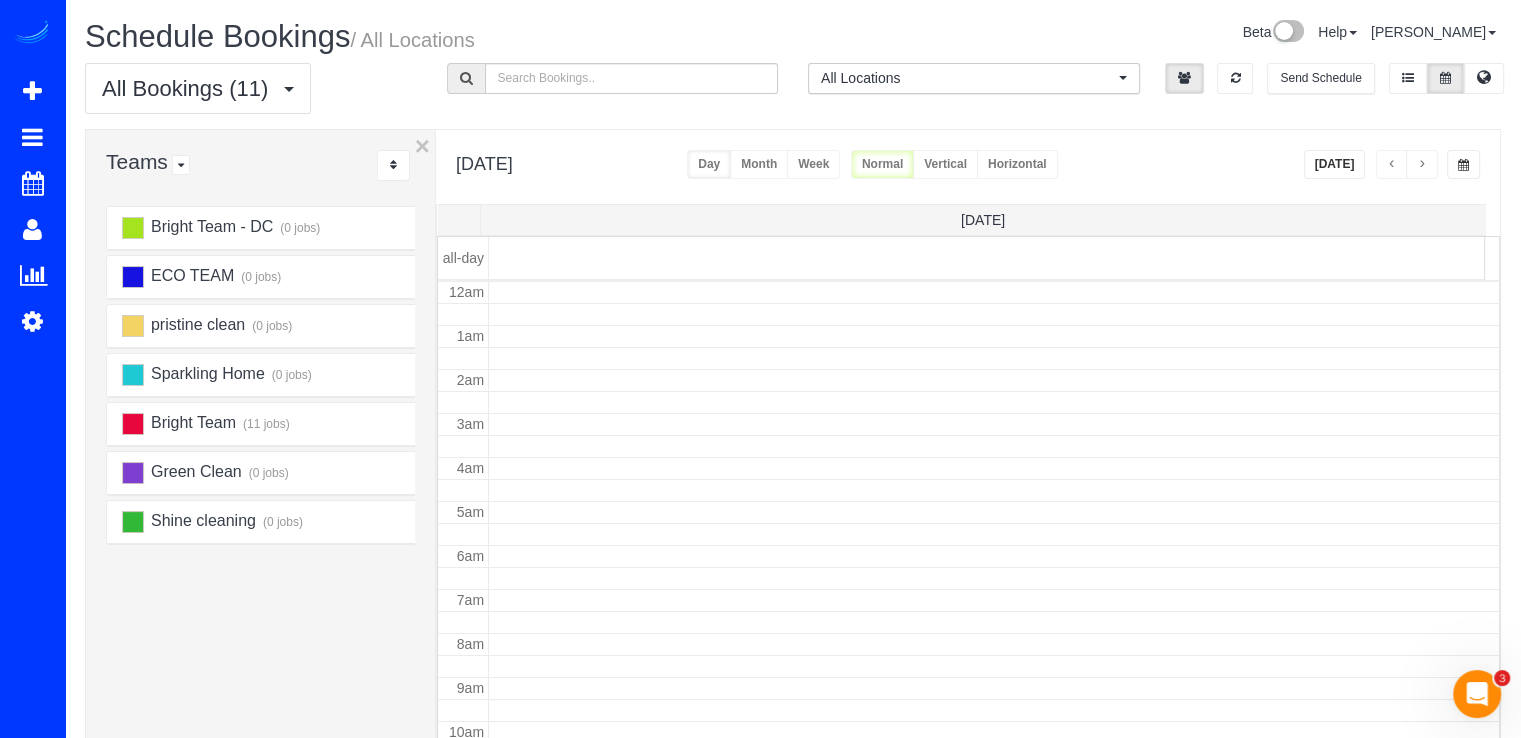 scroll, scrollTop: 263, scrollLeft: 0, axis: vertical 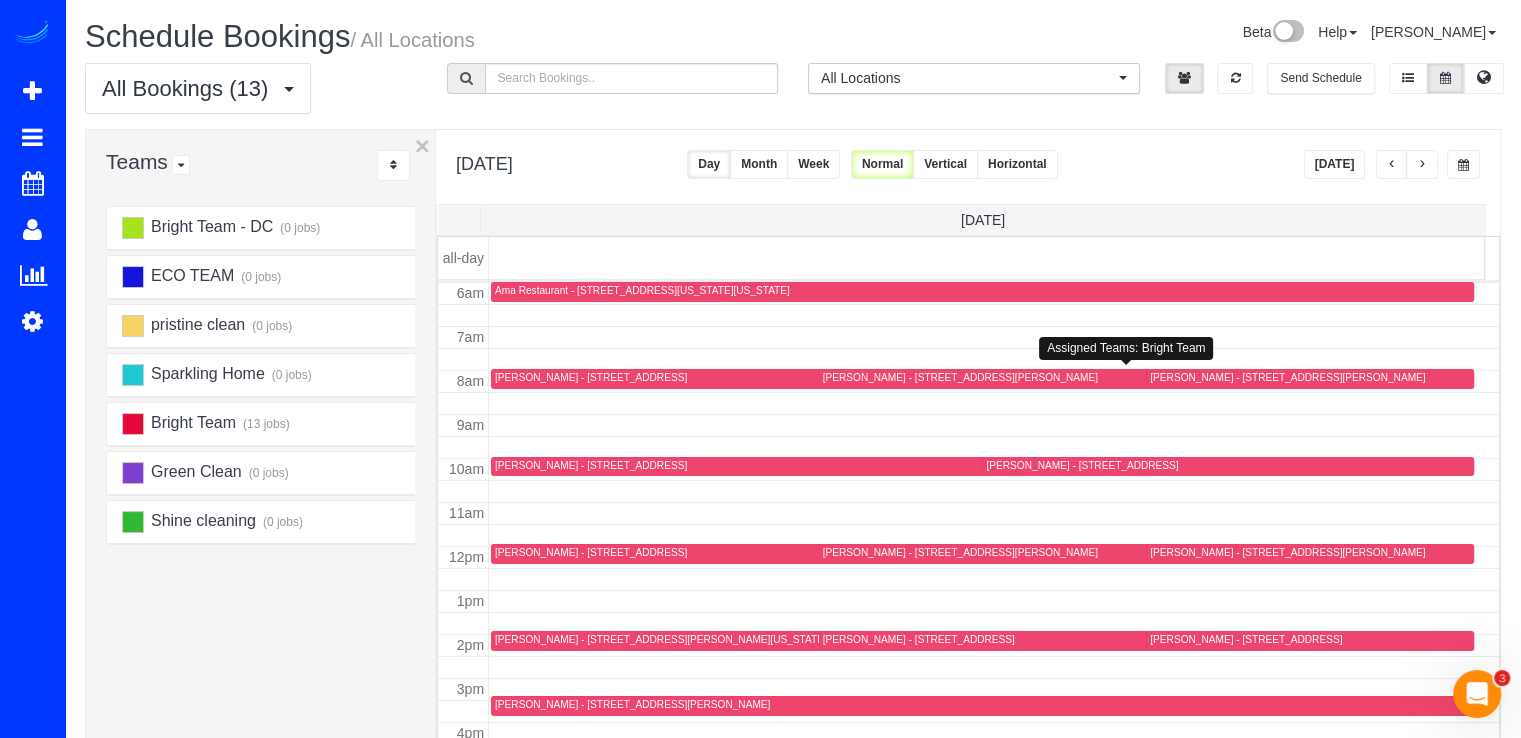 type 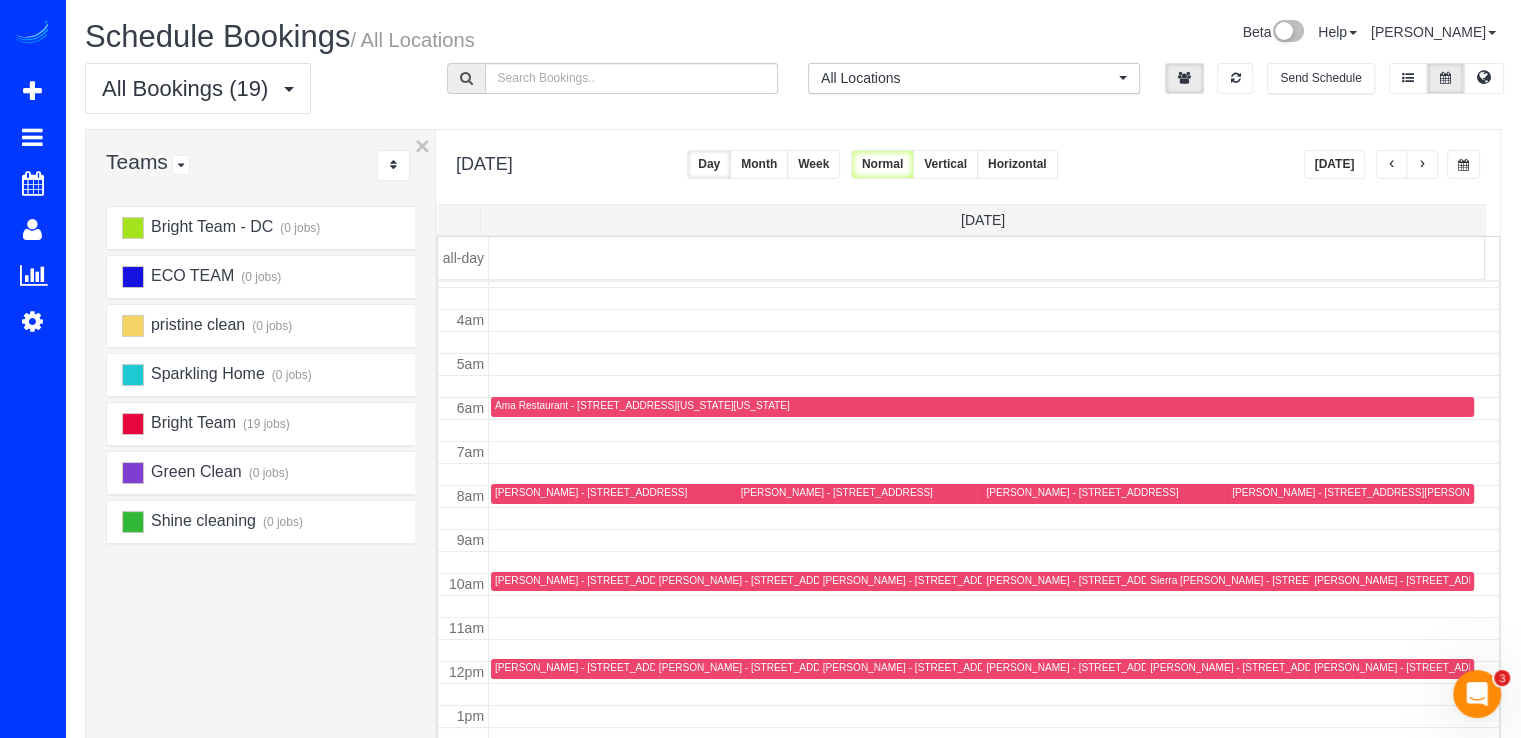 scroll, scrollTop: 63, scrollLeft: 0, axis: vertical 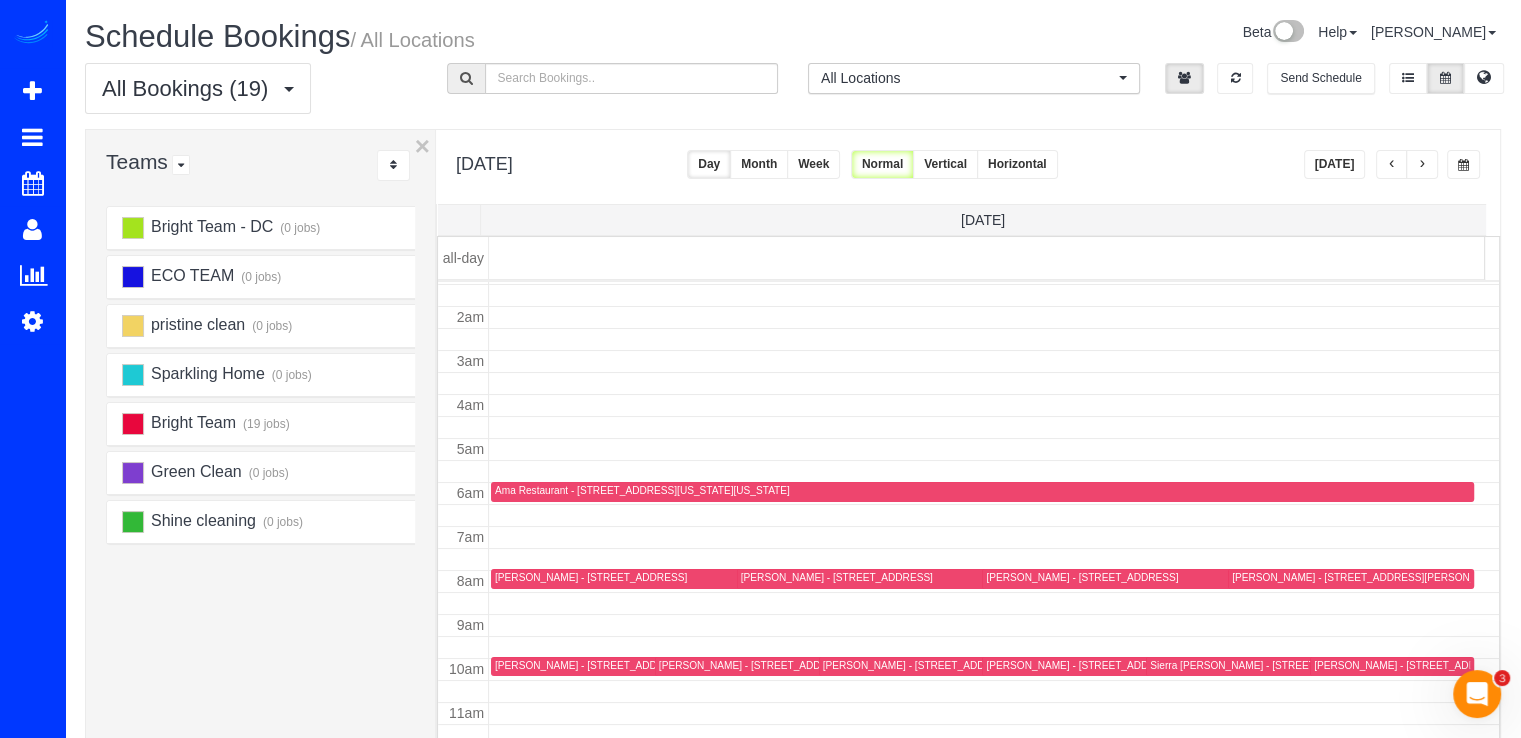 click at bounding box center [1392, 165] 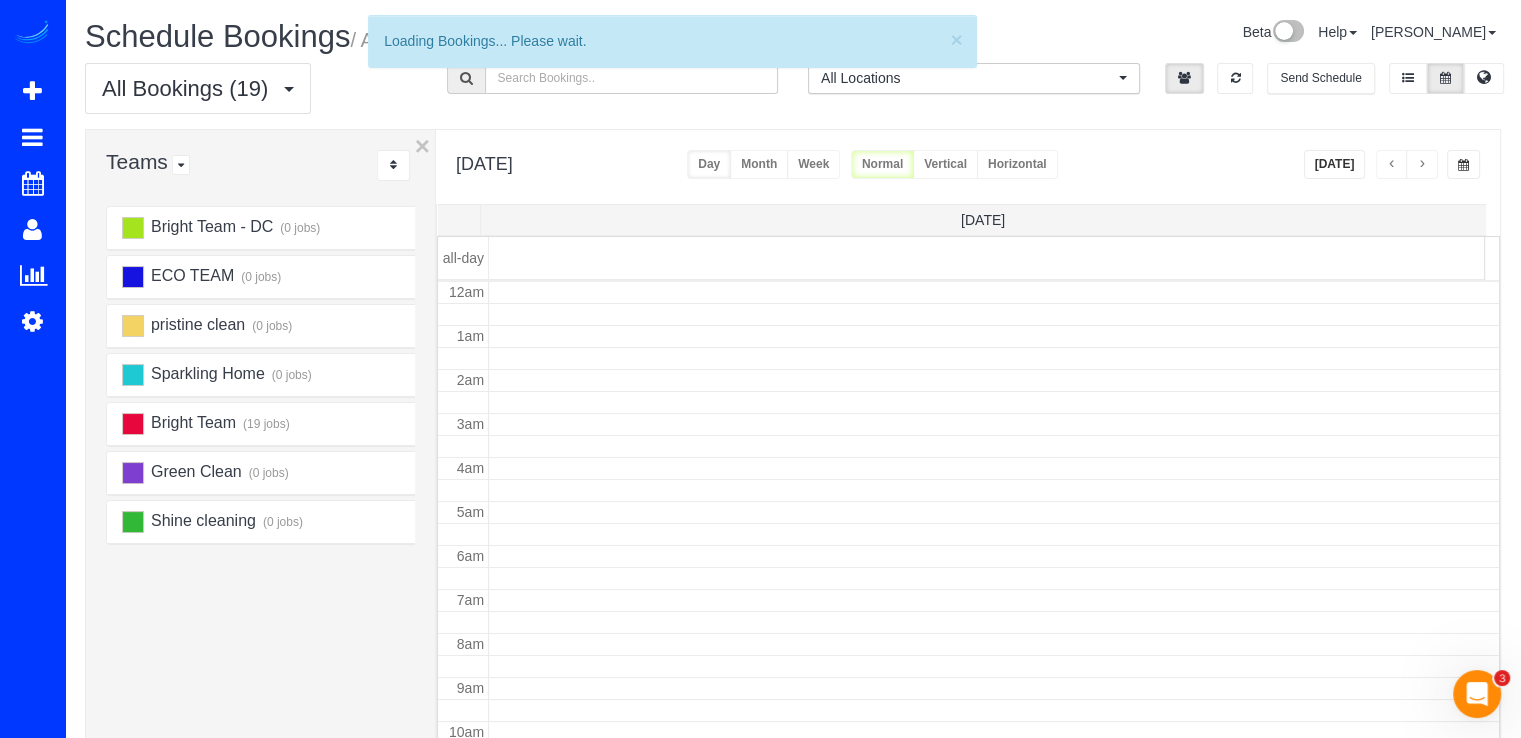scroll, scrollTop: 263, scrollLeft: 0, axis: vertical 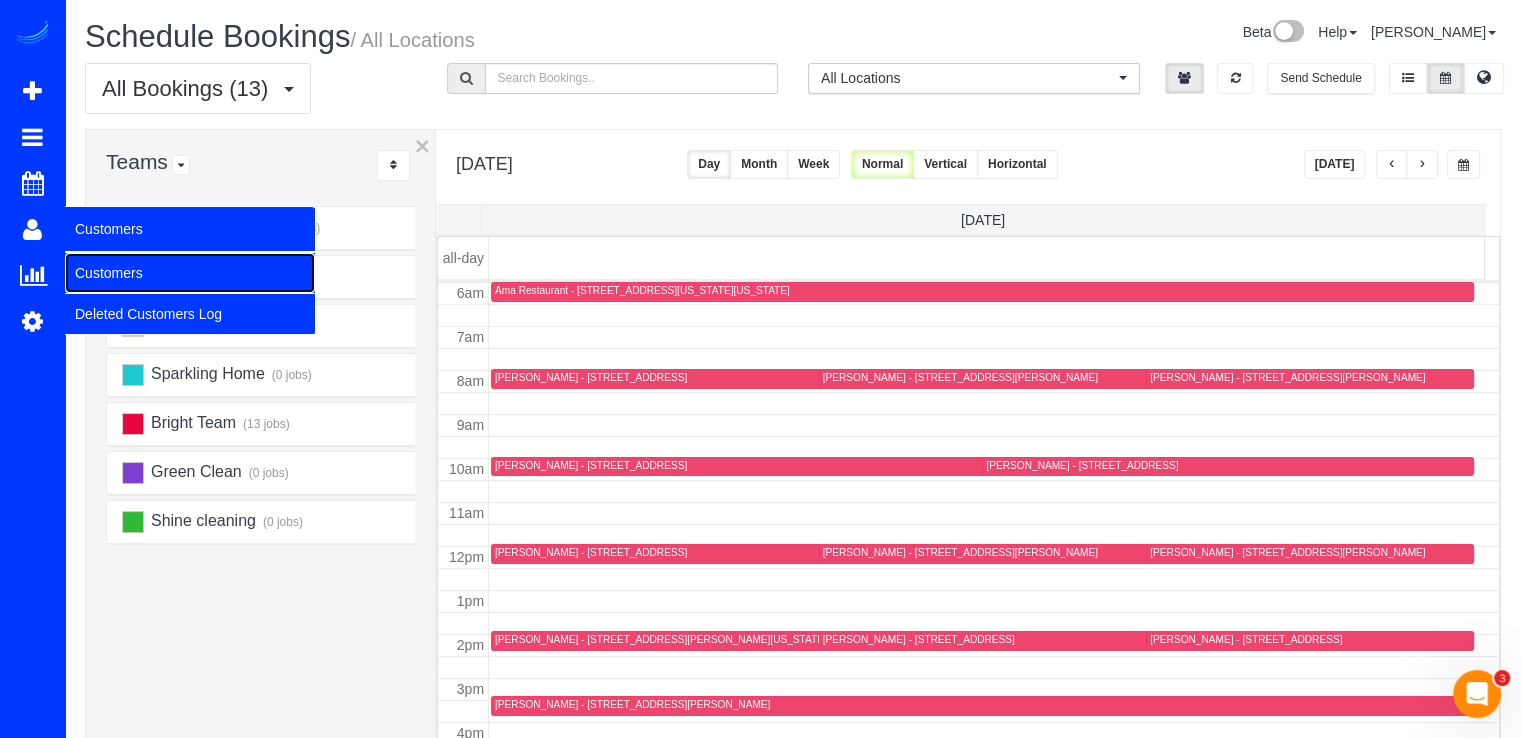 click on "Customers" at bounding box center (190, 273) 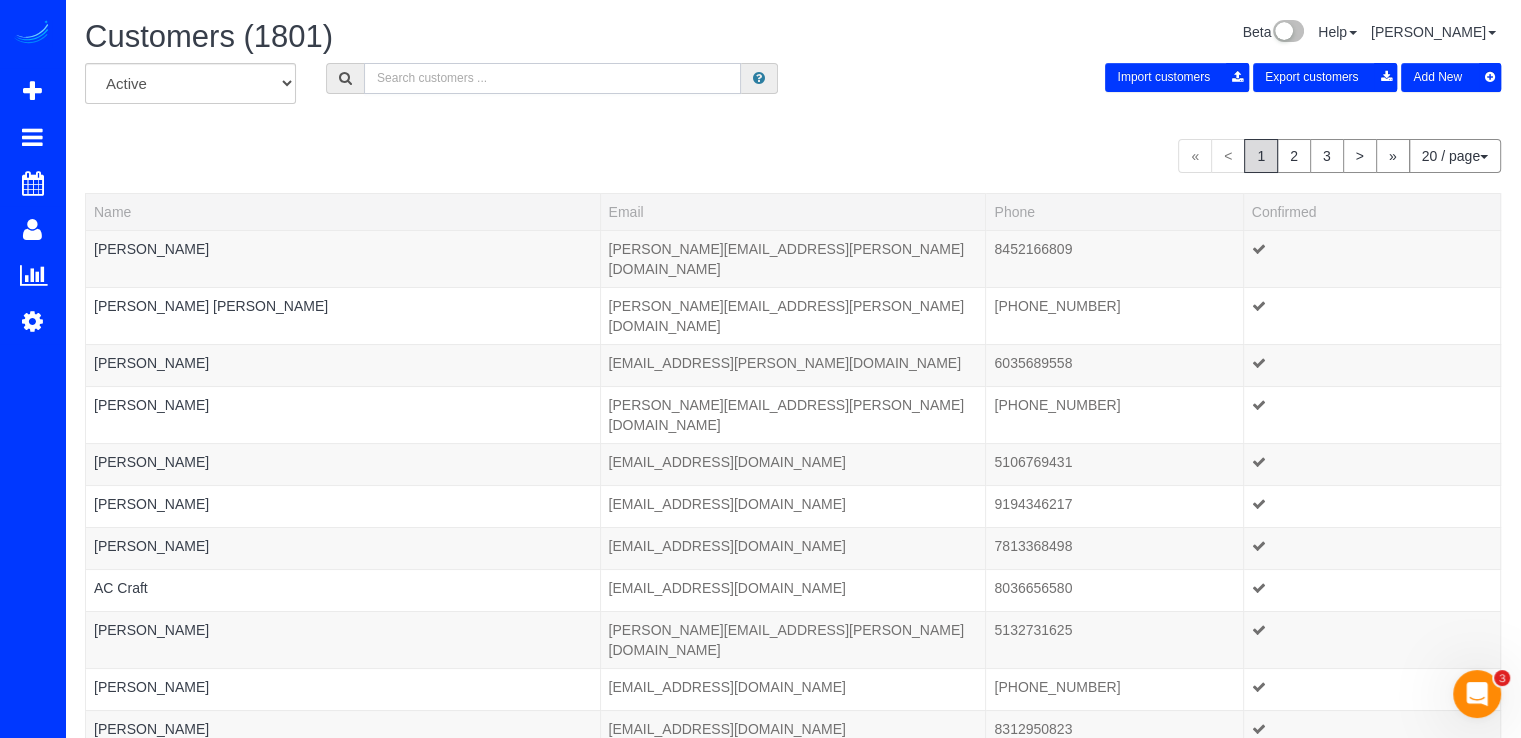 click at bounding box center (552, 78) 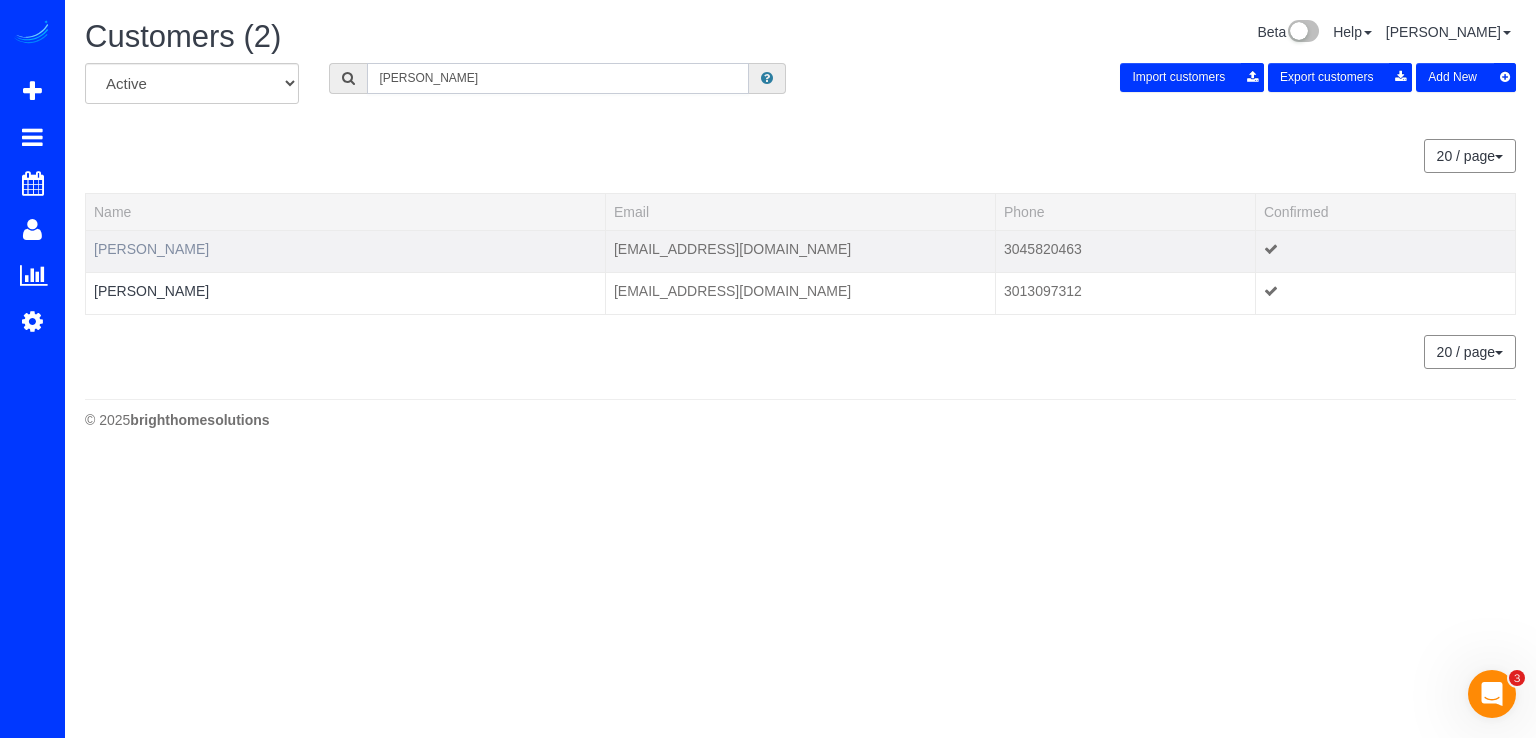 type on "joanna" 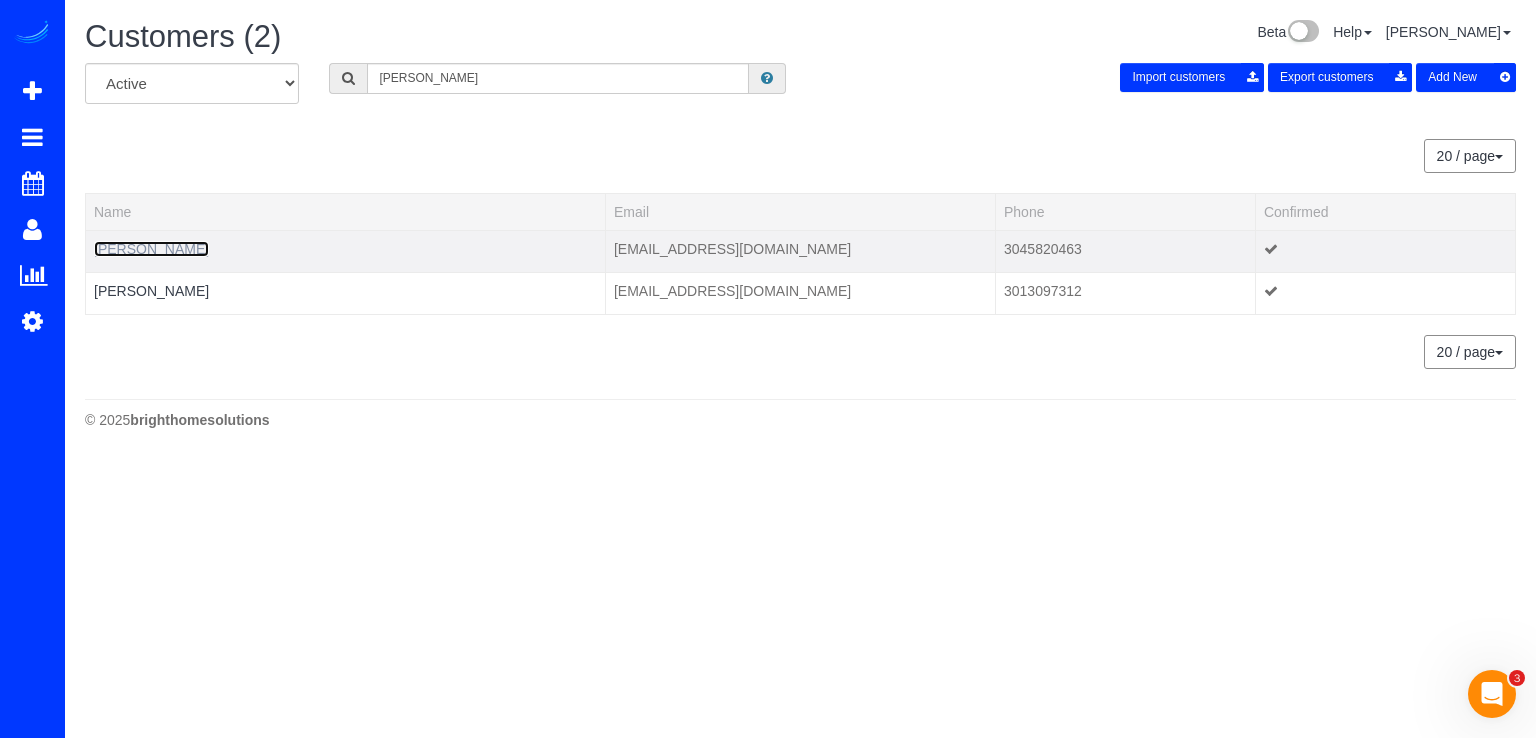 click on "Joanna Dailey" at bounding box center (151, 249) 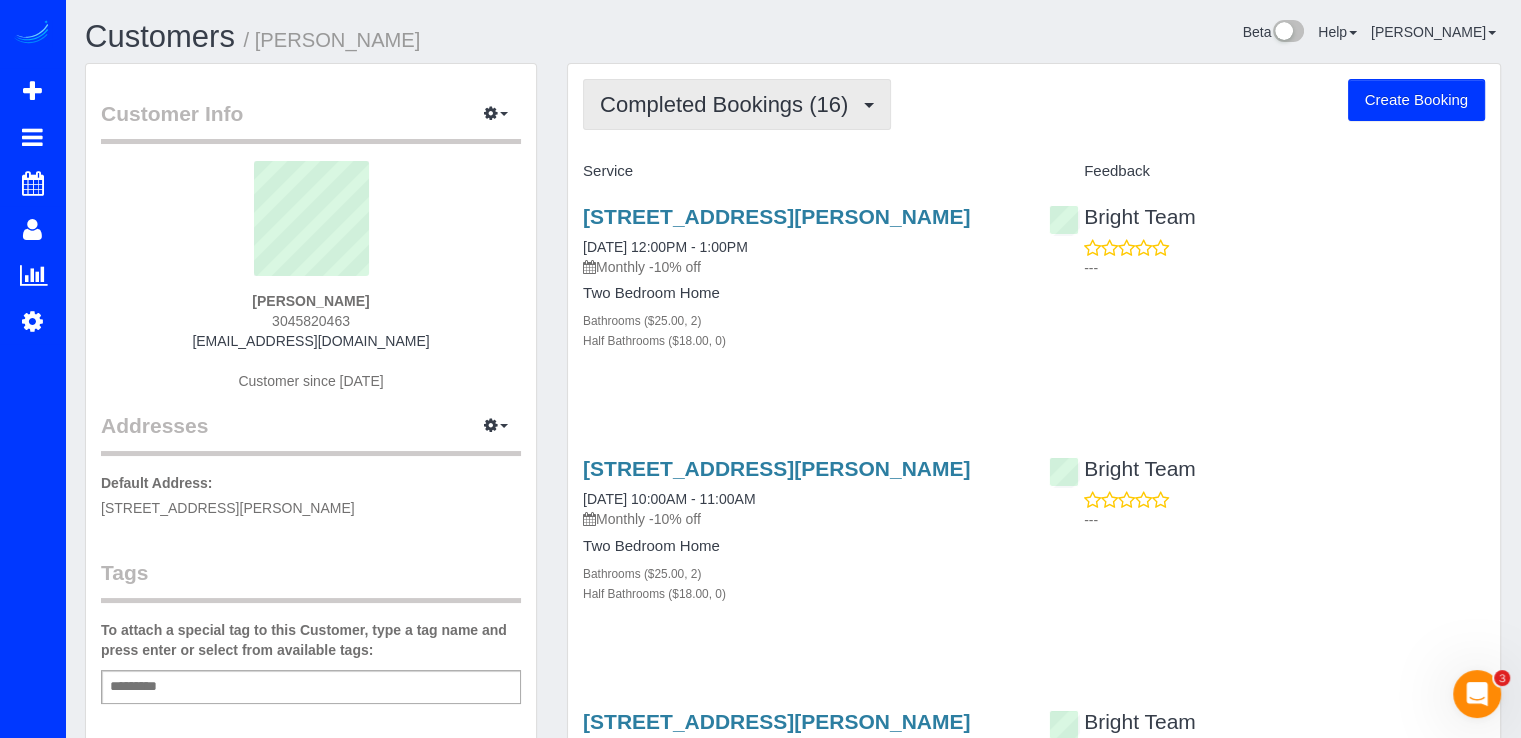 click on "Completed Bookings (16)" at bounding box center (729, 104) 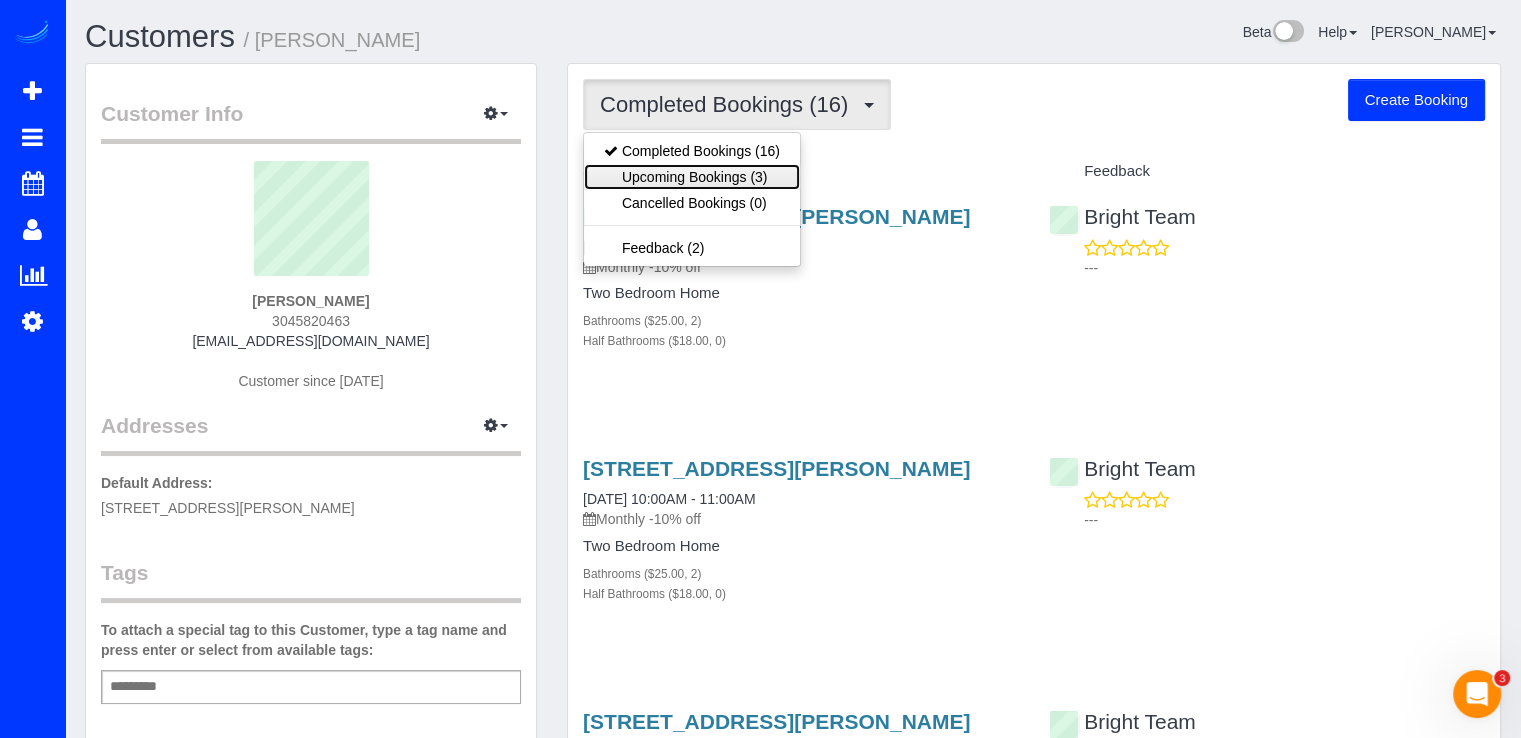 click on "Upcoming Bookings (3)" at bounding box center (692, 177) 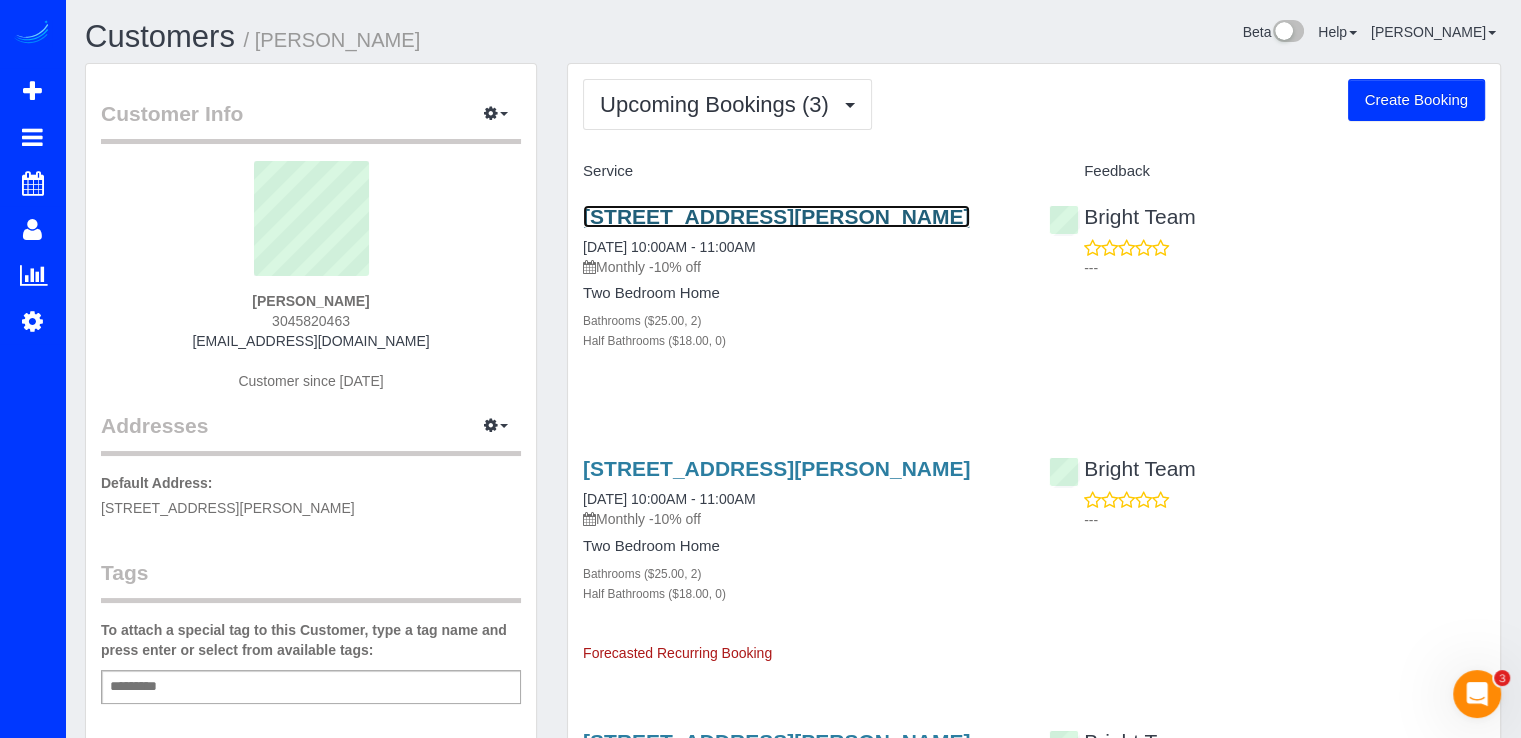 click on "8455 Fenton Street, 518, Silver Spring, MD 20910" at bounding box center [776, 216] 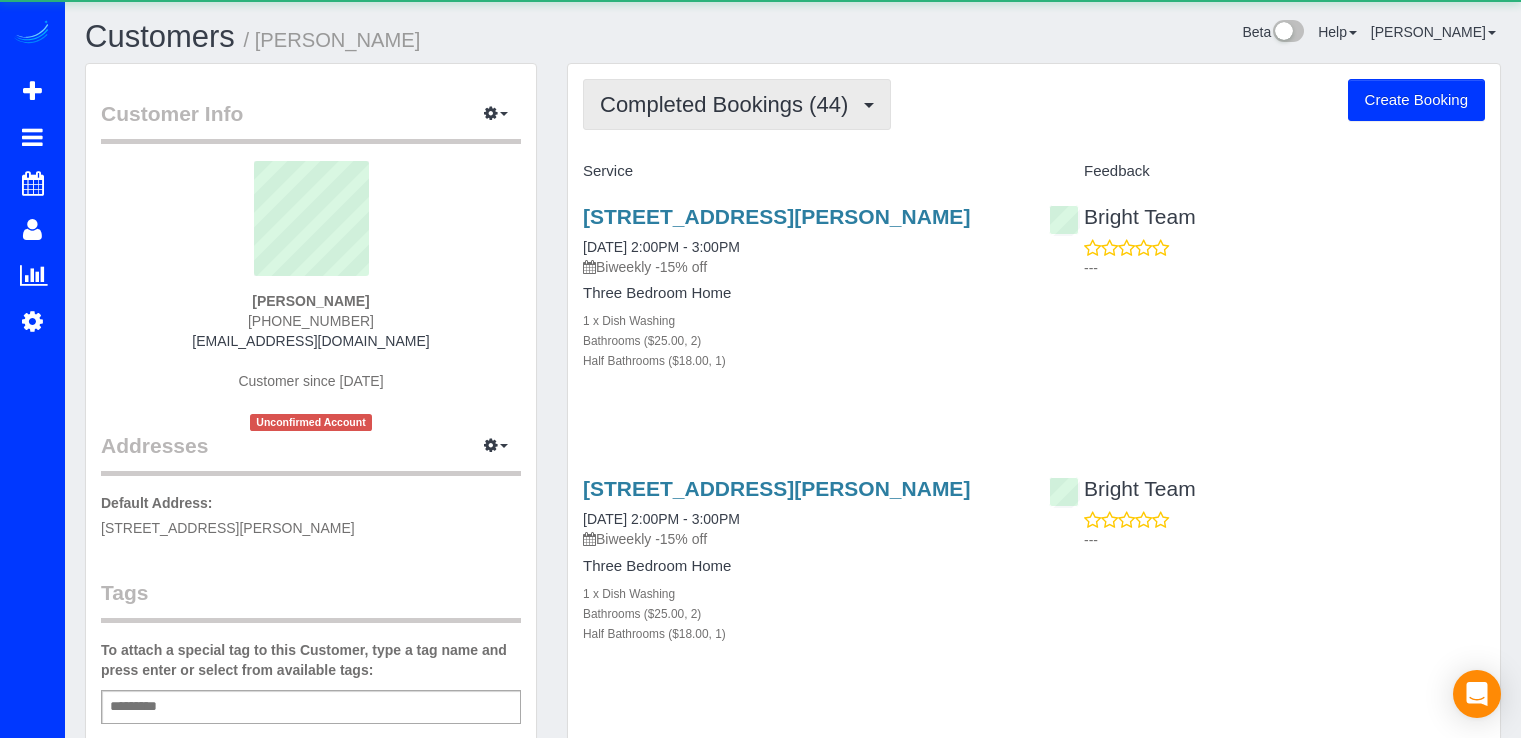scroll, scrollTop: 0, scrollLeft: 0, axis: both 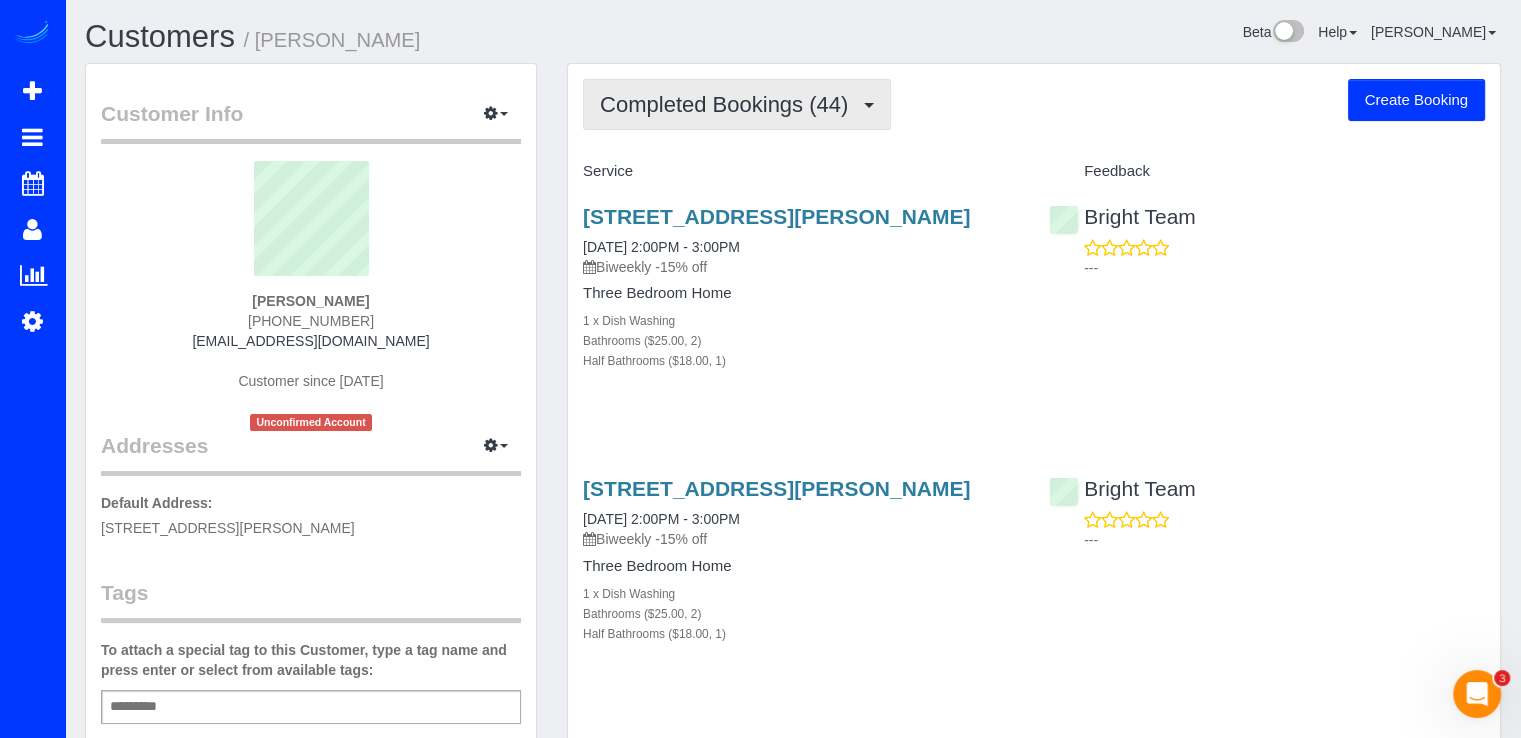 click on "Completed Bookings (44)" at bounding box center [729, 104] 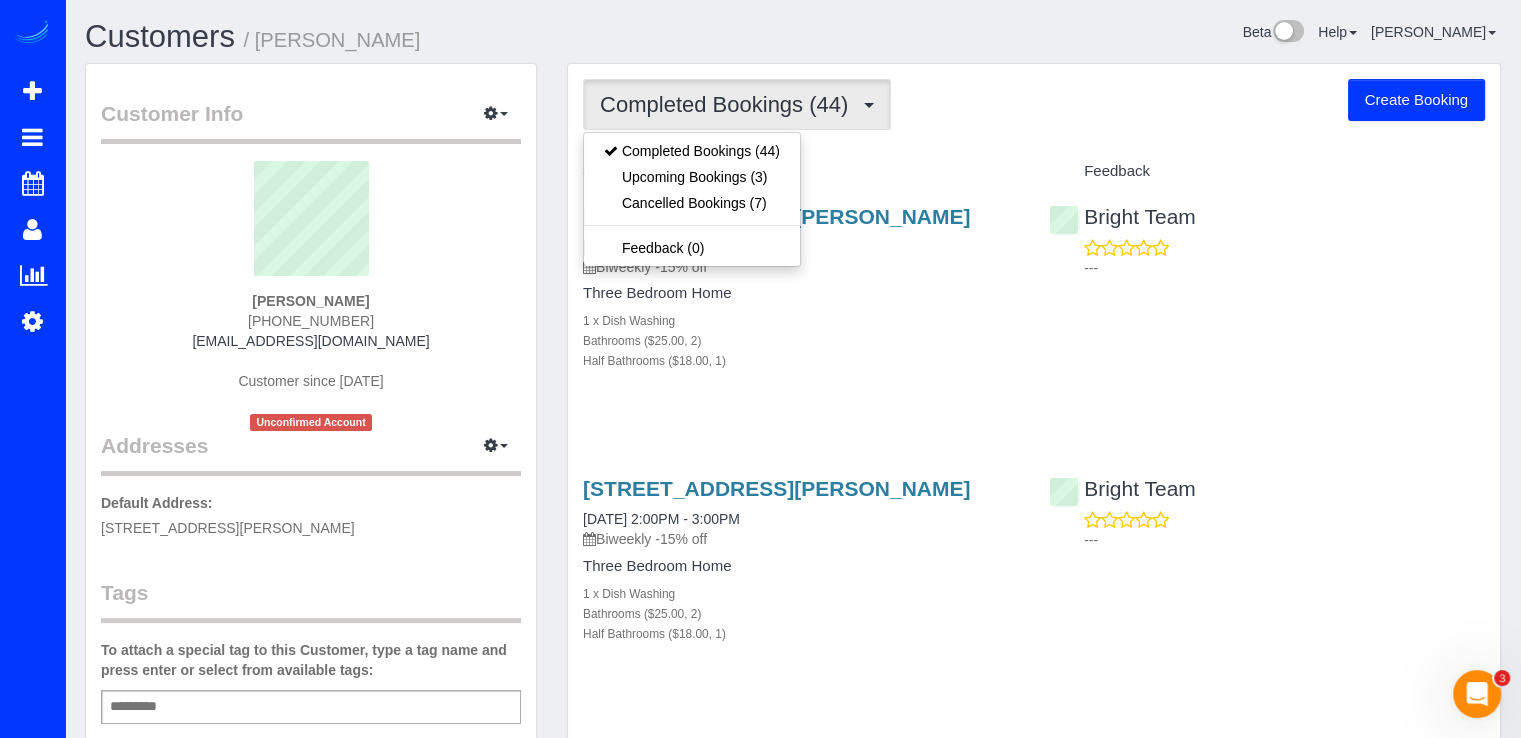 click on "Completed Bookings (44)
Completed Bookings (44)
Upcoming Bookings (3)
Cancelled Bookings (7)
Feedback (0)
Create Booking" at bounding box center (1034, 104) 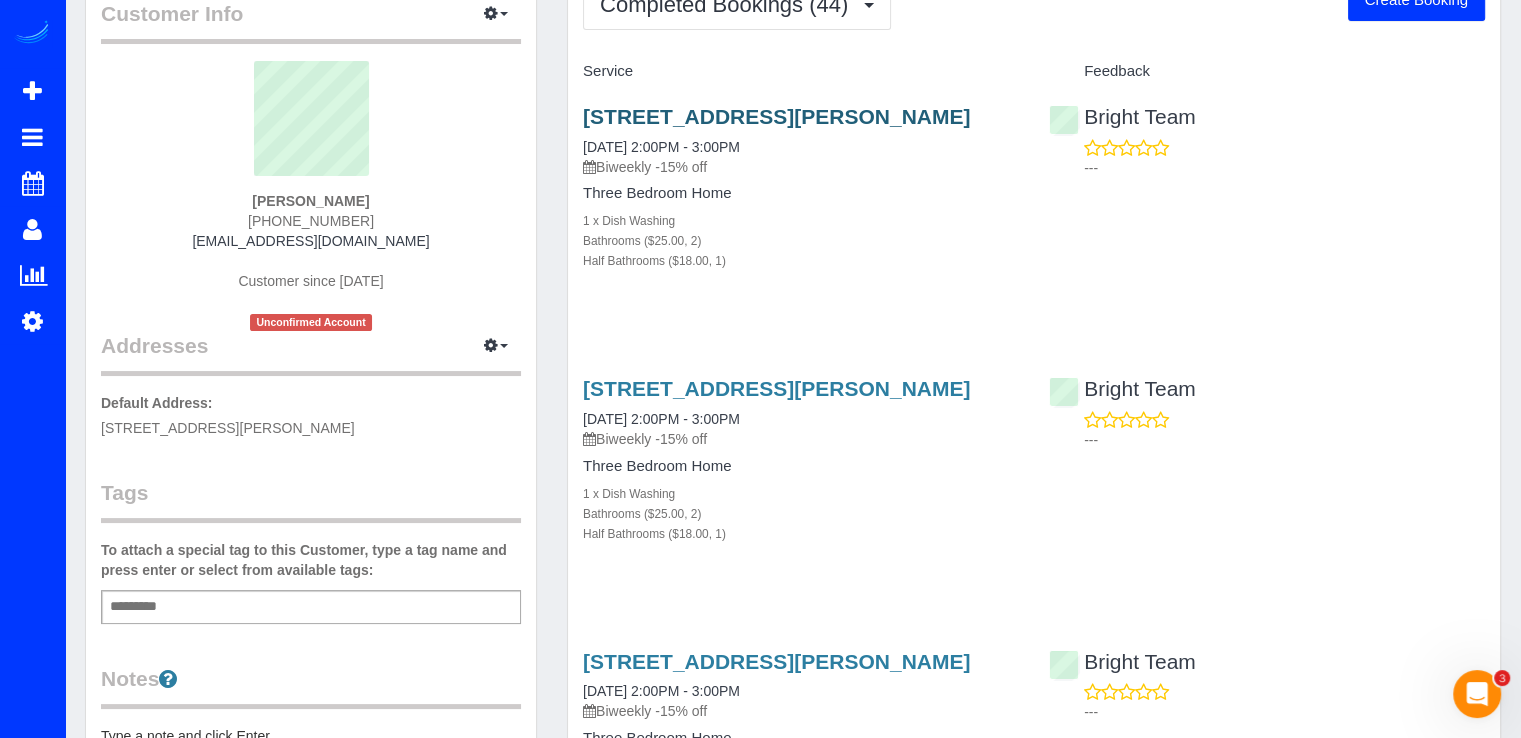 scroll, scrollTop: 0, scrollLeft: 0, axis: both 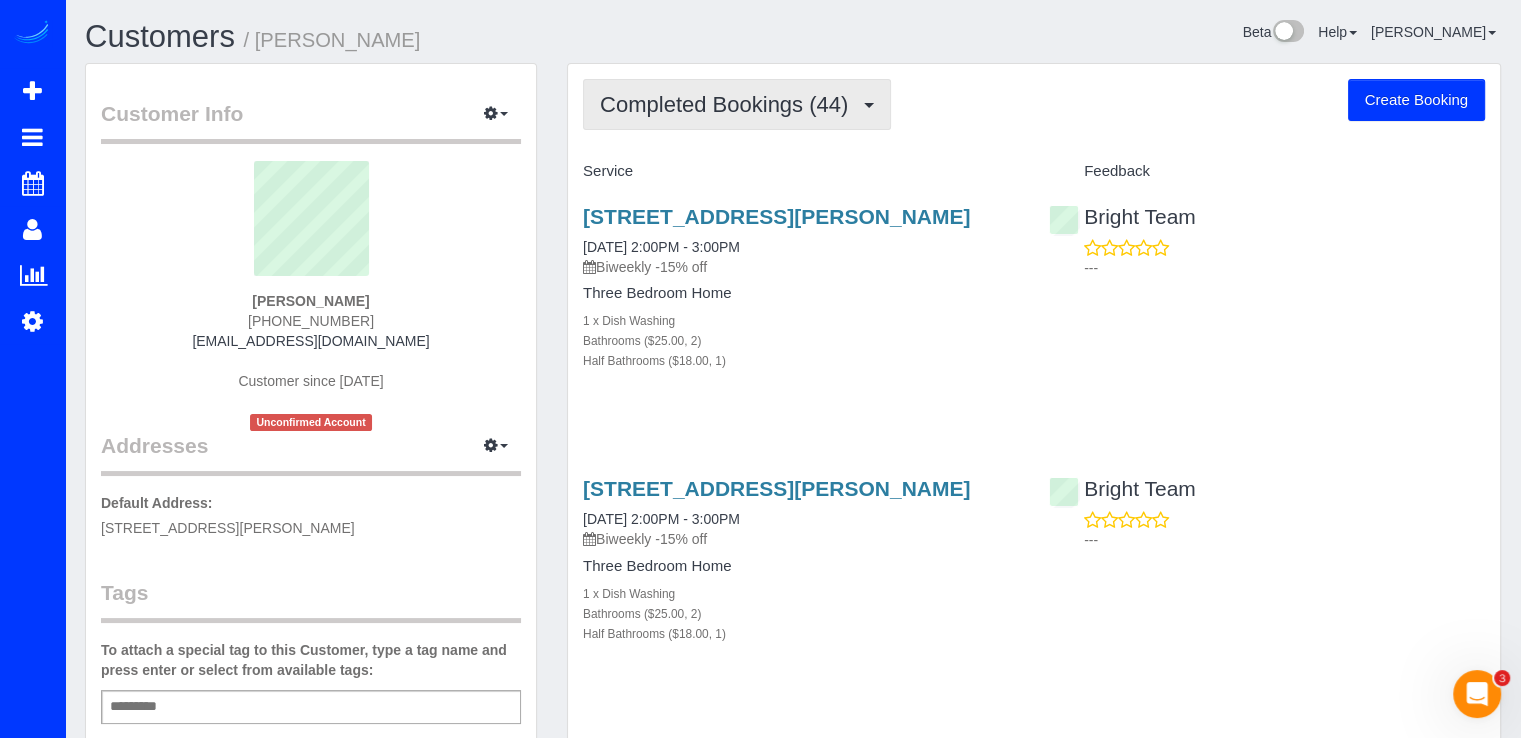 click on "Completed Bookings (44)" at bounding box center (737, 104) 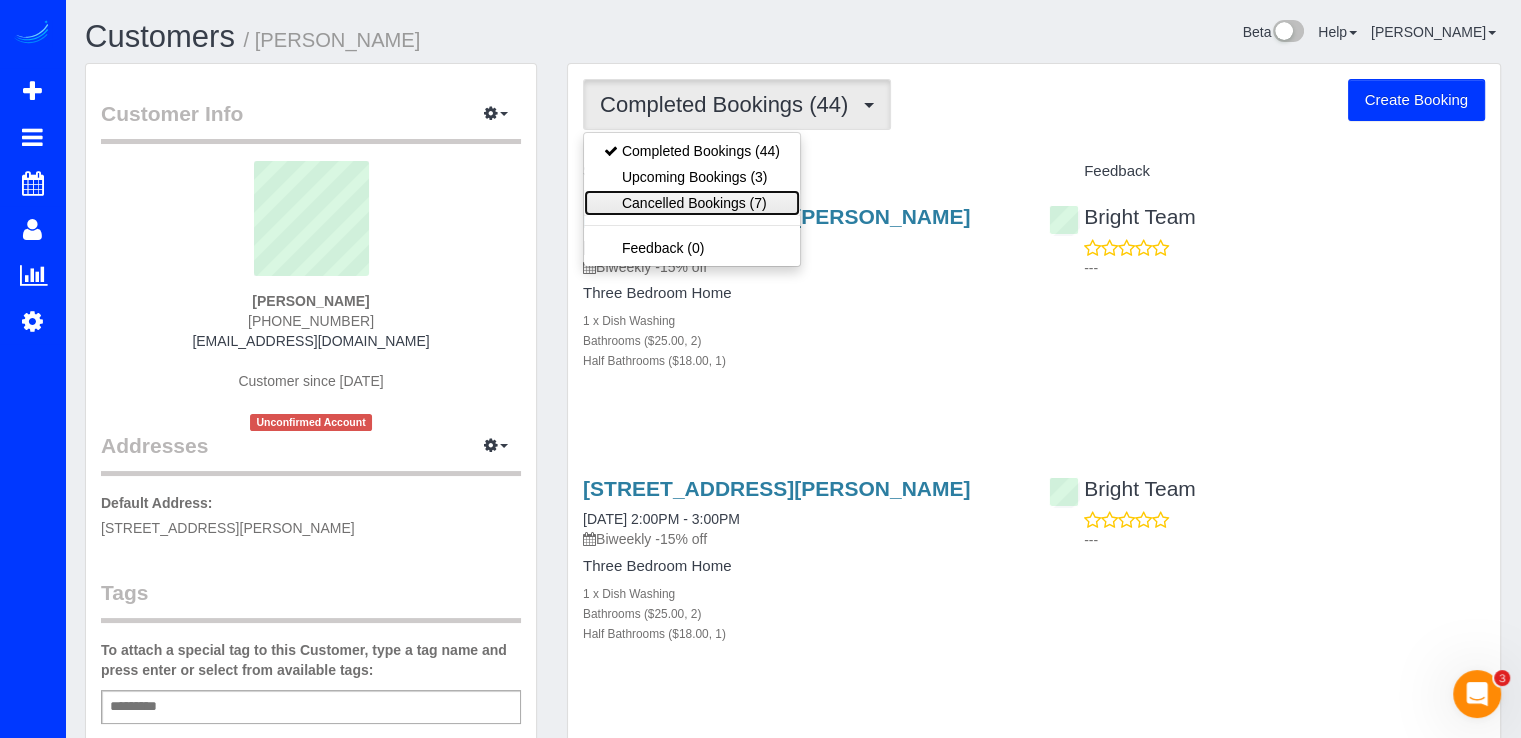 click on "Cancelled Bookings (7)" at bounding box center [692, 203] 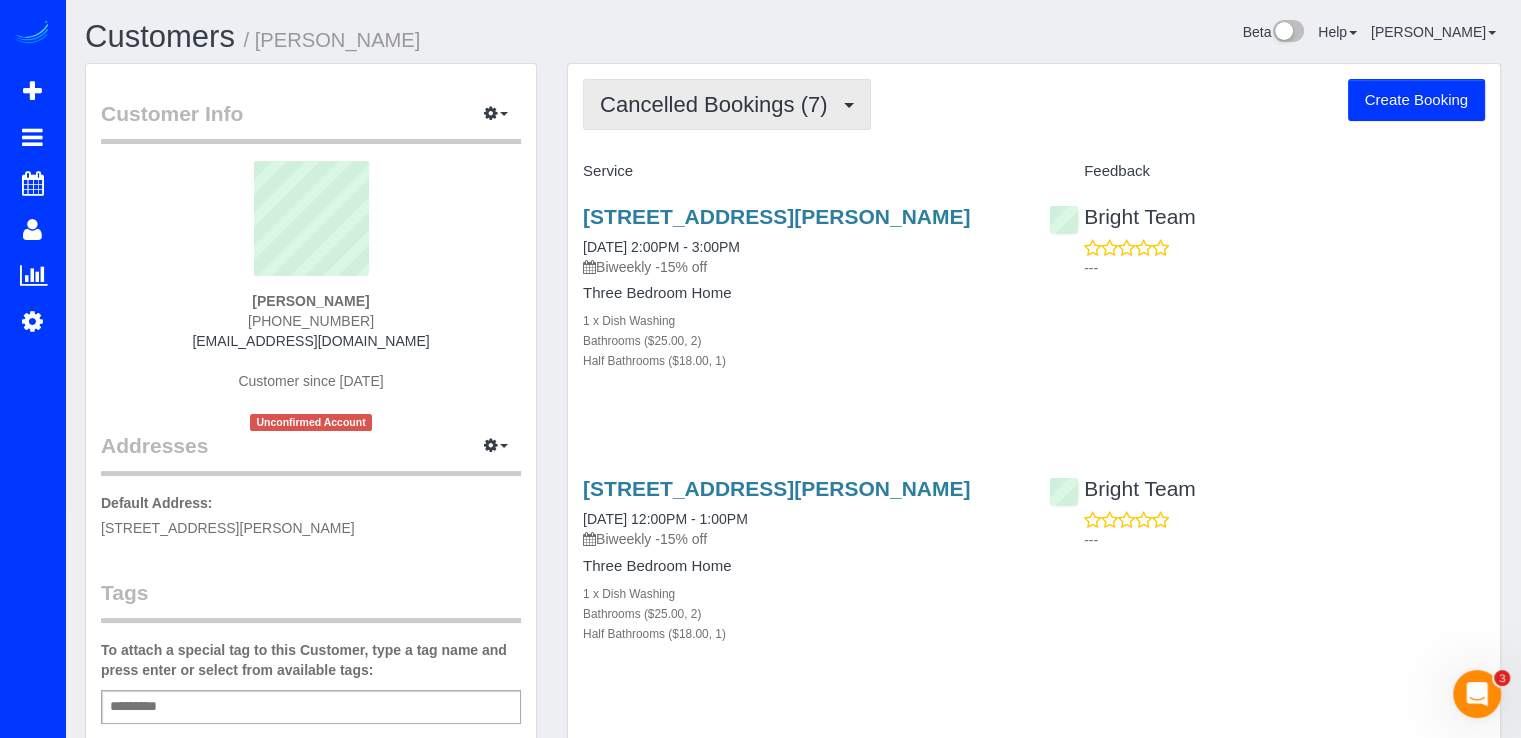 click on "Cancelled Bookings (7)" at bounding box center (727, 104) 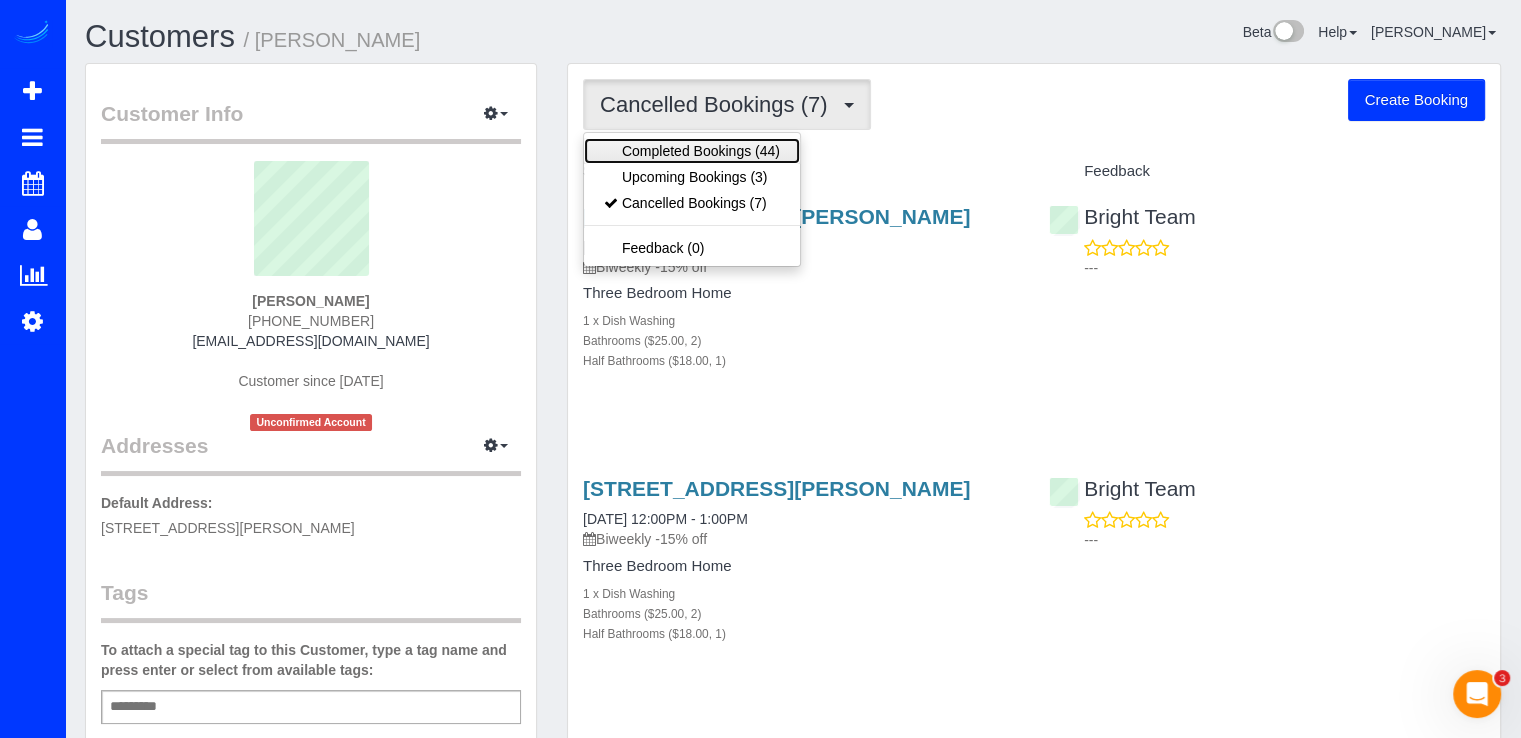 click on "Completed Bookings (44)" at bounding box center [692, 151] 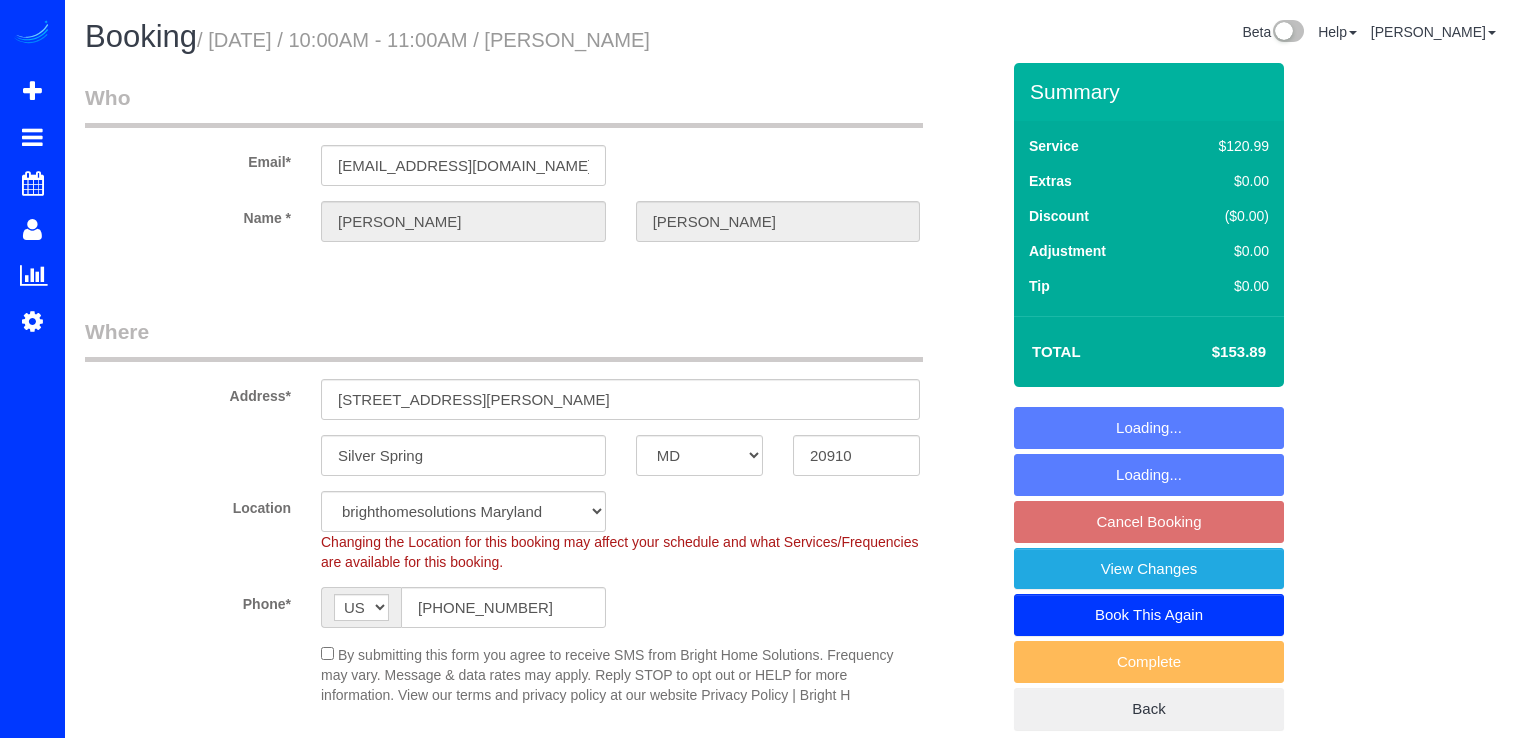 select on "MD" 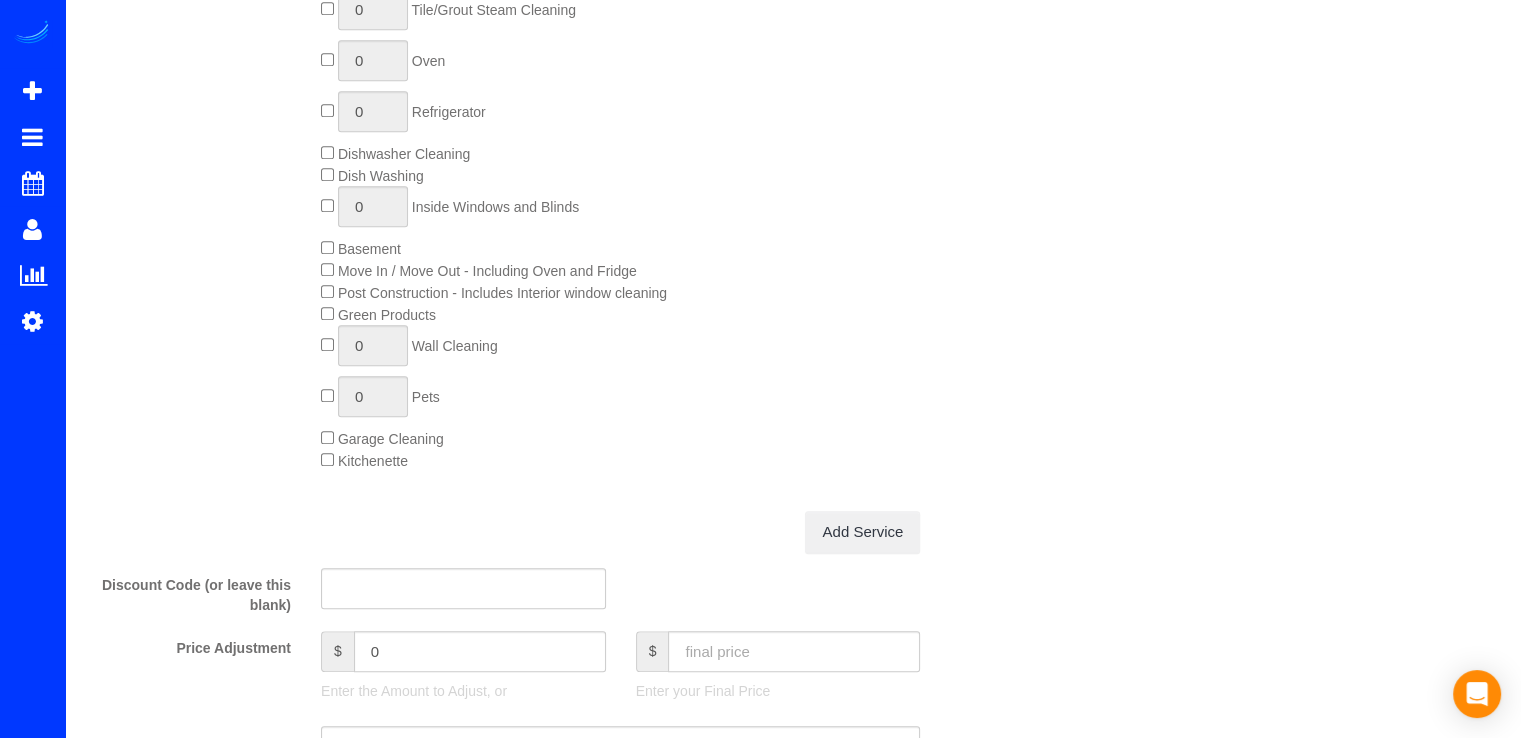 scroll, scrollTop: 1600, scrollLeft: 0, axis: vertical 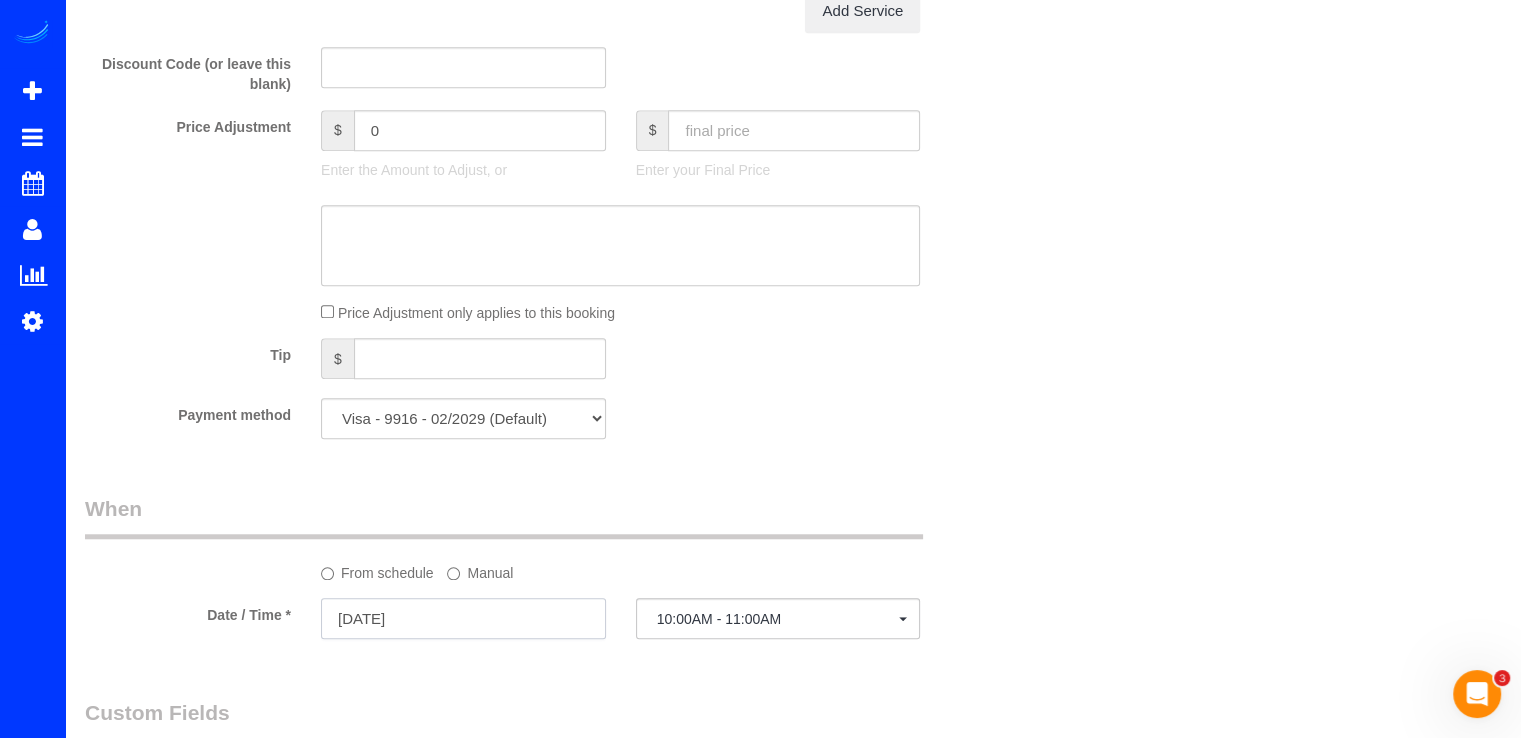 click on "[DATE]" at bounding box center [463, 618] 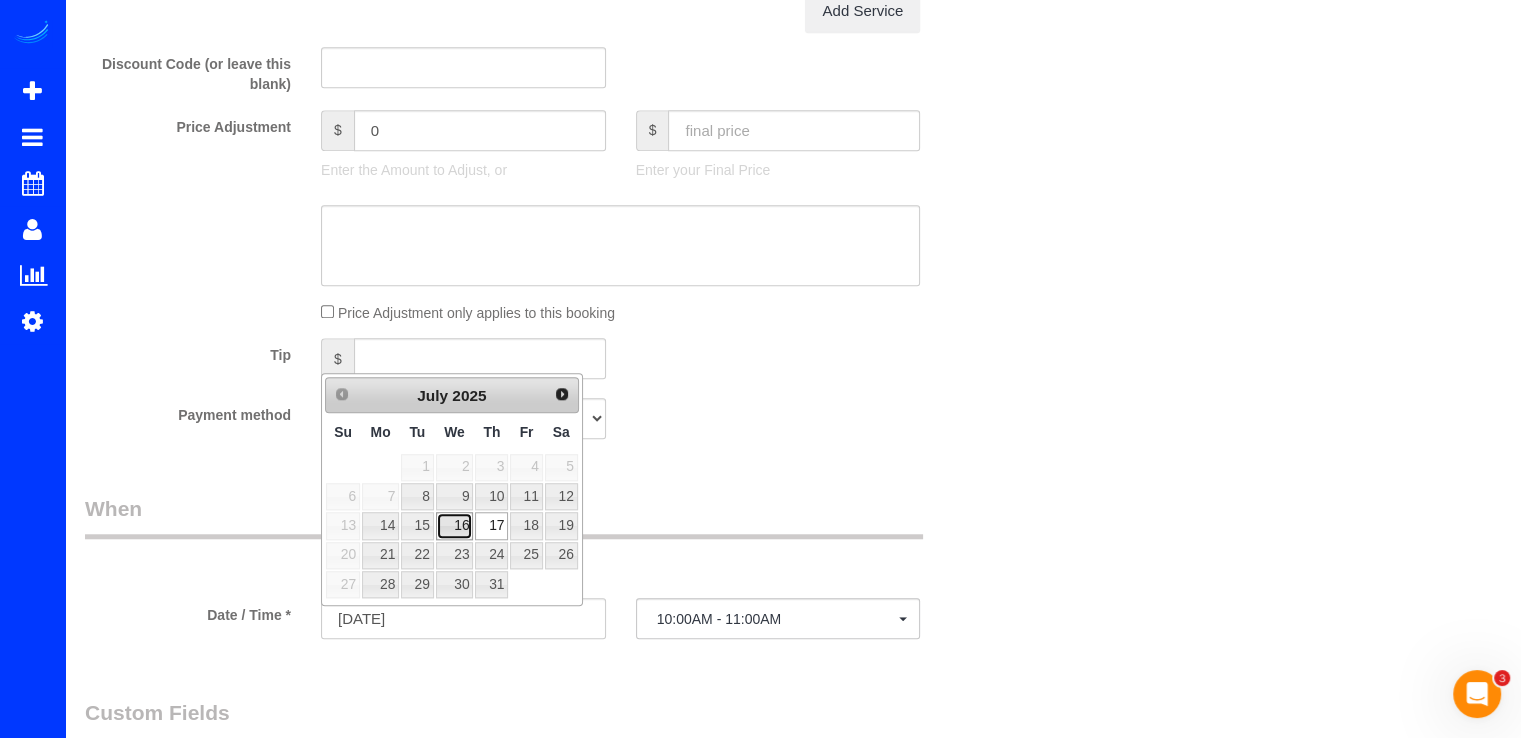 click on "16" at bounding box center [455, 525] 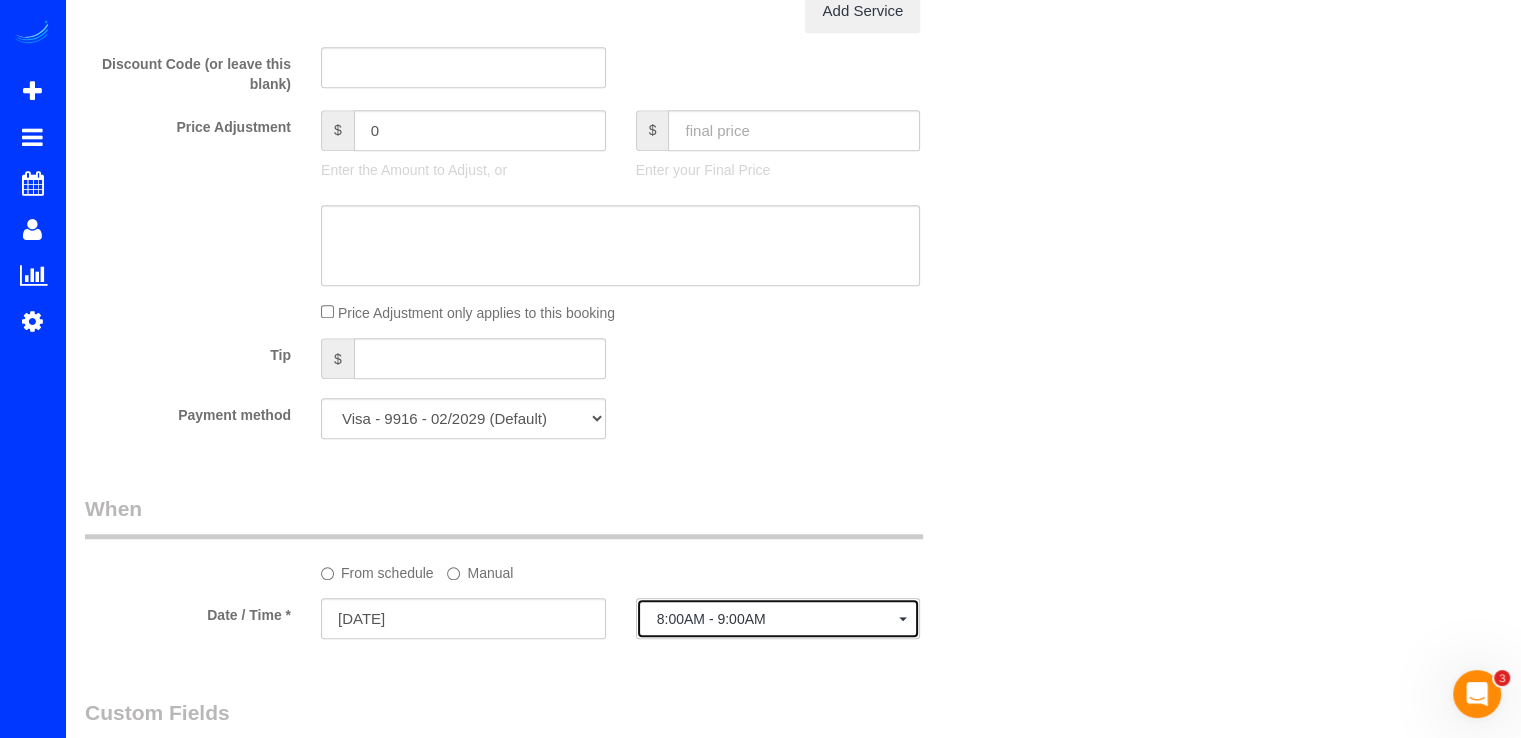 click on "8:00AM - 9:00AM" 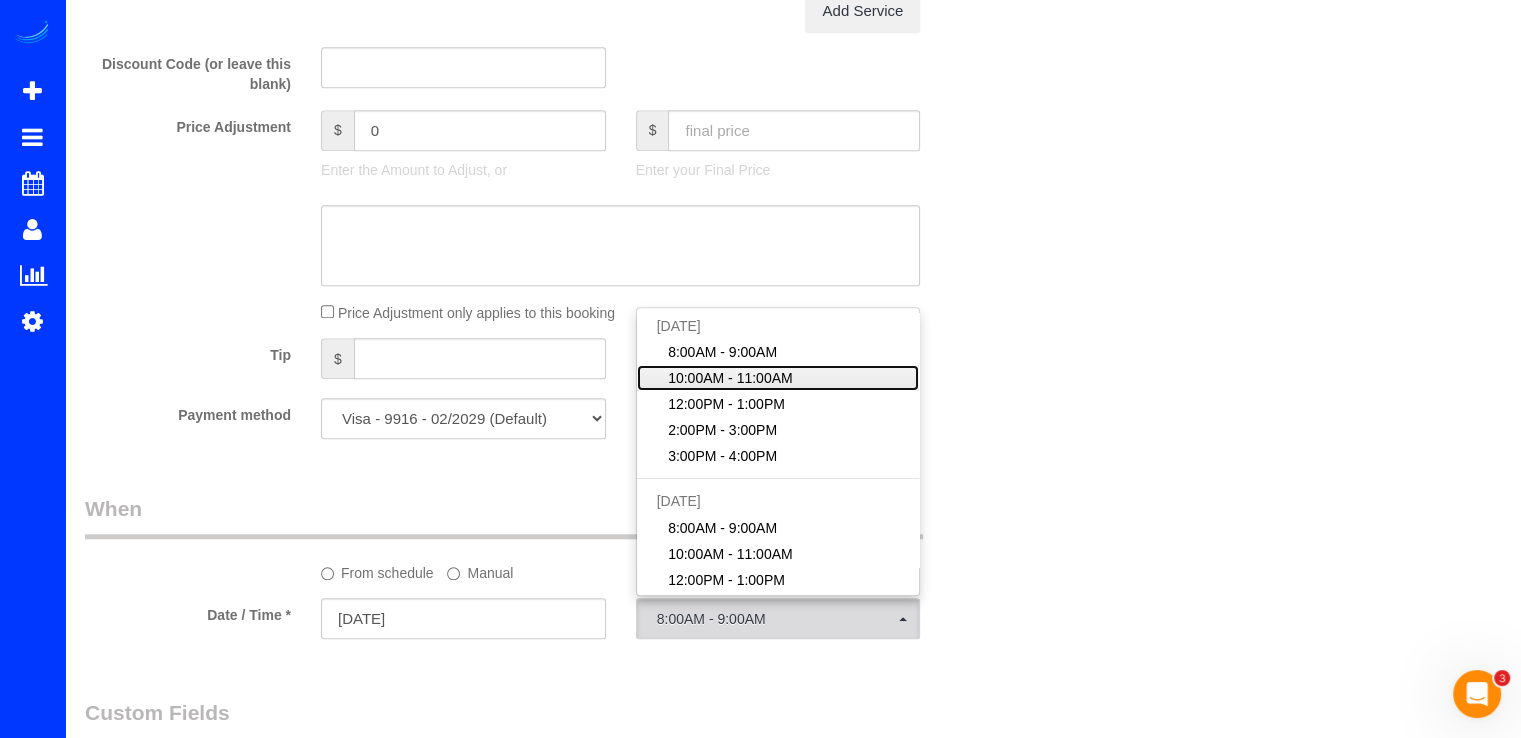 click on "10:00AM - 11:00AM" 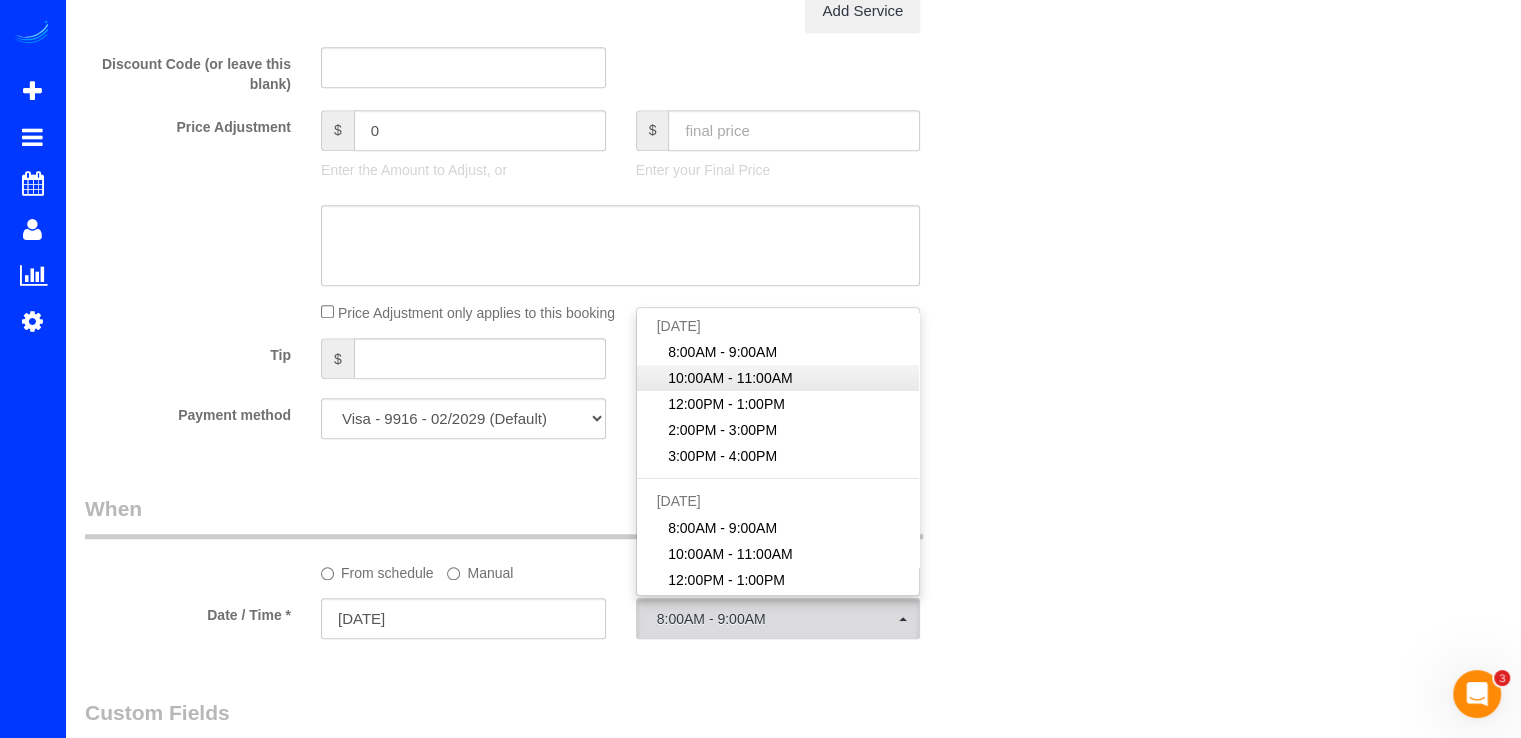 select on "spot20" 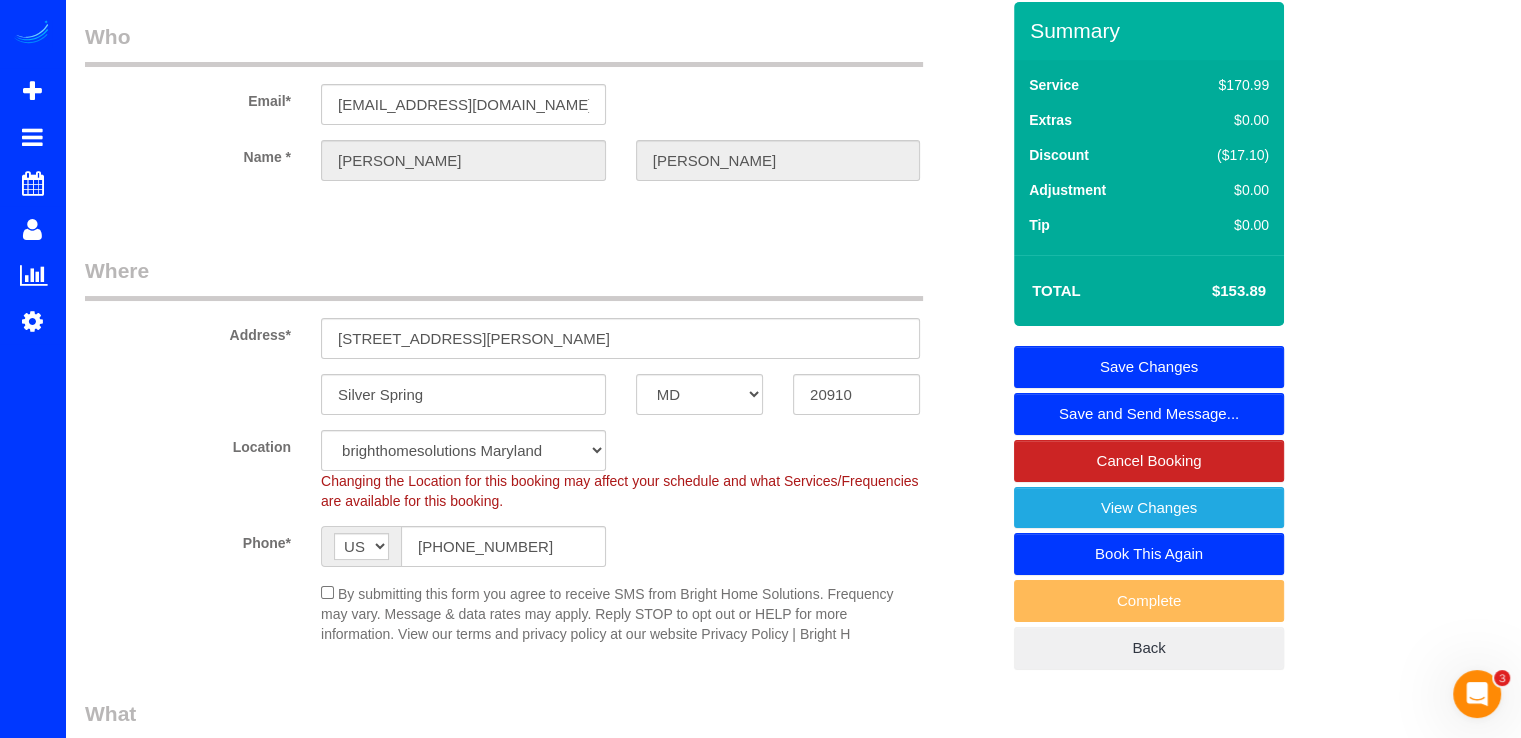 scroll, scrollTop: 0, scrollLeft: 0, axis: both 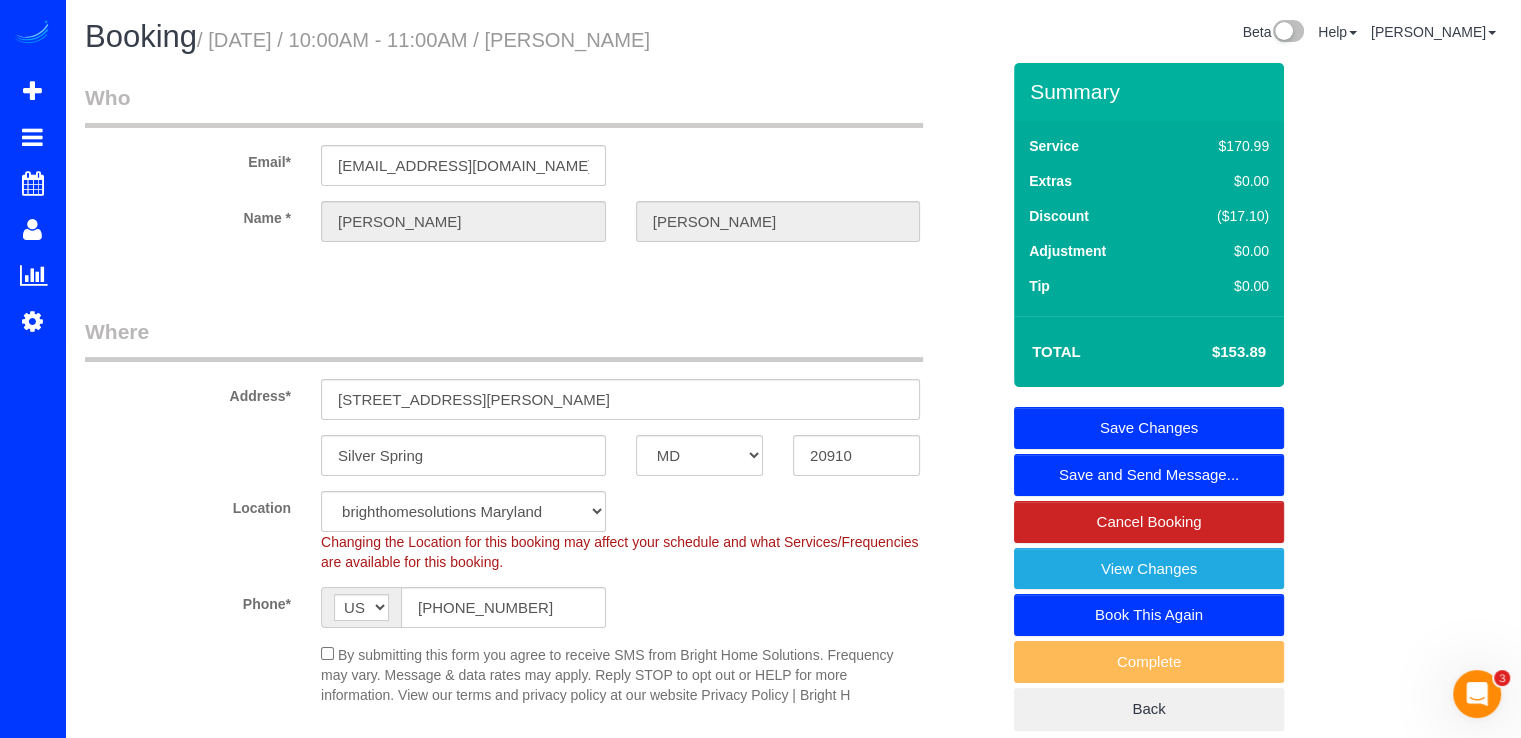 click on "Save Changes" at bounding box center [1149, 428] 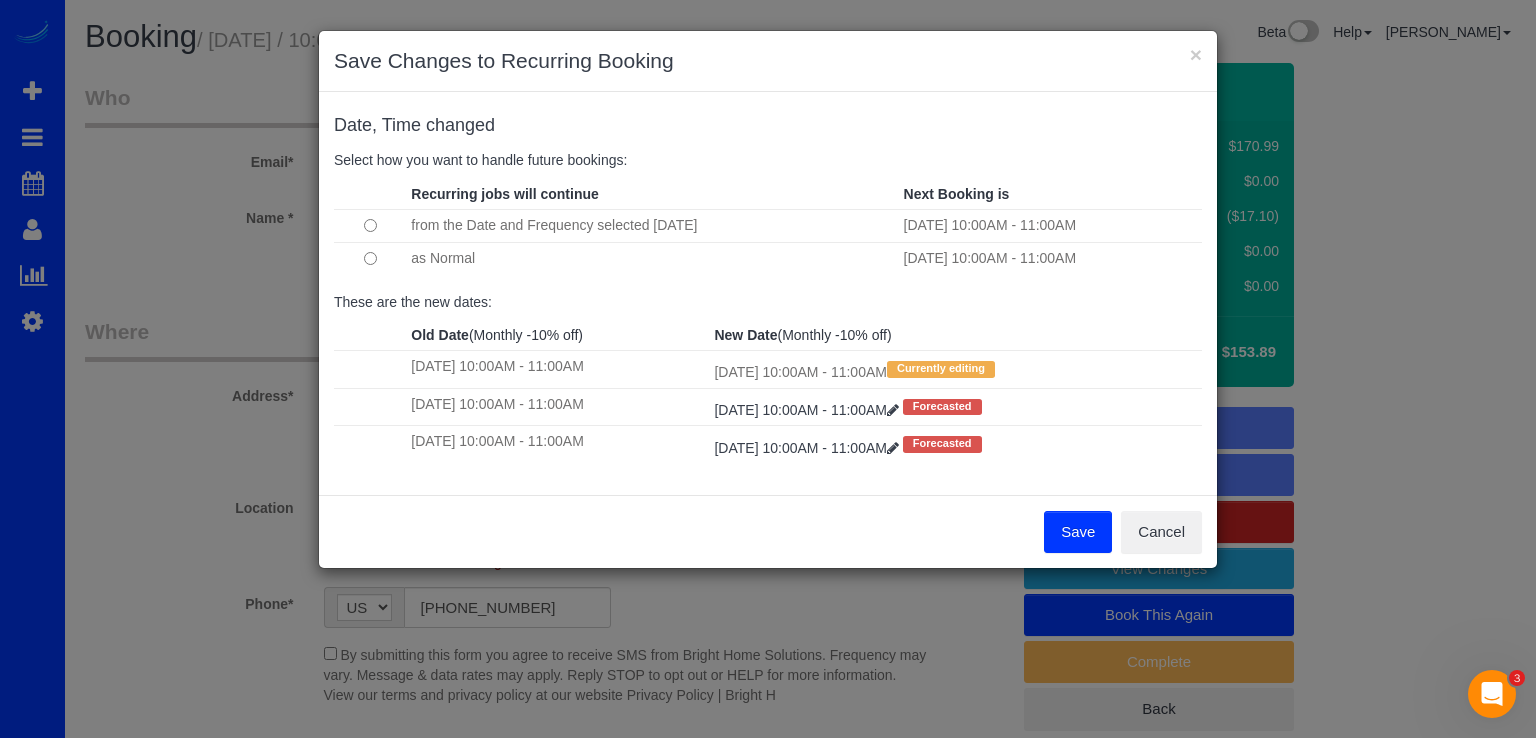 click on "Save" at bounding box center (1078, 532) 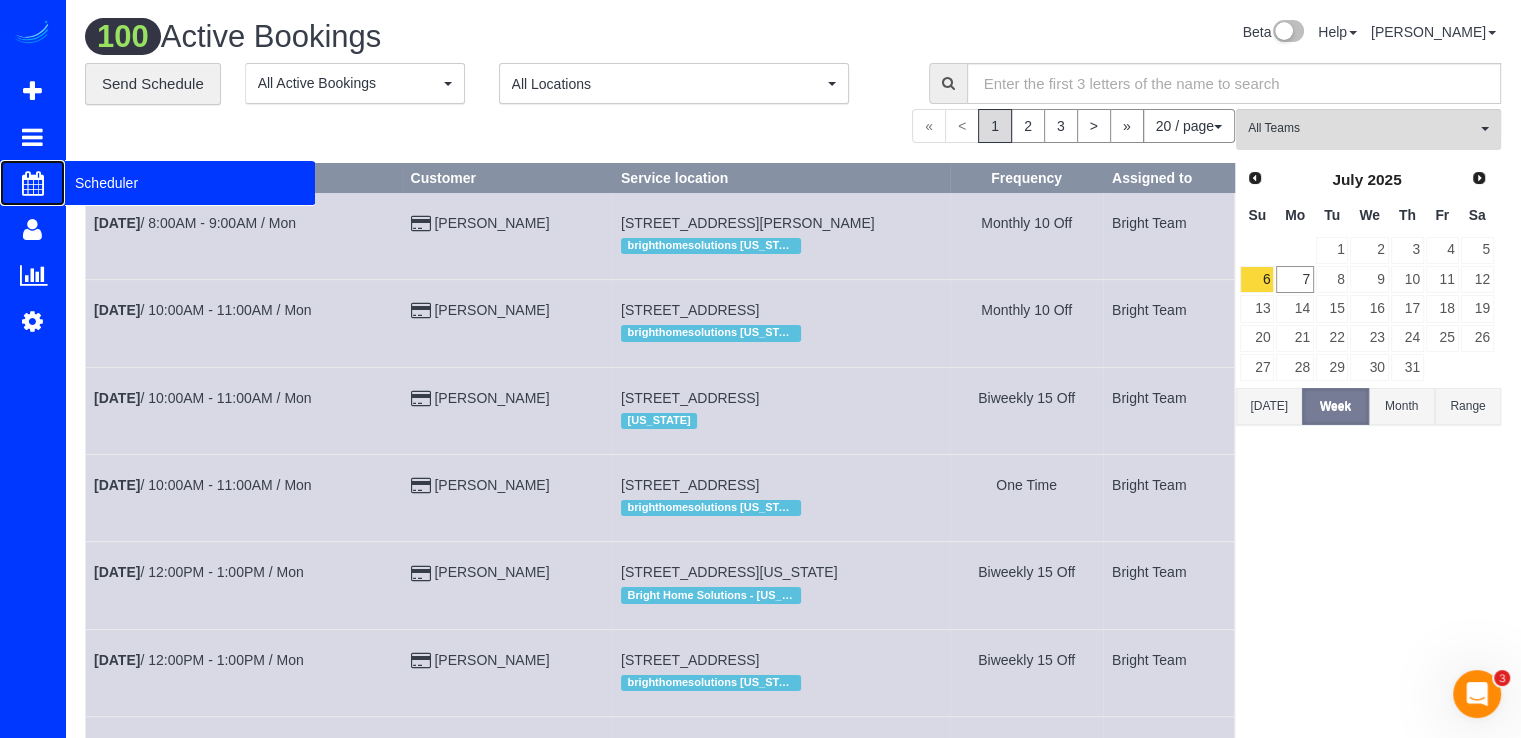 click on "Scheduler" at bounding box center [190, 183] 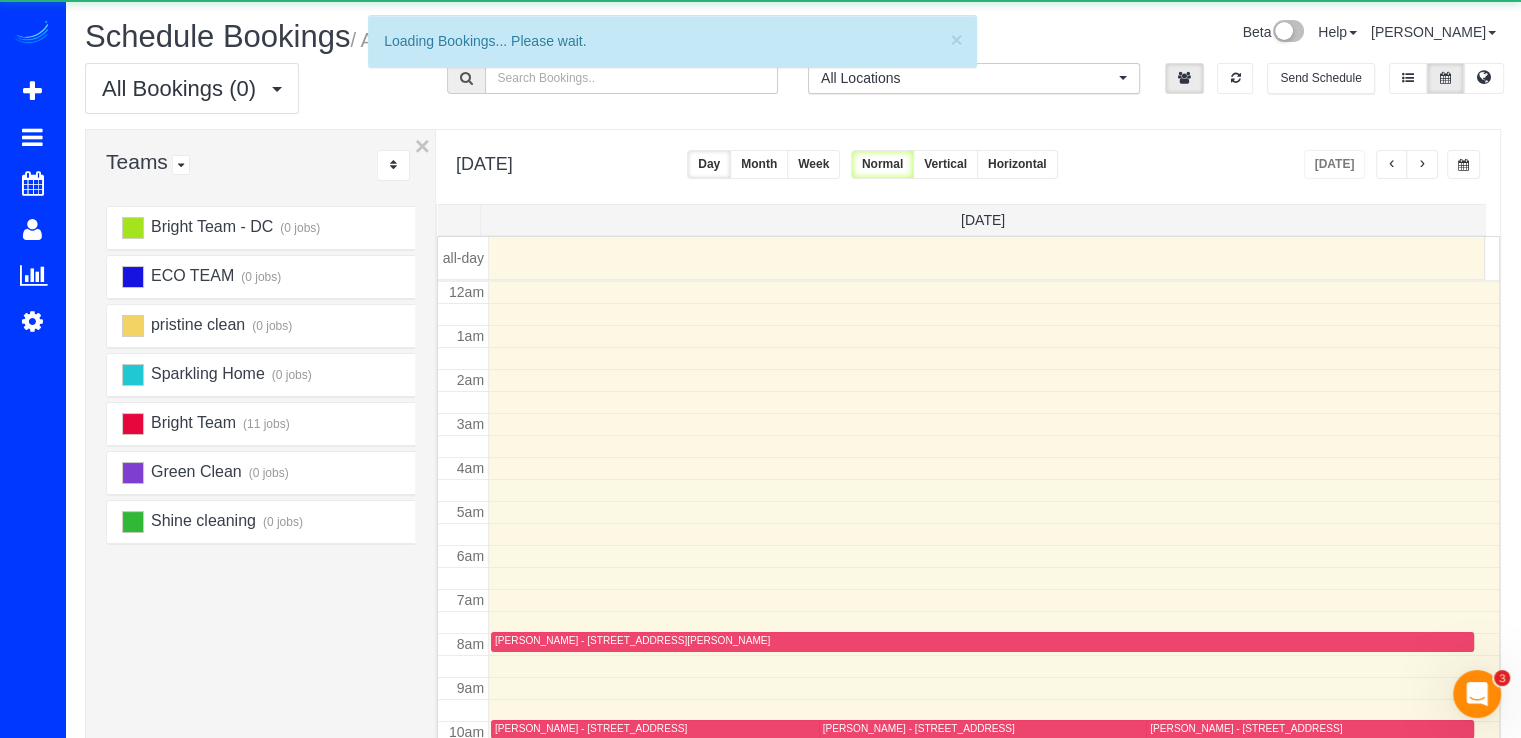 scroll, scrollTop: 263, scrollLeft: 0, axis: vertical 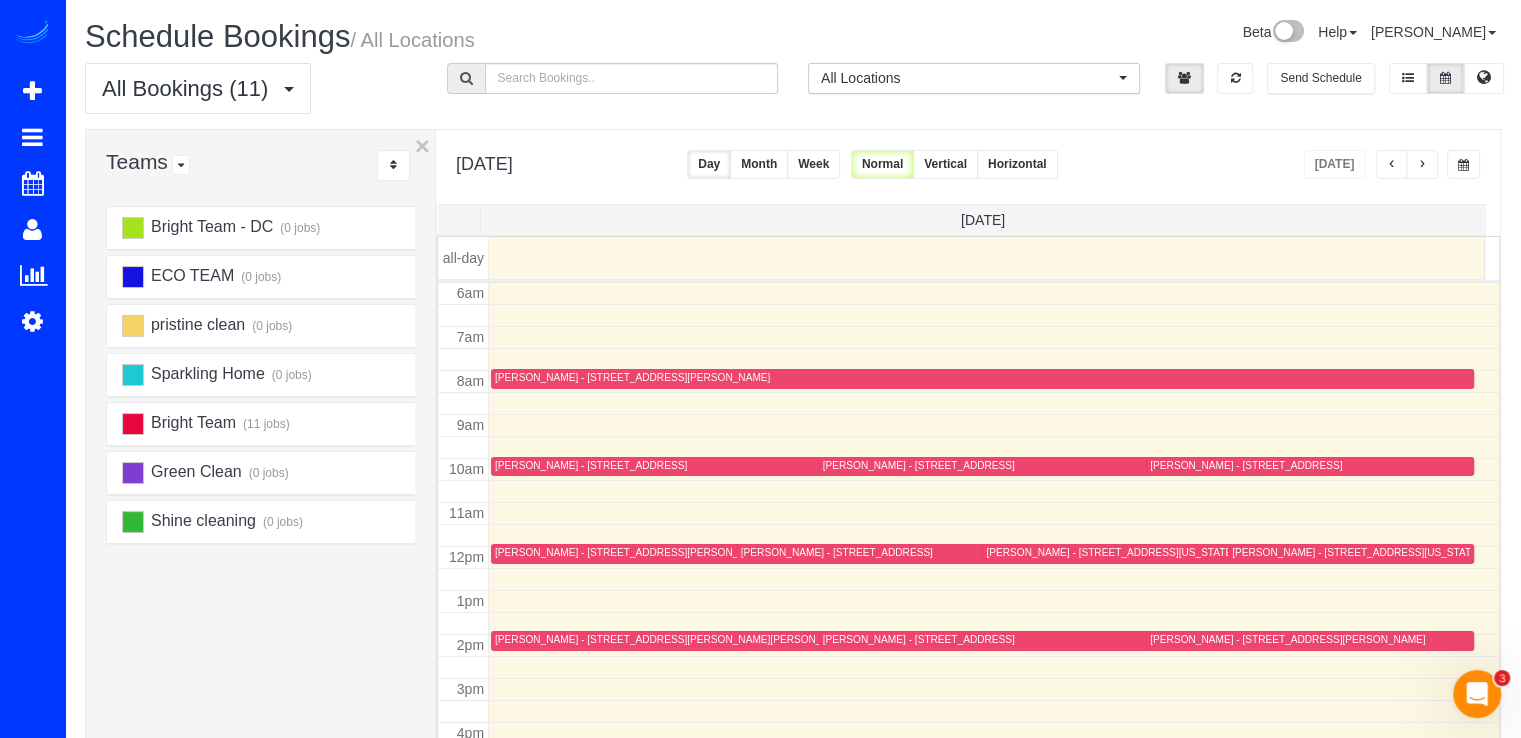 click at bounding box center [1422, 164] 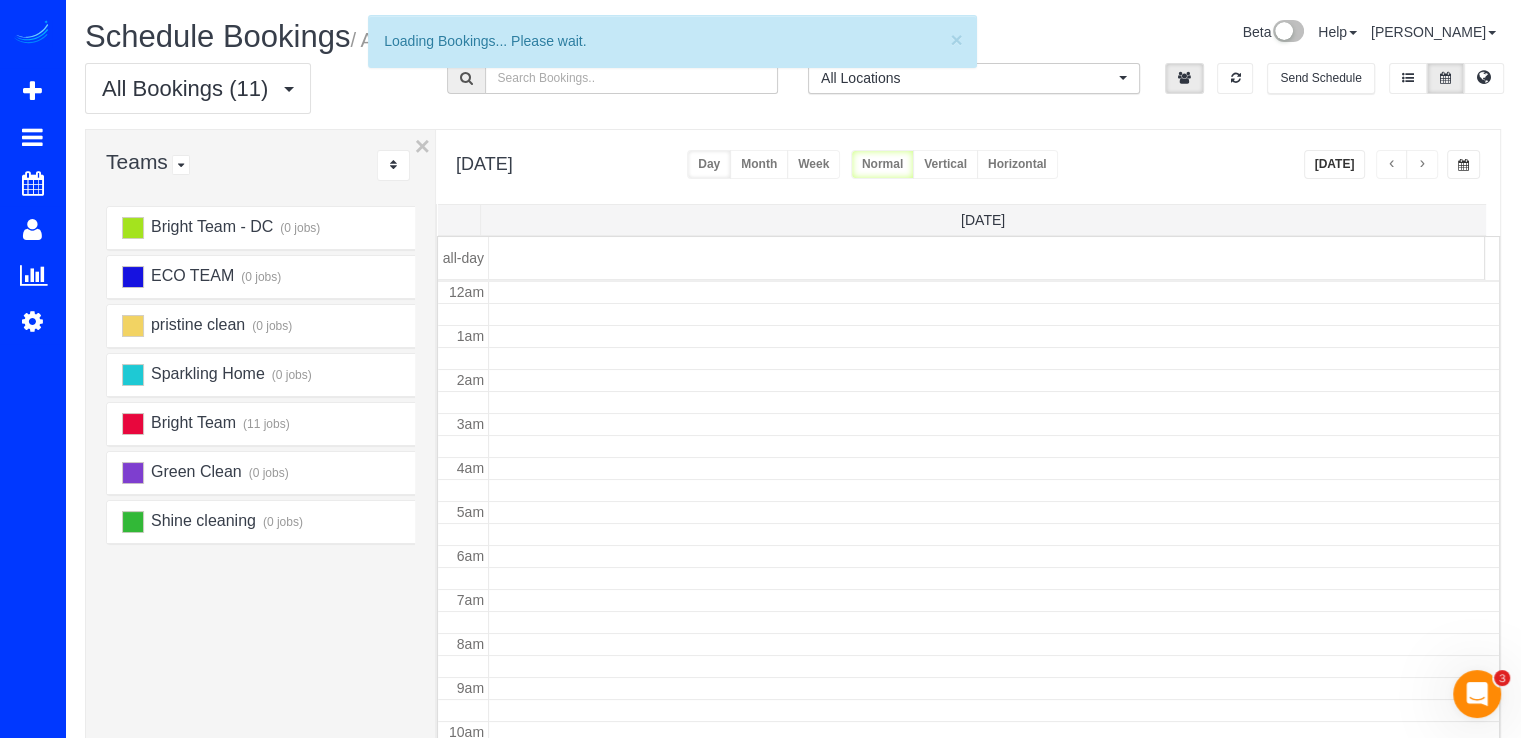 scroll, scrollTop: 263, scrollLeft: 0, axis: vertical 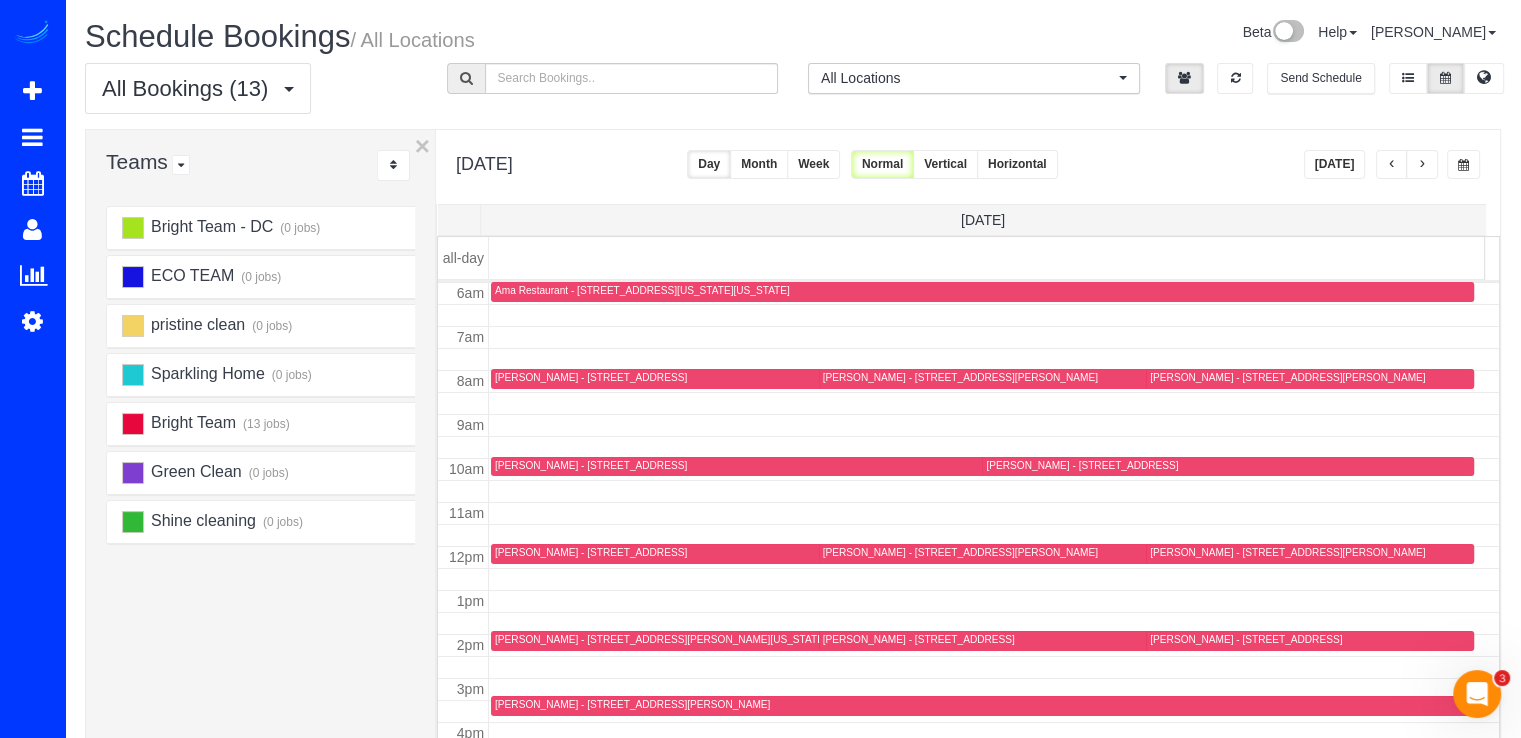click at bounding box center (1422, 164) 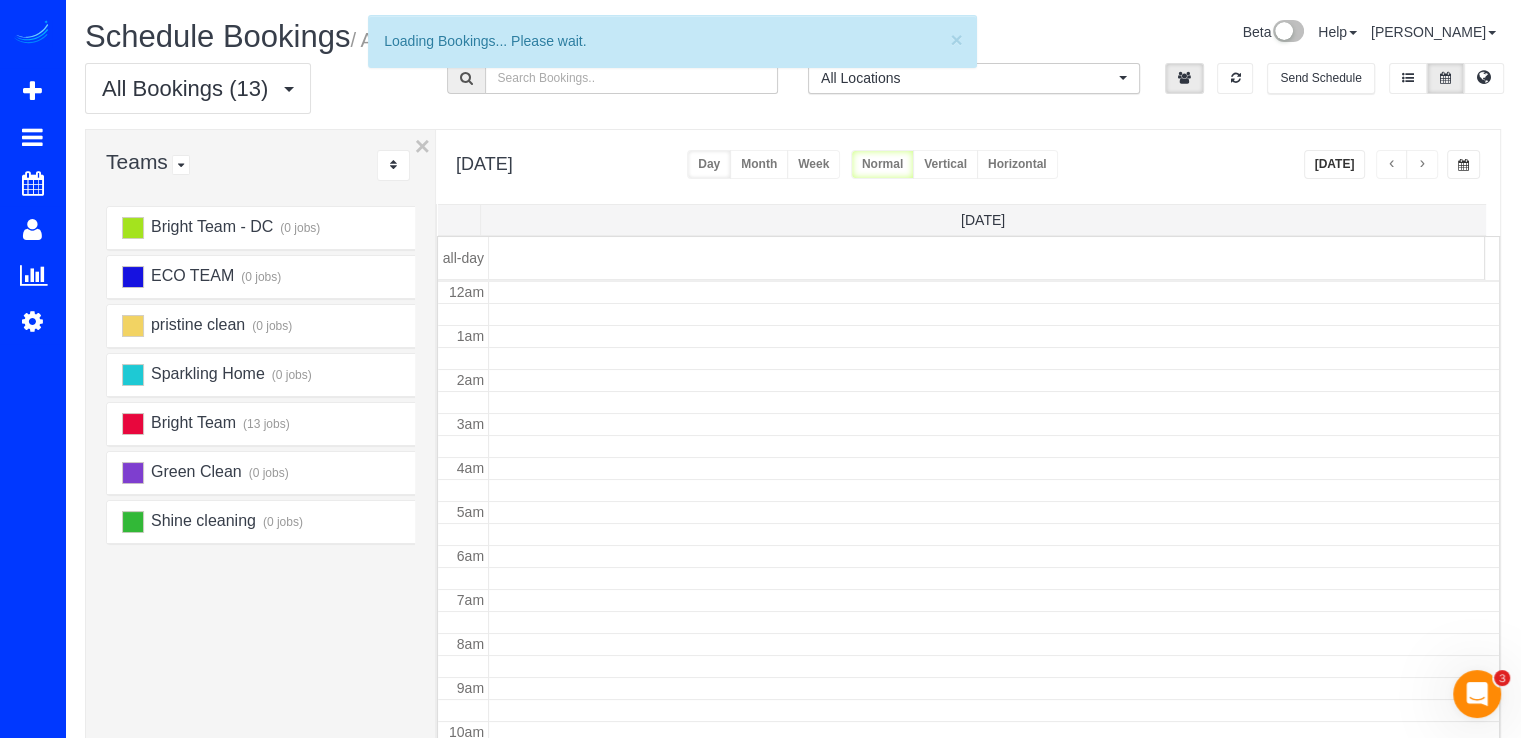 scroll, scrollTop: 263, scrollLeft: 0, axis: vertical 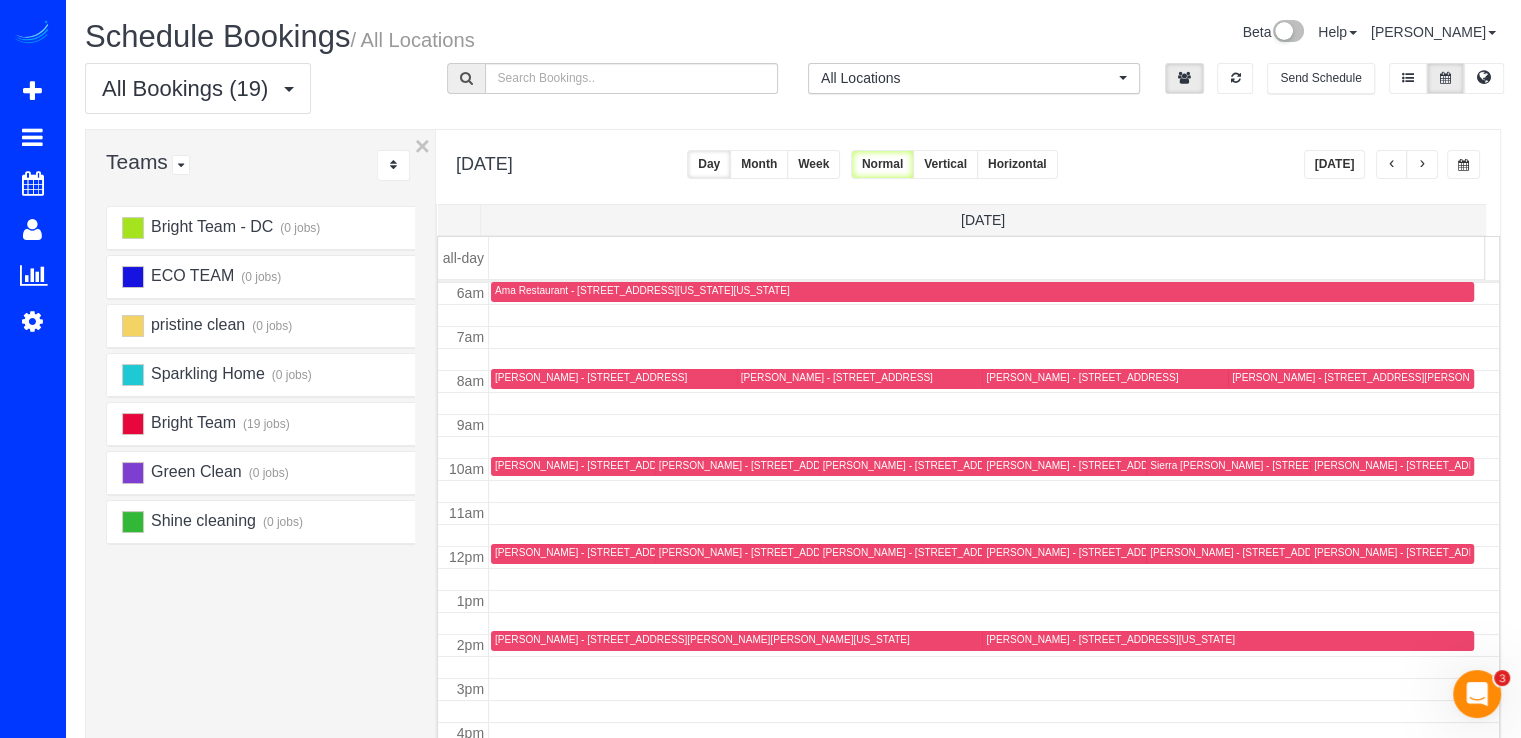 click at bounding box center (1422, 164) 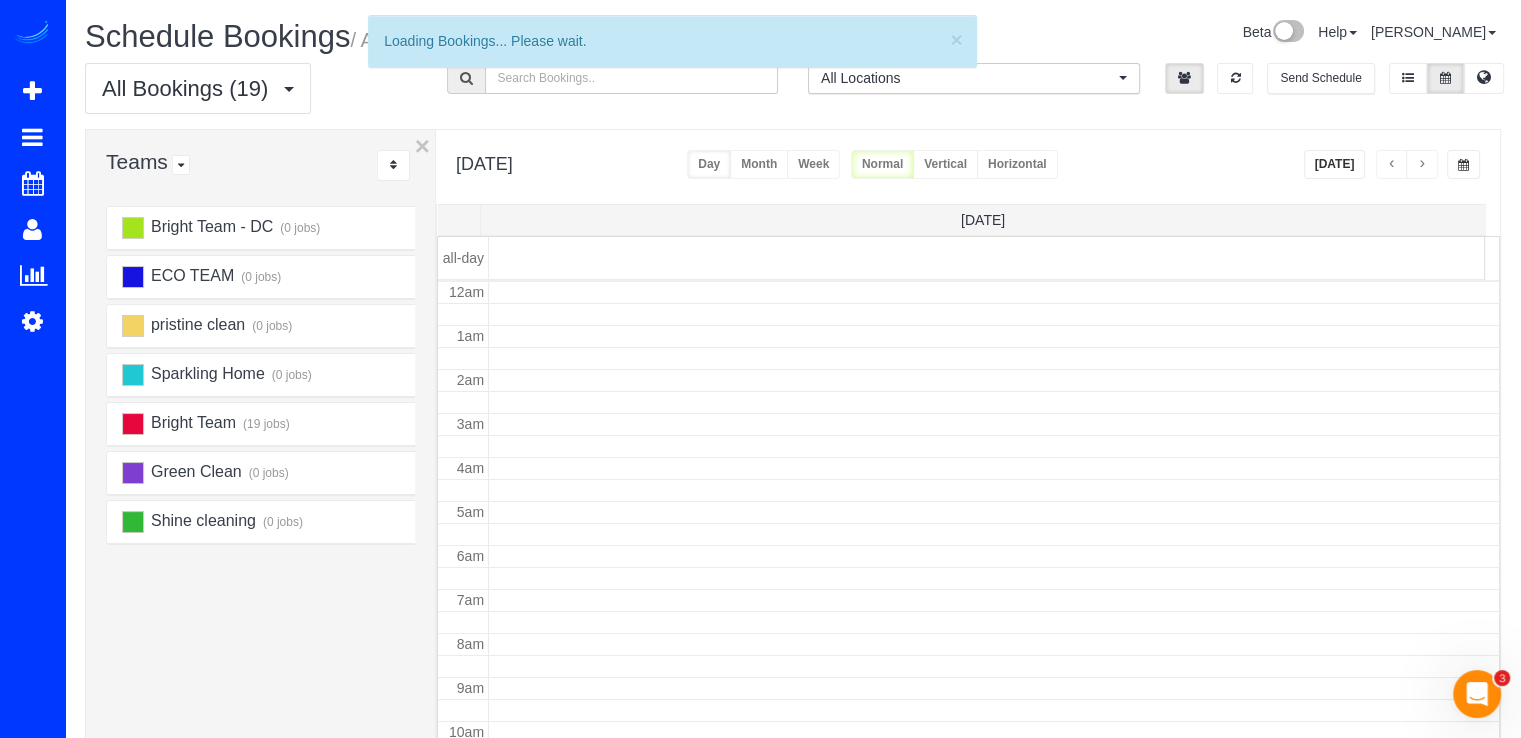 scroll, scrollTop: 263, scrollLeft: 0, axis: vertical 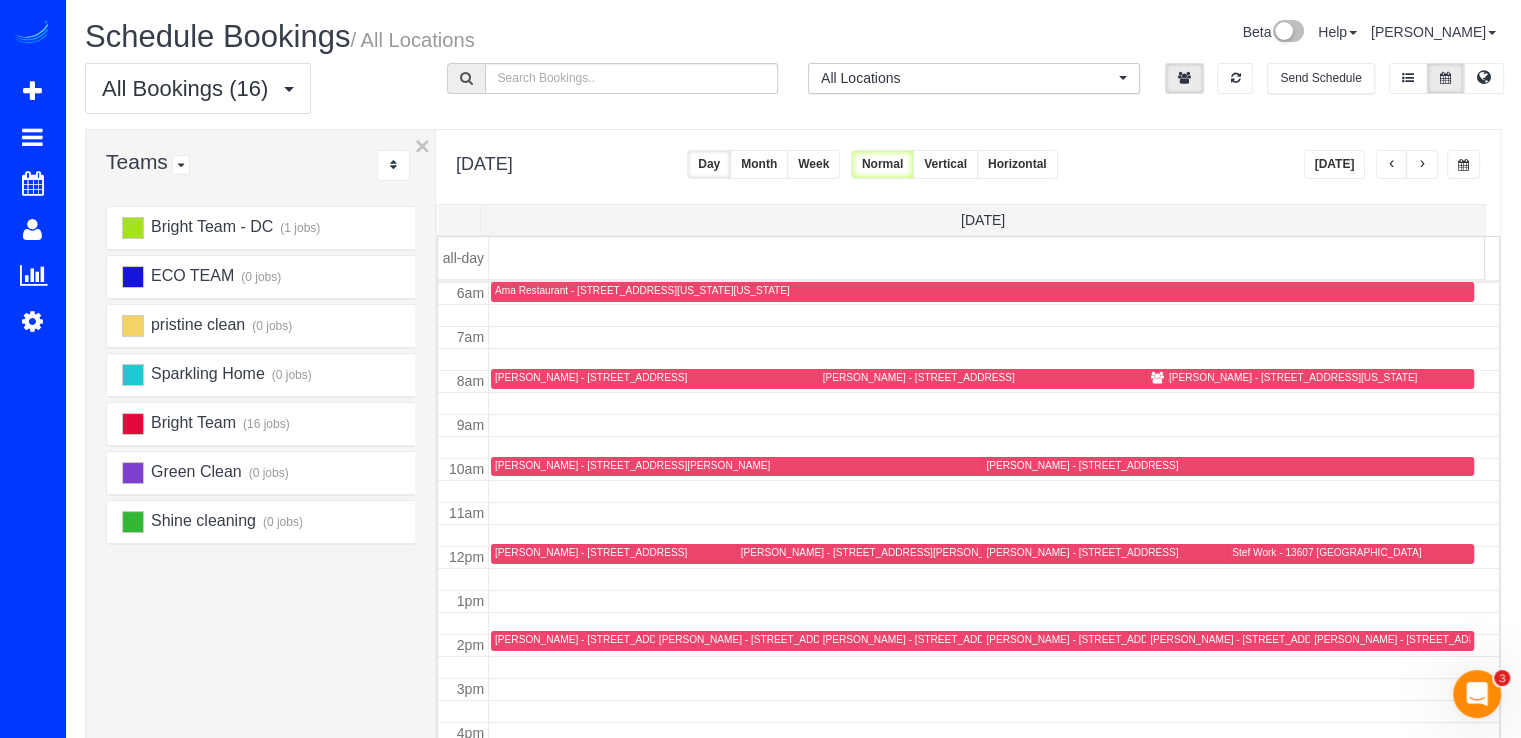 click at bounding box center [1392, 165] 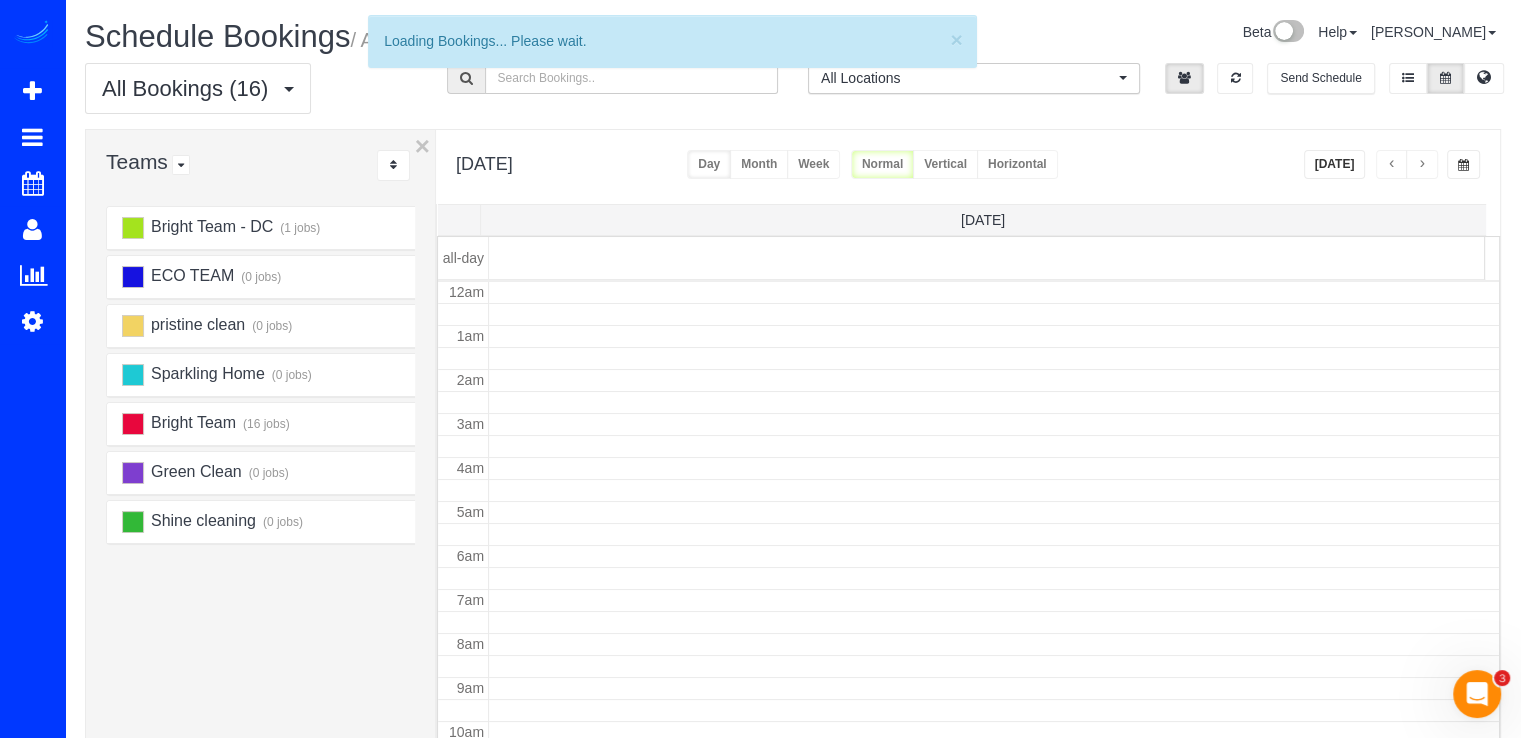 scroll, scrollTop: 263, scrollLeft: 0, axis: vertical 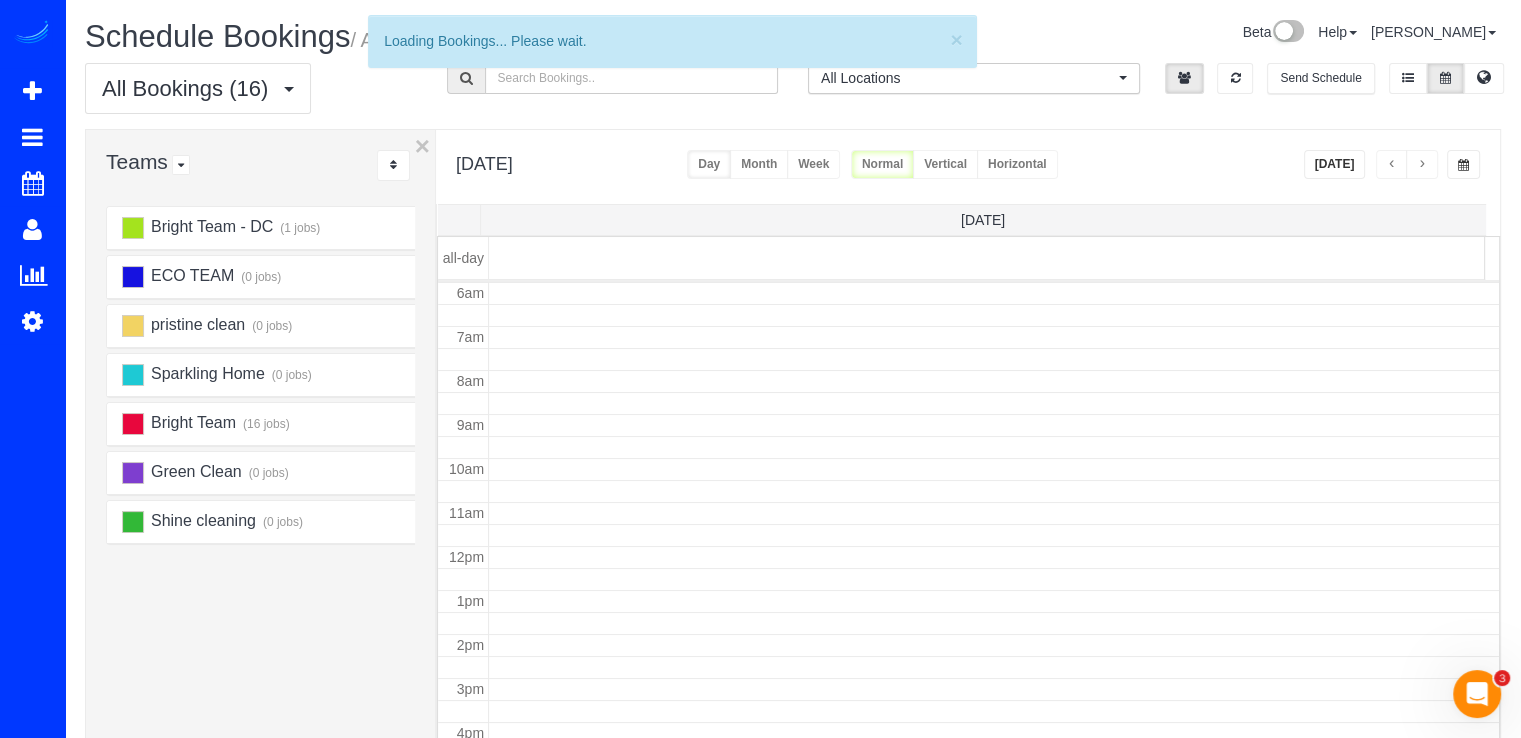 click at bounding box center (1392, 165) 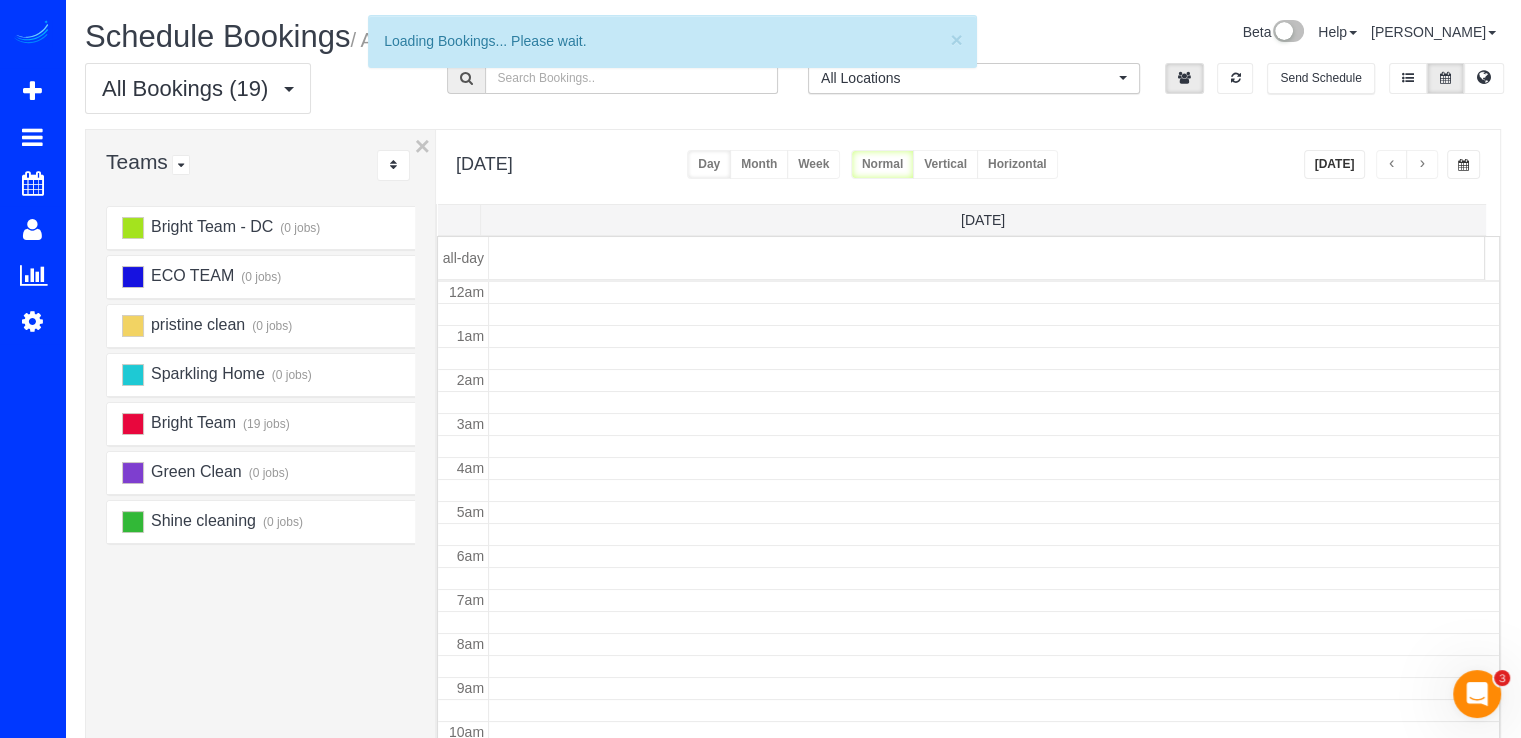 scroll, scrollTop: 263, scrollLeft: 0, axis: vertical 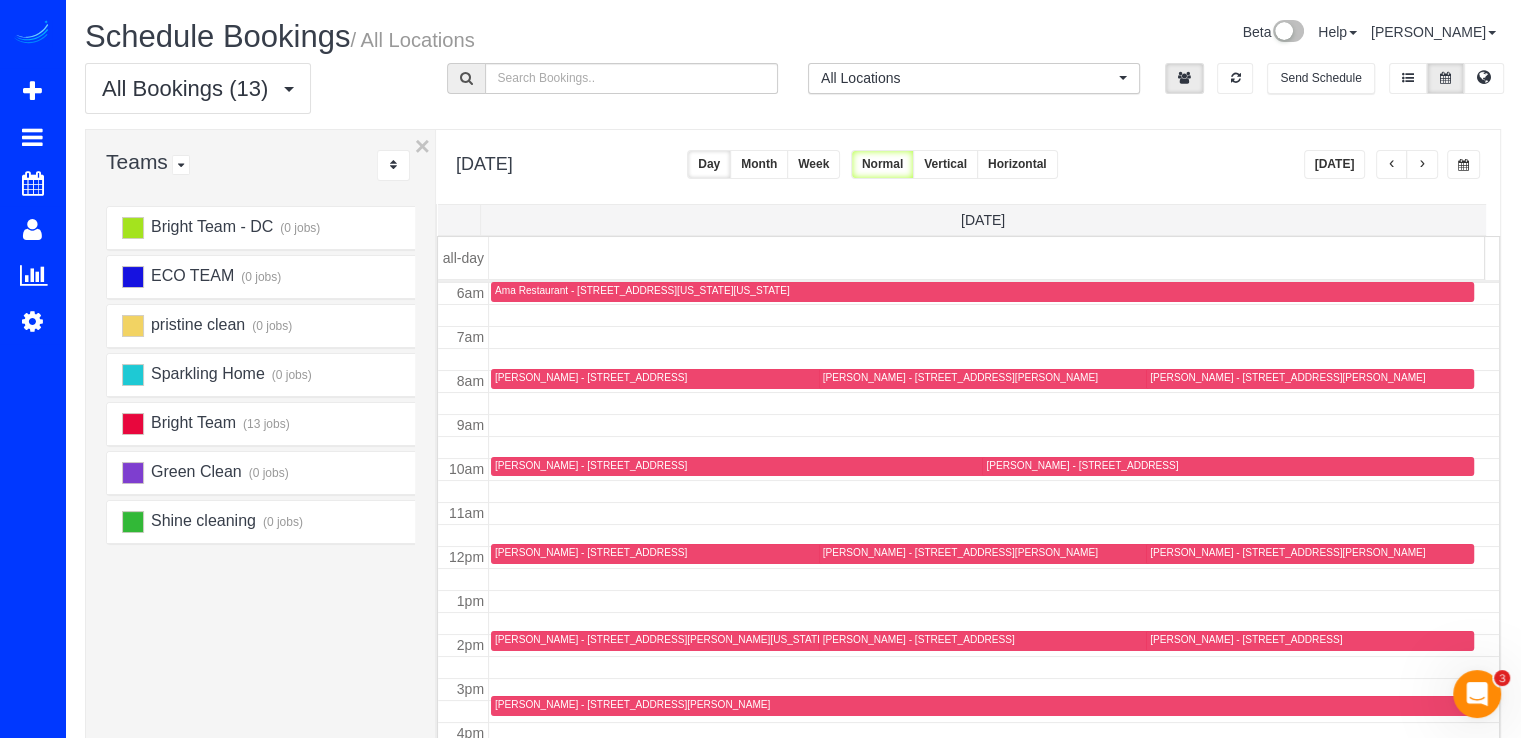 click at bounding box center [1422, 165] 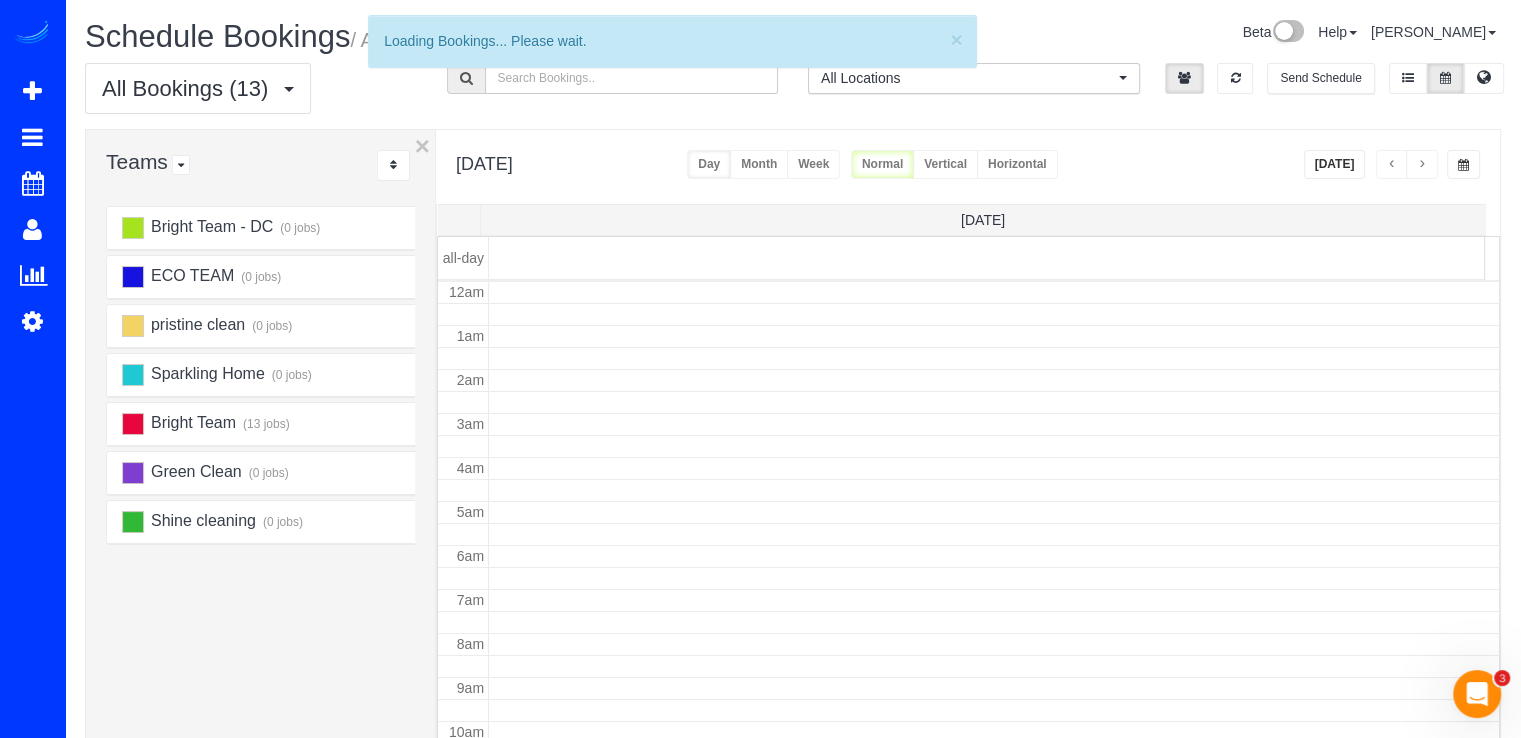 scroll, scrollTop: 263, scrollLeft: 0, axis: vertical 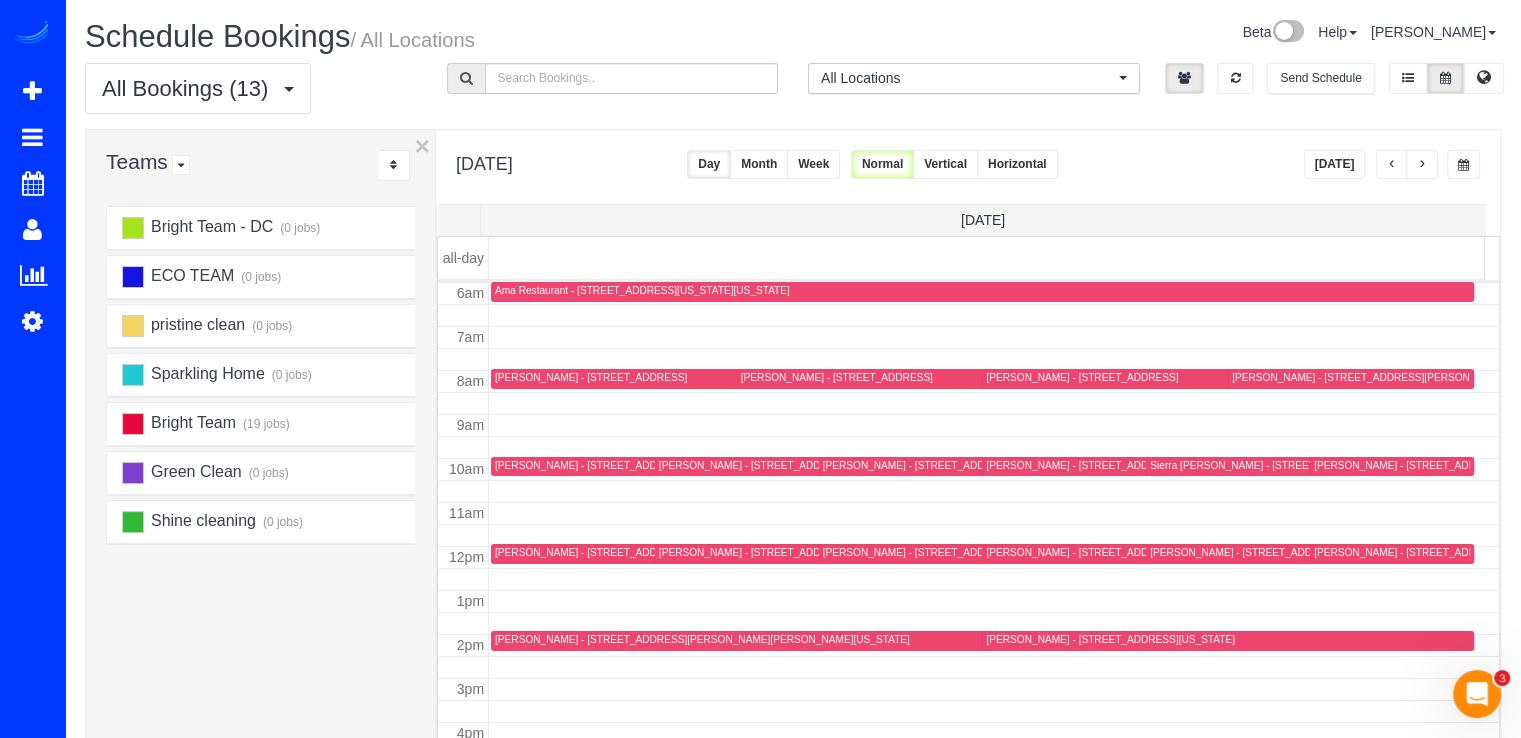 click at bounding box center [1422, 165] 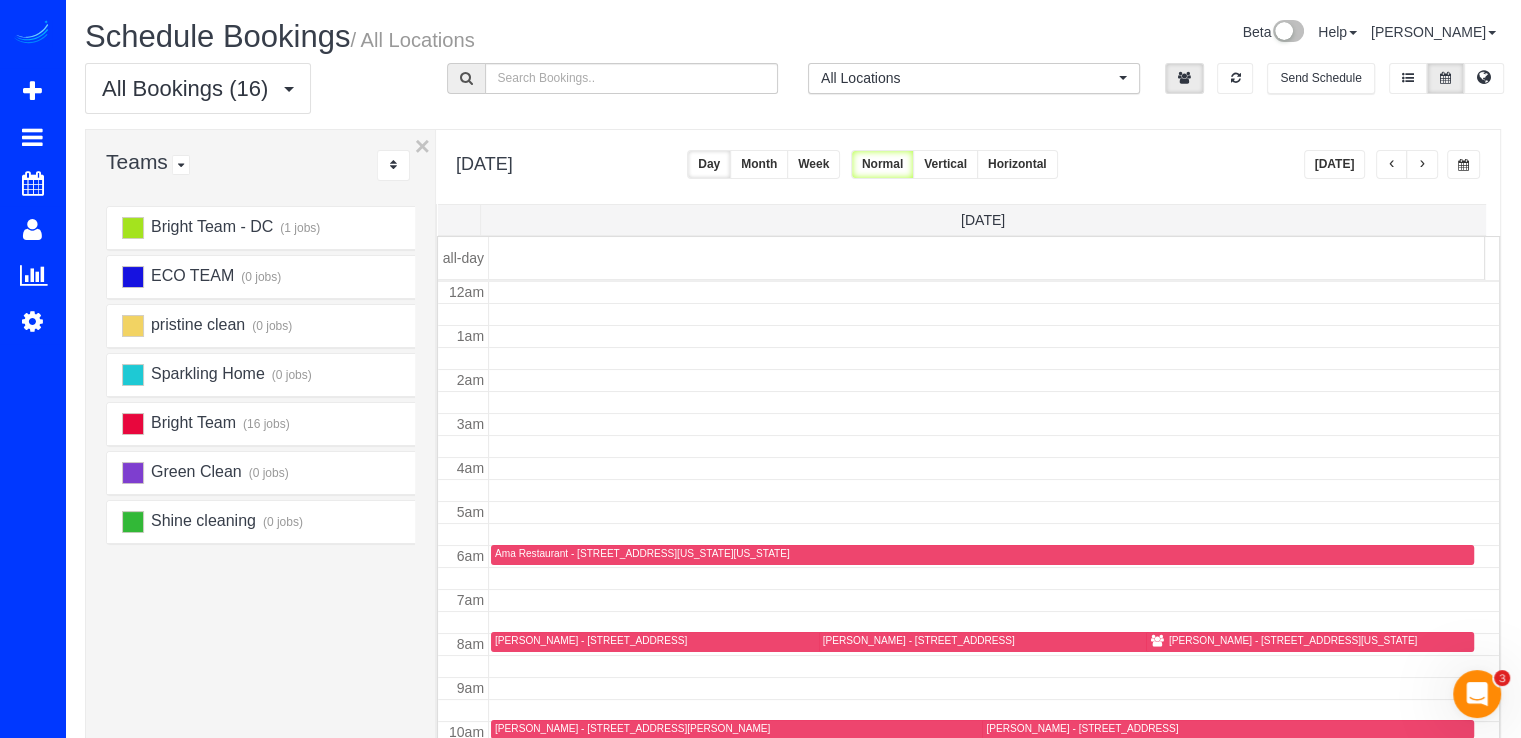 scroll, scrollTop: 263, scrollLeft: 0, axis: vertical 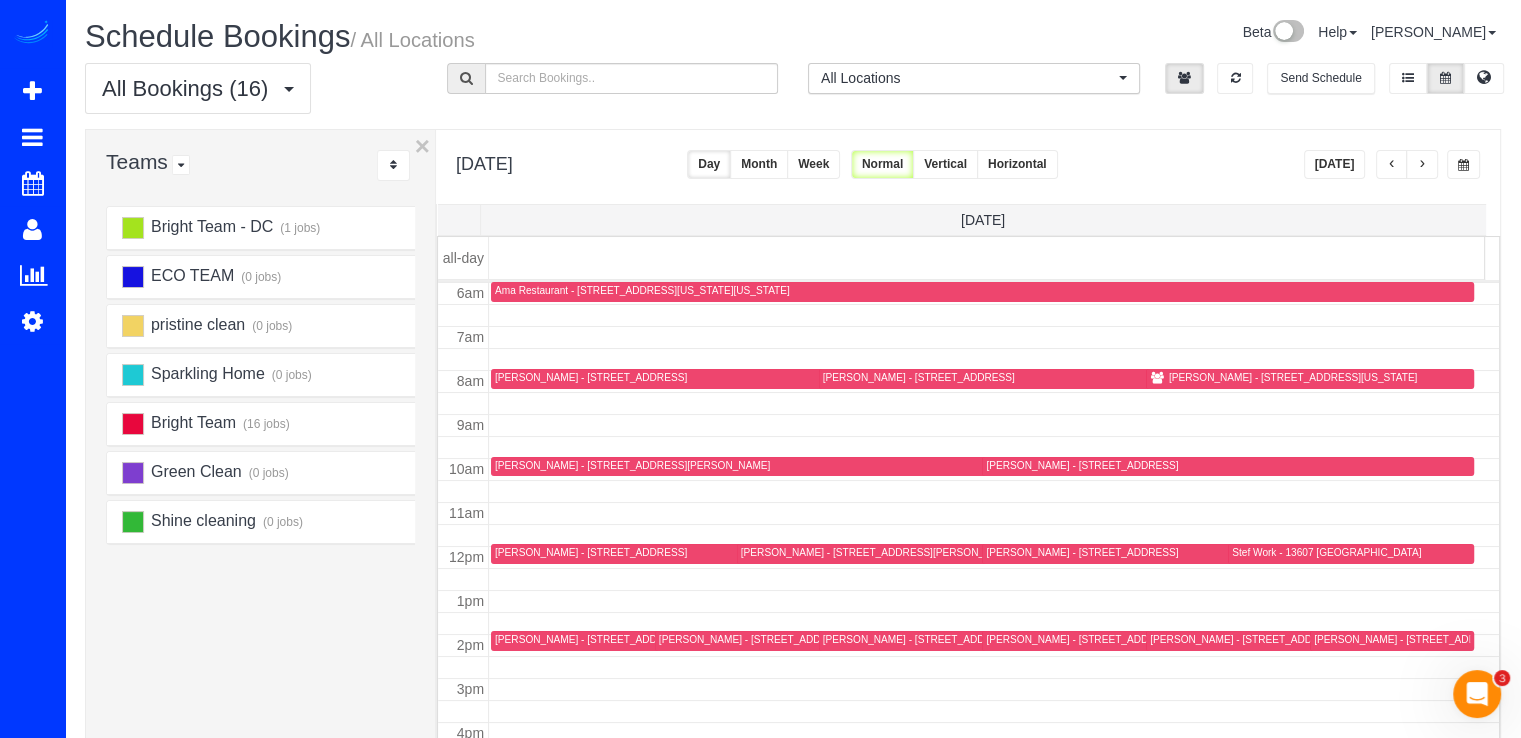 click at bounding box center (1422, 165) 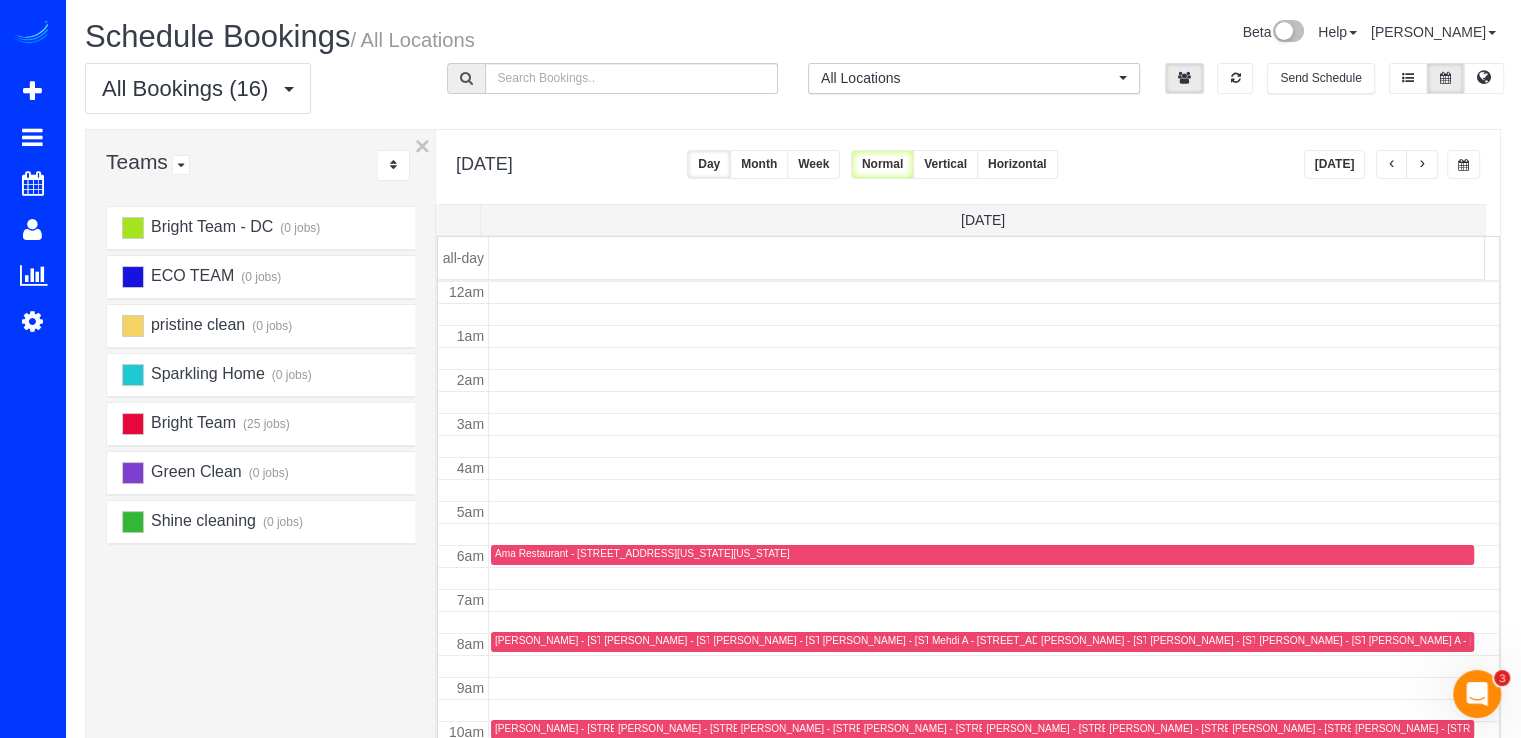 scroll, scrollTop: 263, scrollLeft: 0, axis: vertical 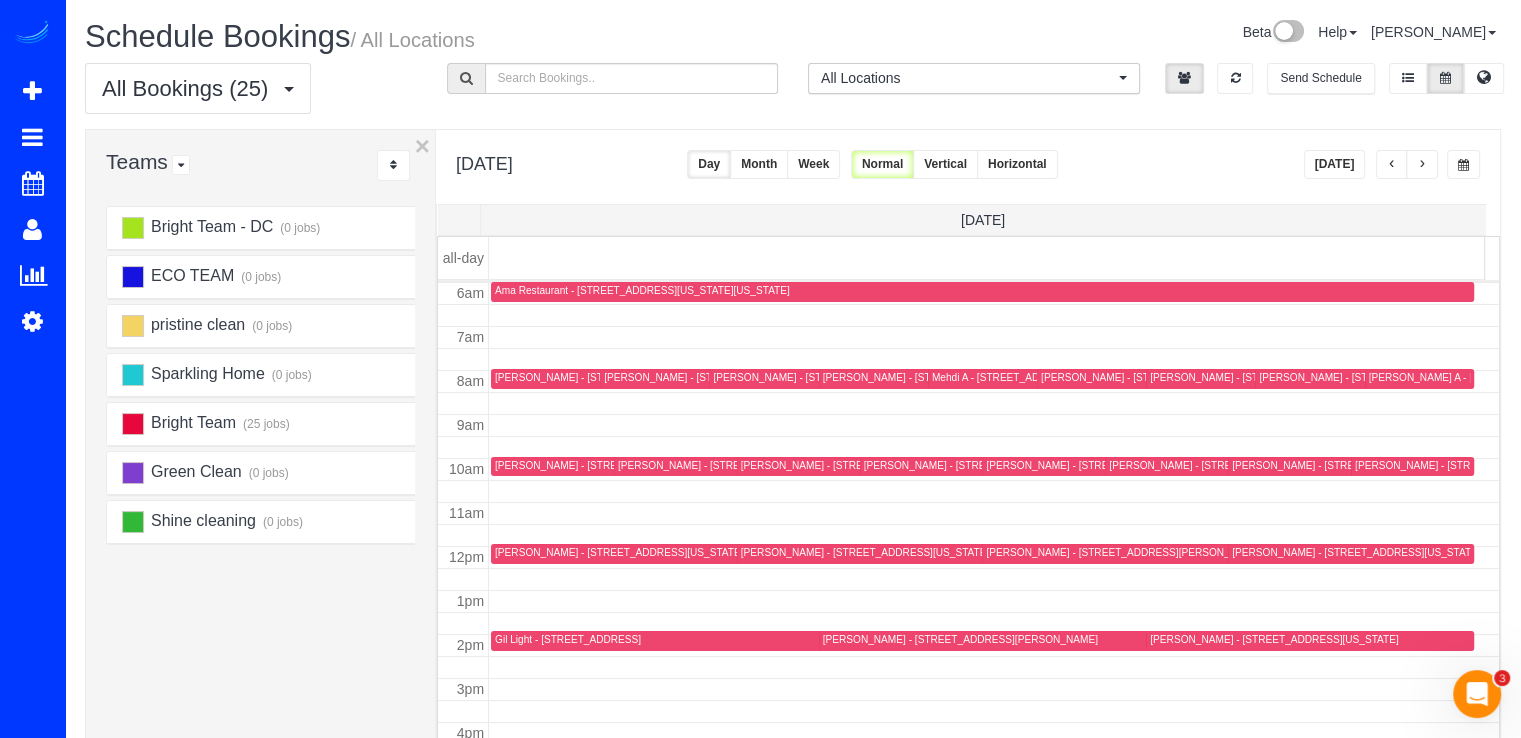 click at bounding box center [1422, 165] 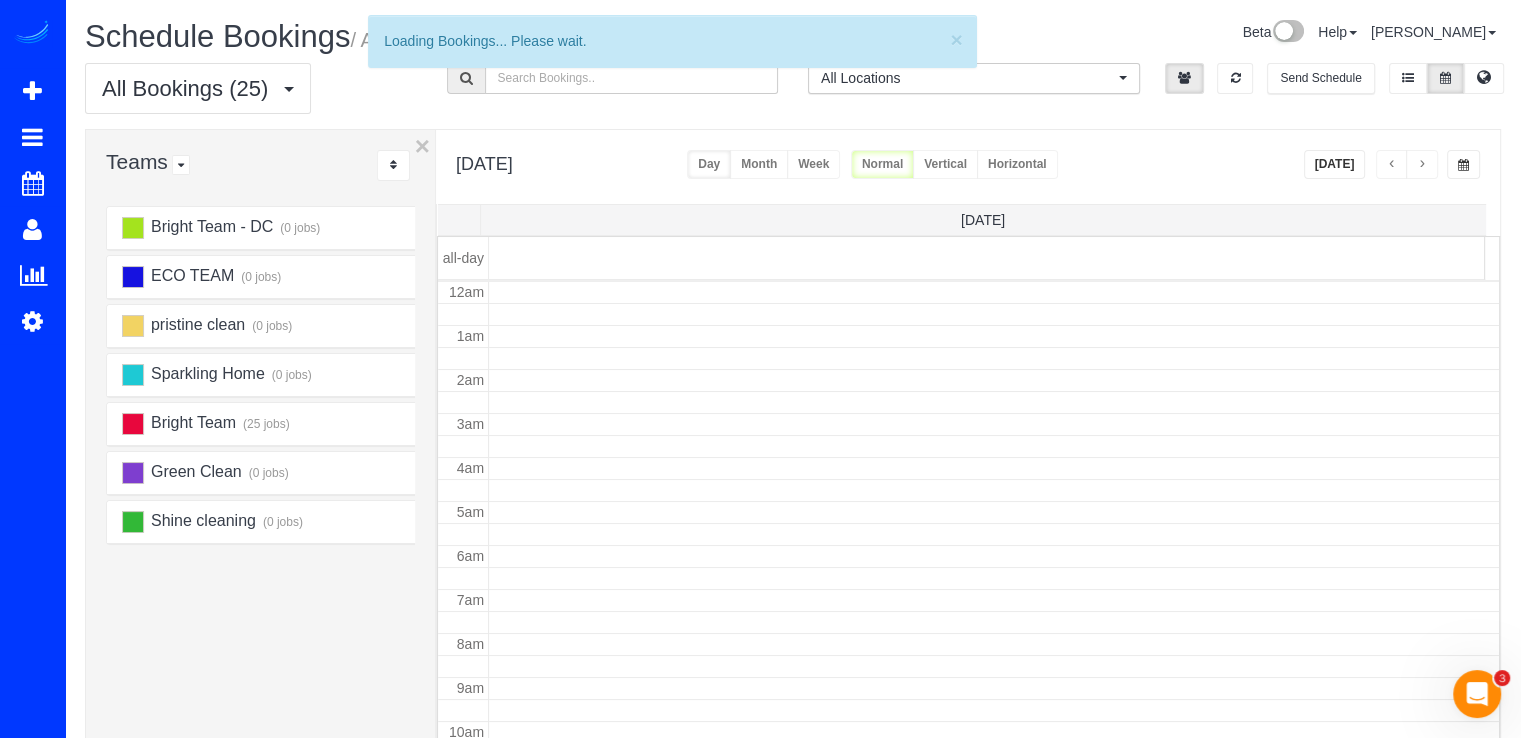 scroll, scrollTop: 263, scrollLeft: 0, axis: vertical 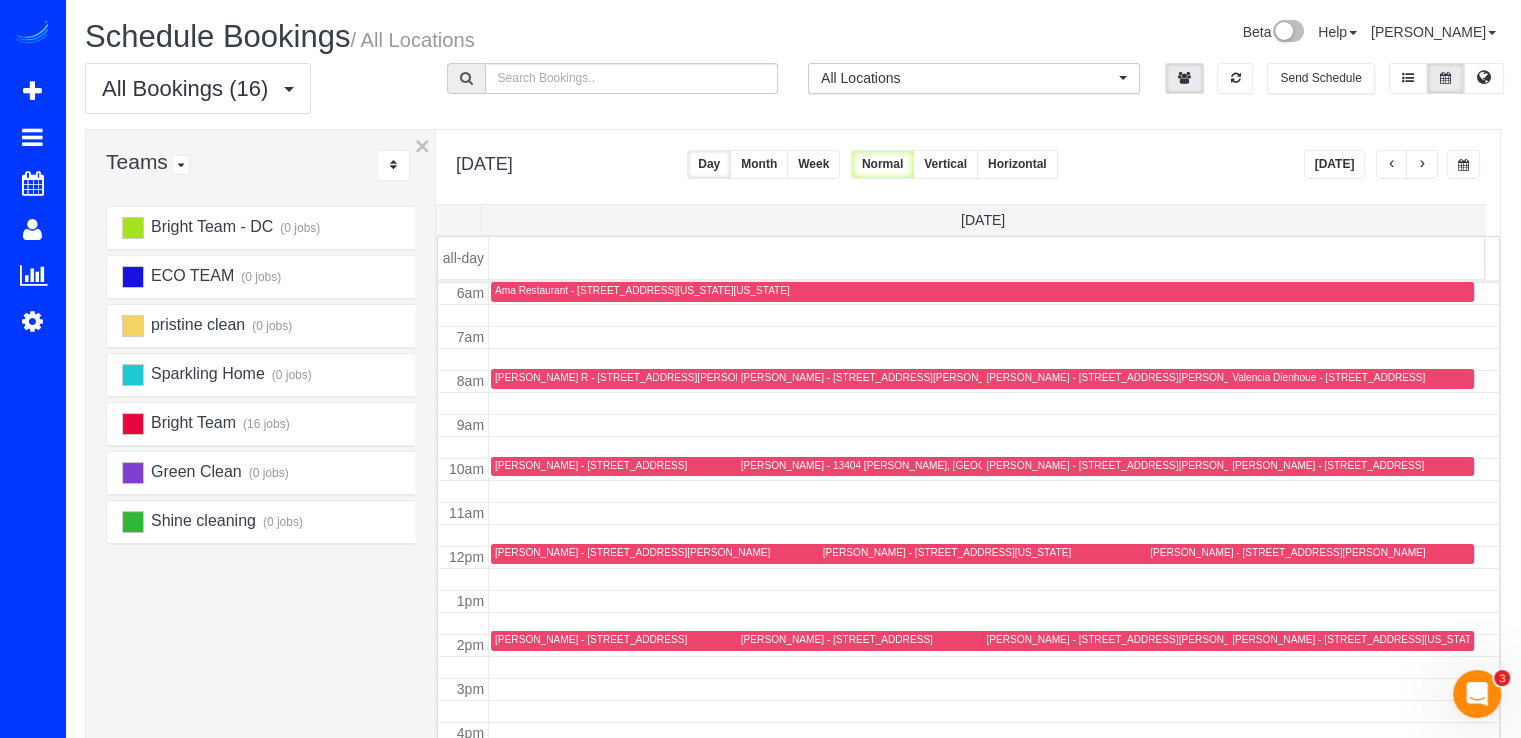 click at bounding box center [1392, 164] 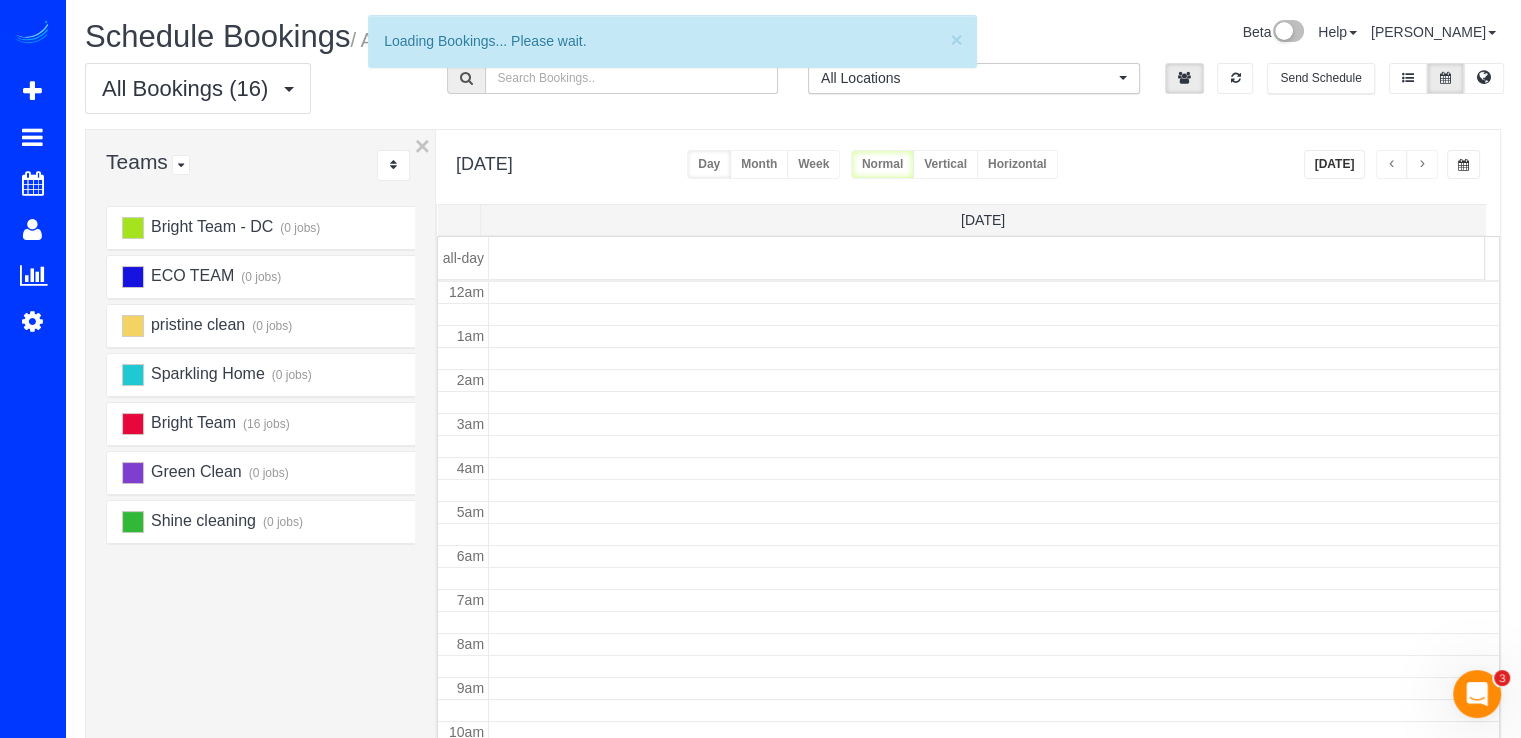 click at bounding box center (1392, 164) 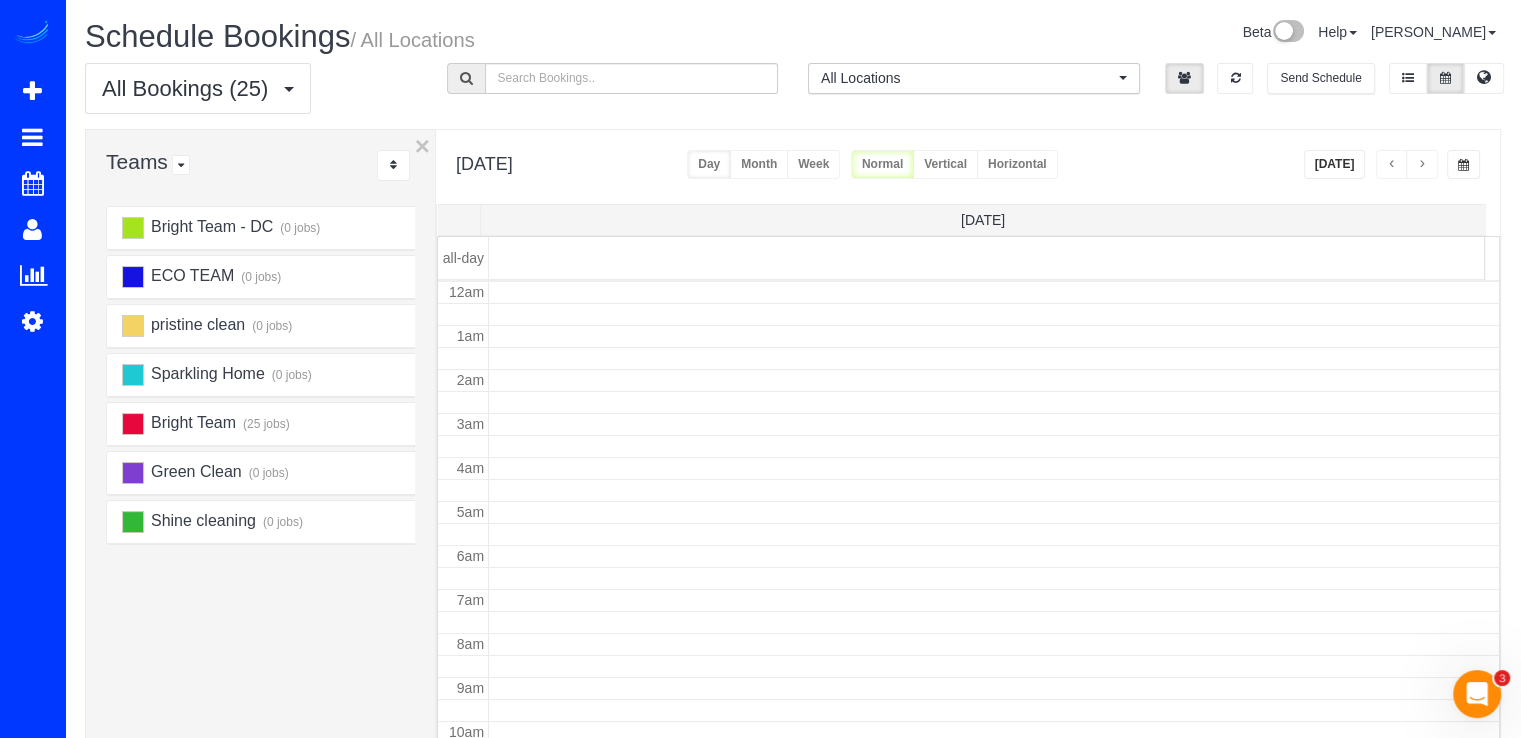 scroll, scrollTop: 263, scrollLeft: 0, axis: vertical 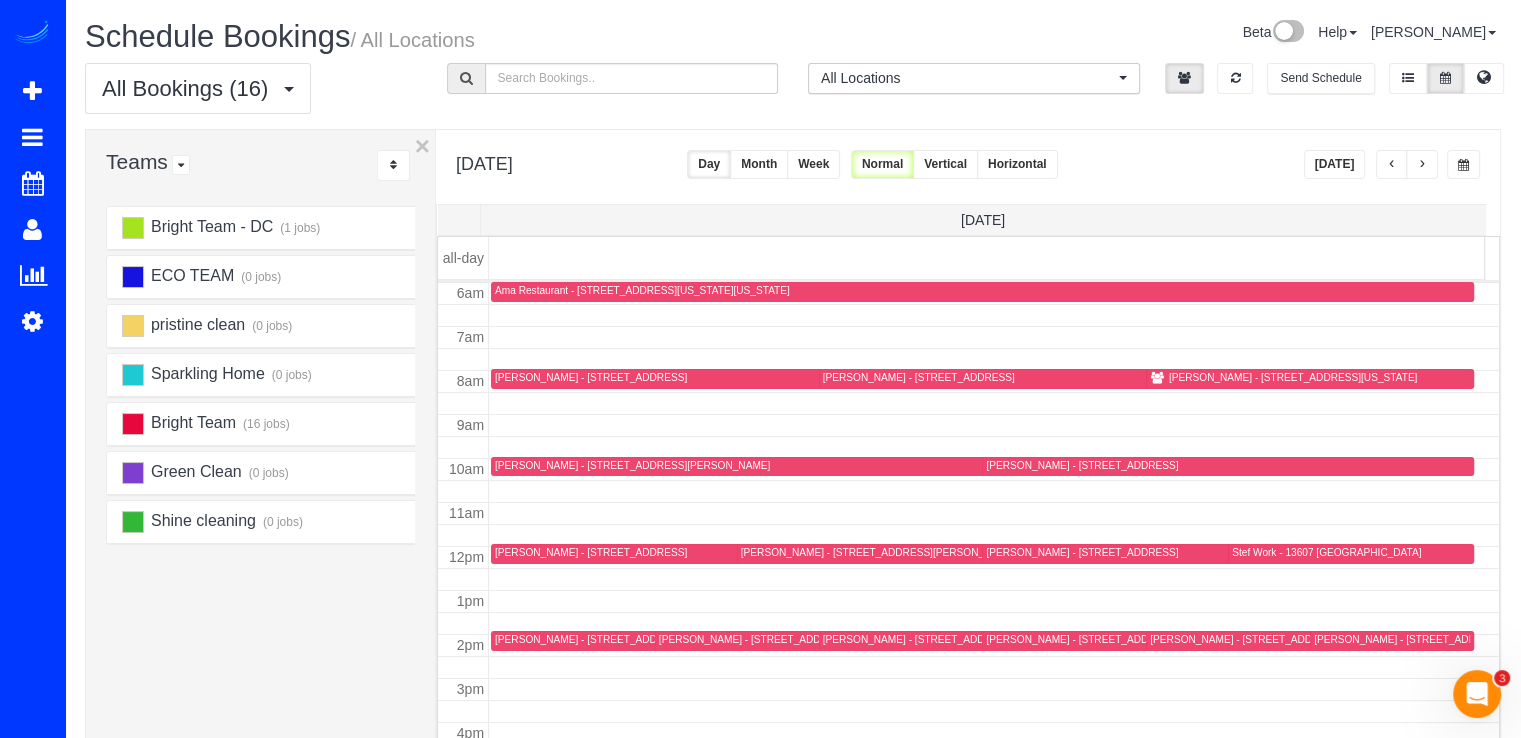 click on "[DATE]" at bounding box center (1335, 164) 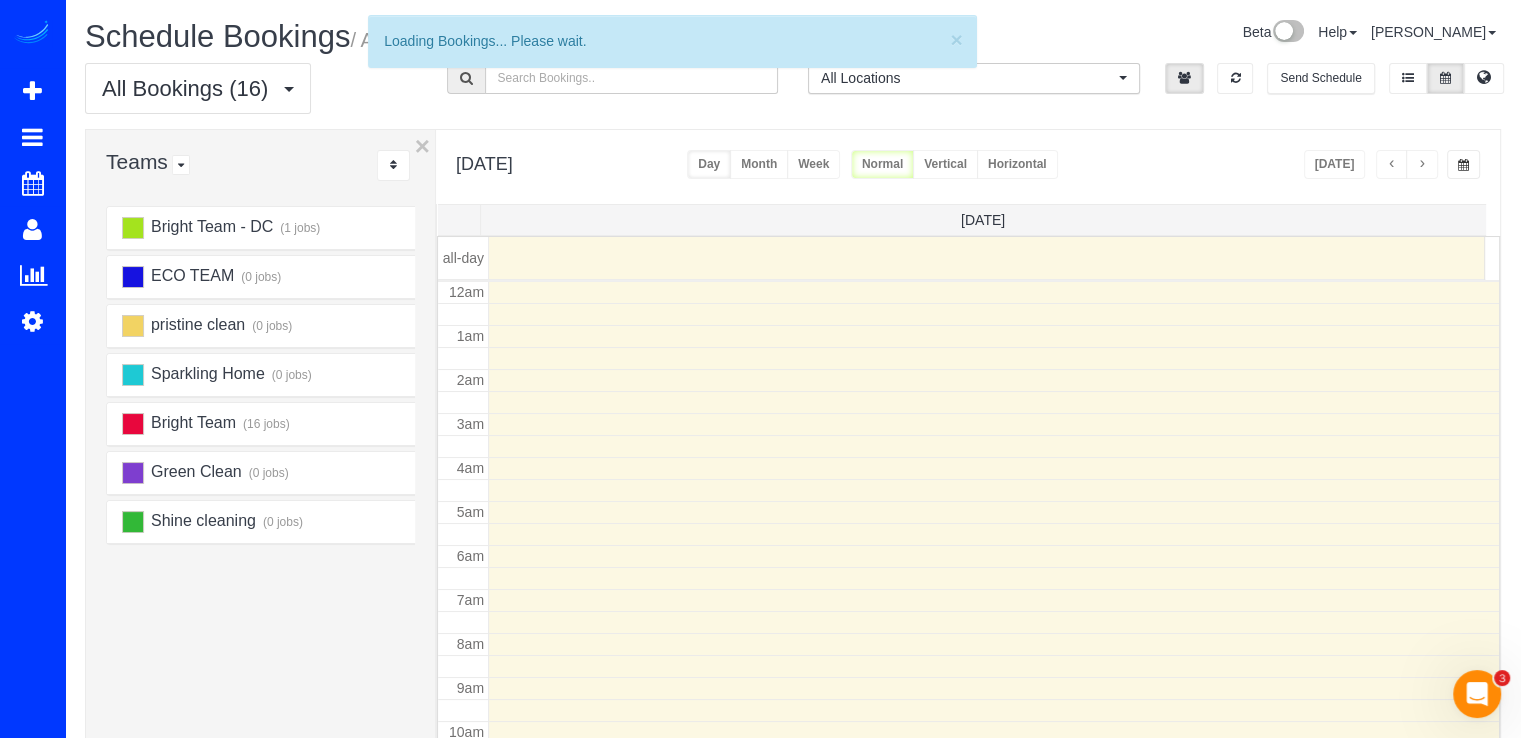 scroll, scrollTop: 263, scrollLeft: 0, axis: vertical 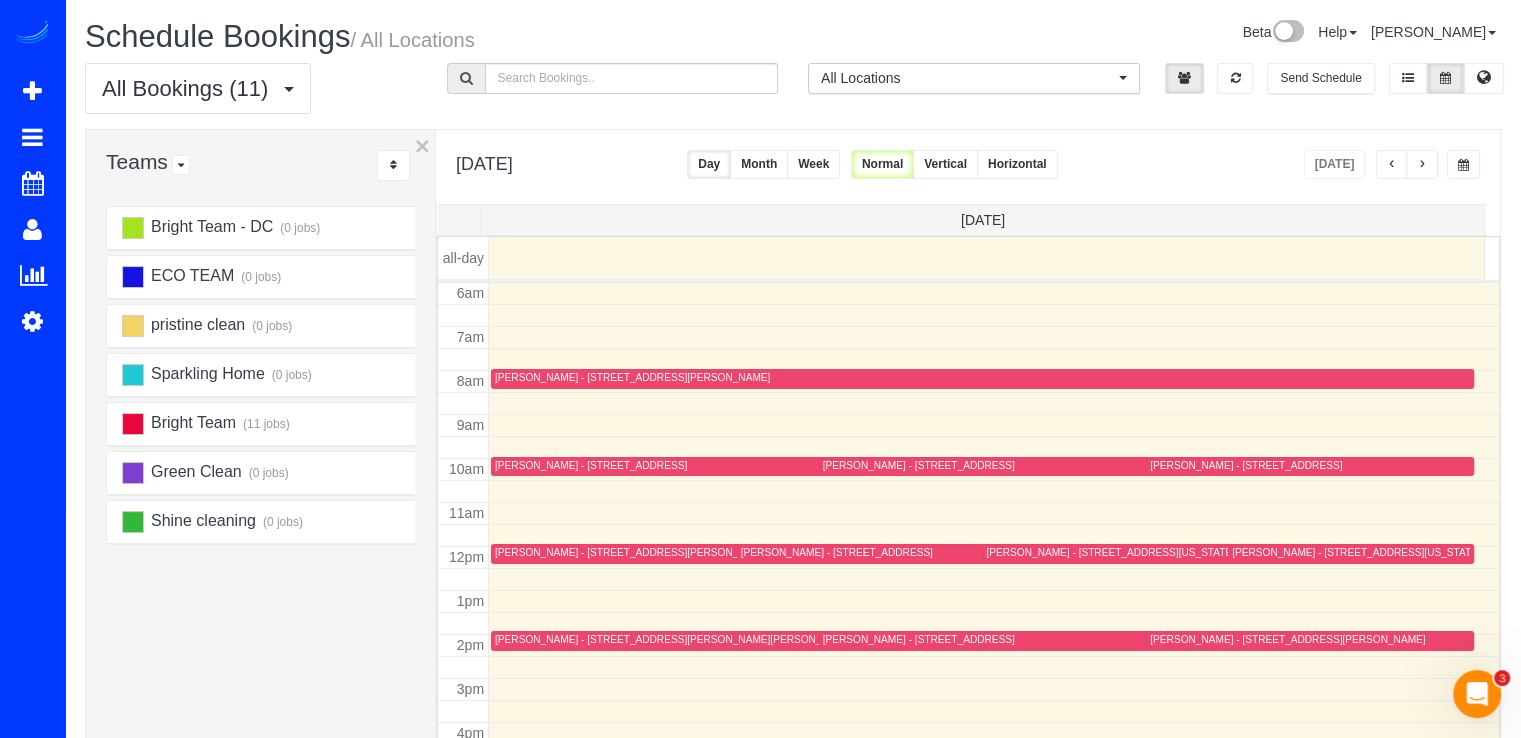 click at bounding box center [1422, 164] 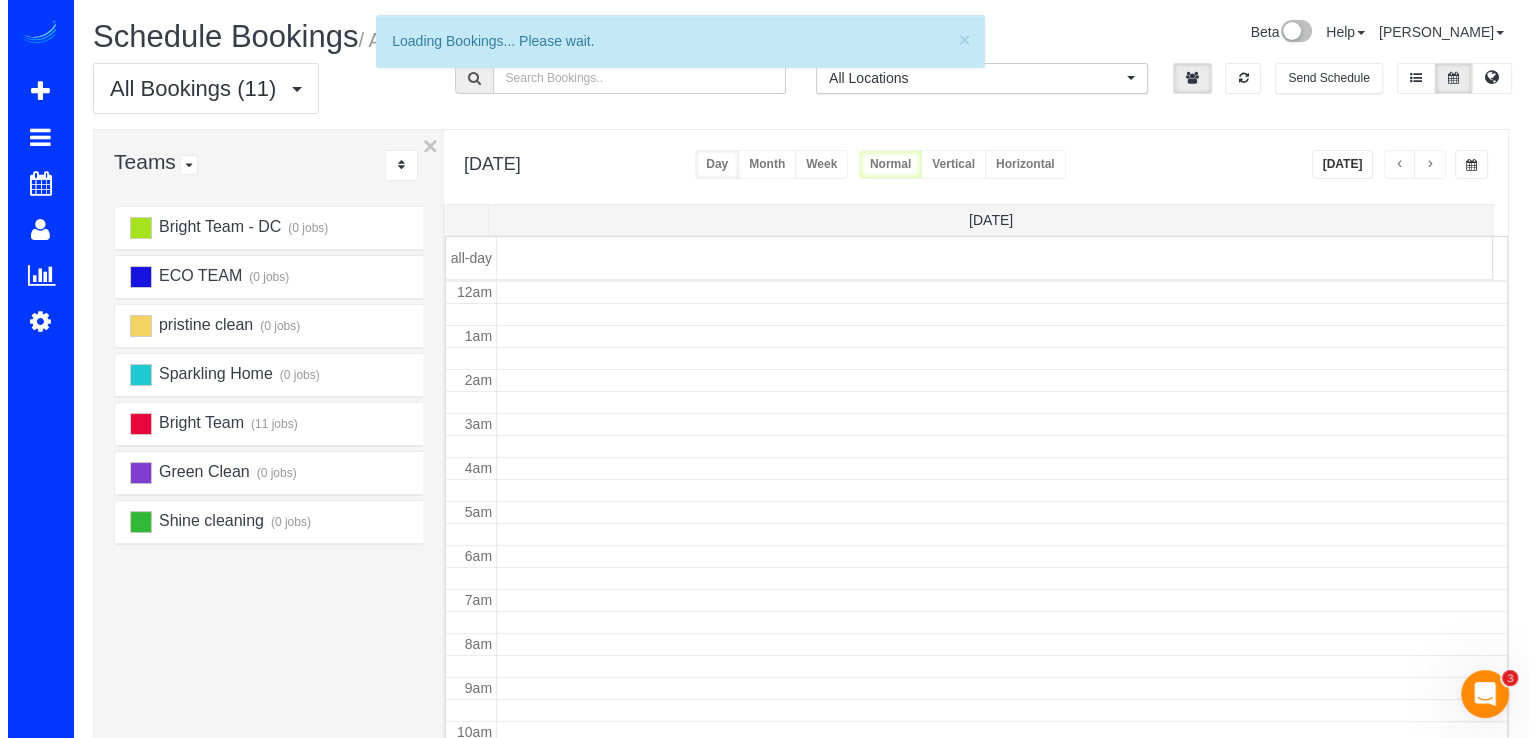 scroll, scrollTop: 263, scrollLeft: 0, axis: vertical 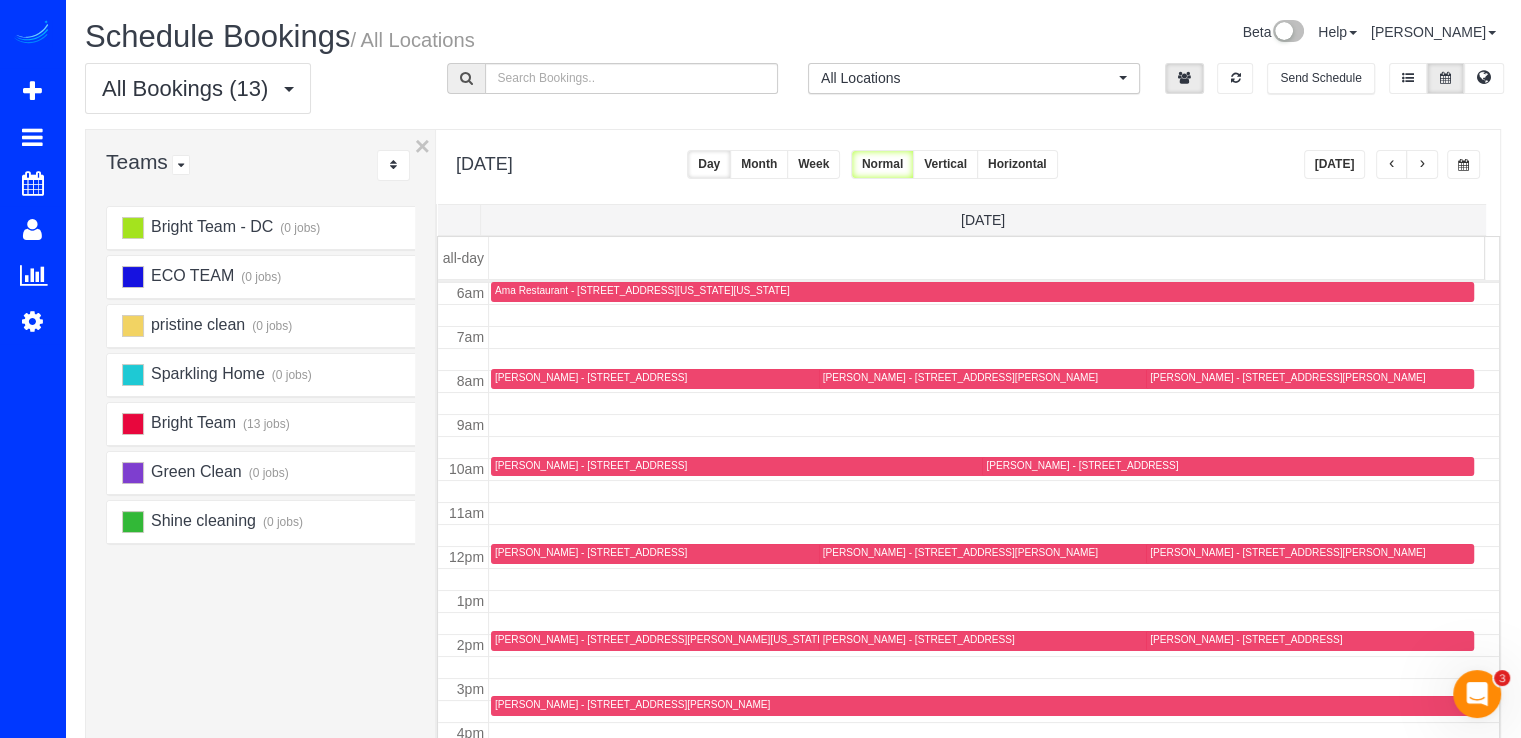 click on "Maria Nawabi - 5922 Edson Lane, North Bethesda, MD 20852" at bounding box center [960, 377] 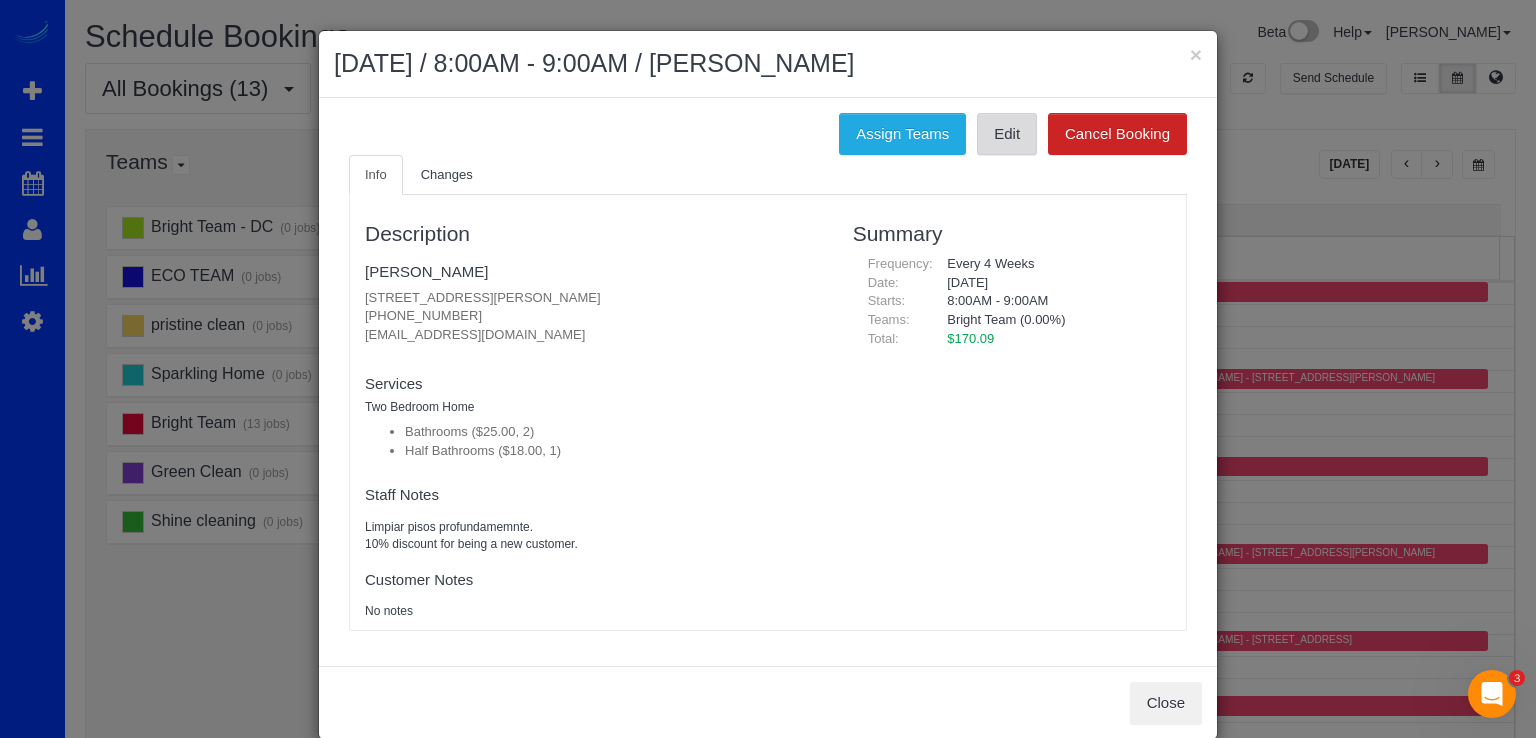 click on "Edit" at bounding box center (1007, 134) 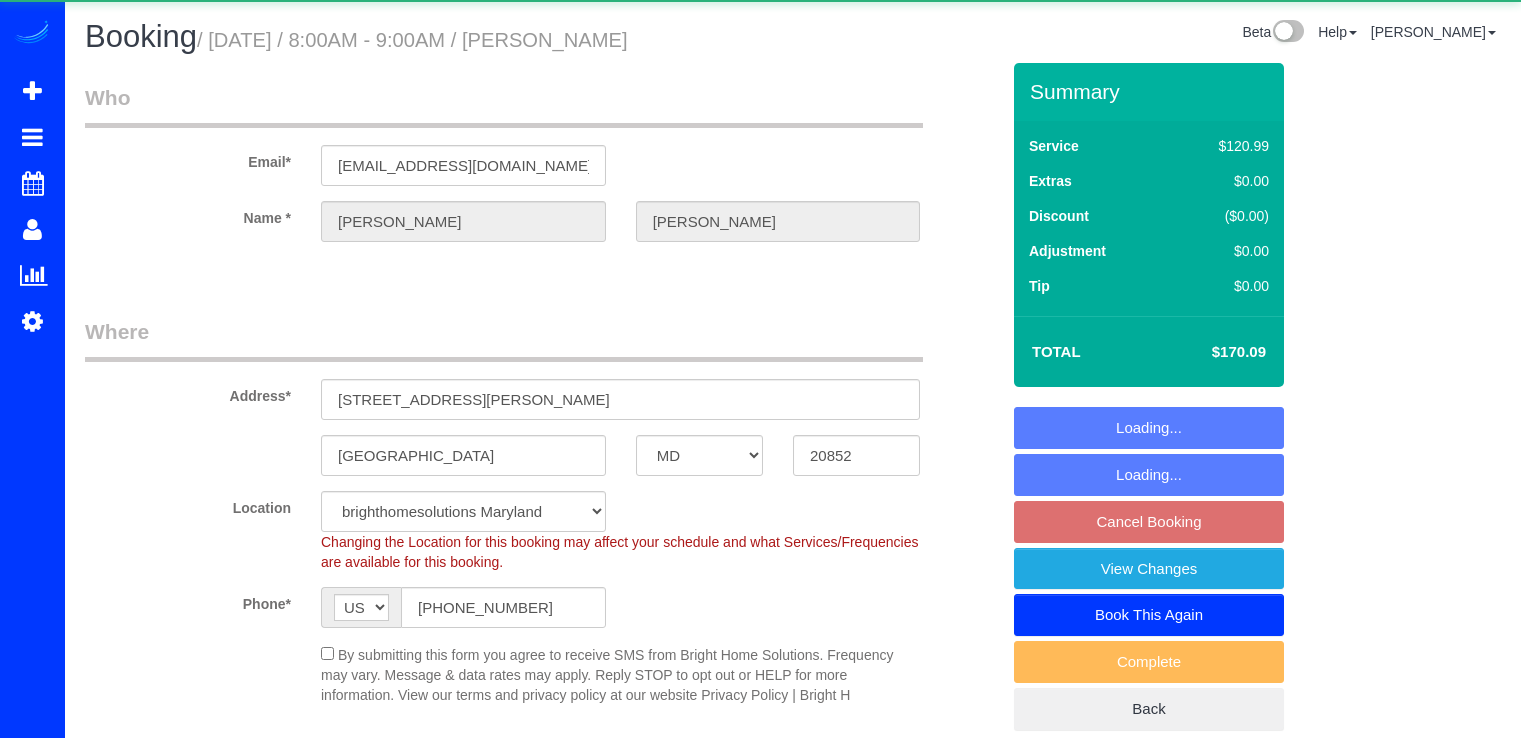 select on "MD" 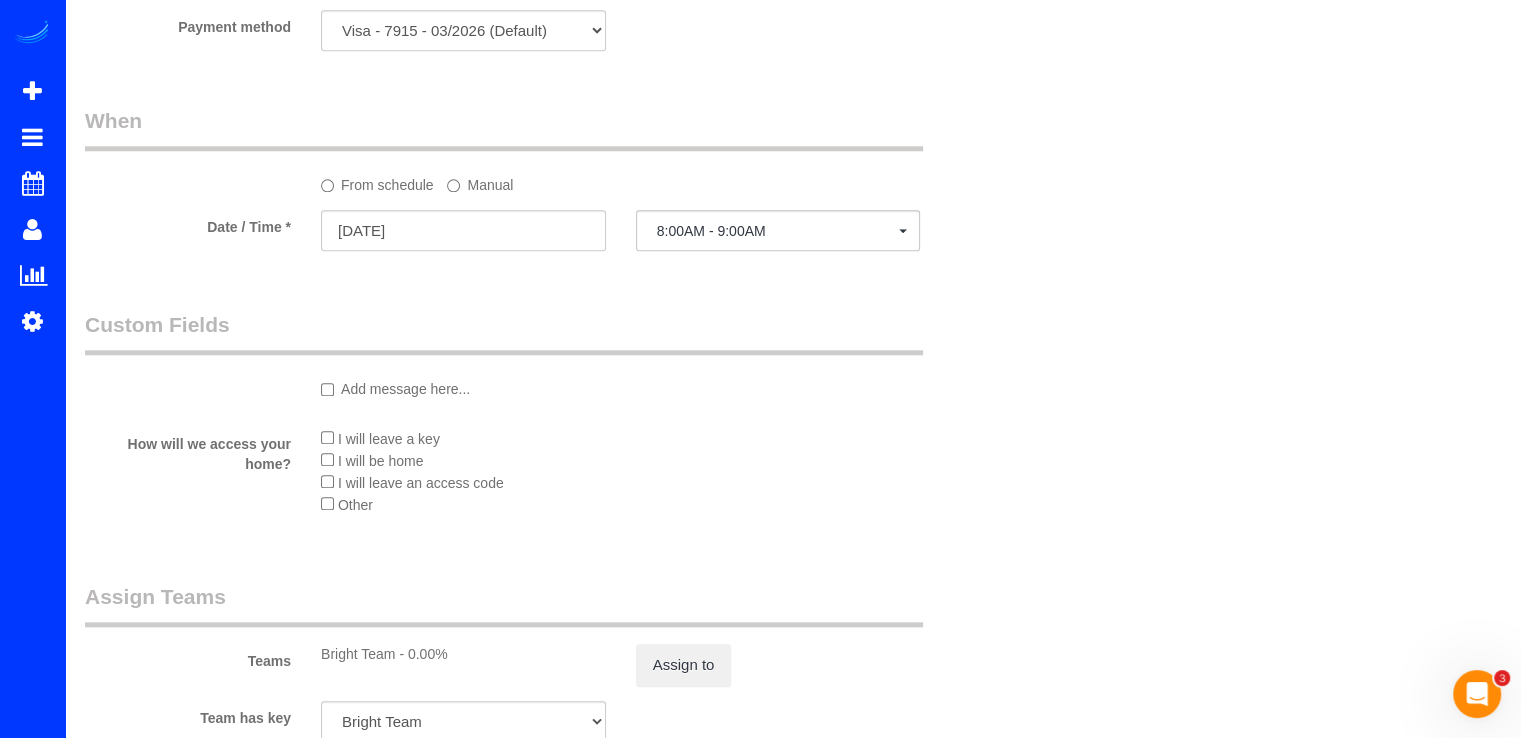 scroll, scrollTop: 0, scrollLeft: 0, axis: both 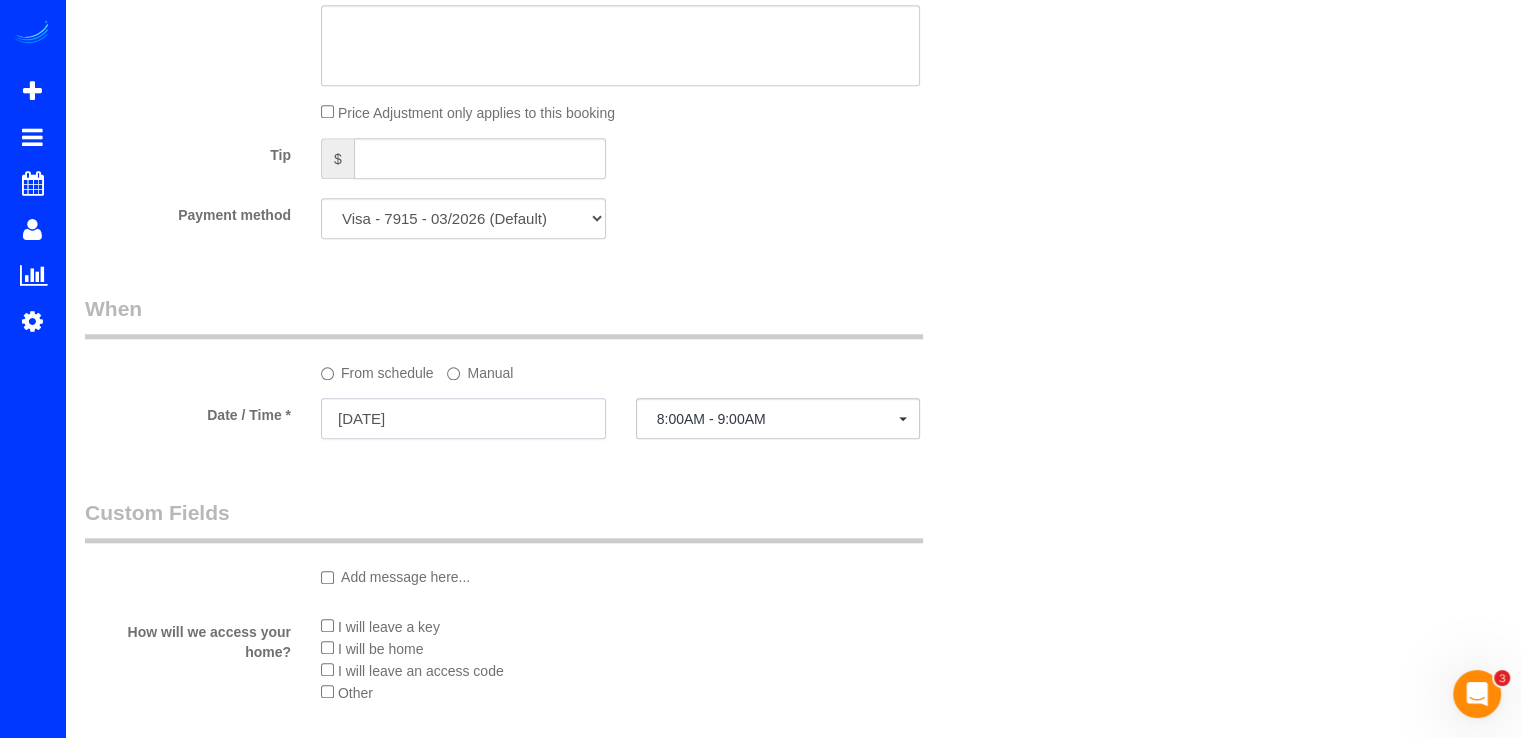drag, startPoint x: 452, startPoint y: 429, endPoint x: 496, endPoint y: 453, distance: 50.119858 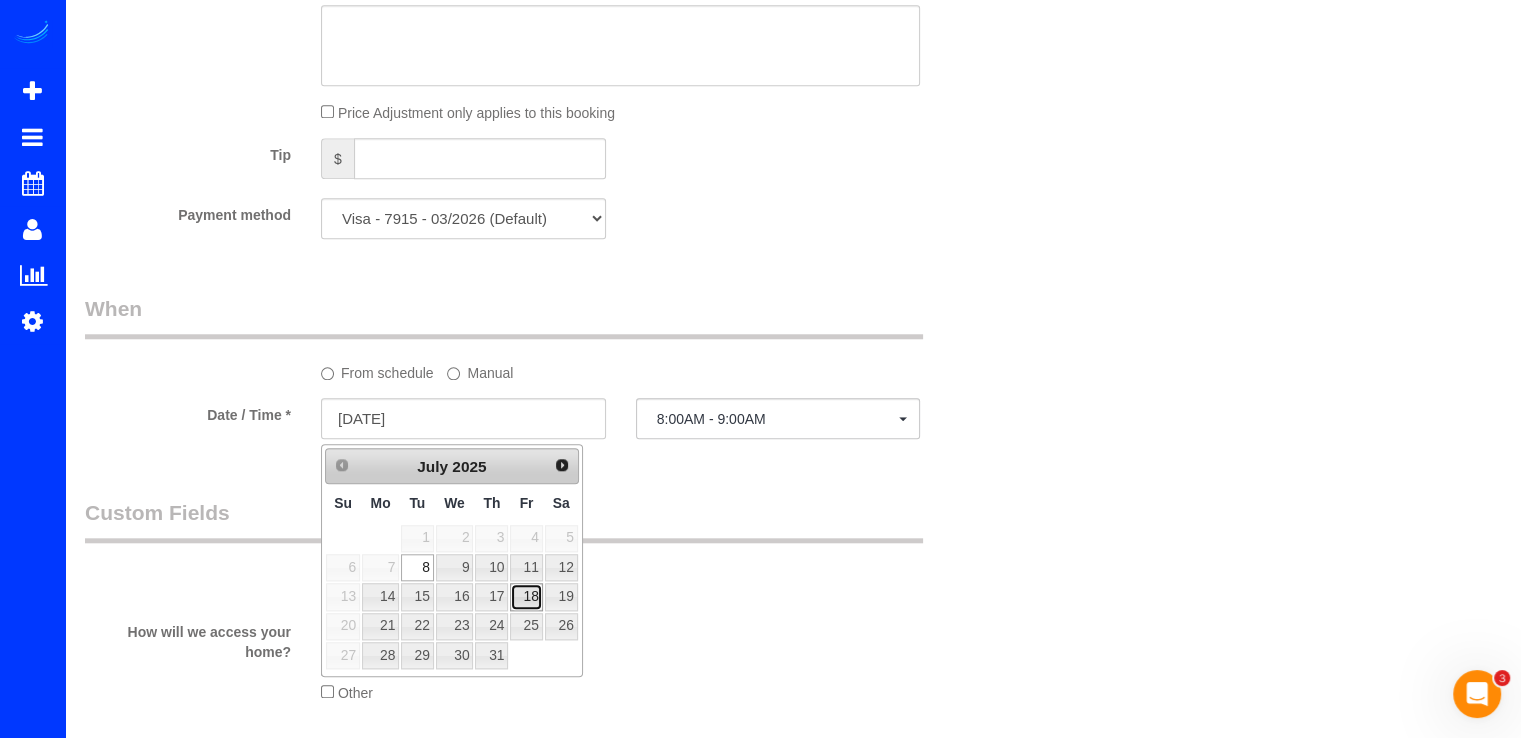 click on "18" at bounding box center [526, 596] 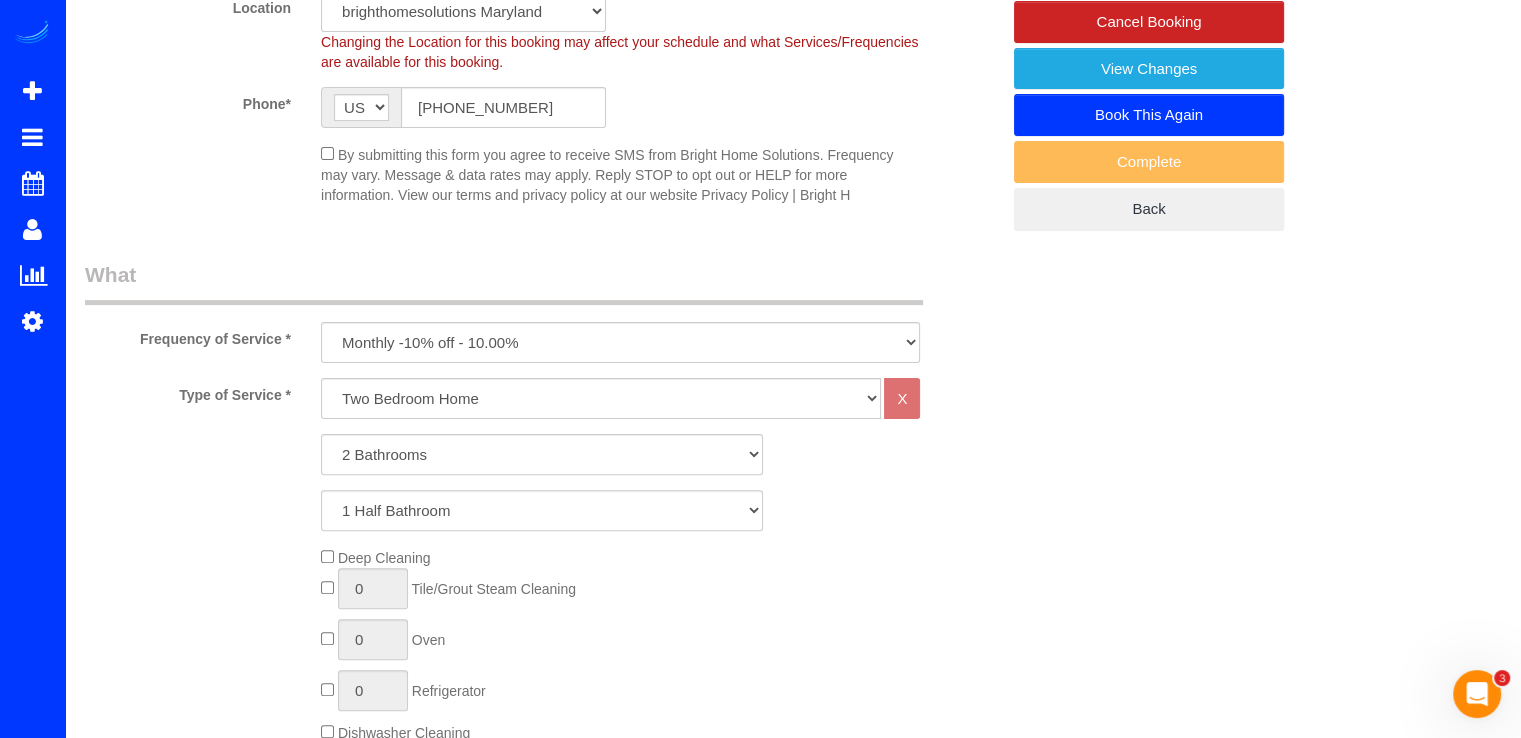 scroll, scrollTop: 0, scrollLeft: 0, axis: both 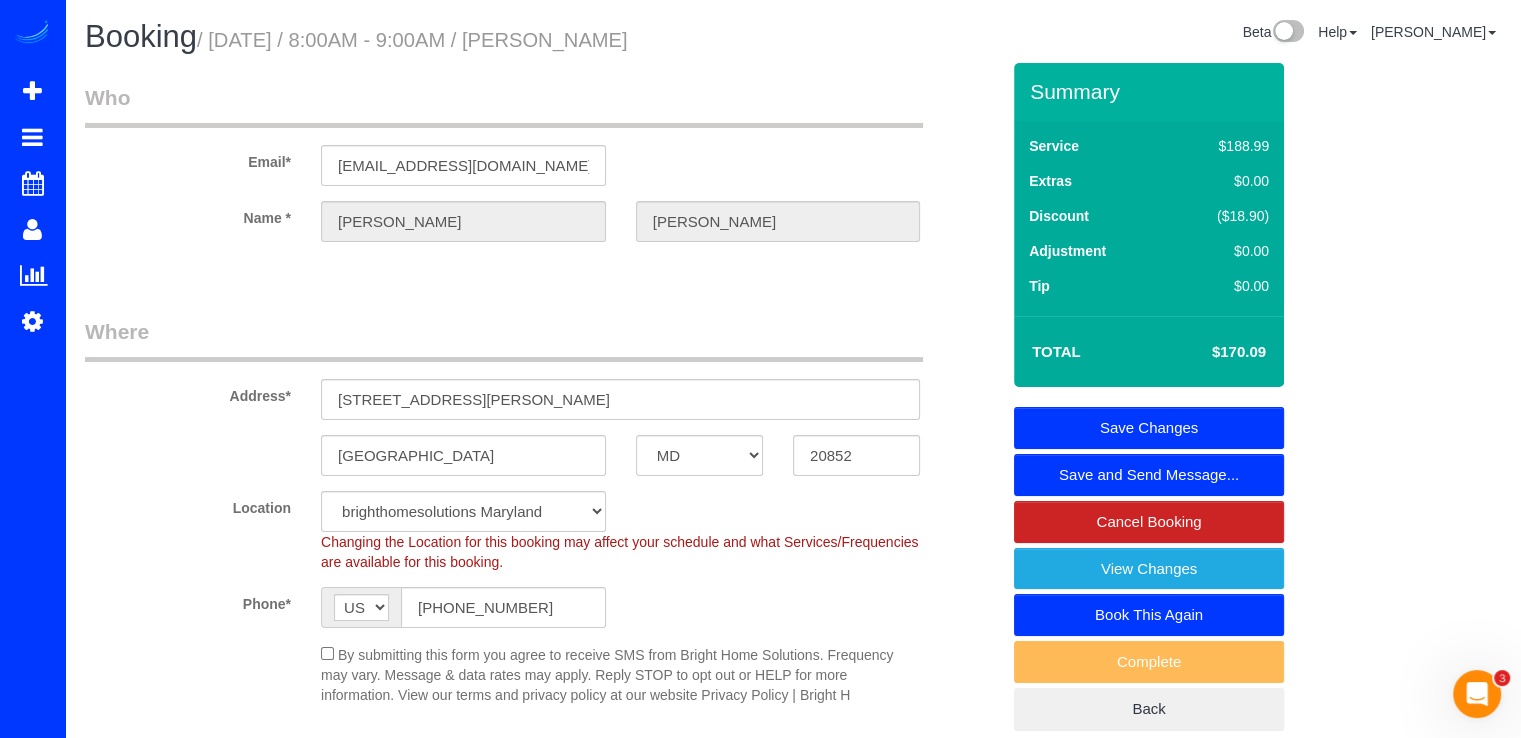 click on "Save Changes" at bounding box center (1149, 428) 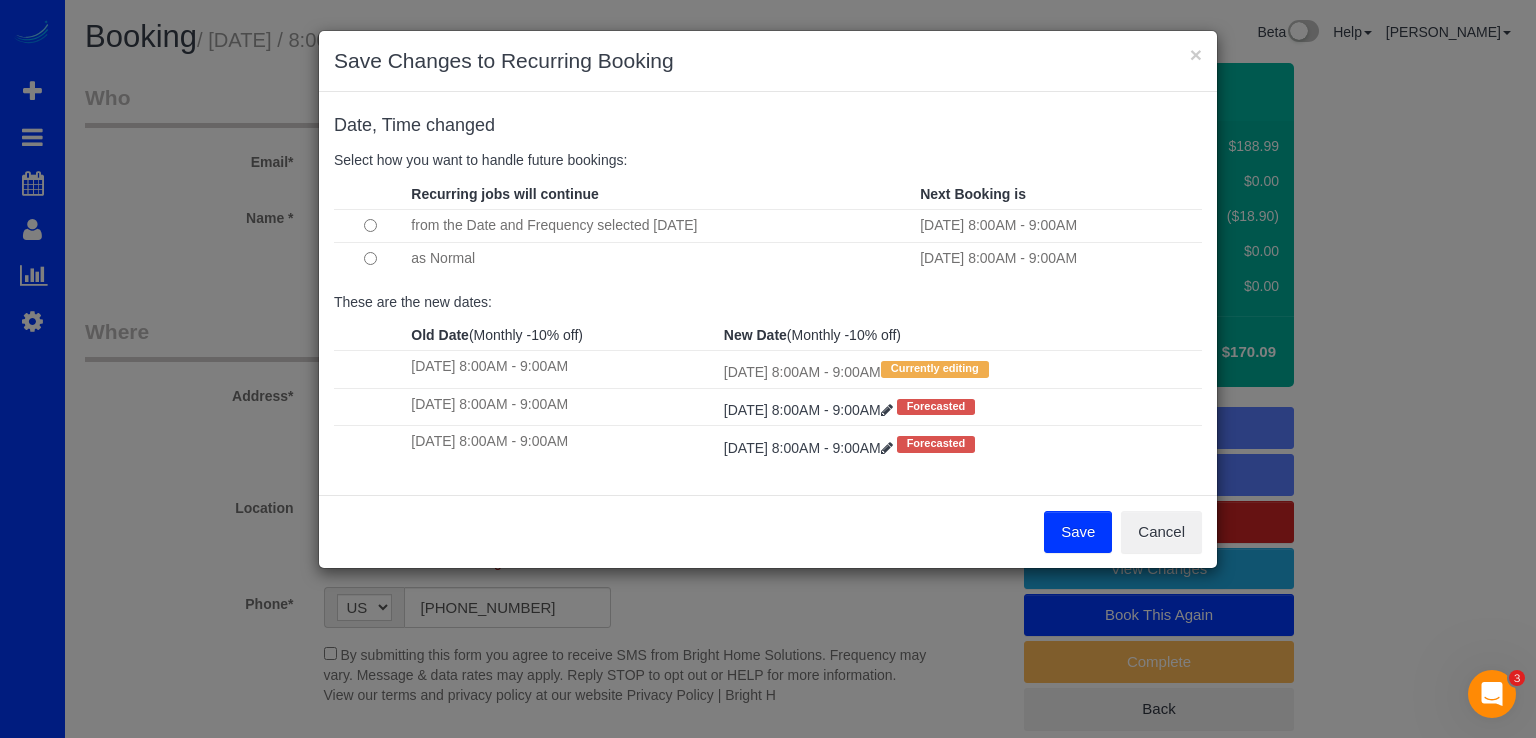 click on "Save" at bounding box center (1078, 532) 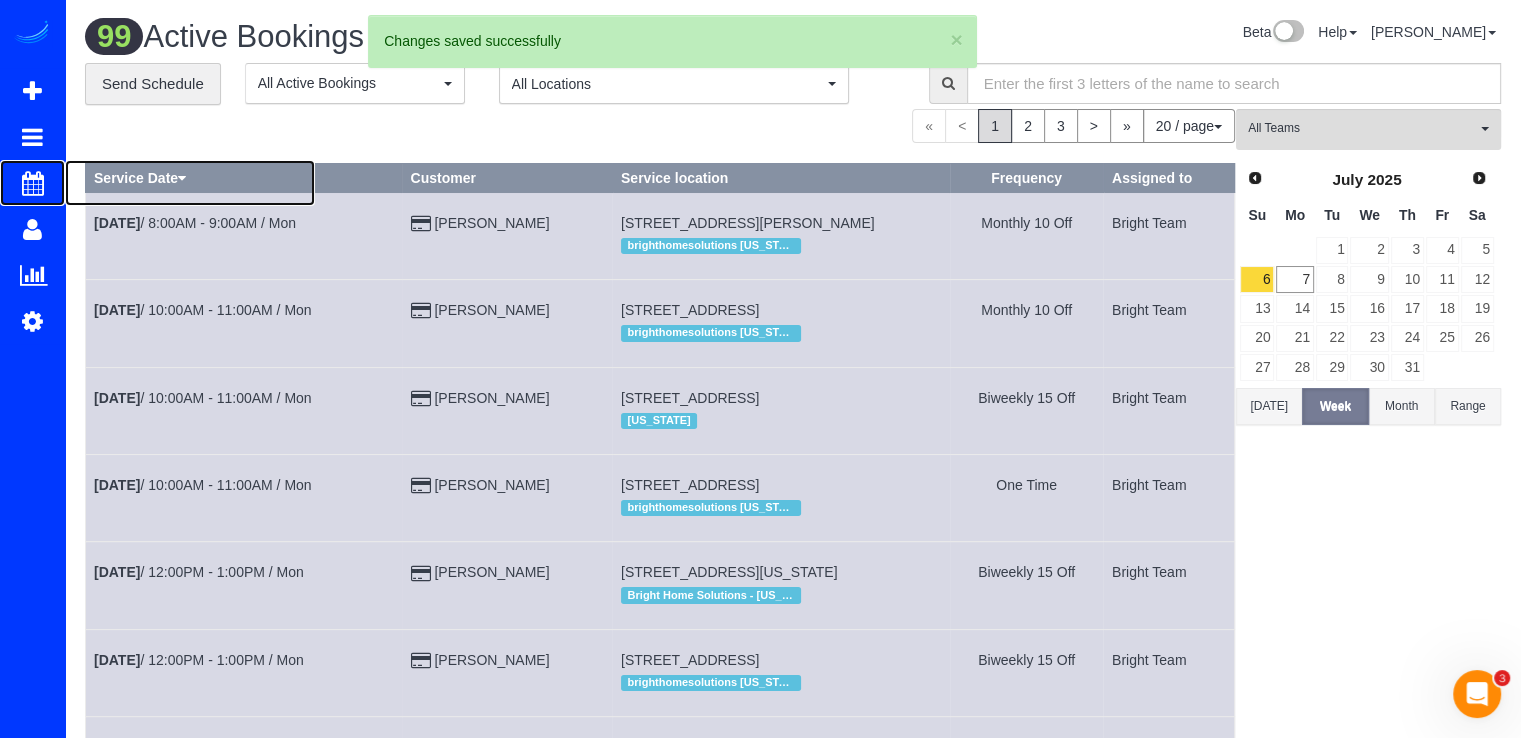 drag, startPoint x: 87, startPoint y: 186, endPoint x: 89, endPoint y: 148, distance: 38.052597 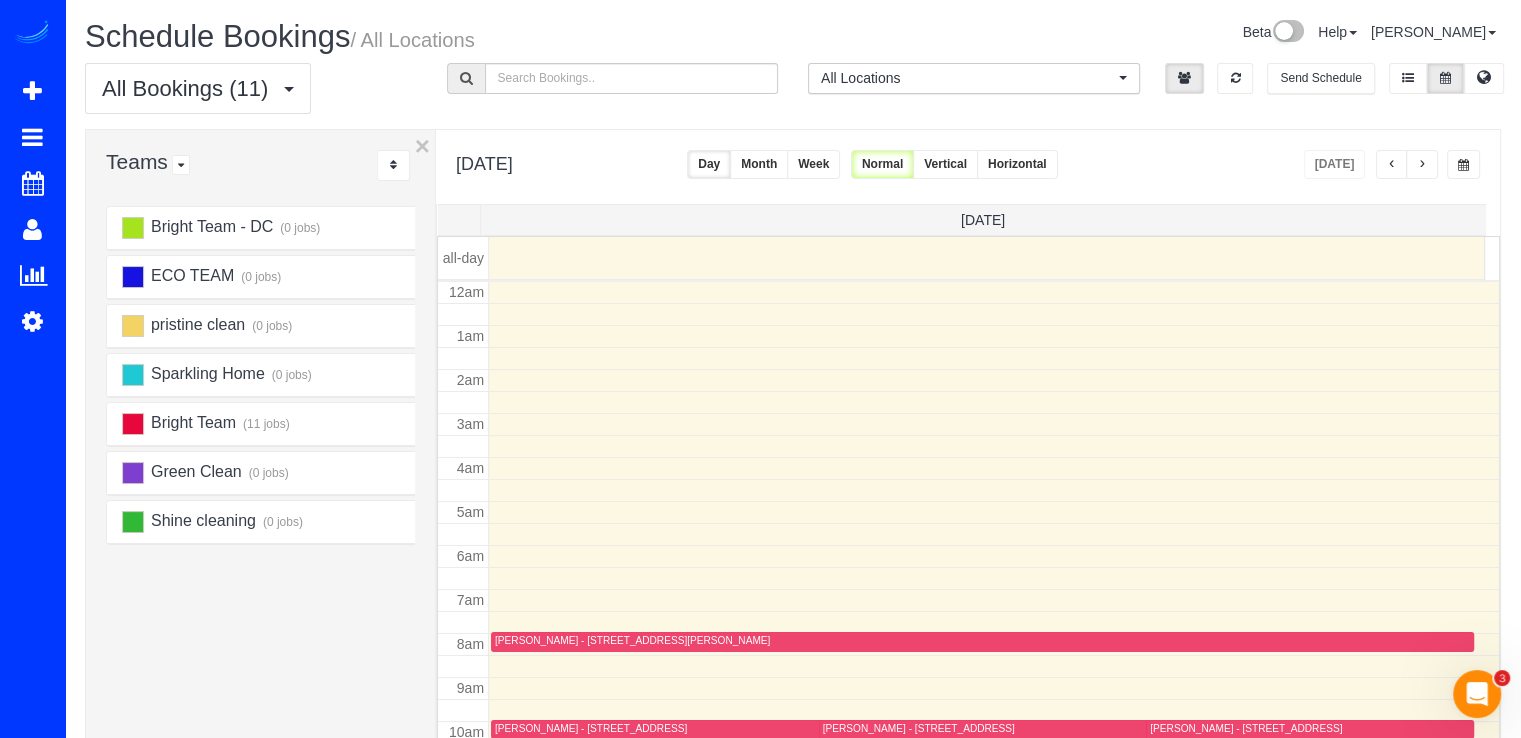 scroll, scrollTop: 263, scrollLeft: 0, axis: vertical 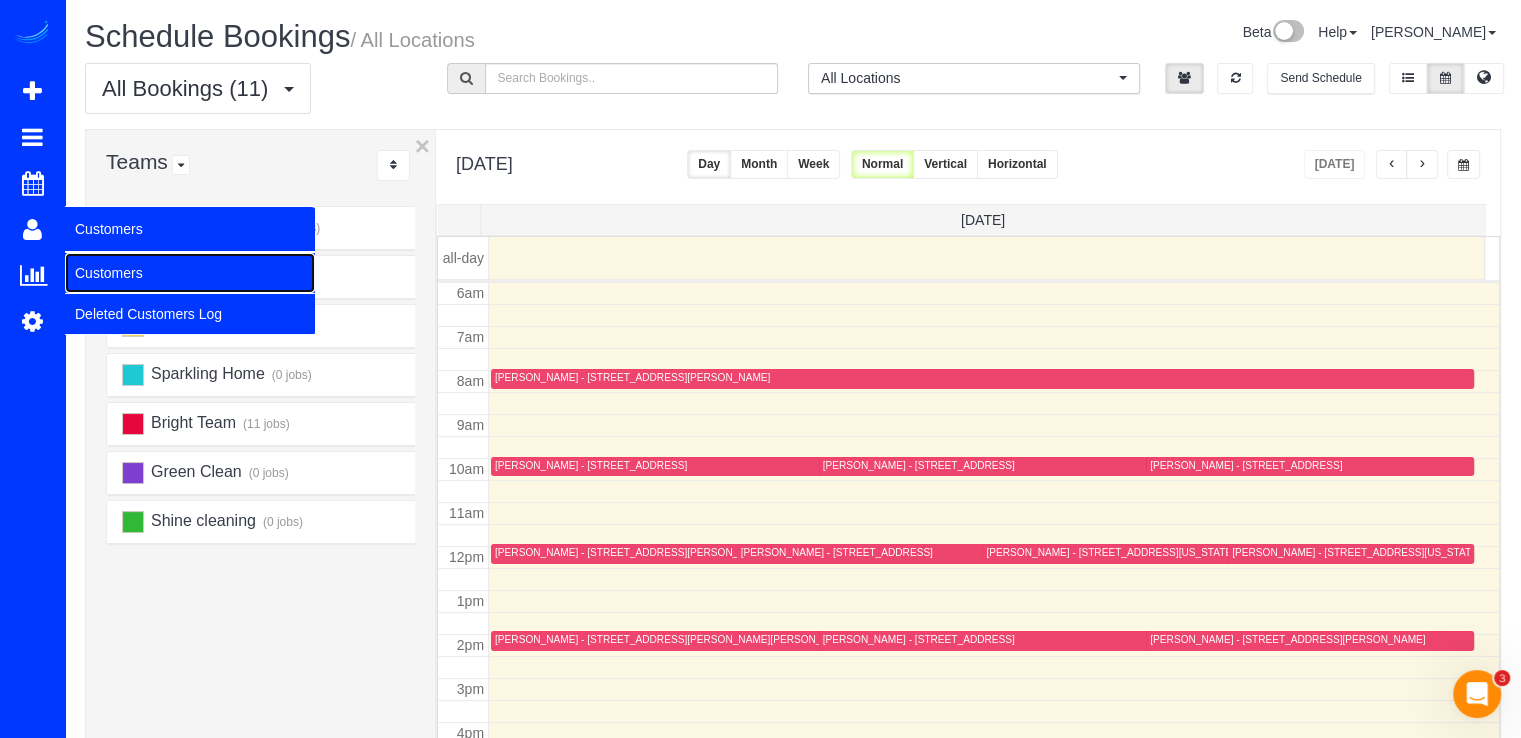 click on "Customers" at bounding box center (190, 273) 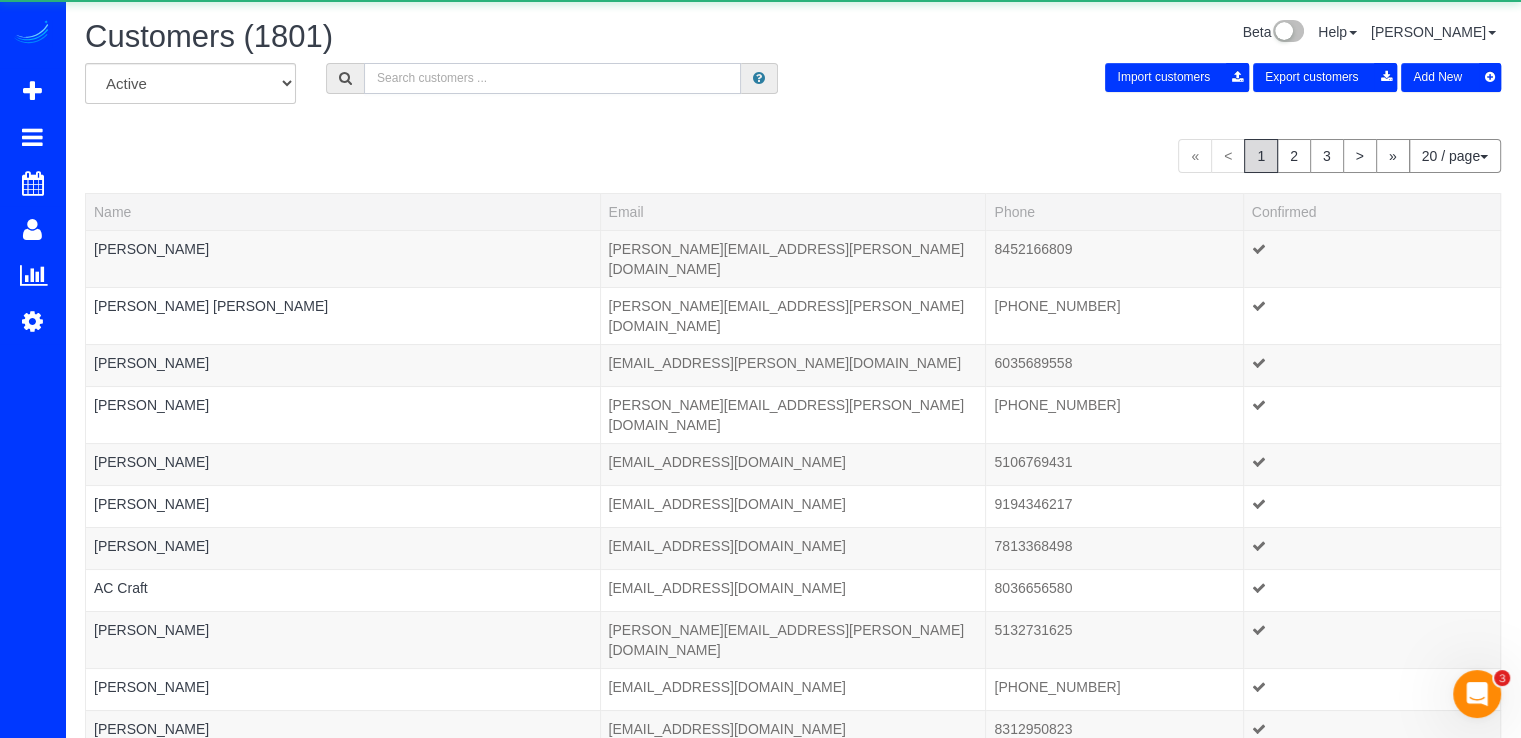 click at bounding box center [552, 78] 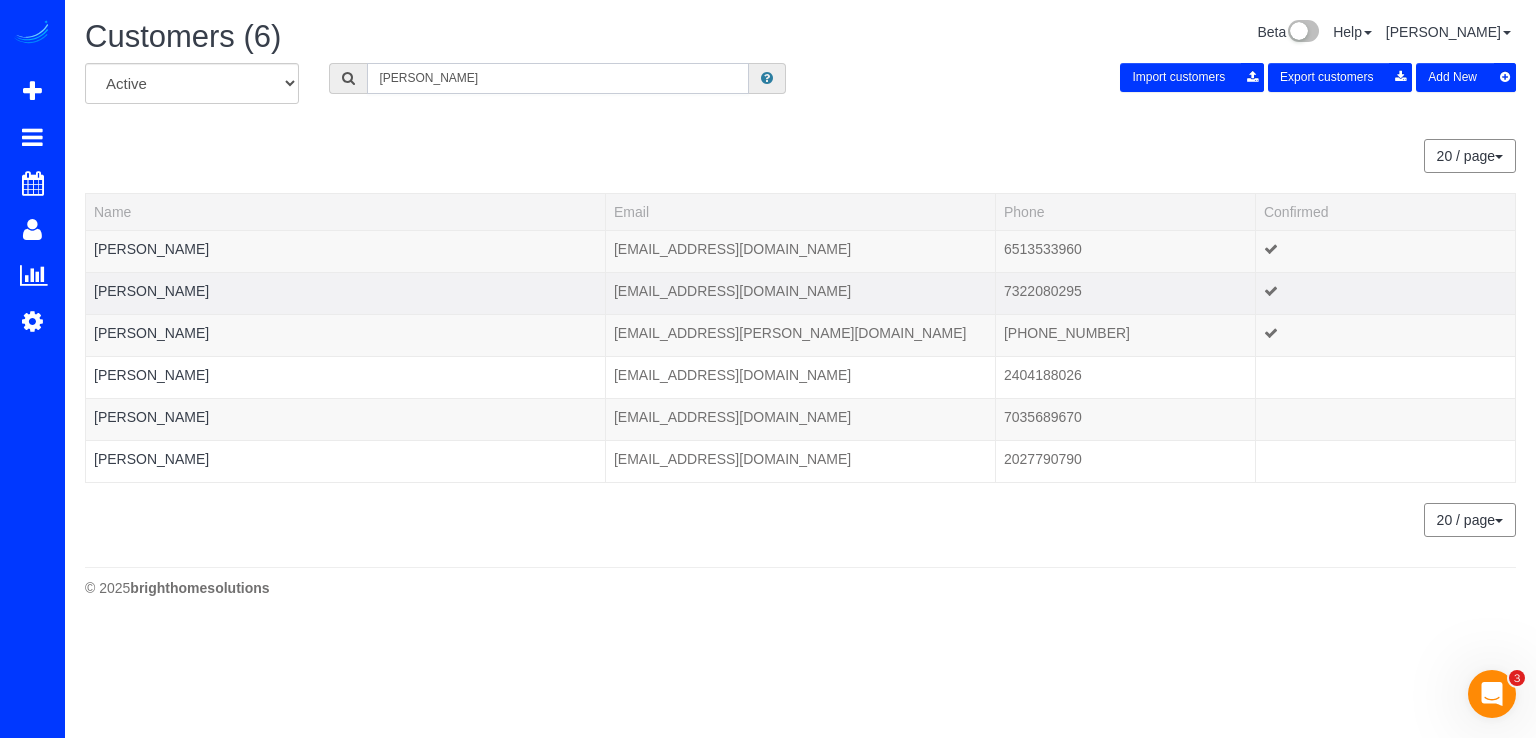 type on "[PERSON_NAME]" 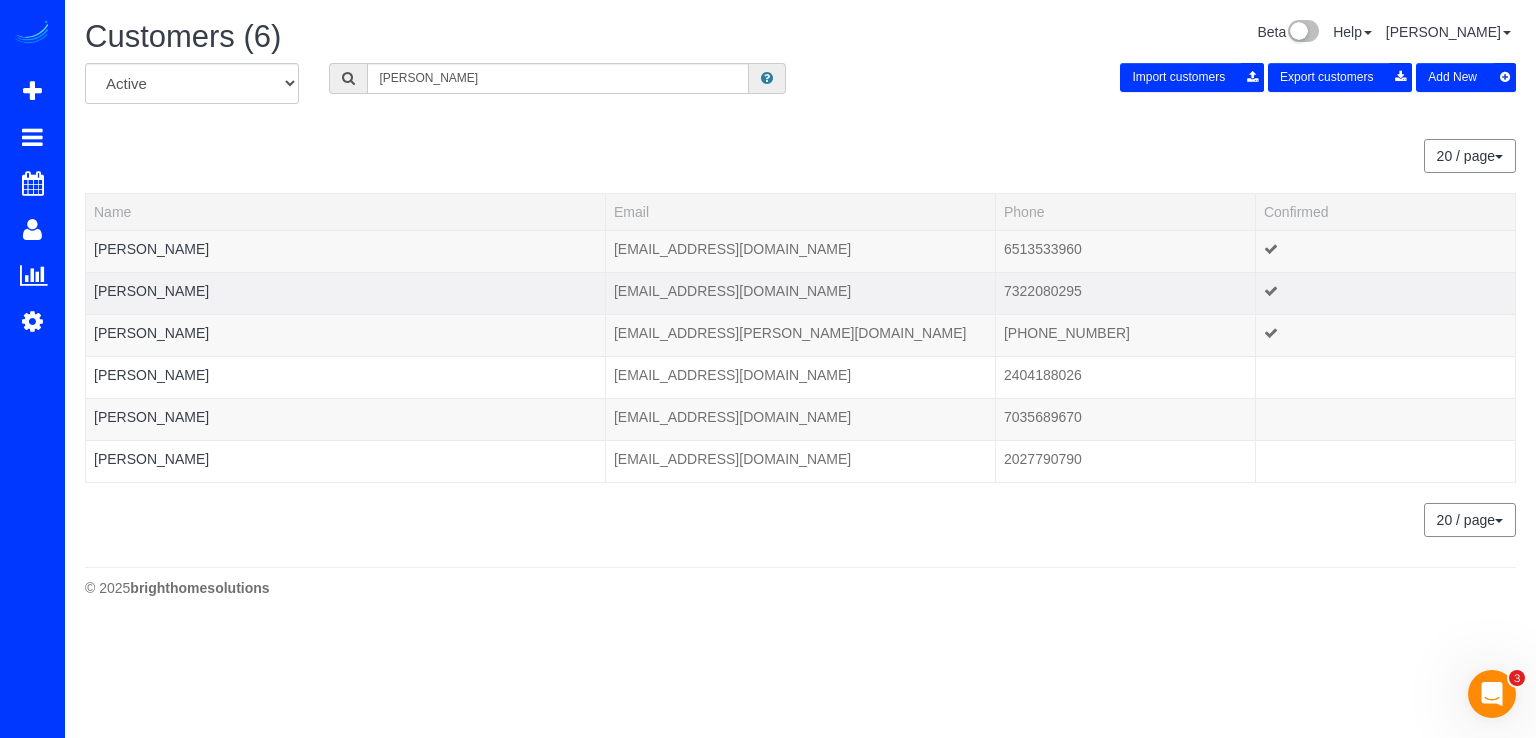 click on "[PERSON_NAME]" at bounding box center (346, 293) 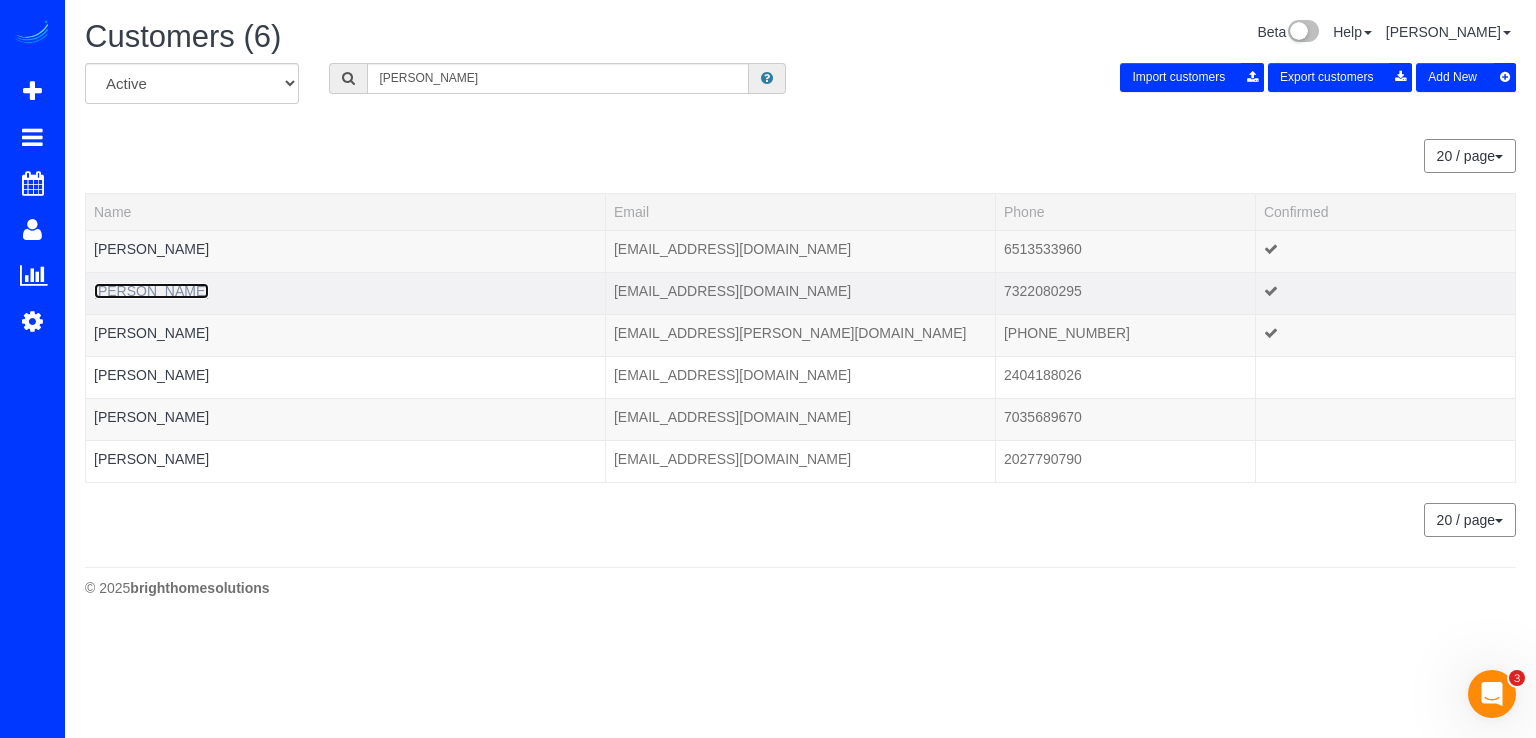 click on "[PERSON_NAME]" at bounding box center (151, 291) 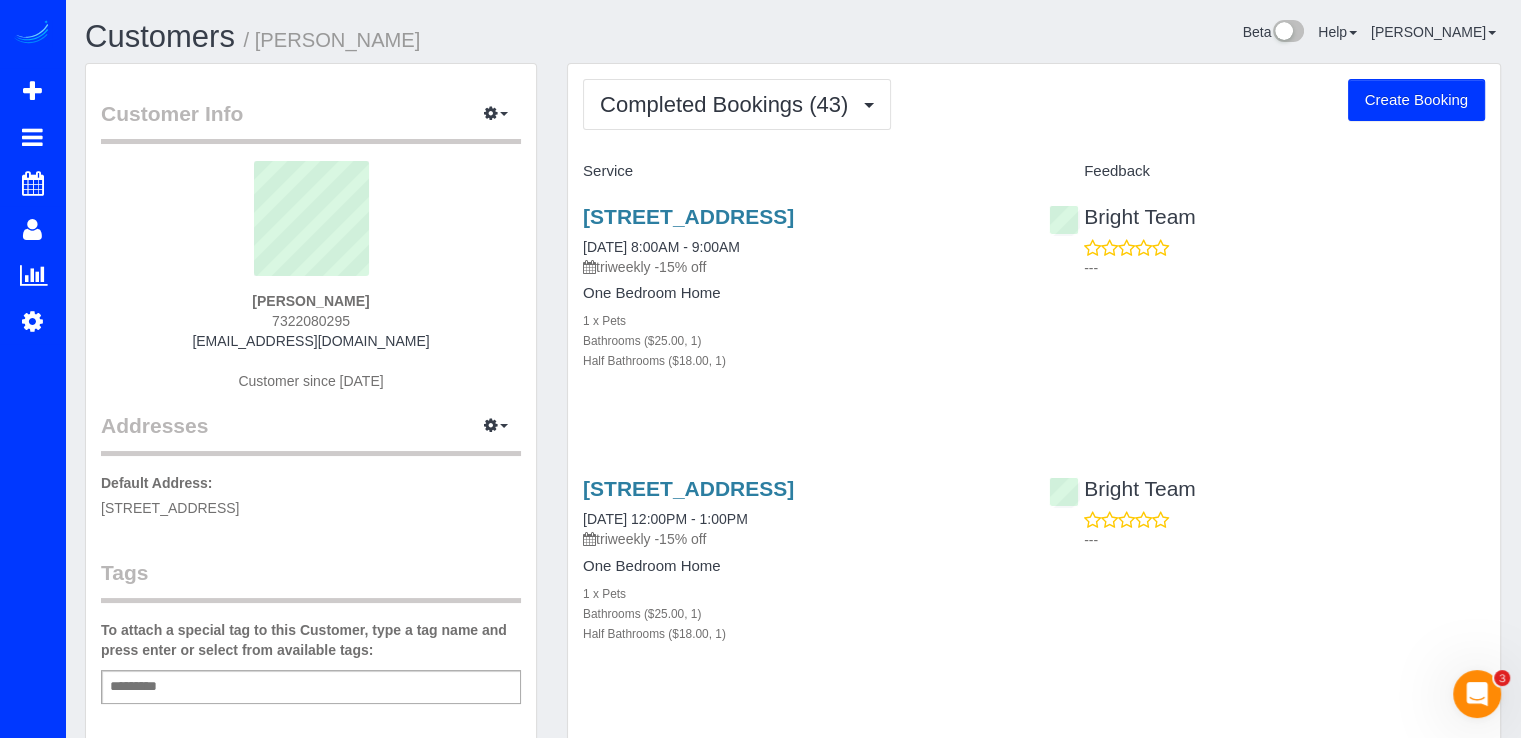 click on "[STREET_ADDRESS]" at bounding box center (801, 216) 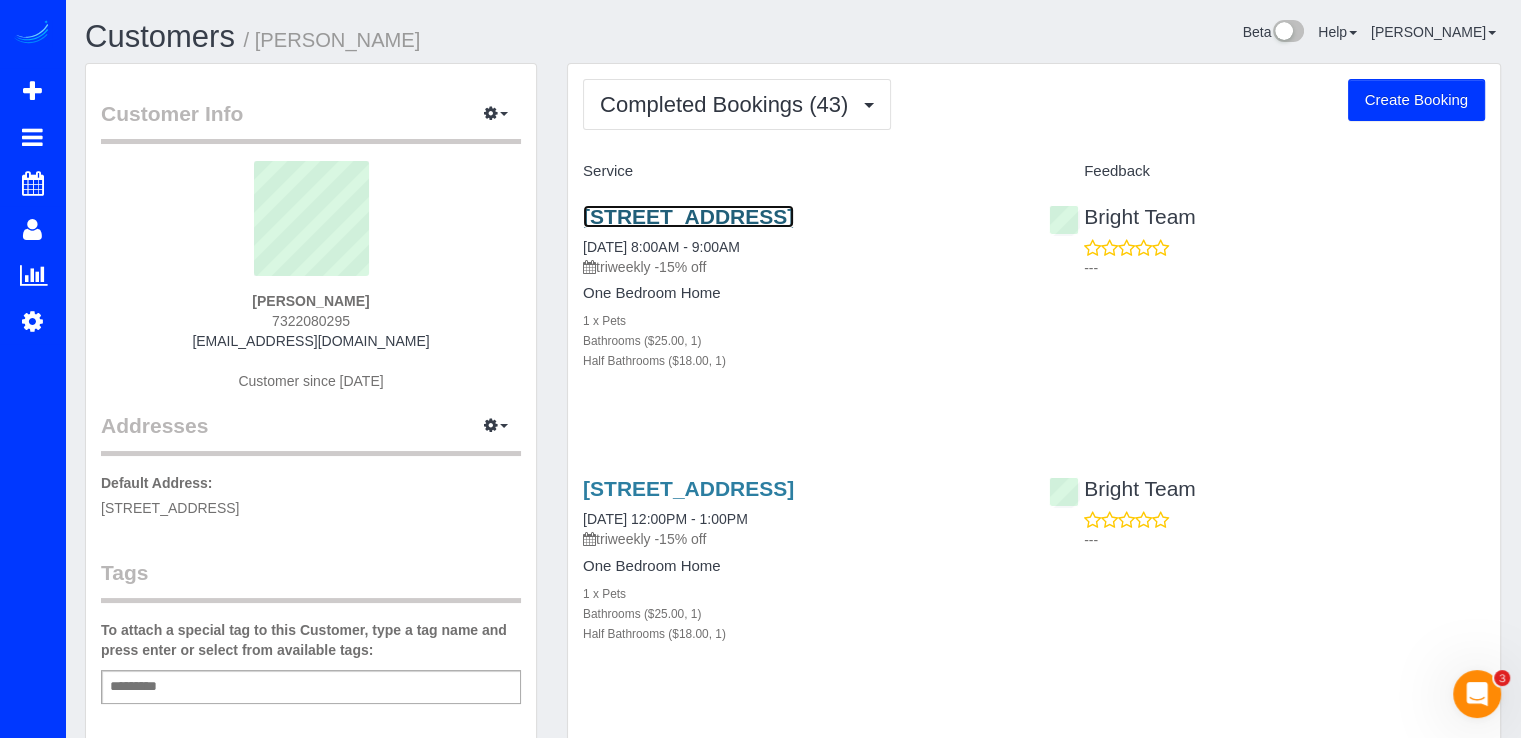 click on "[STREET_ADDRESS]" at bounding box center (688, 216) 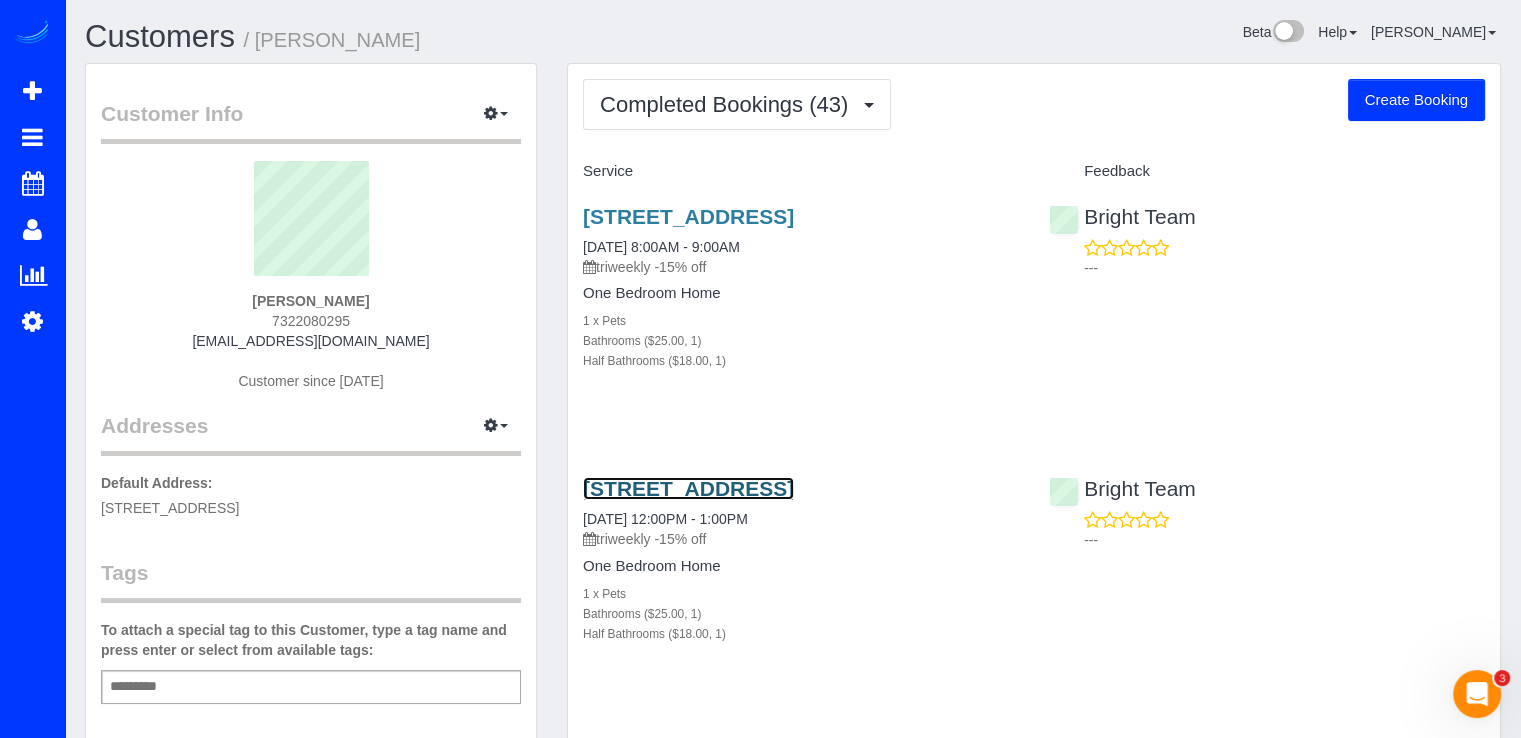 click on "[STREET_ADDRESS]" at bounding box center [688, 488] 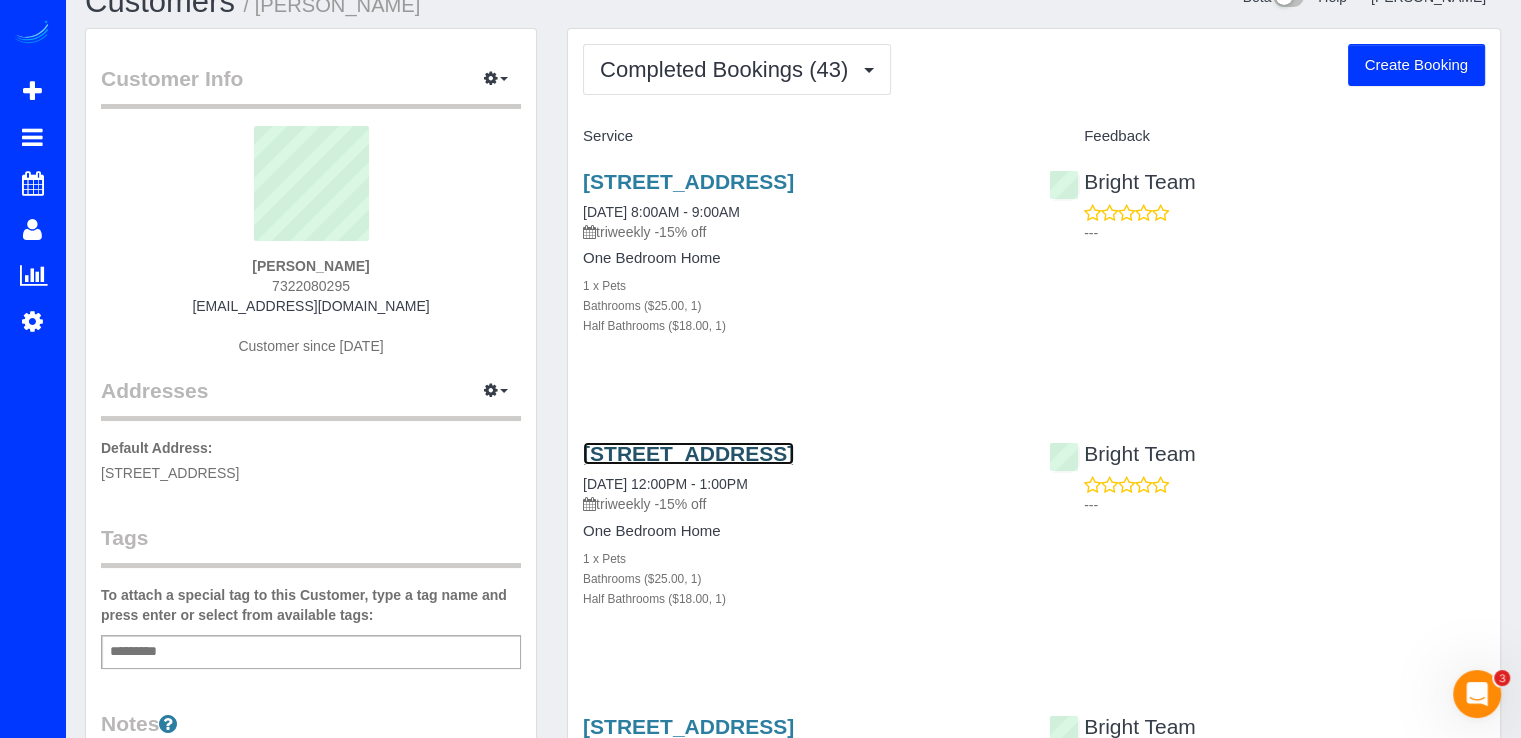 scroll, scrollTop: 0, scrollLeft: 0, axis: both 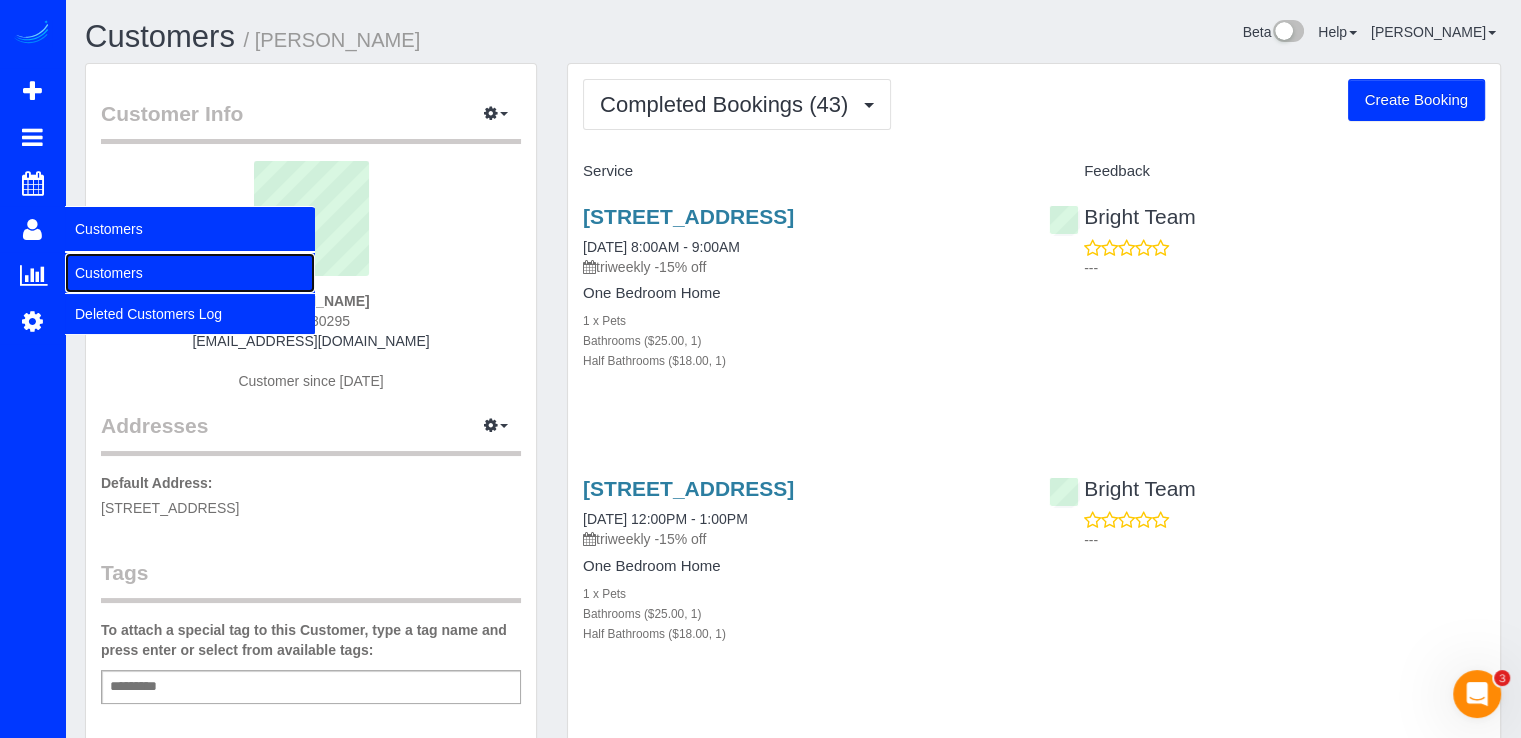 click on "Customers" at bounding box center [190, 273] 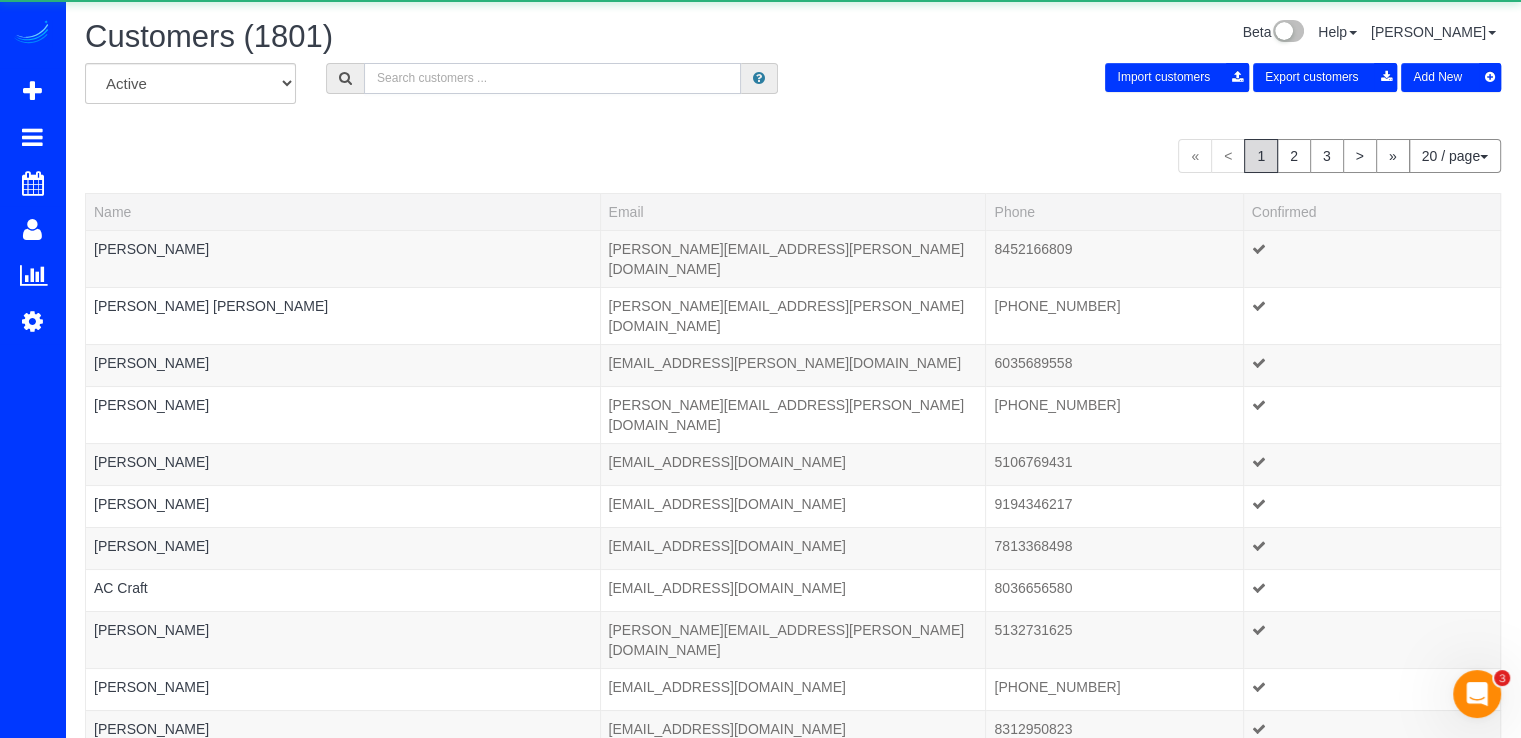 click at bounding box center [552, 78] 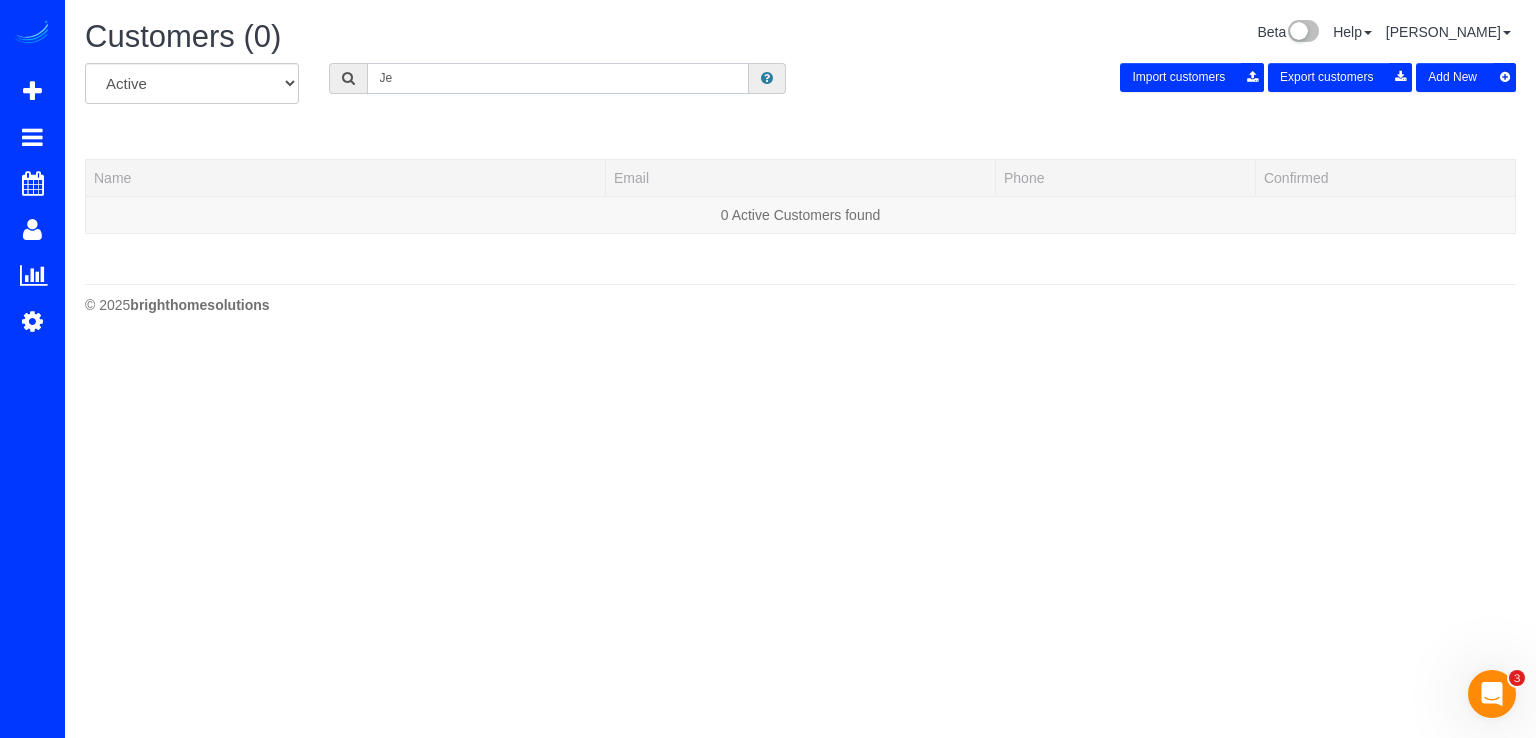 type on "J" 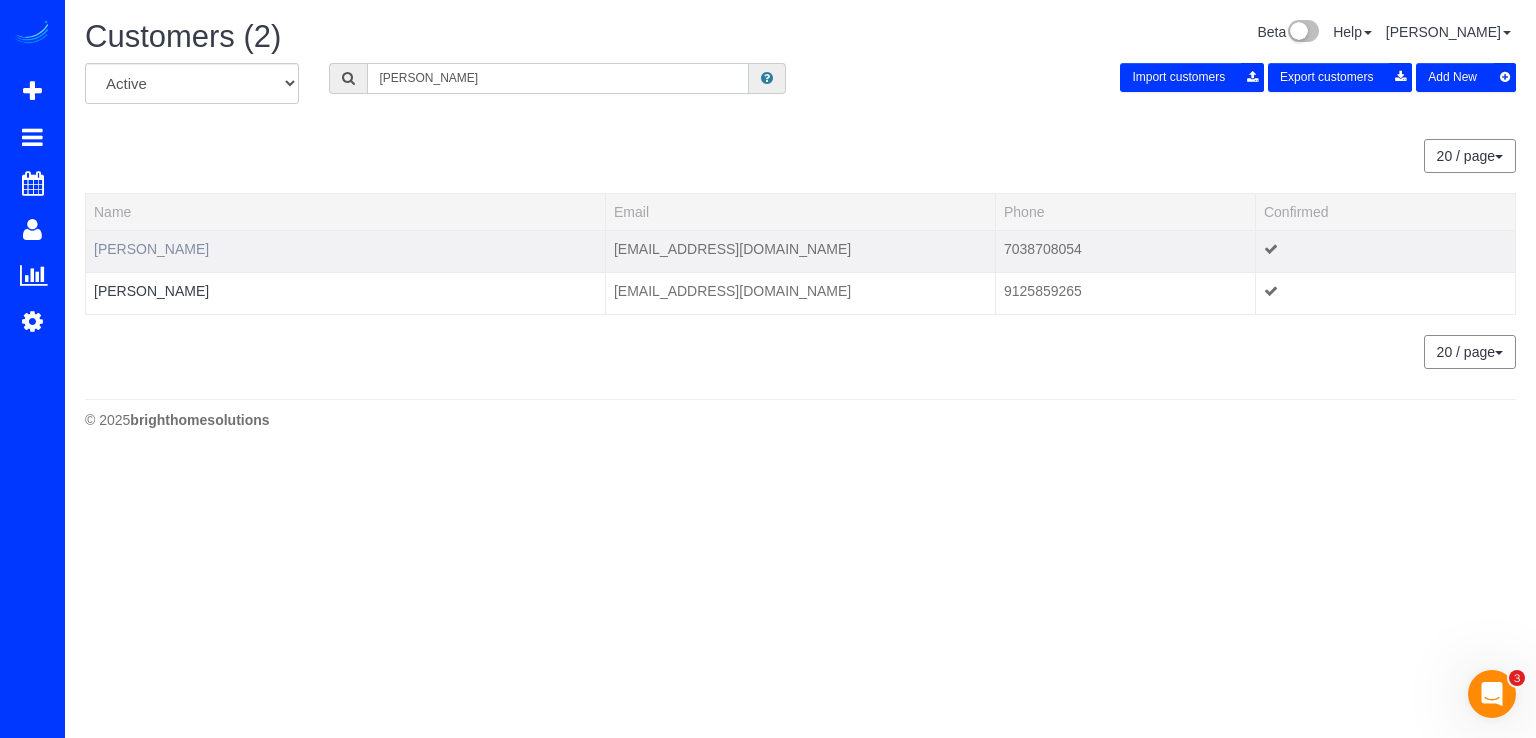 type on "[PERSON_NAME]" 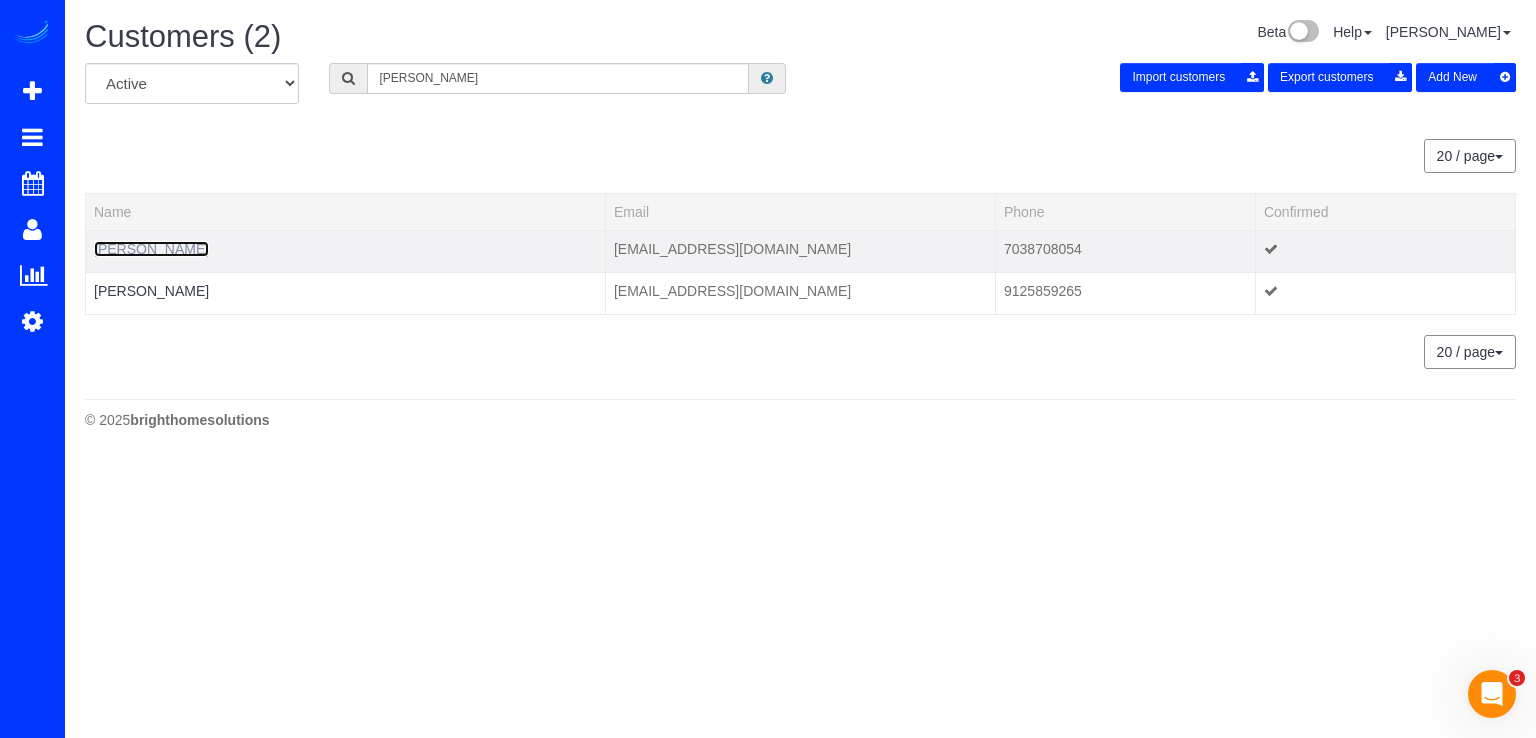 click on "[PERSON_NAME]" at bounding box center [151, 249] 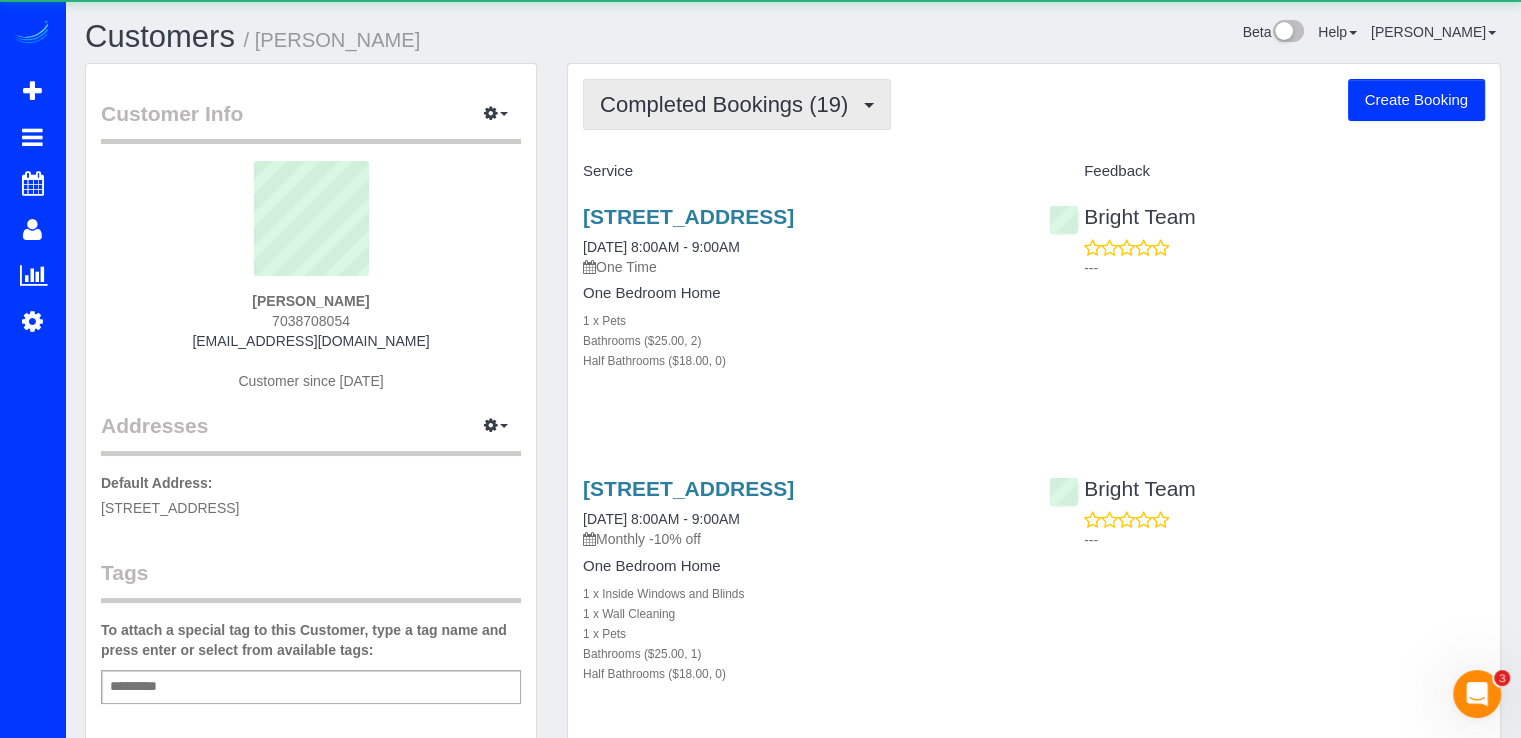 click on "Completed Bookings (19)" at bounding box center [737, 104] 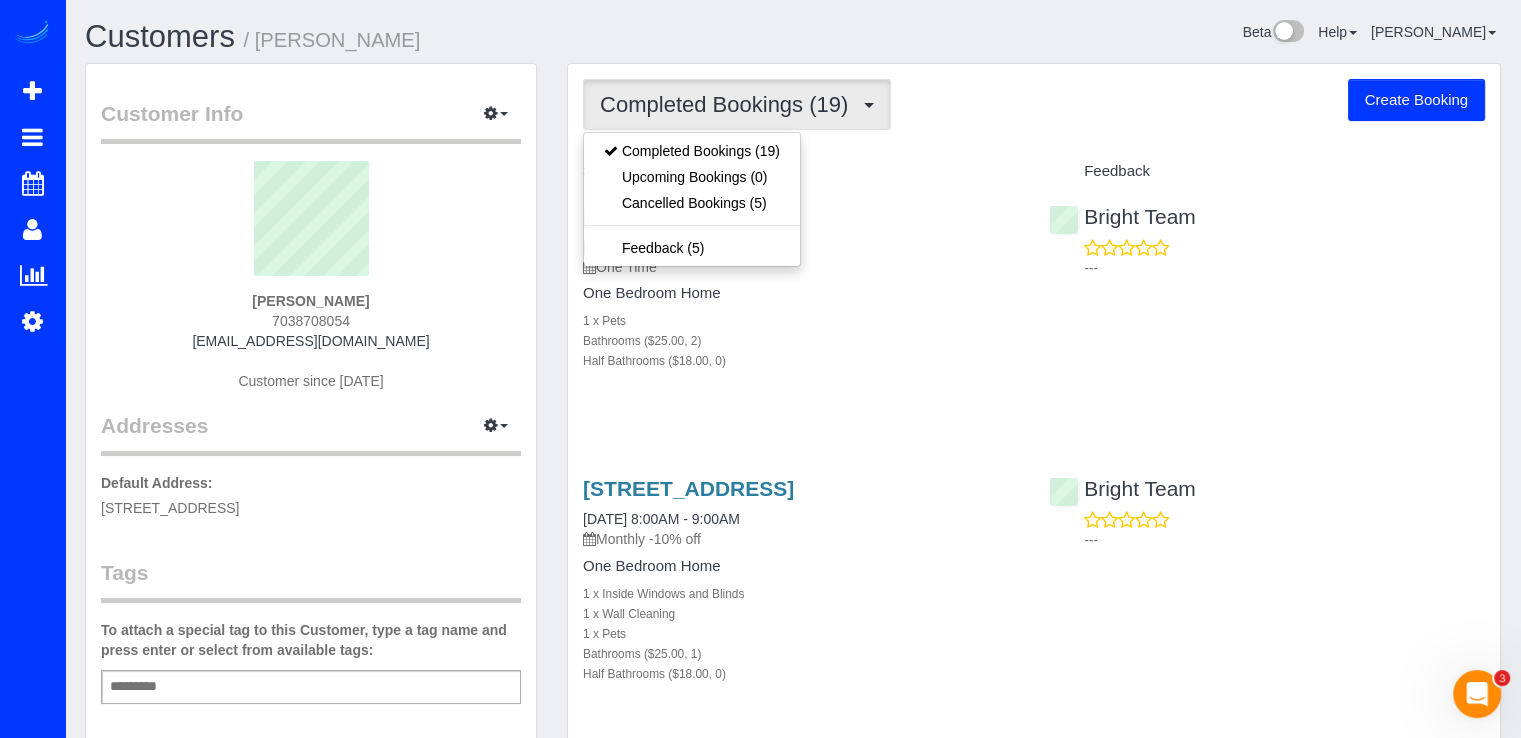 click on "Completed Bookings (19)
Completed Bookings (19)
Upcoming Bookings (0)
Cancelled Bookings (5)
Feedback (5)
Create Booking
Service
Feedback
[STREET_ADDRESS]" at bounding box center (1034, 2839) 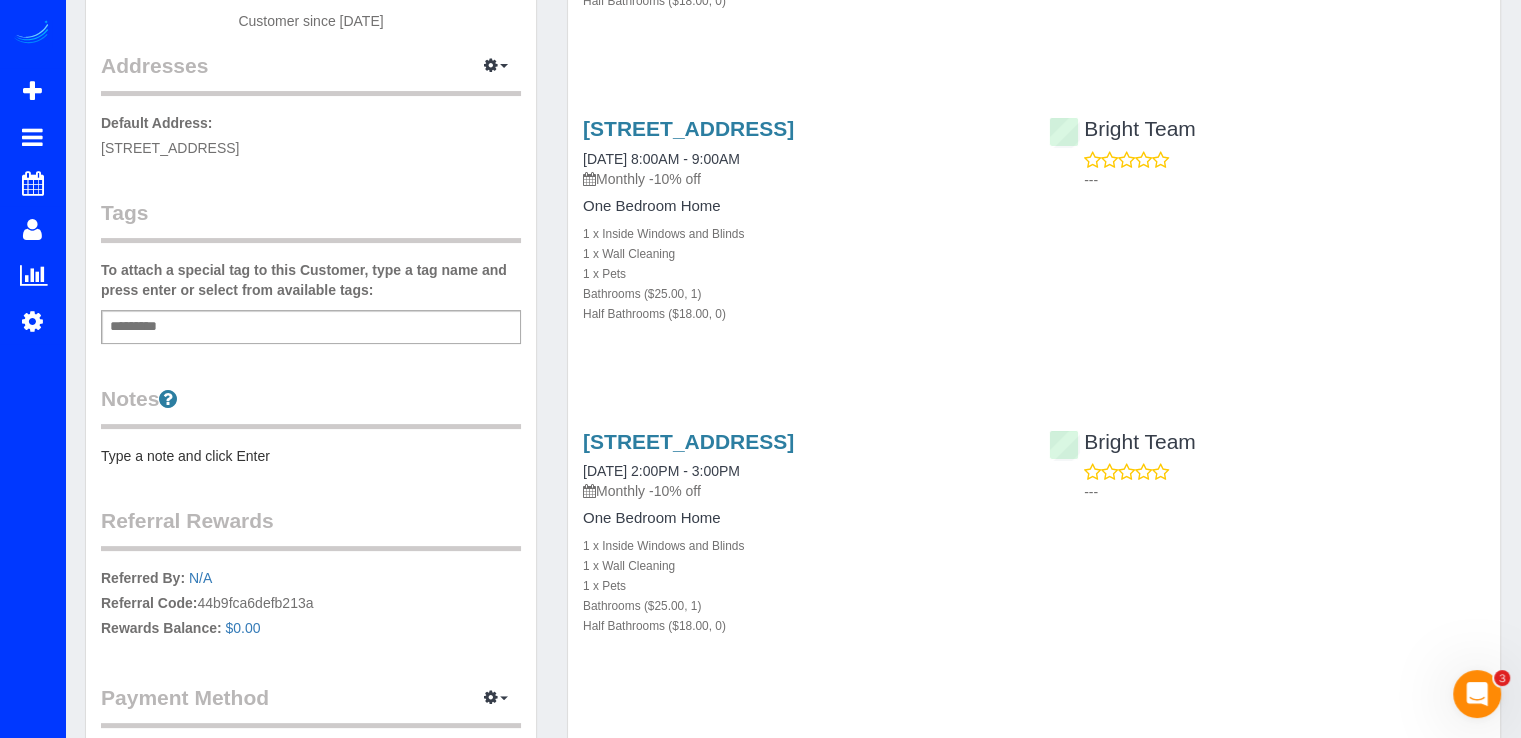 scroll, scrollTop: 0, scrollLeft: 0, axis: both 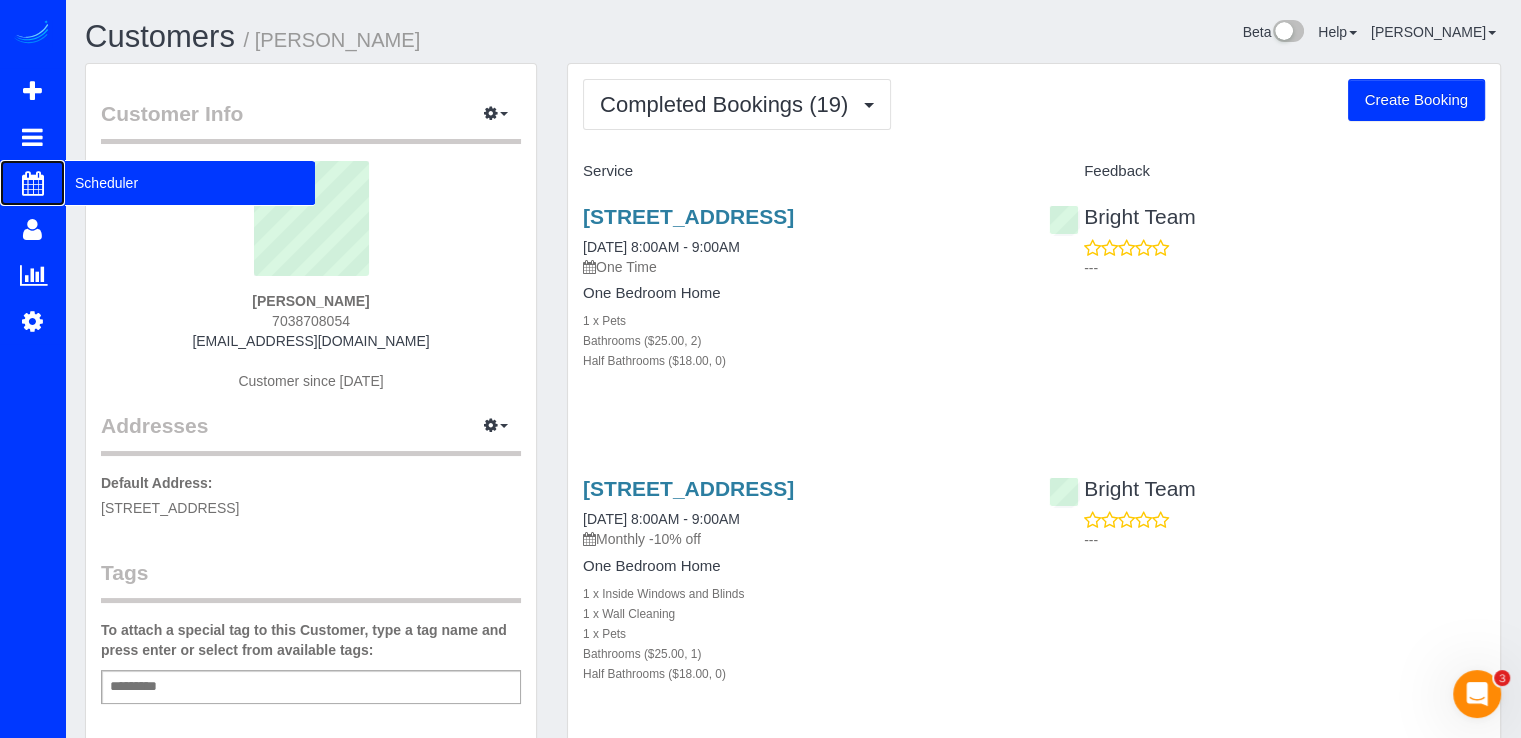 click on "Scheduler" at bounding box center (190, 183) 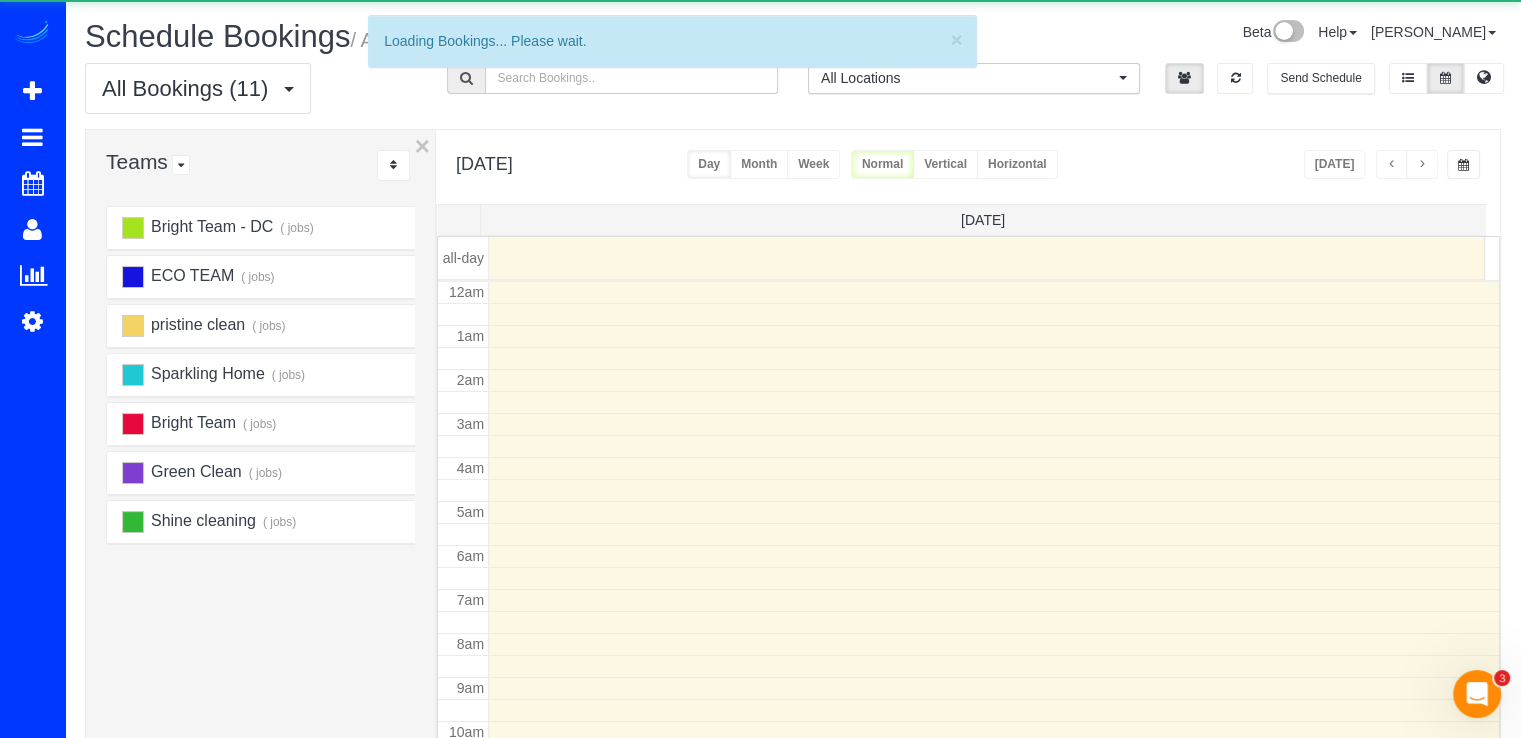 scroll, scrollTop: 263, scrollLeft: 0, axis: vertical 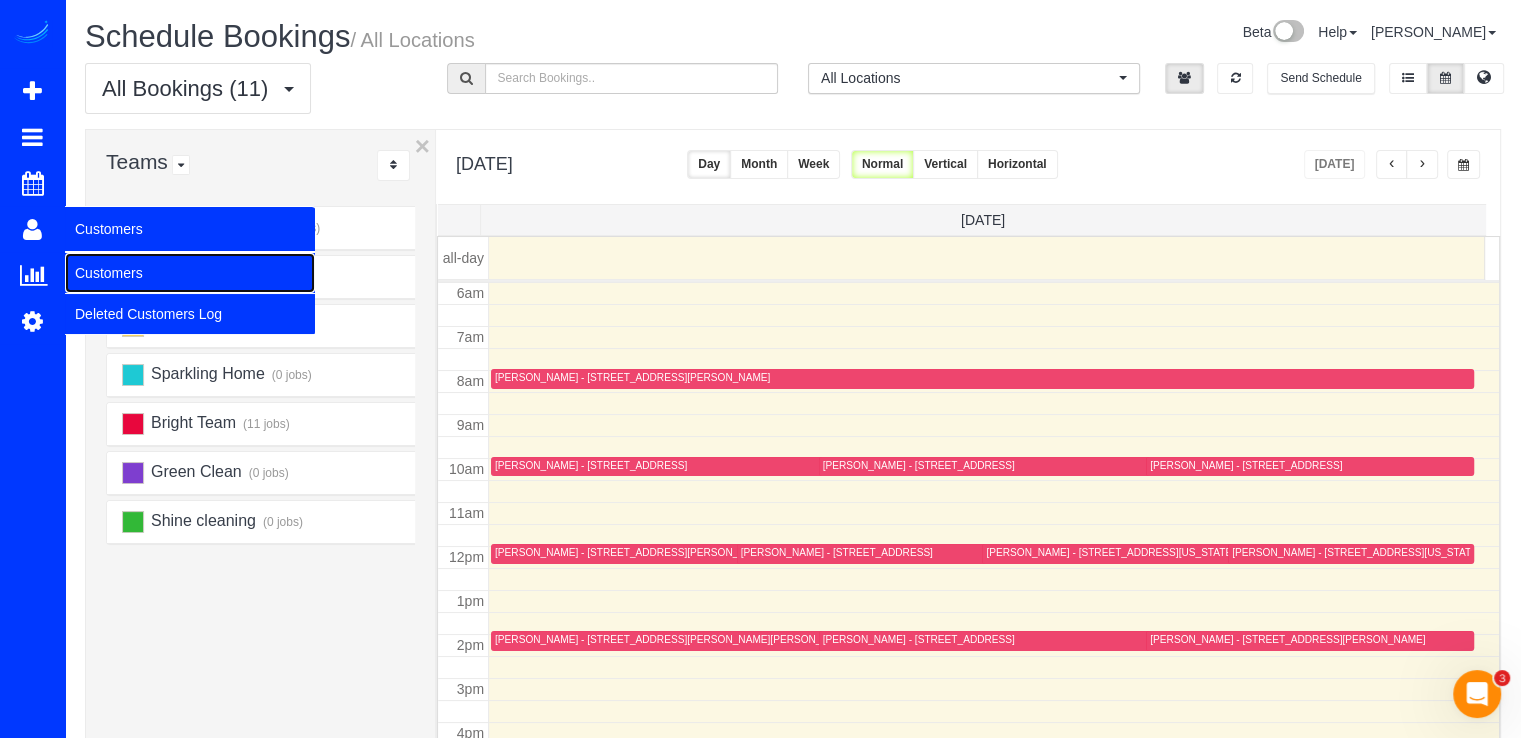 click on "Customers" at bounding box center [190, 273] 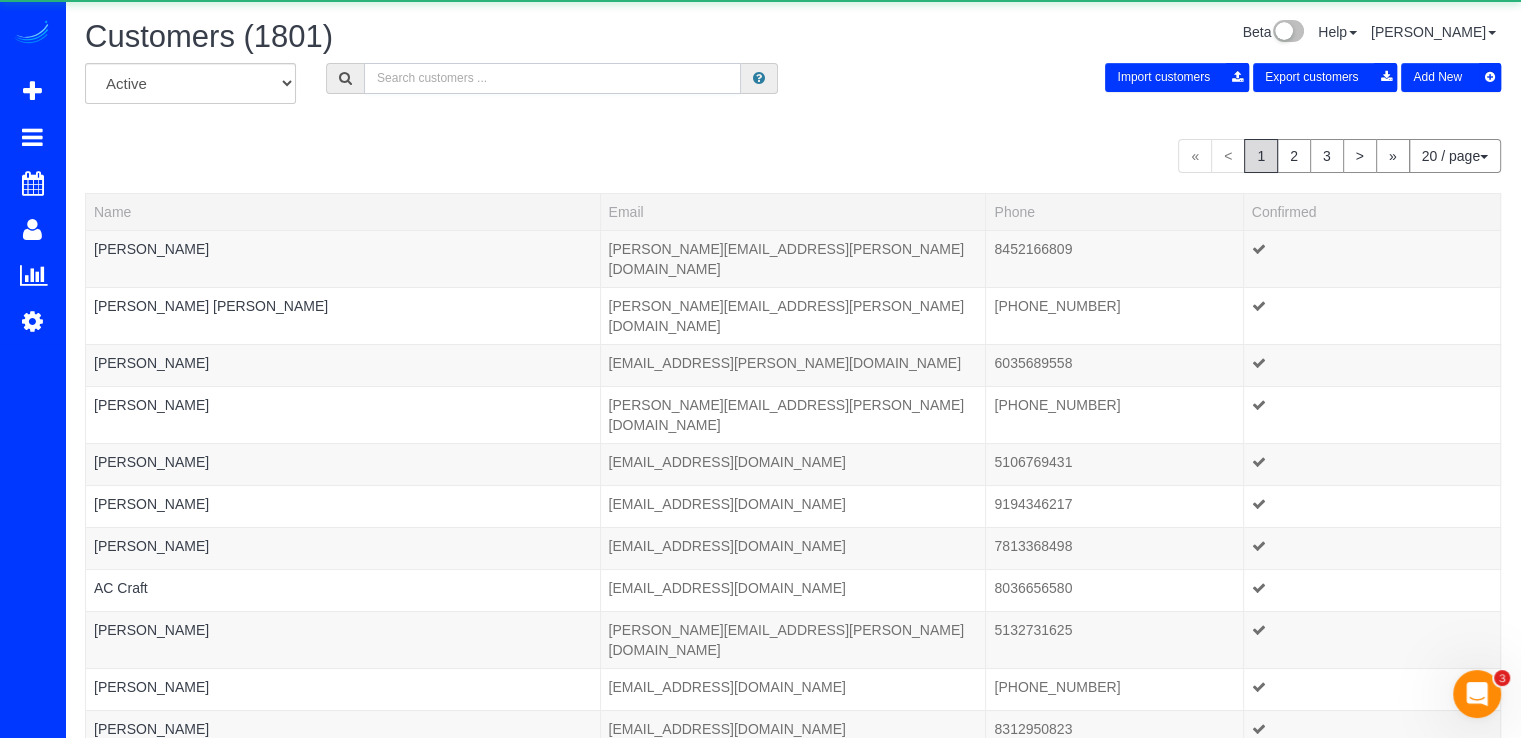 click at bounding box center (552, 78) 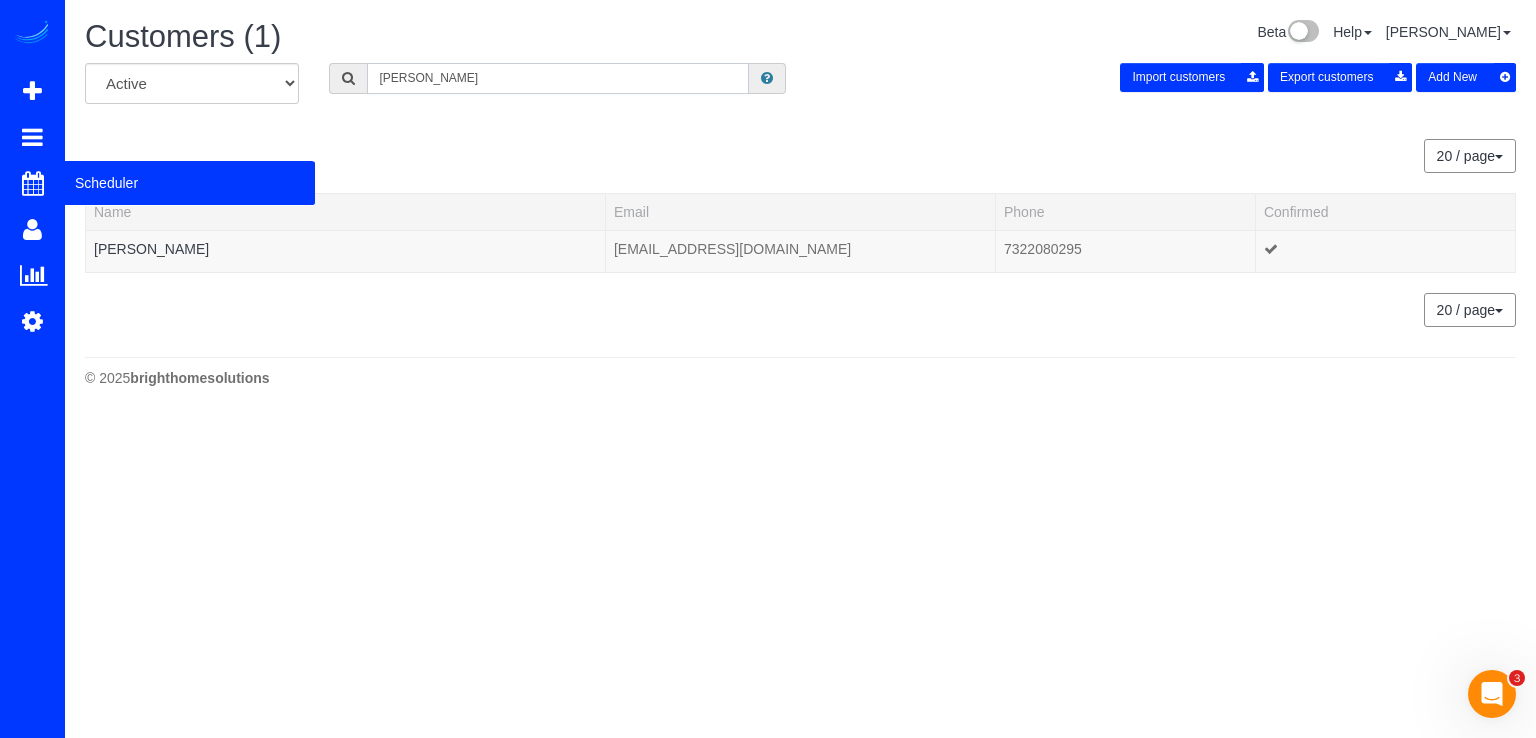 type on "[PERSON_NAME]" 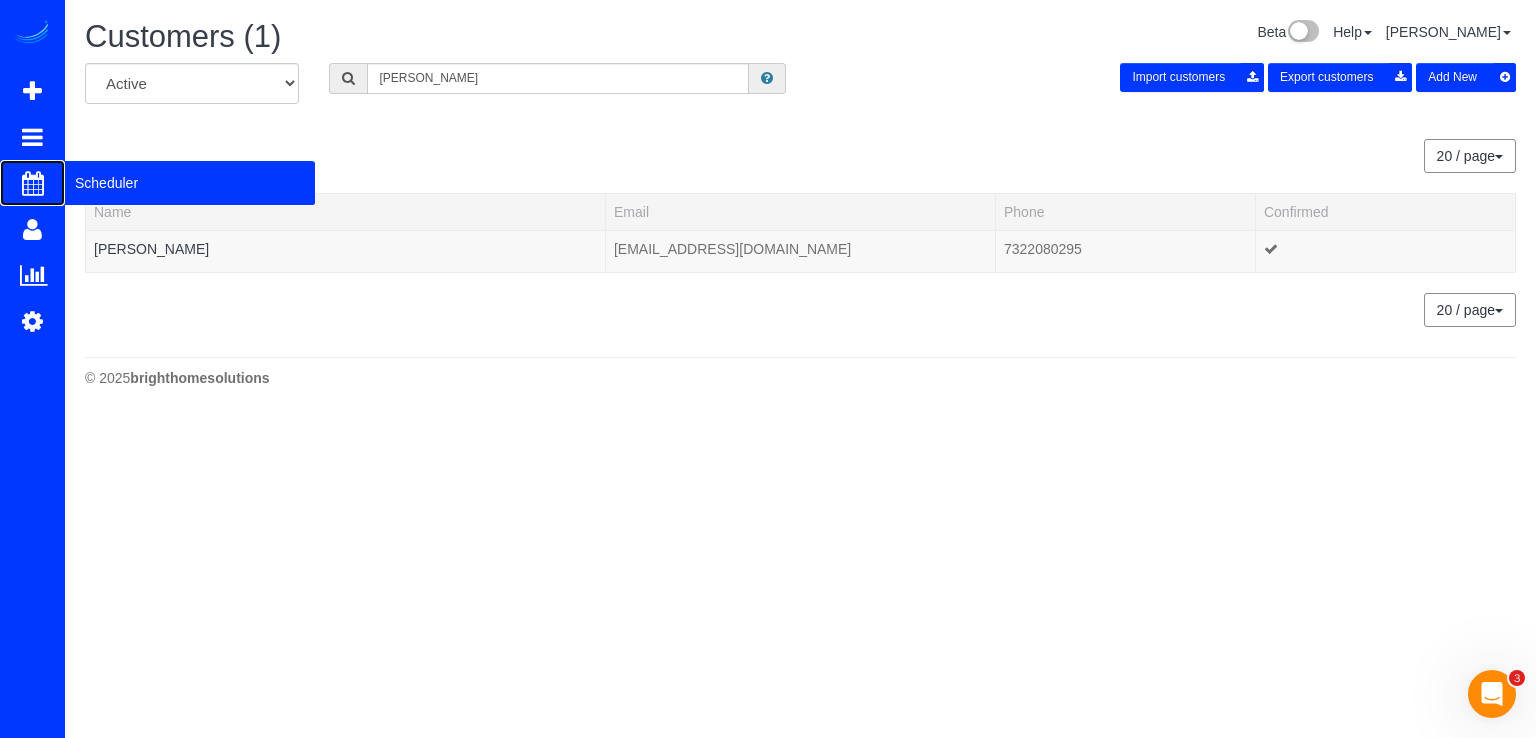 click on "Scheduler" at bounding box center (190, 183) 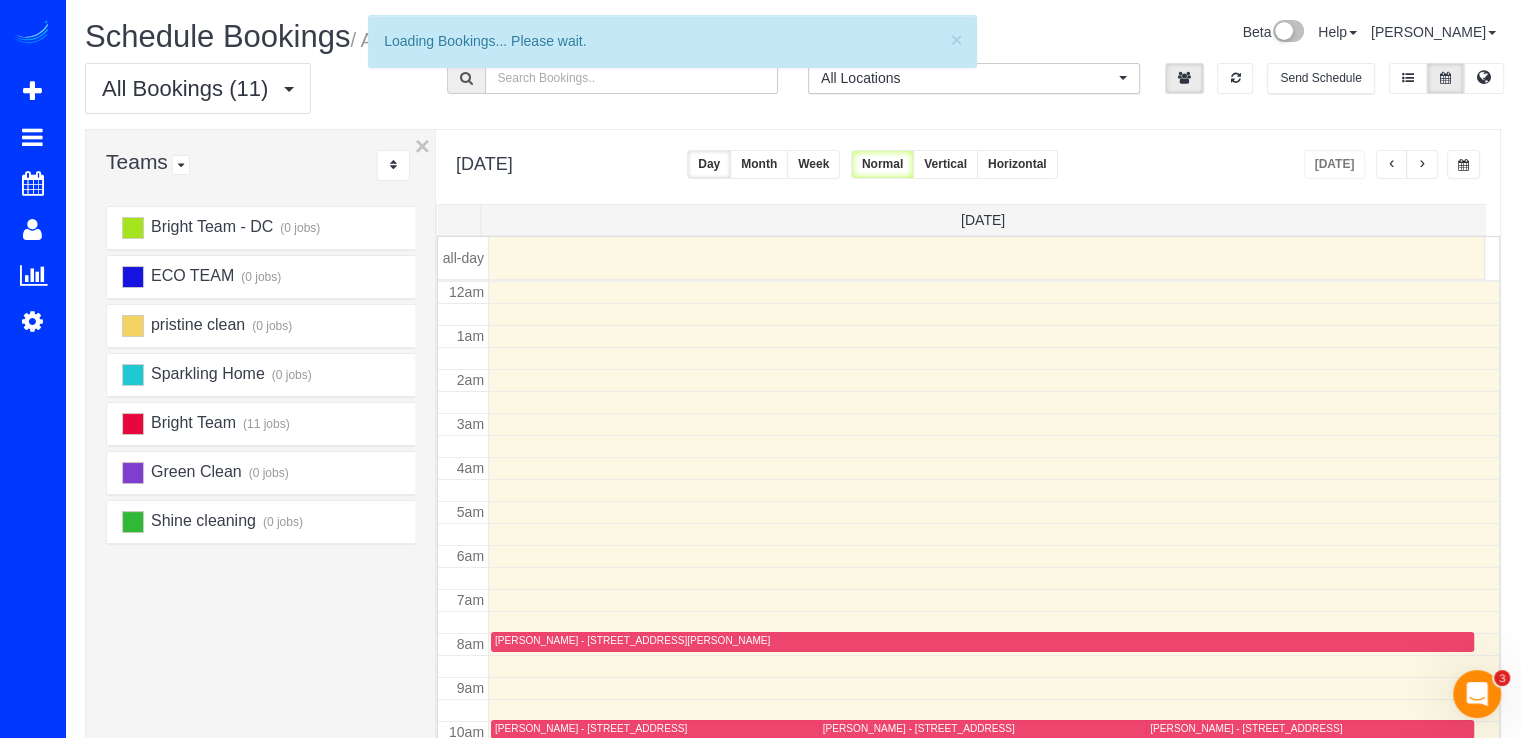scroll, scrollTop: 263, scrollLeft: 0, axis: vertical 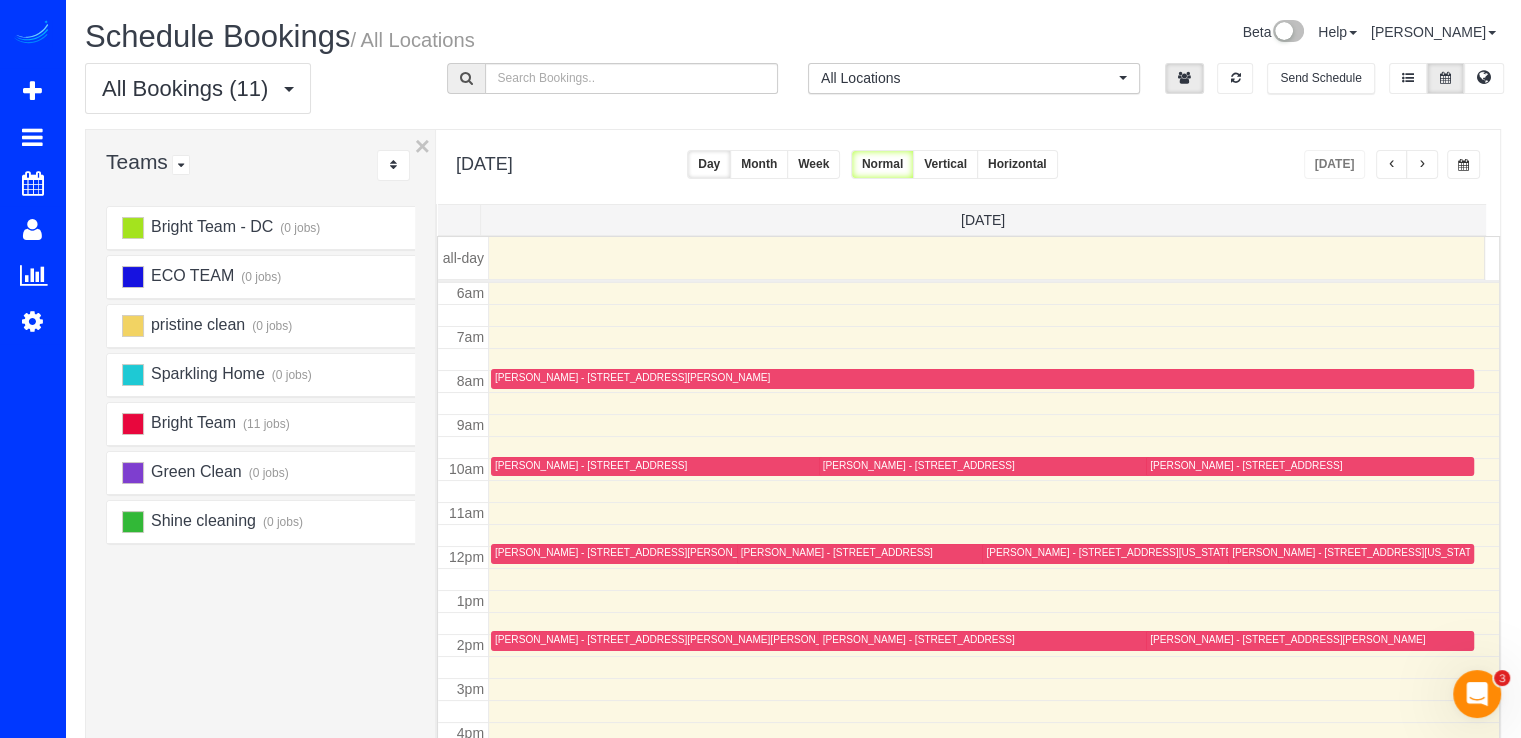click at bounding box center [1422, 165] 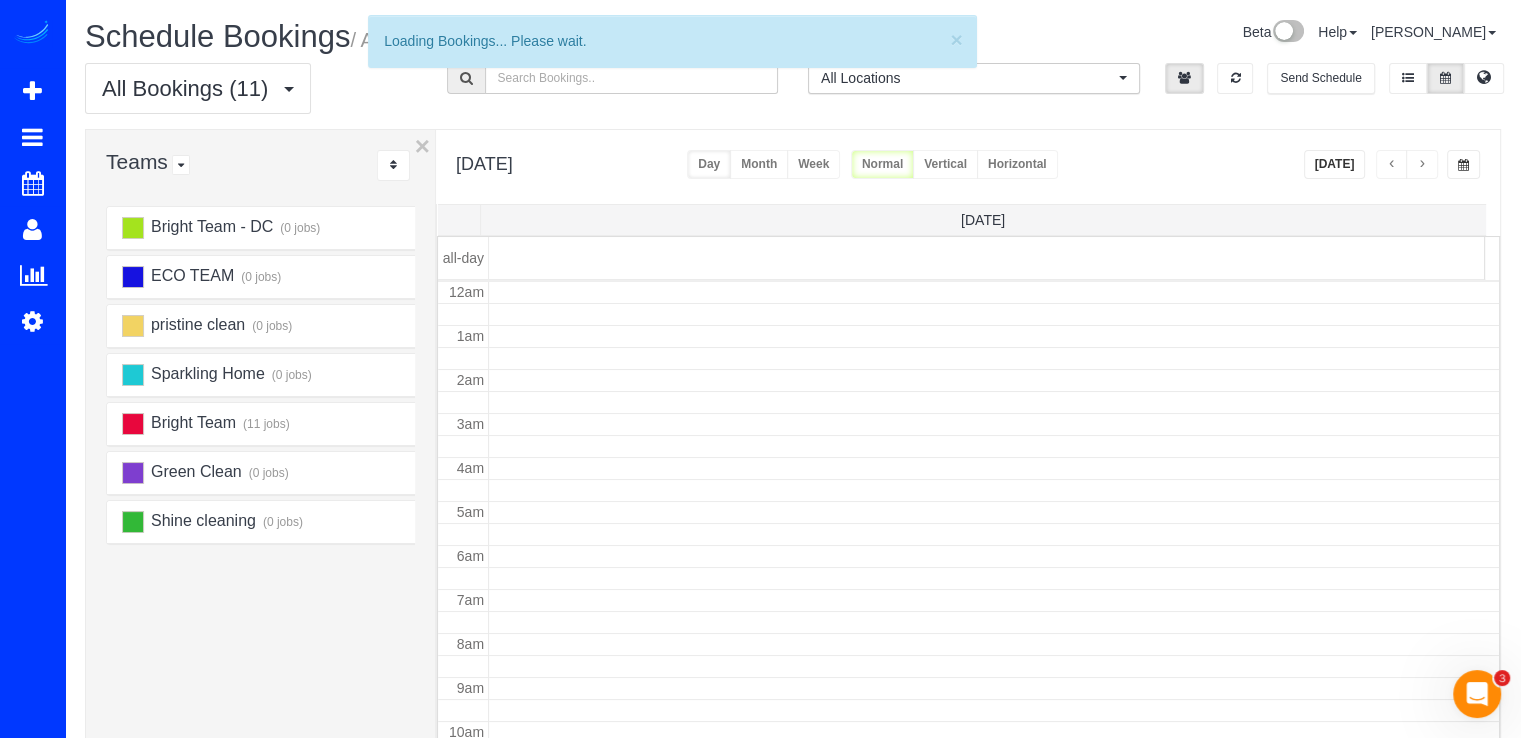 scroll, scrollTop: 263, scrollLeft: 0, axis: vertical 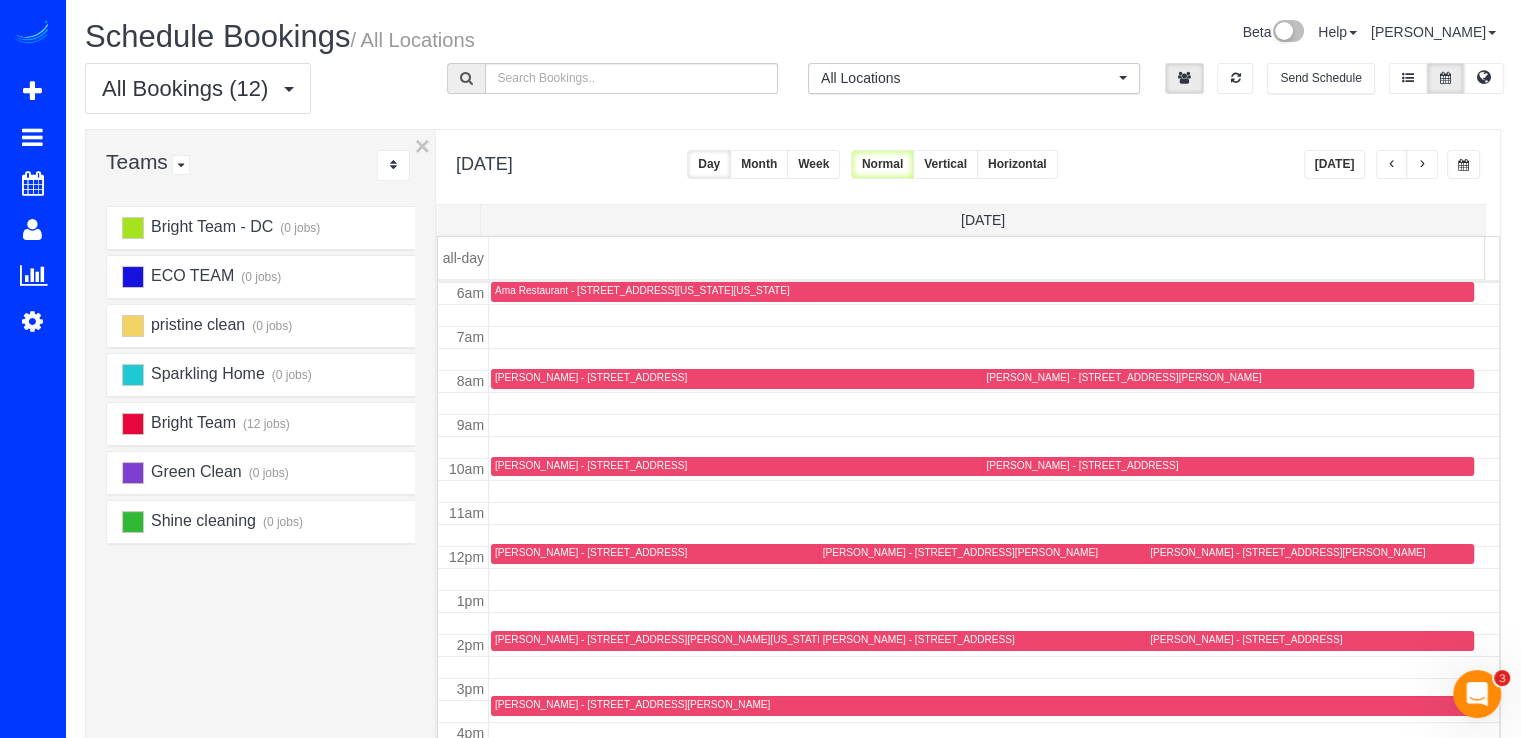 click at bounding box center [1422, 165] 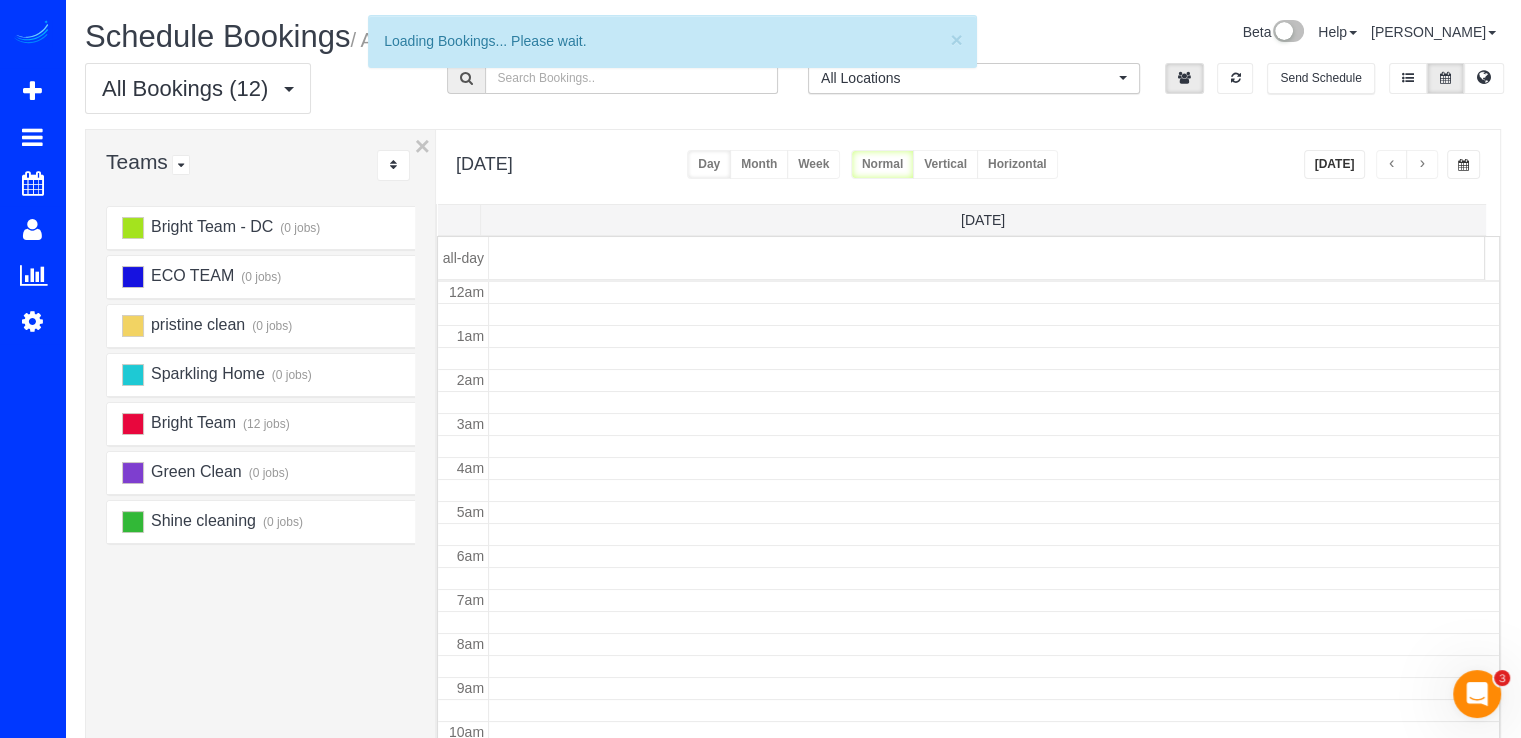 scroll, scrollTop: 263, scrollLeft: 0, axis: vertical 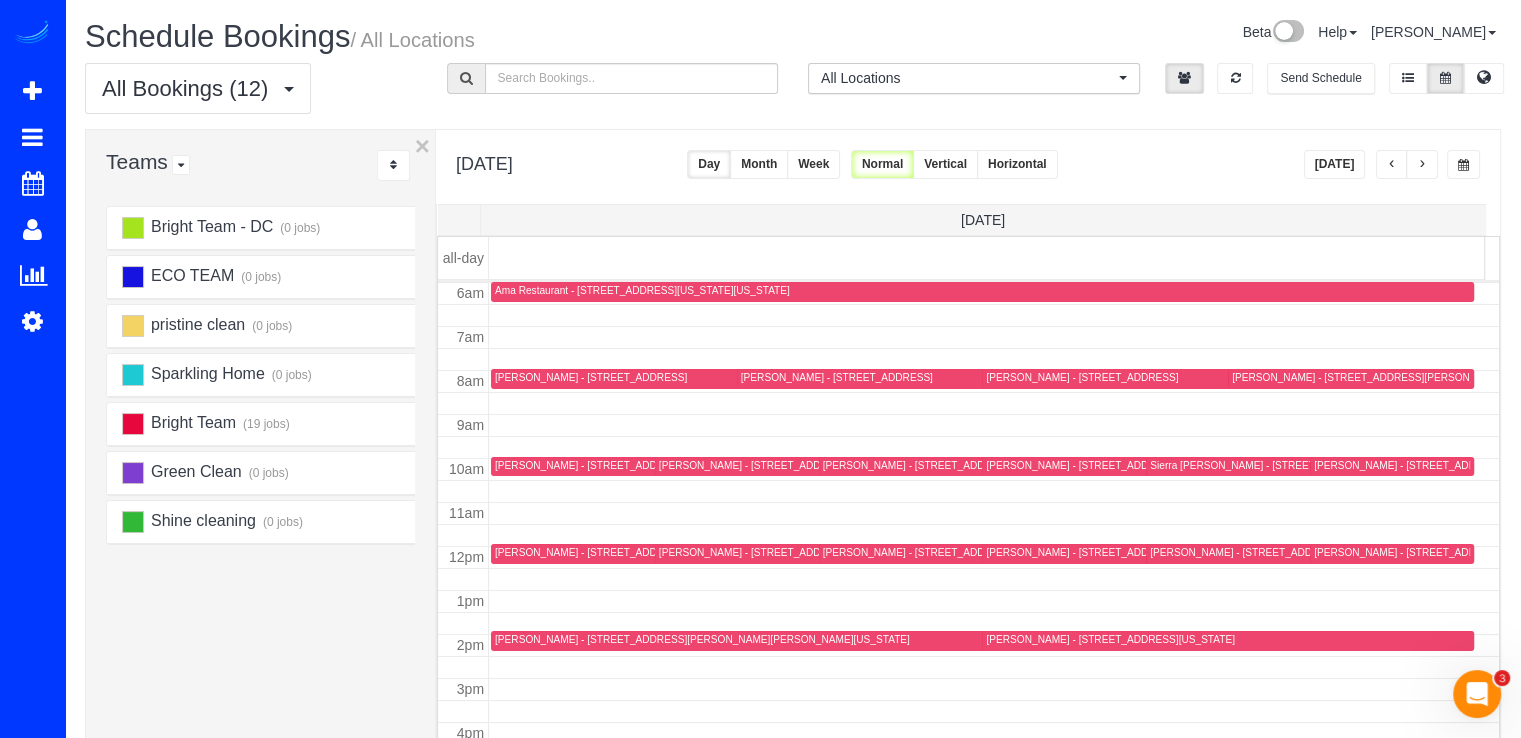 click at bounding box center (1422, 165) 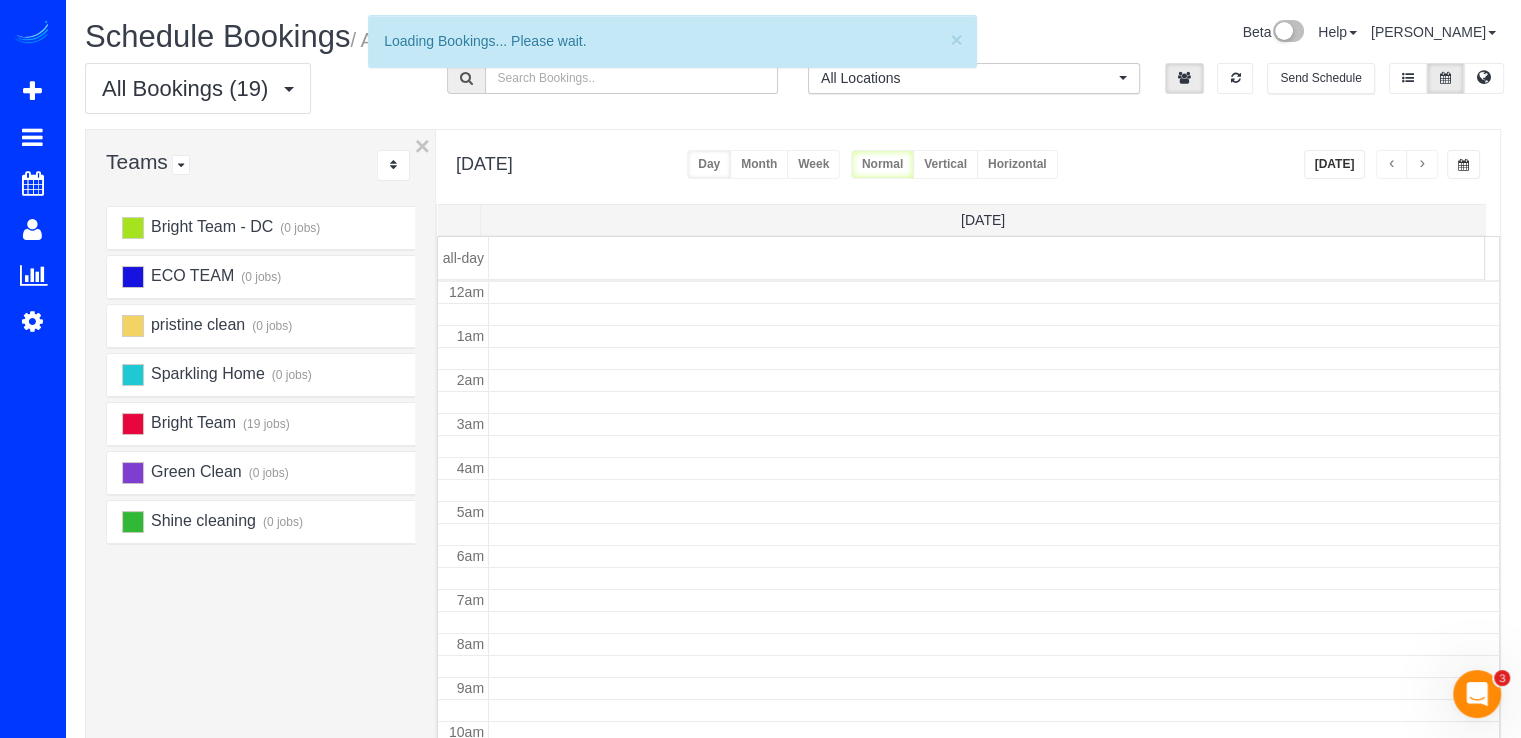 scroll, scrollTop: 263, scrollLeft: 0, axis: vertical 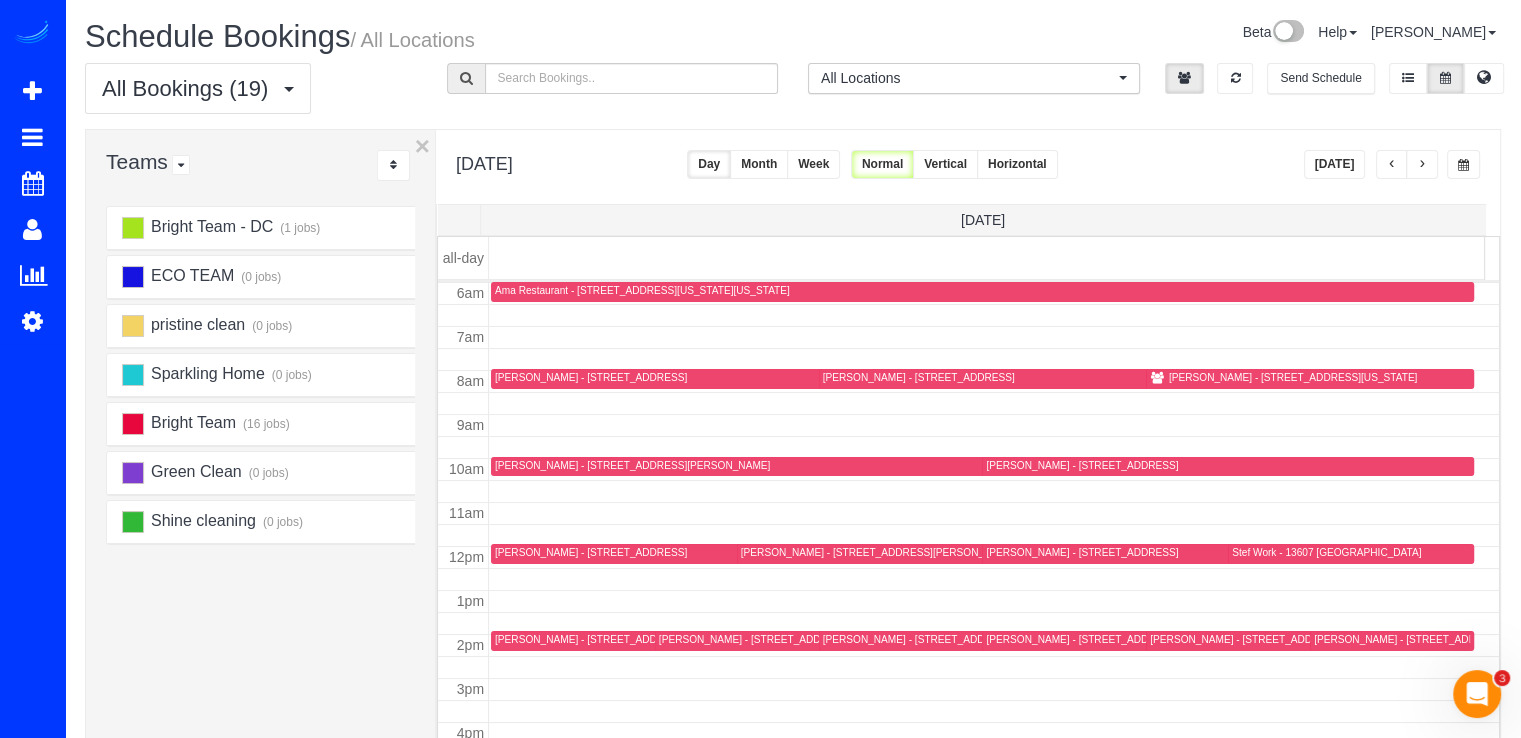 click at bounding box center (1422, 165) 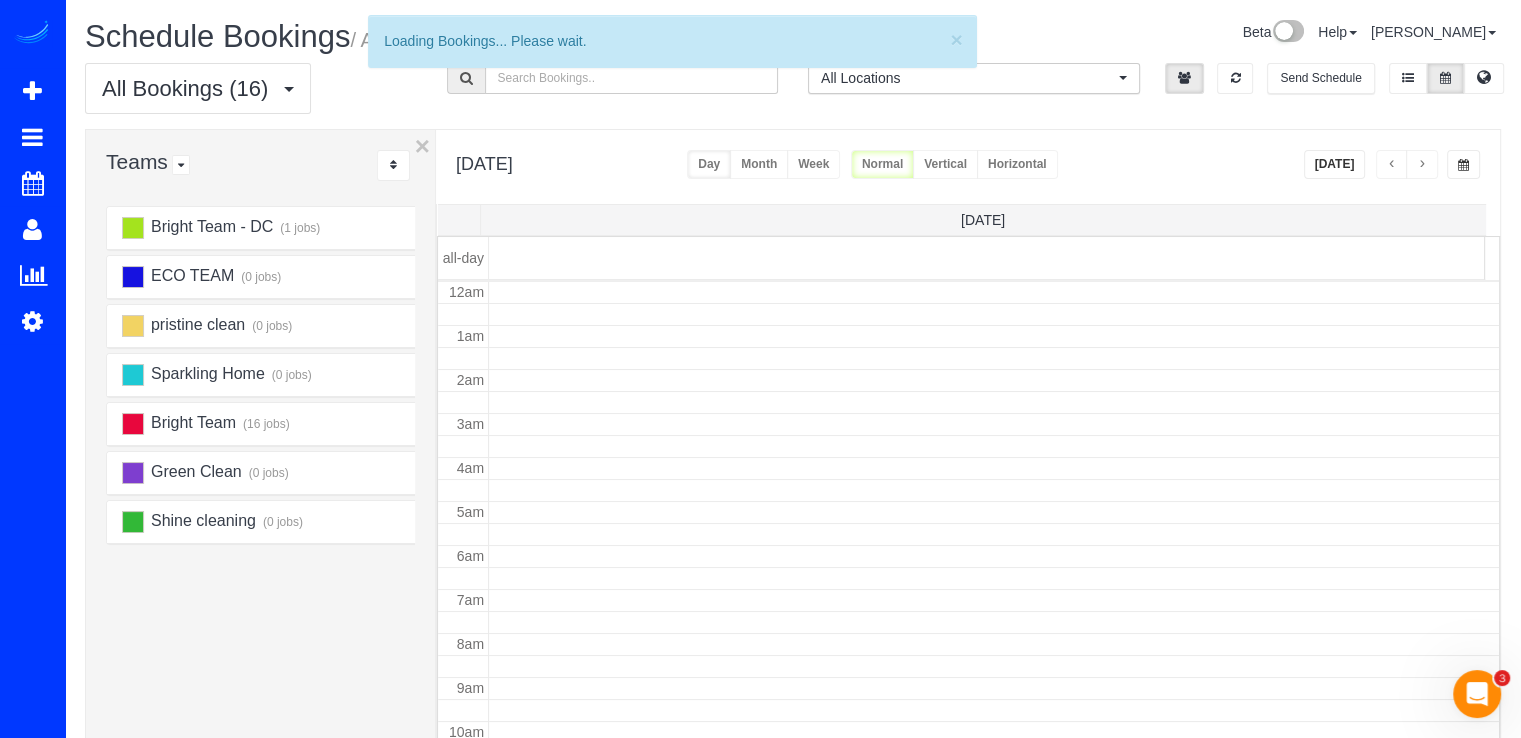 scroll, scrollTop: 263, scrollLeft: 0, axis: vertical 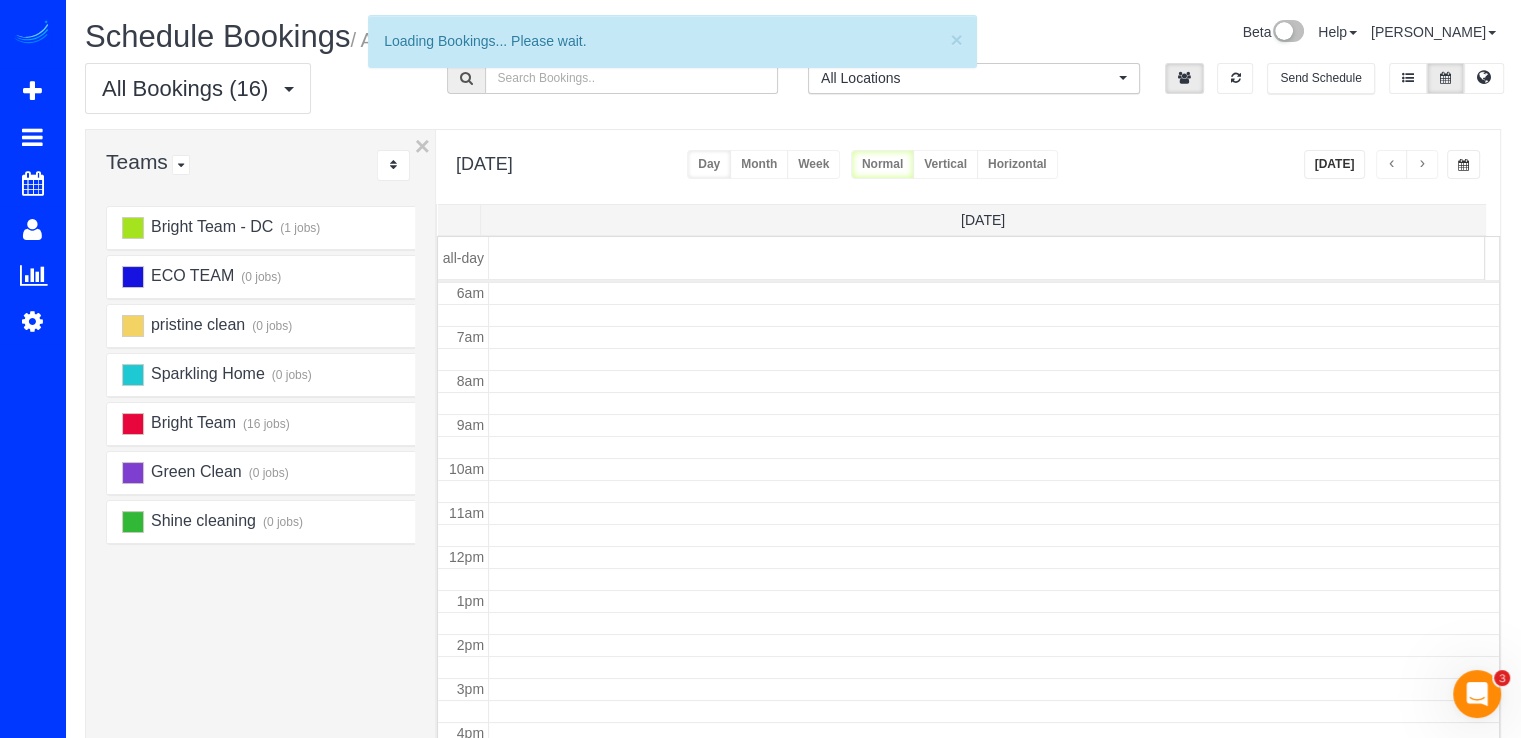 click at bounding box center [1422, 165] 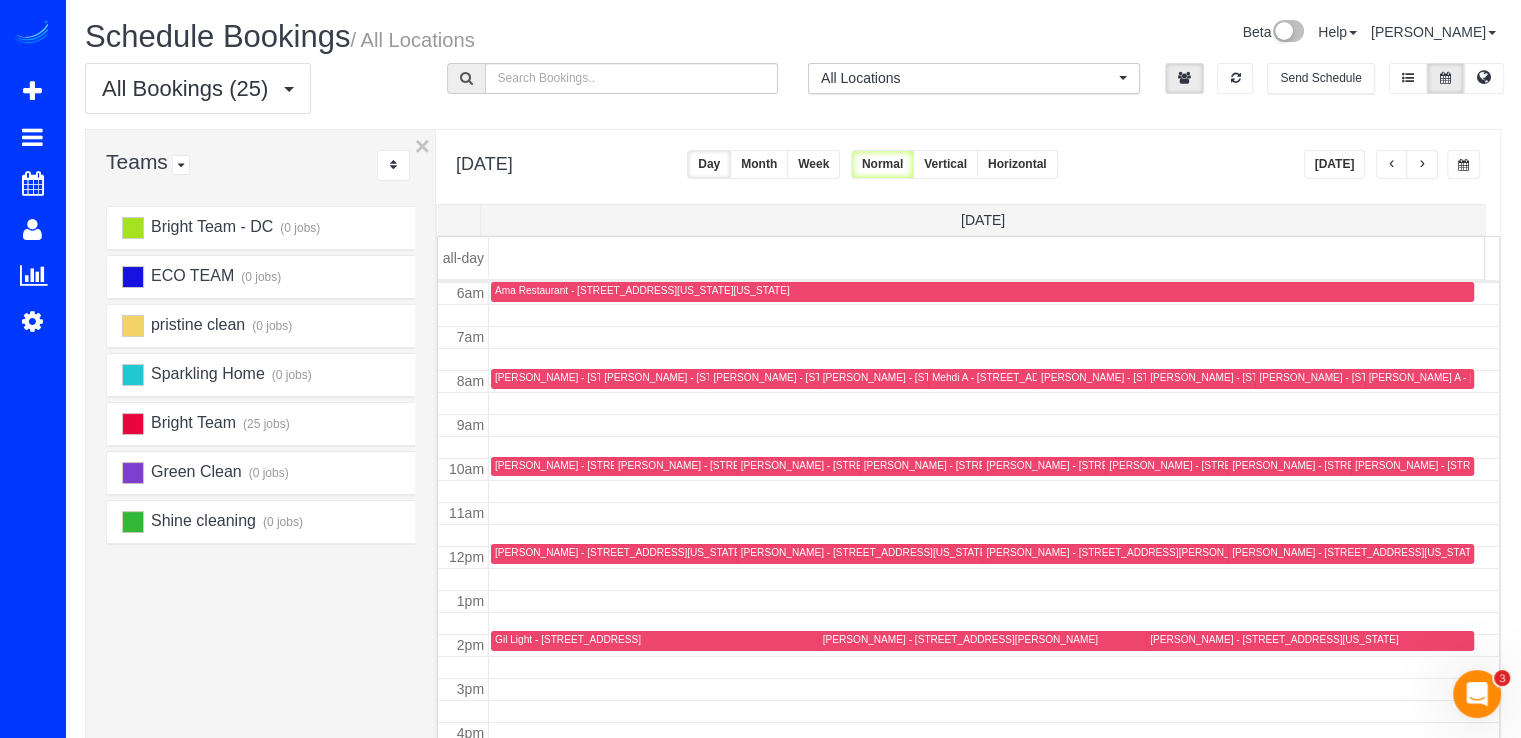 click at bounding box center (1422, 165) 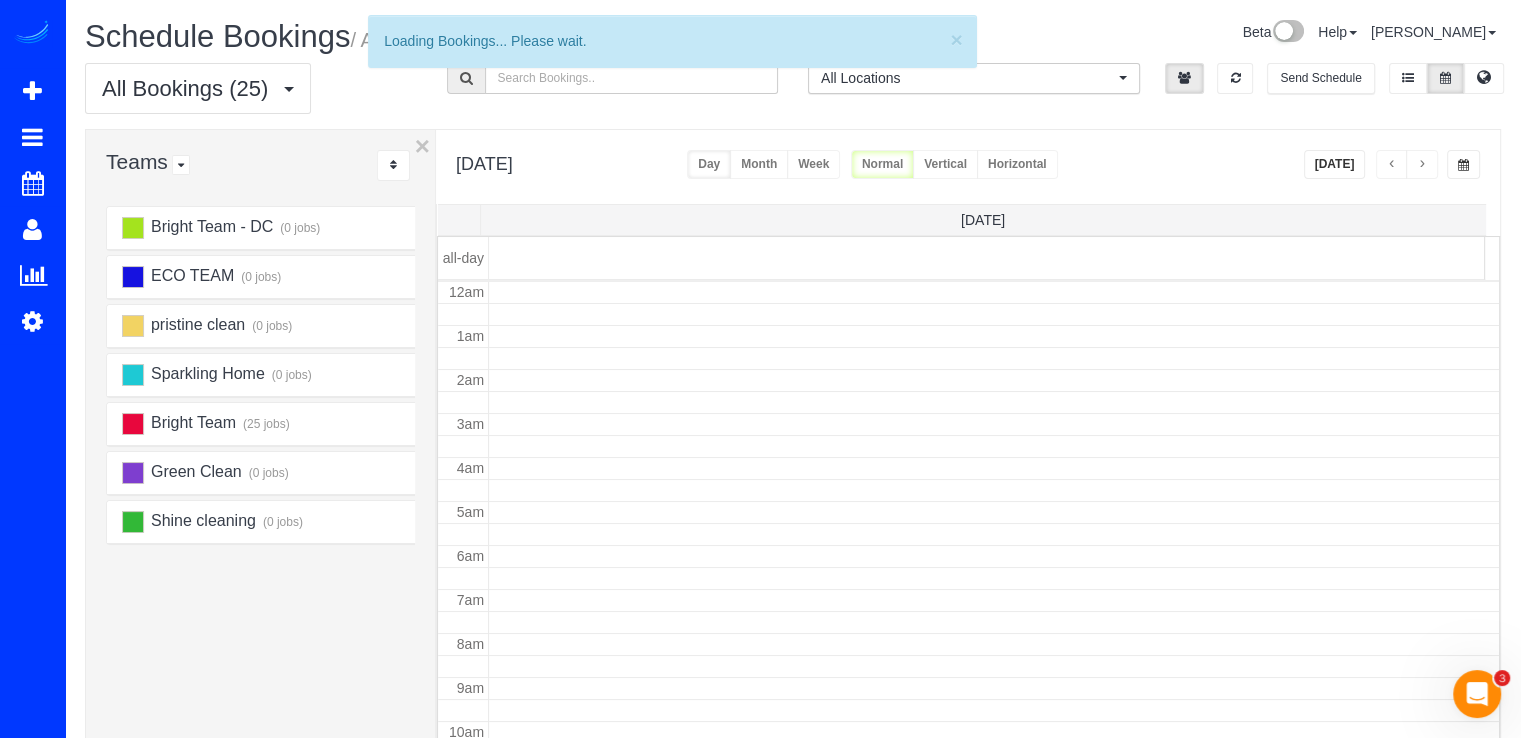 scroll, scrollTop: 263, scrollLeft: 0, axis: vertical 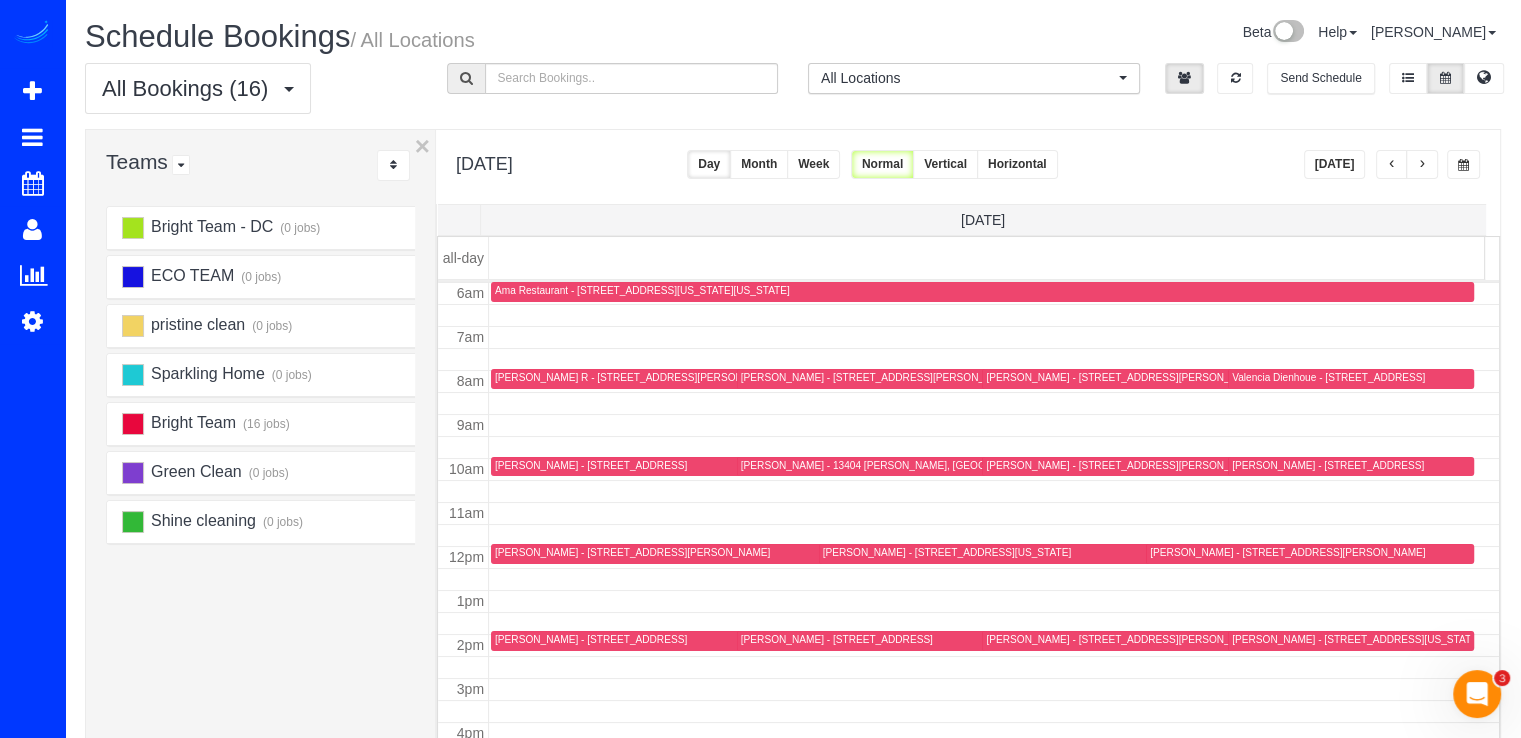 click at bounding box center (1392, 164) 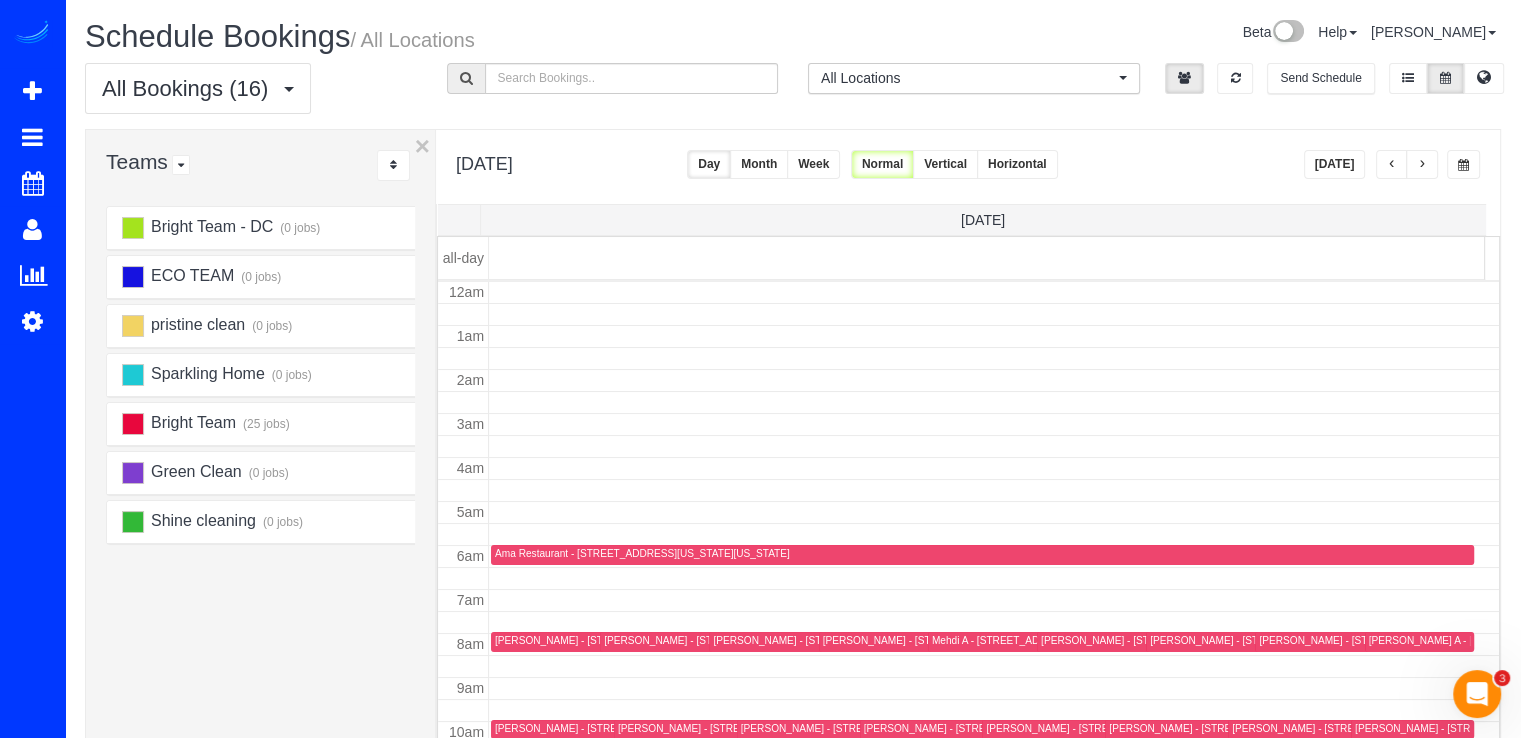 scroll, scrollTop: 263, scrollLeft: 0, axis: vertical 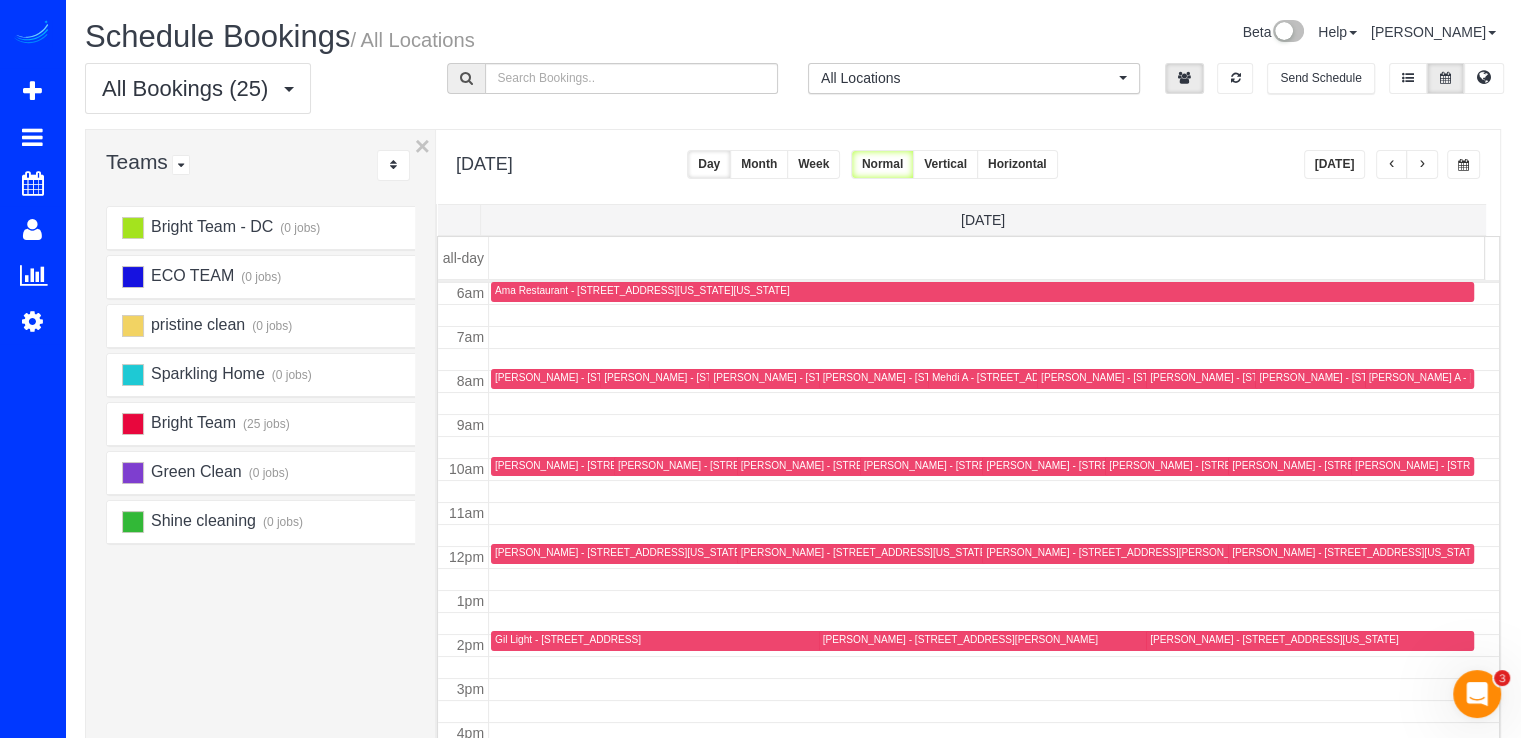 click at bounding box center [1422, 164] 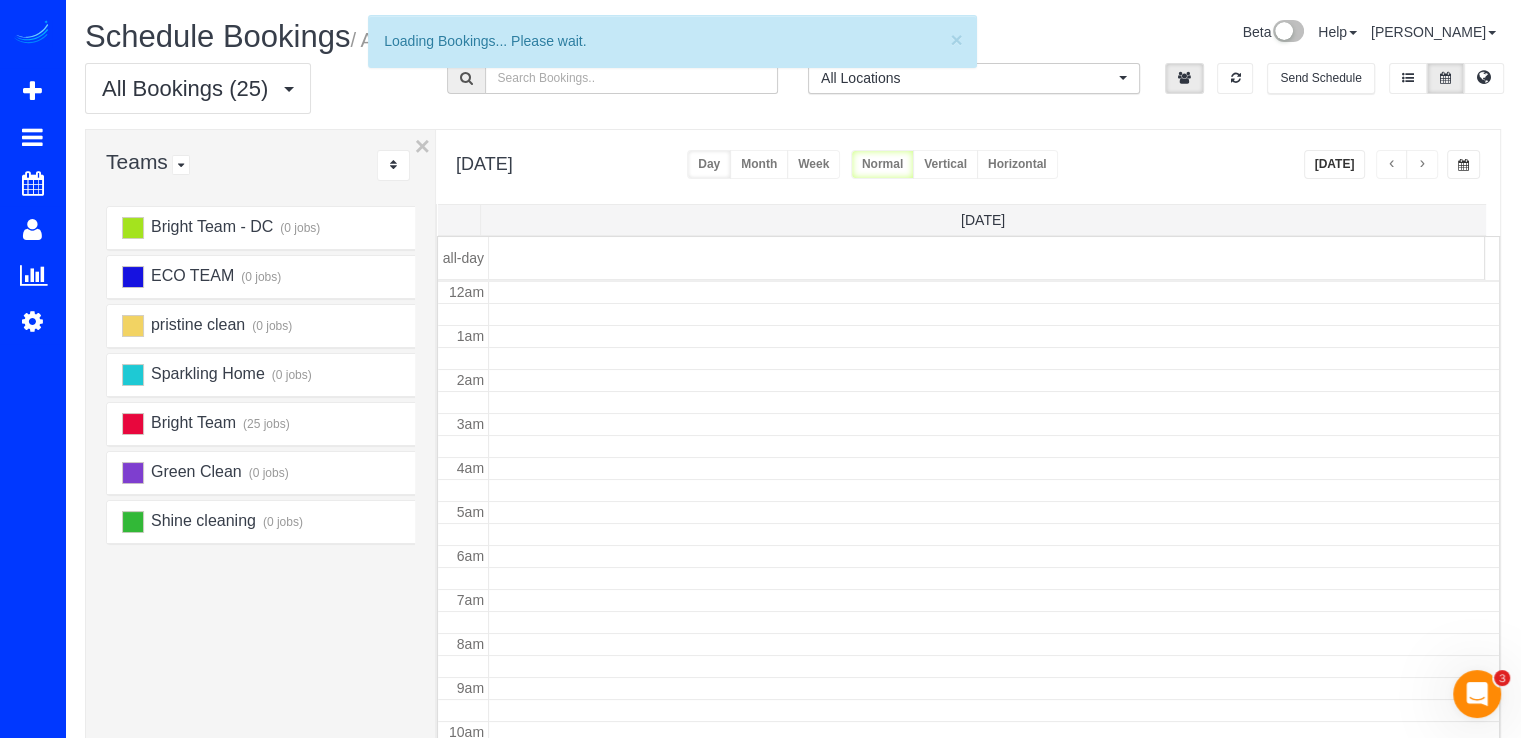 scroll, scrollTop: 263, scrollLeft: 0, axis: vertical 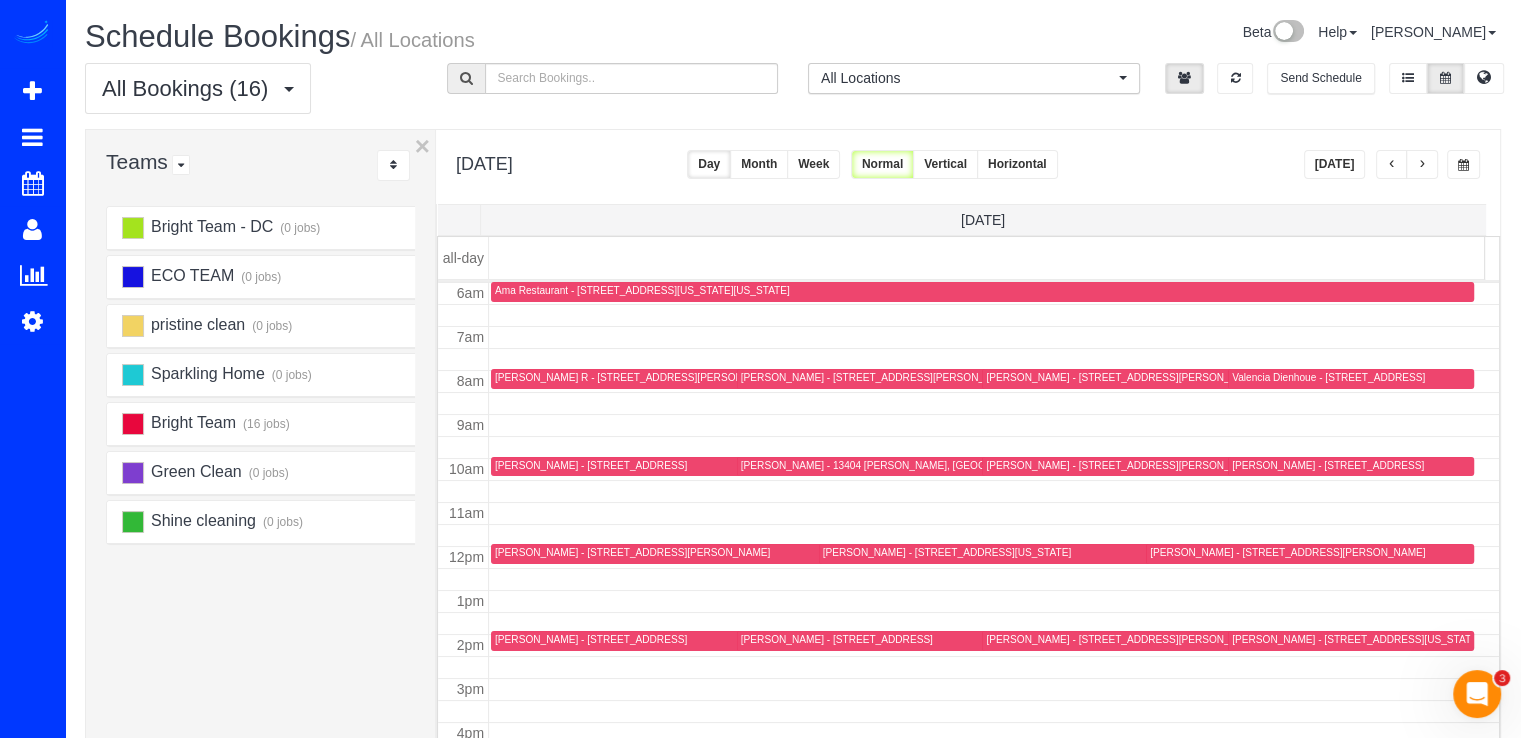 click at bounding box center (1422, 164) 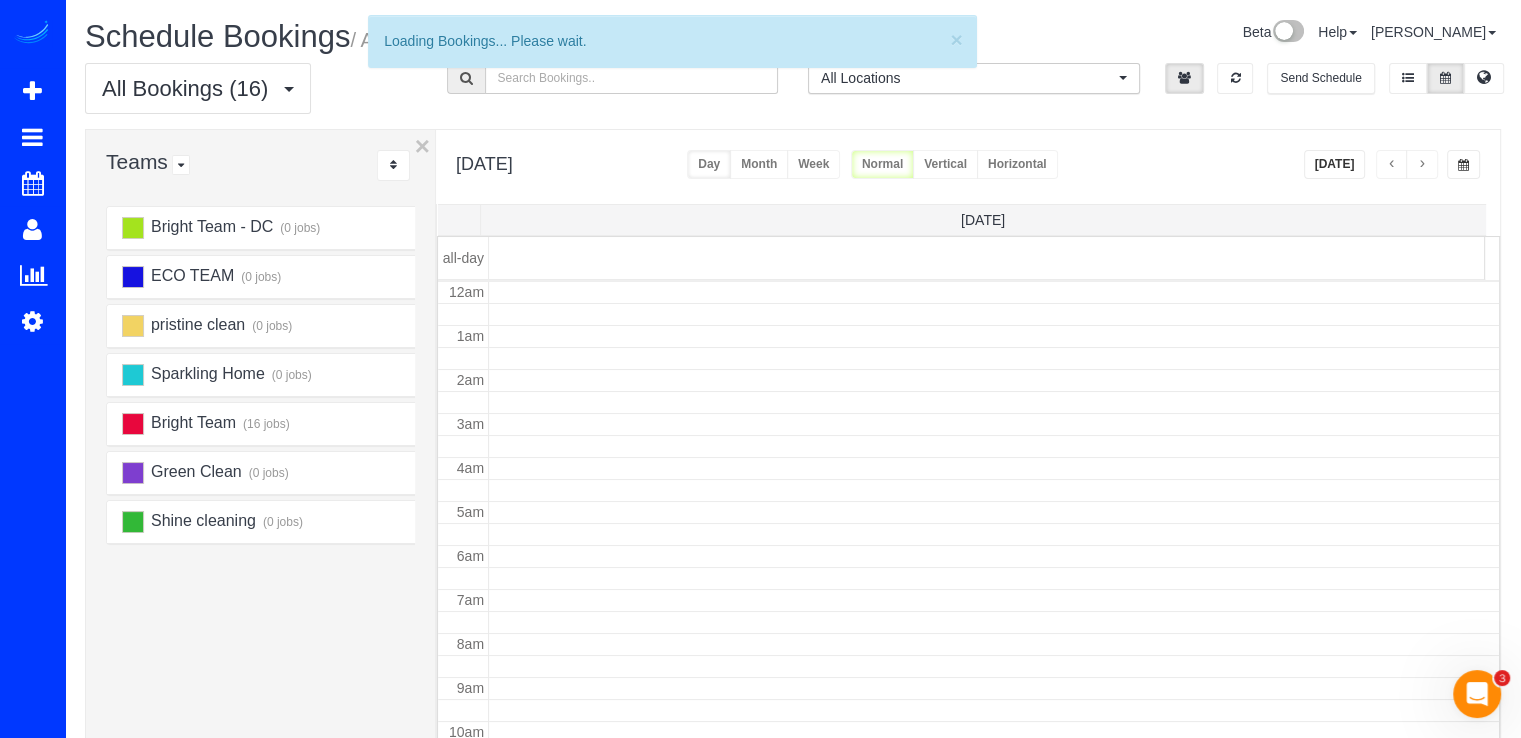scroll, scrollTop: 263, scrollLeft: 0, axis: vertical 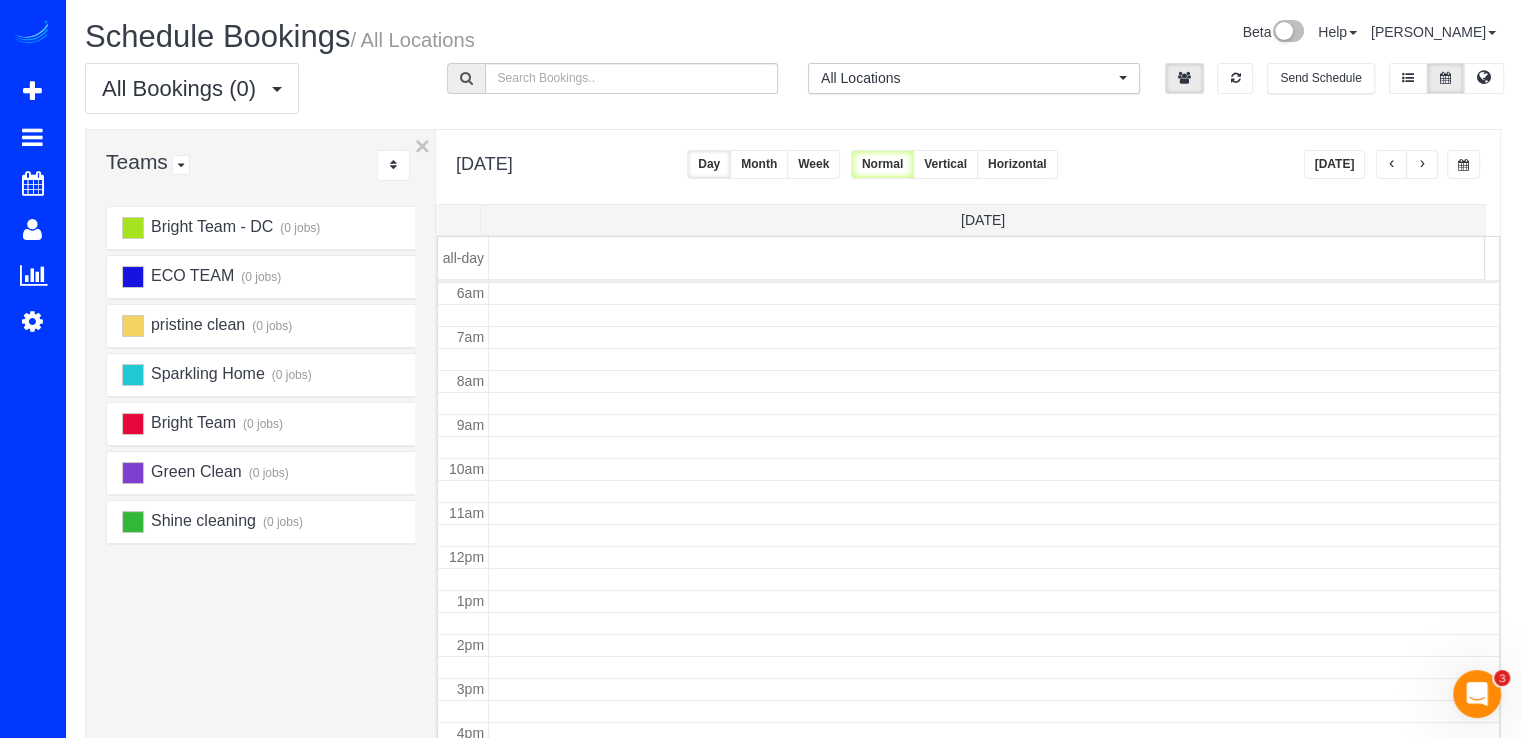 click at bounding box center [1422, 164] 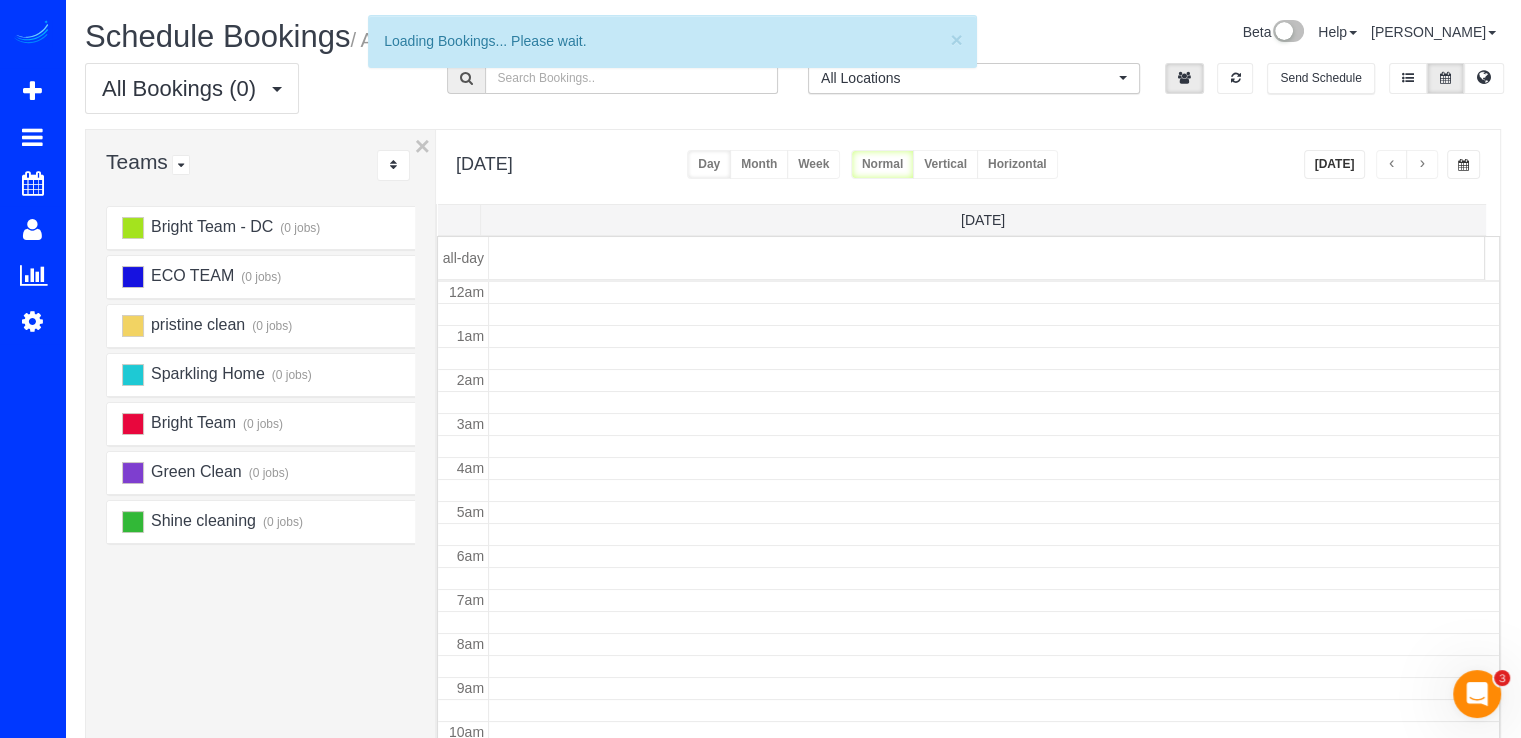 scroll, scrollTop: 263, scrollLeft: 0, axis: vertical 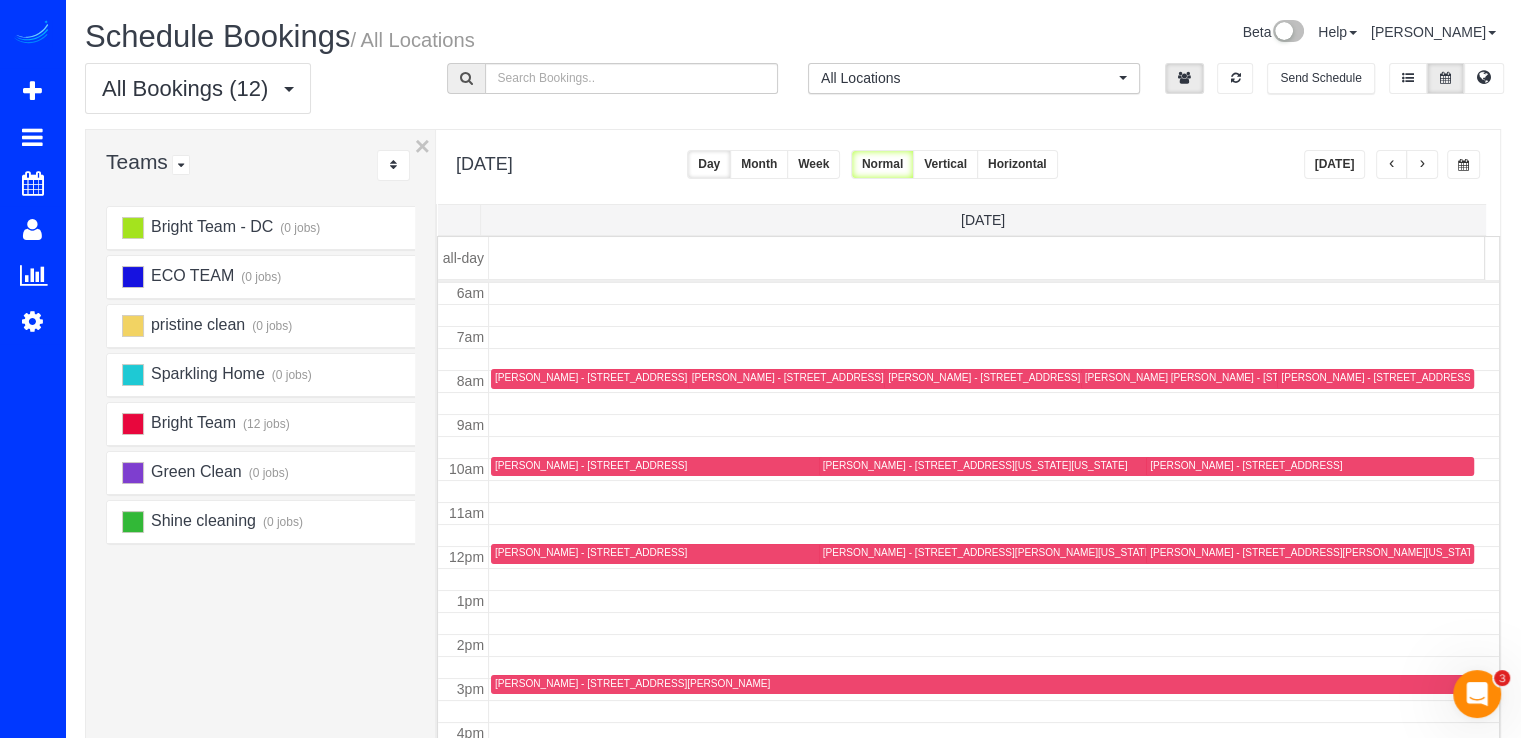 click at bounding box center (1422, 164) 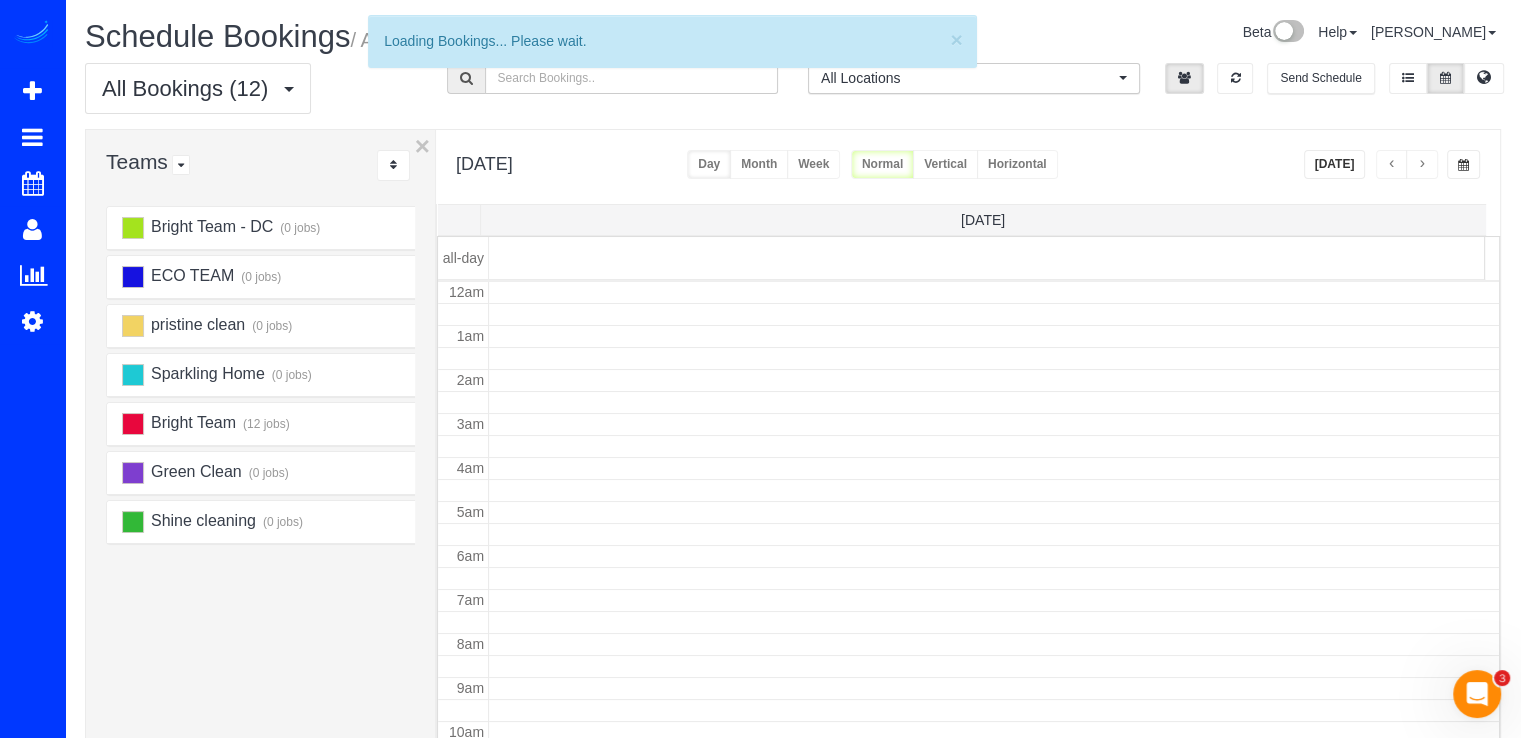 scroll, scrollTop: 263, scrollLeft: 0, axis: vertical 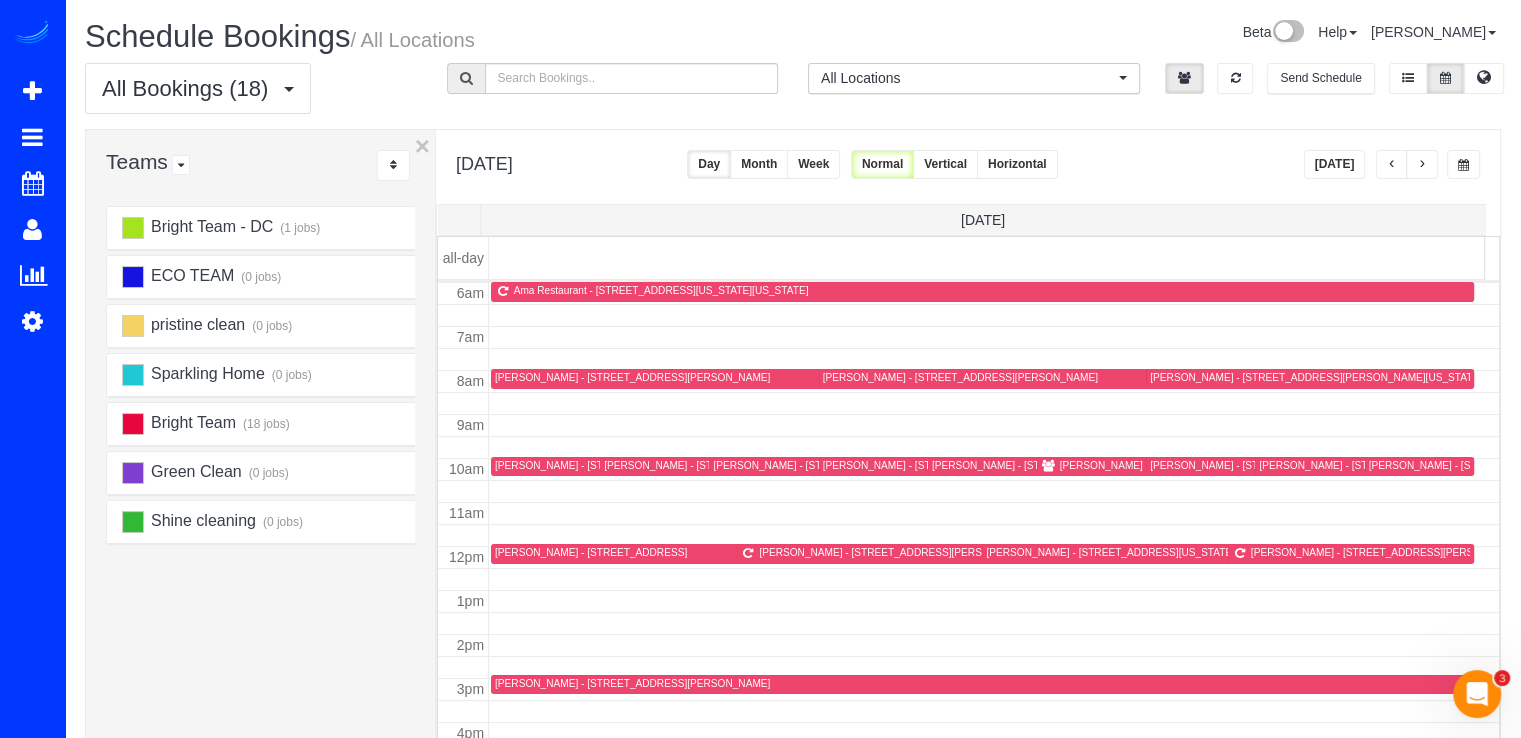 click at bounding box center [1422, 165] 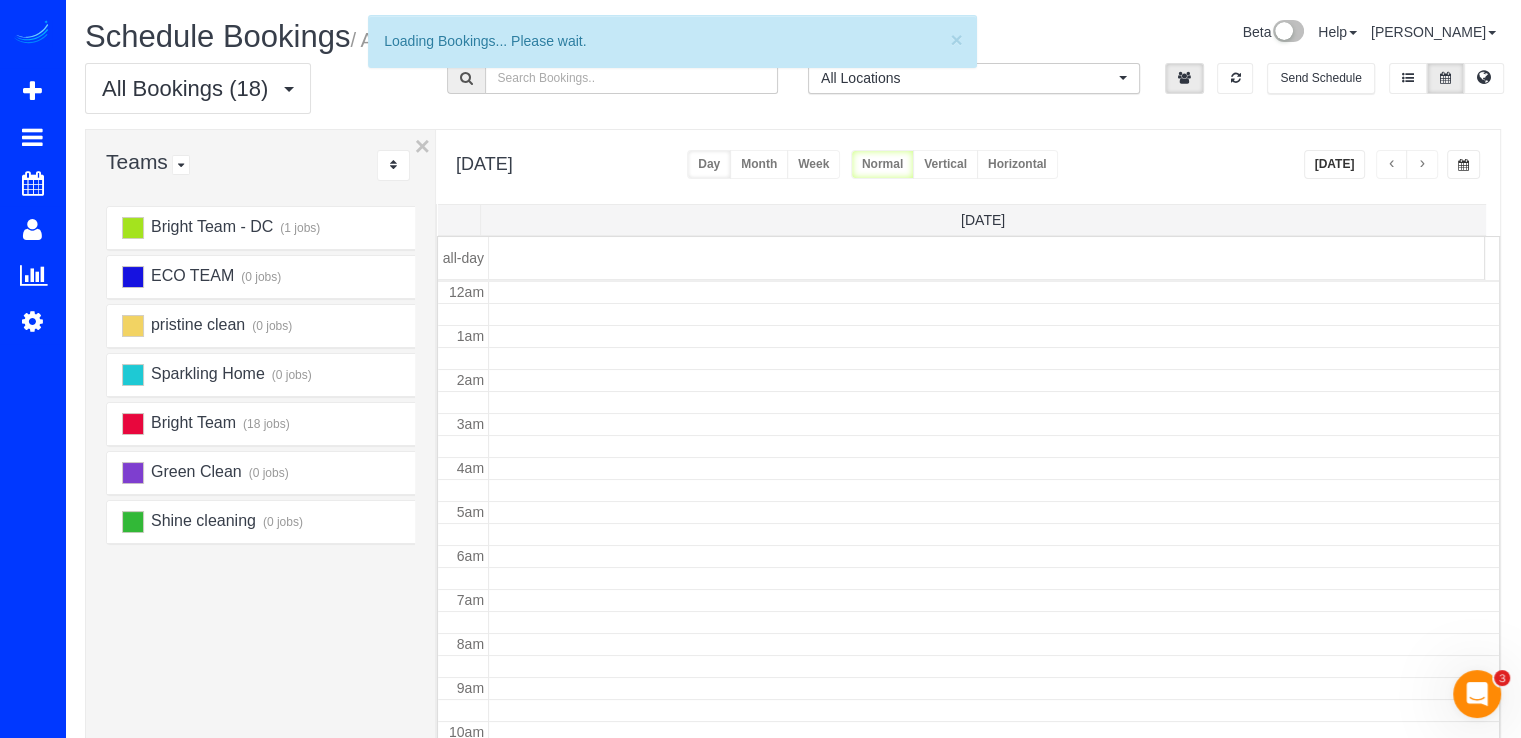 scroll, scrollTop: 263, scrollLeft: 0, axis: vertical 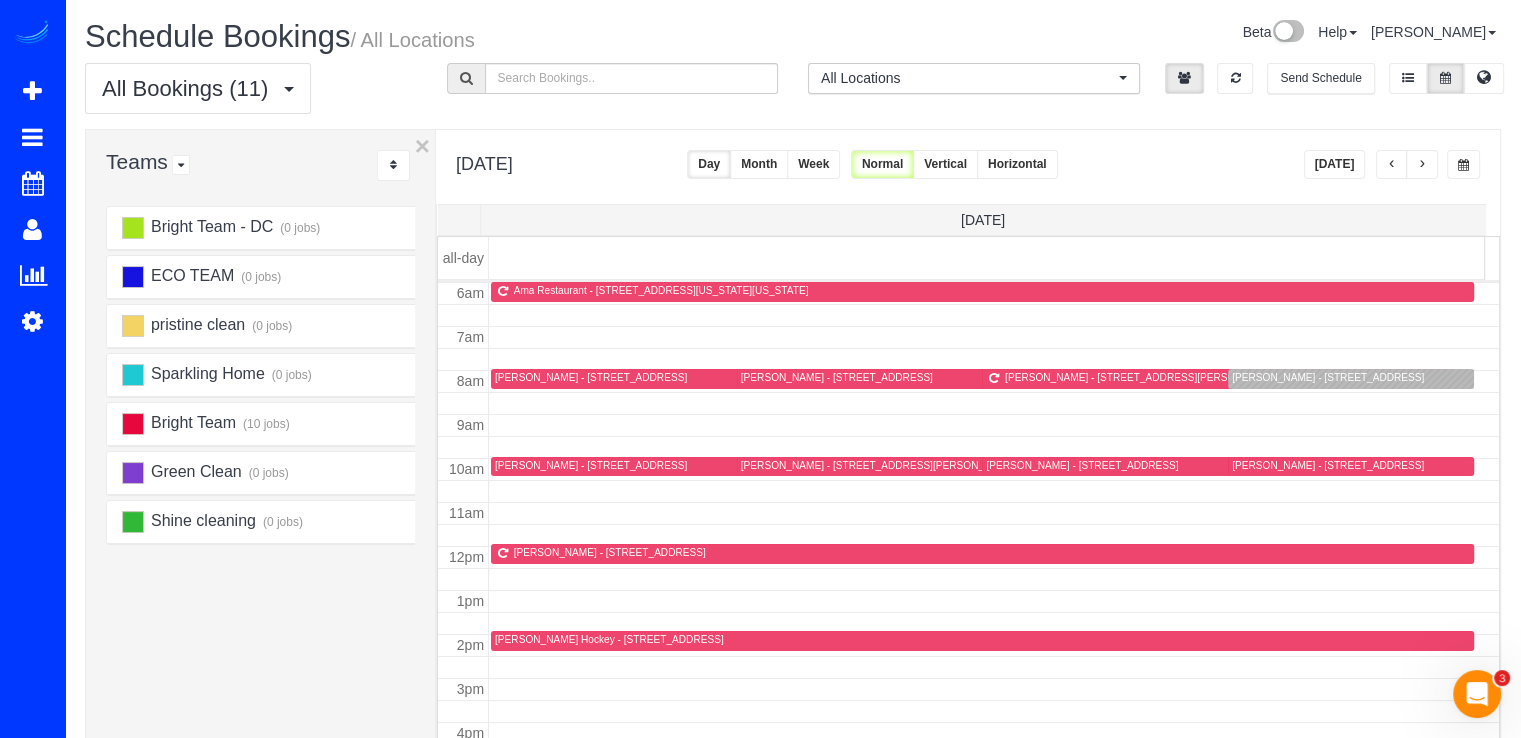 click on "[DATE]" at bounding box center [1335, 164] 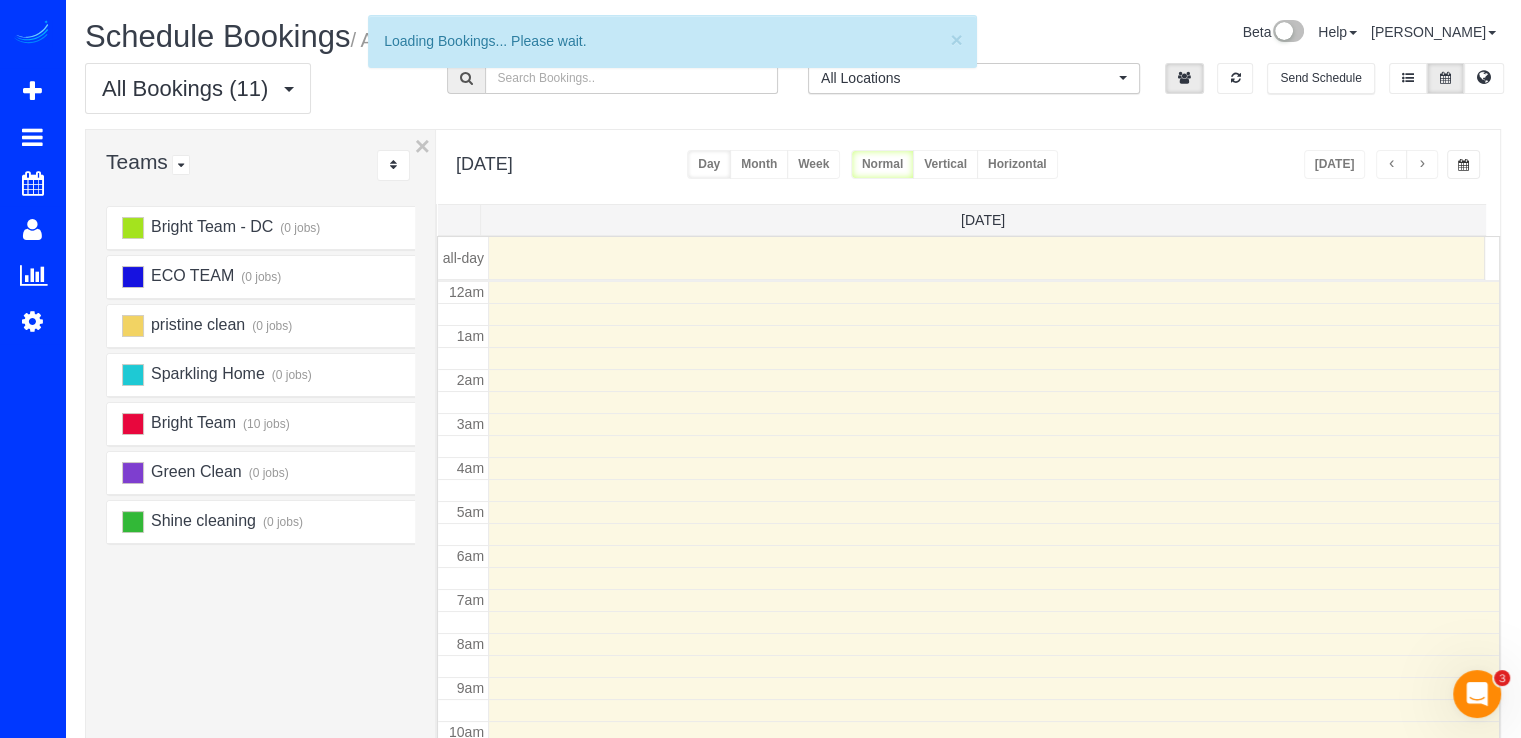 scroll, scrollTop: 263, scrollLeft: 0, axis: vertical 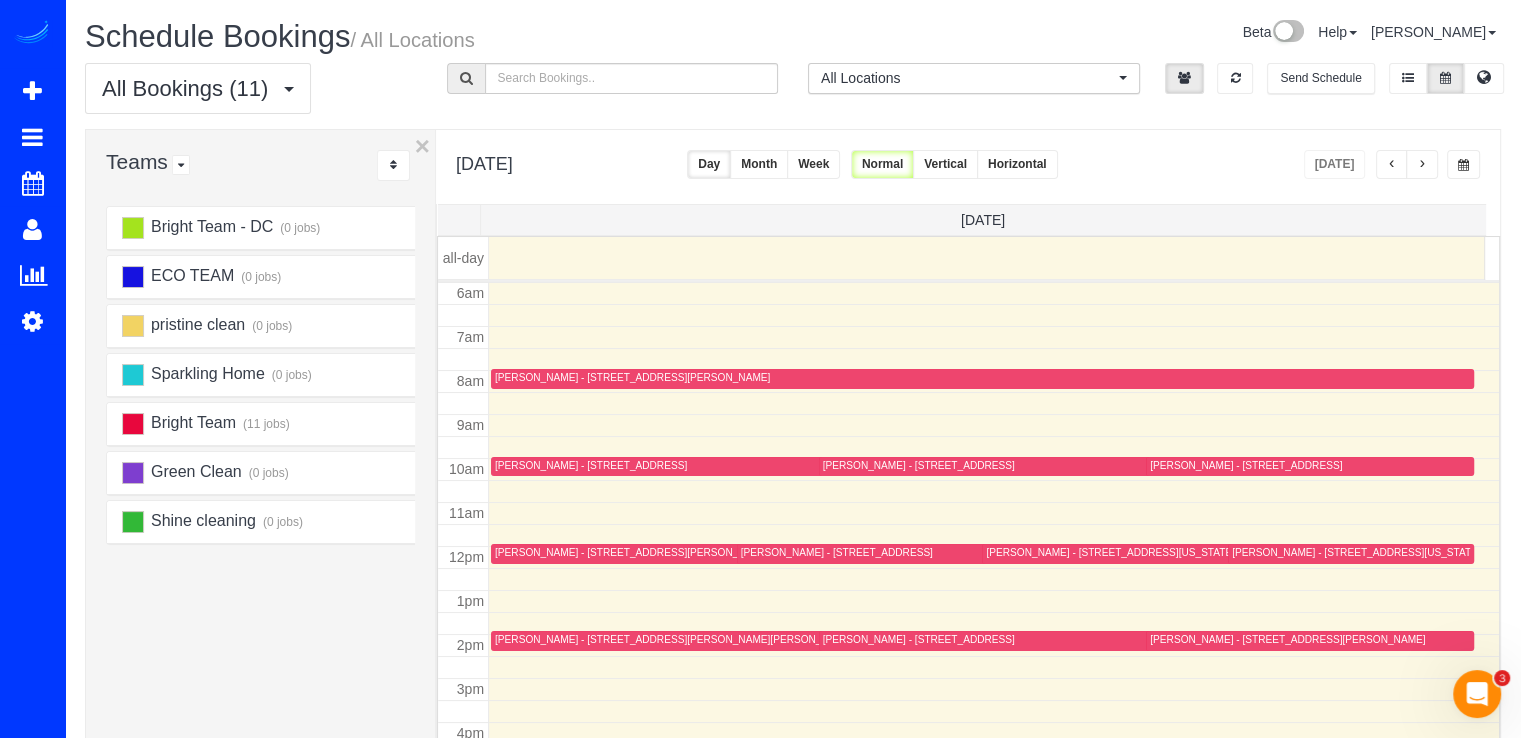 click at bounding box center (1422, 164) 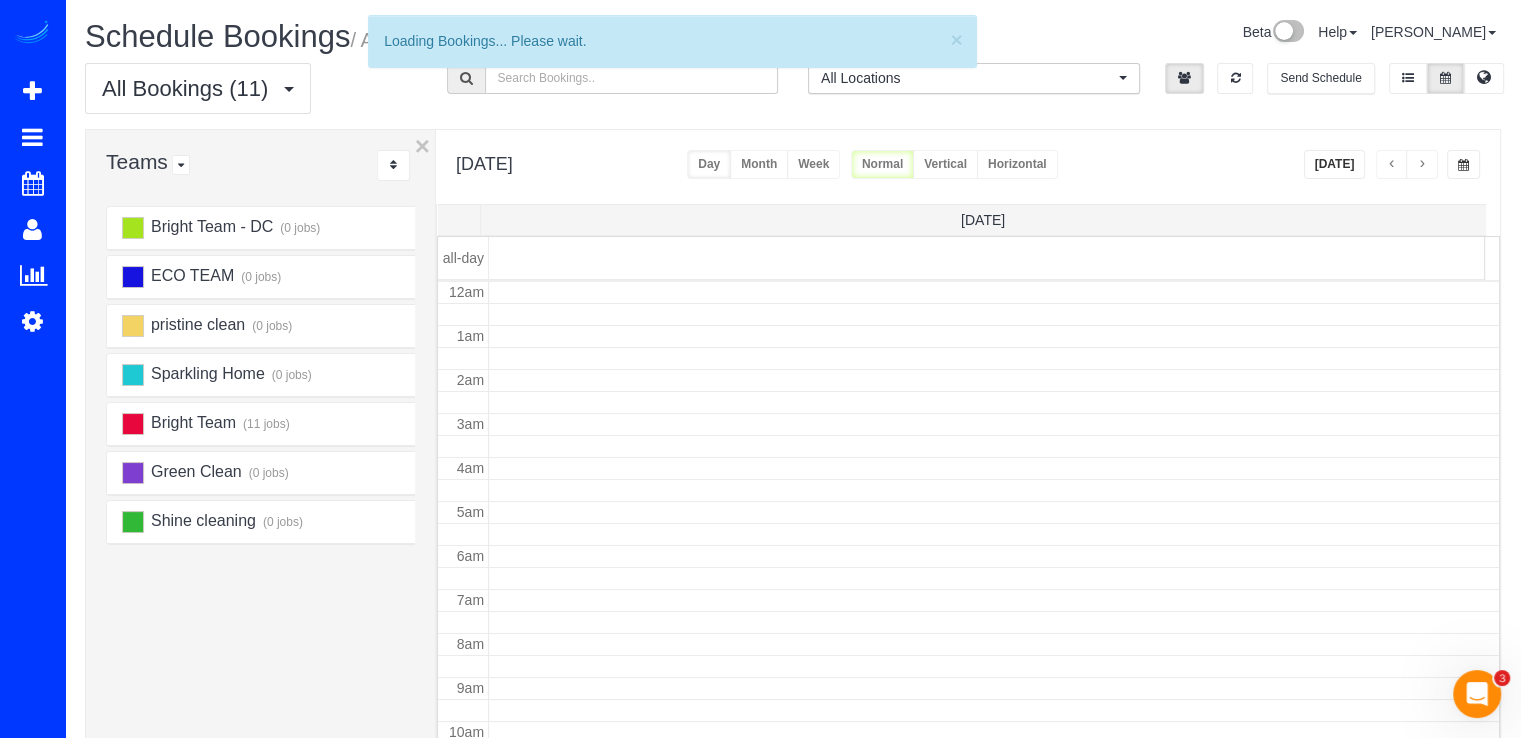 scroll, scrollTop: 263, scrollLeft: 0, axis: vertical 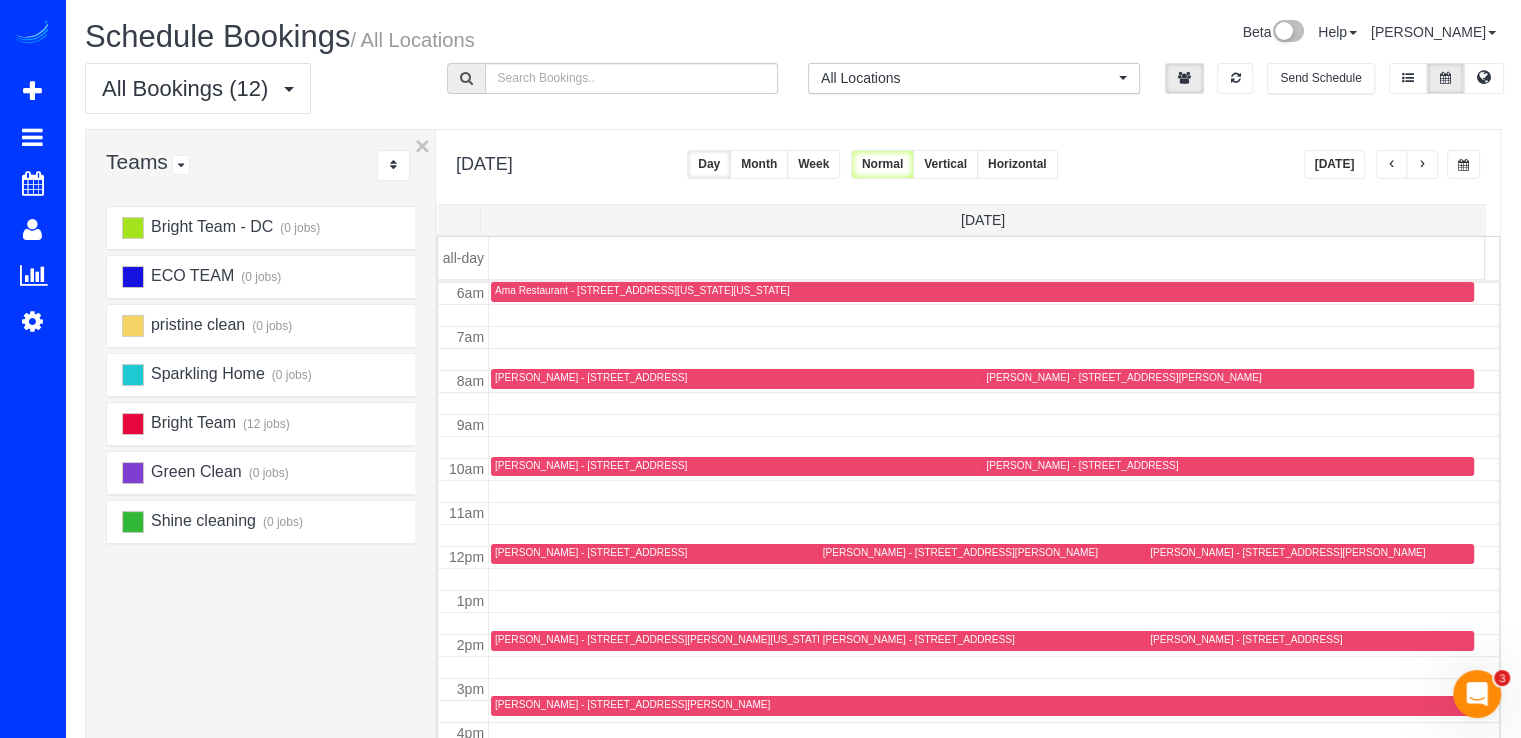 click at bounding box center [1392, 165] 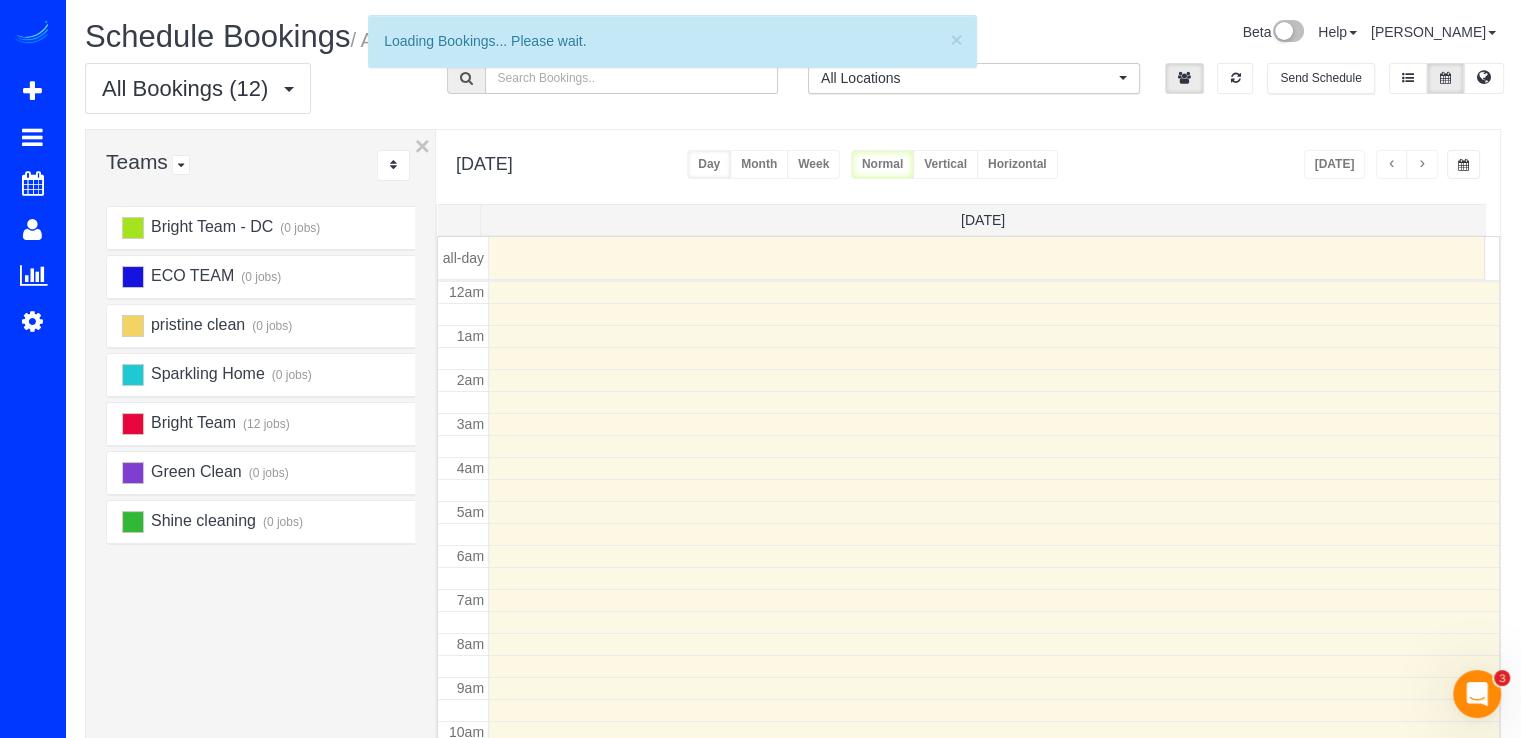scroll, scrollTop: 263, scrollLeft: 0, axis: vertical 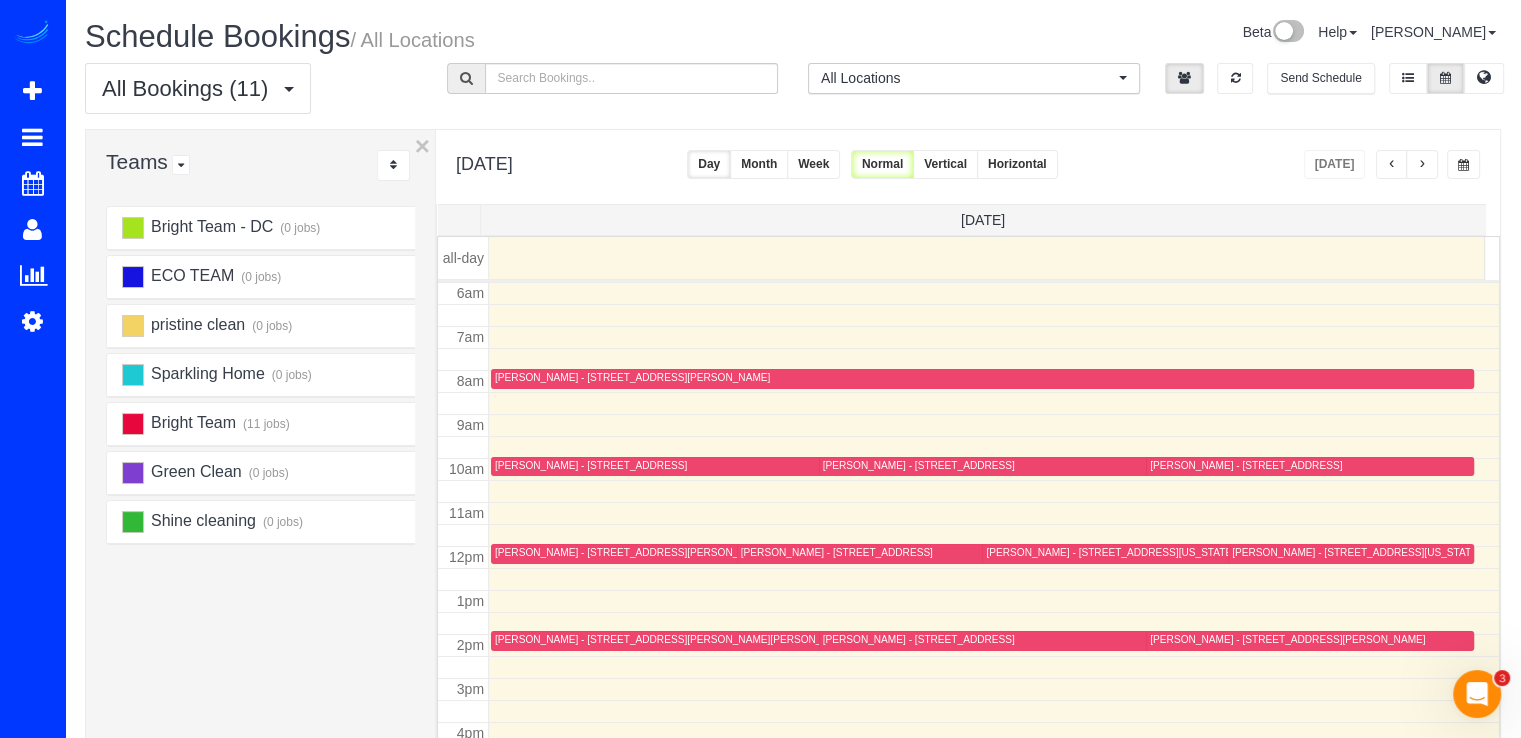 click on "[DATE] [DATE] Day Month Week Normal Vertical Horizontal" at bounding box center (968, 167) 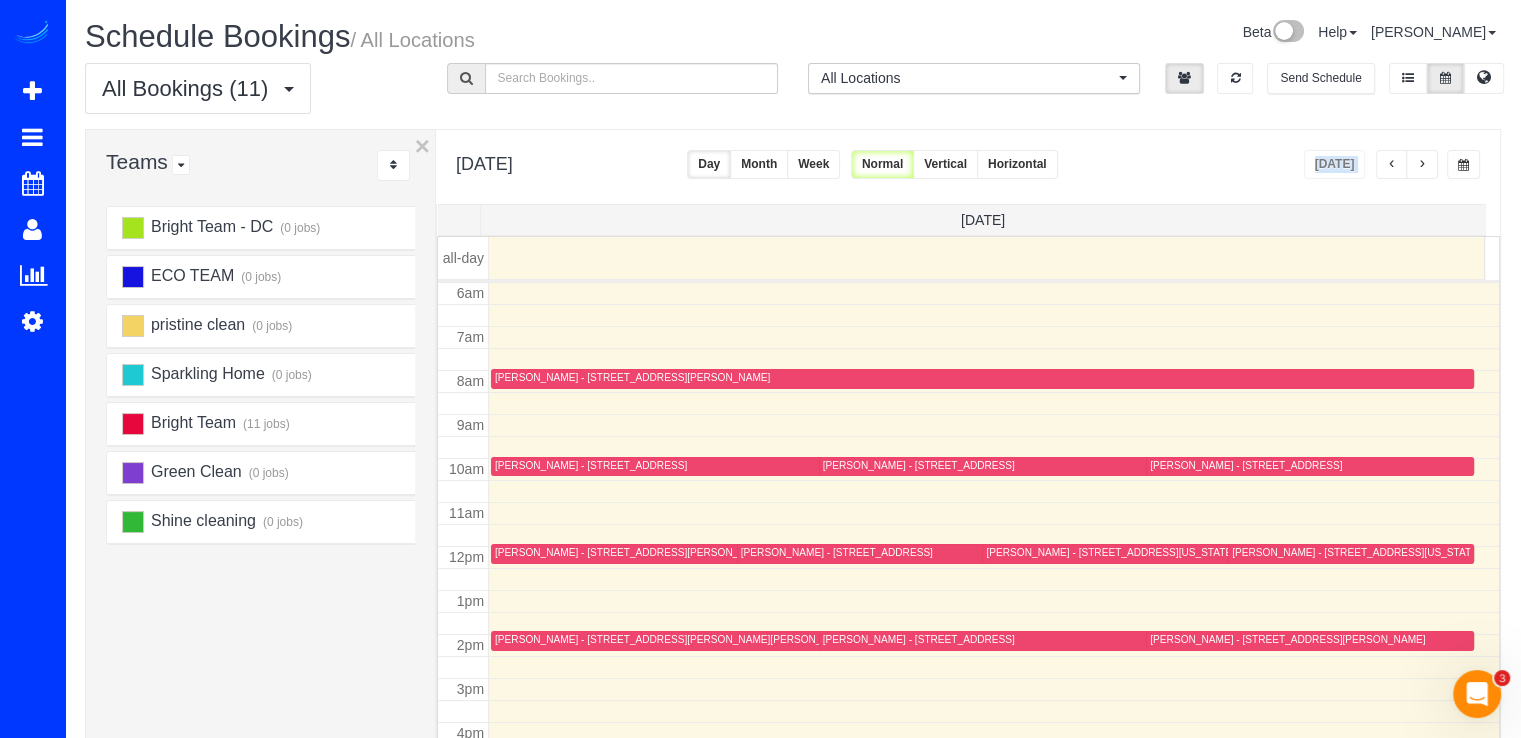 click at bounding box center [1422, 164] 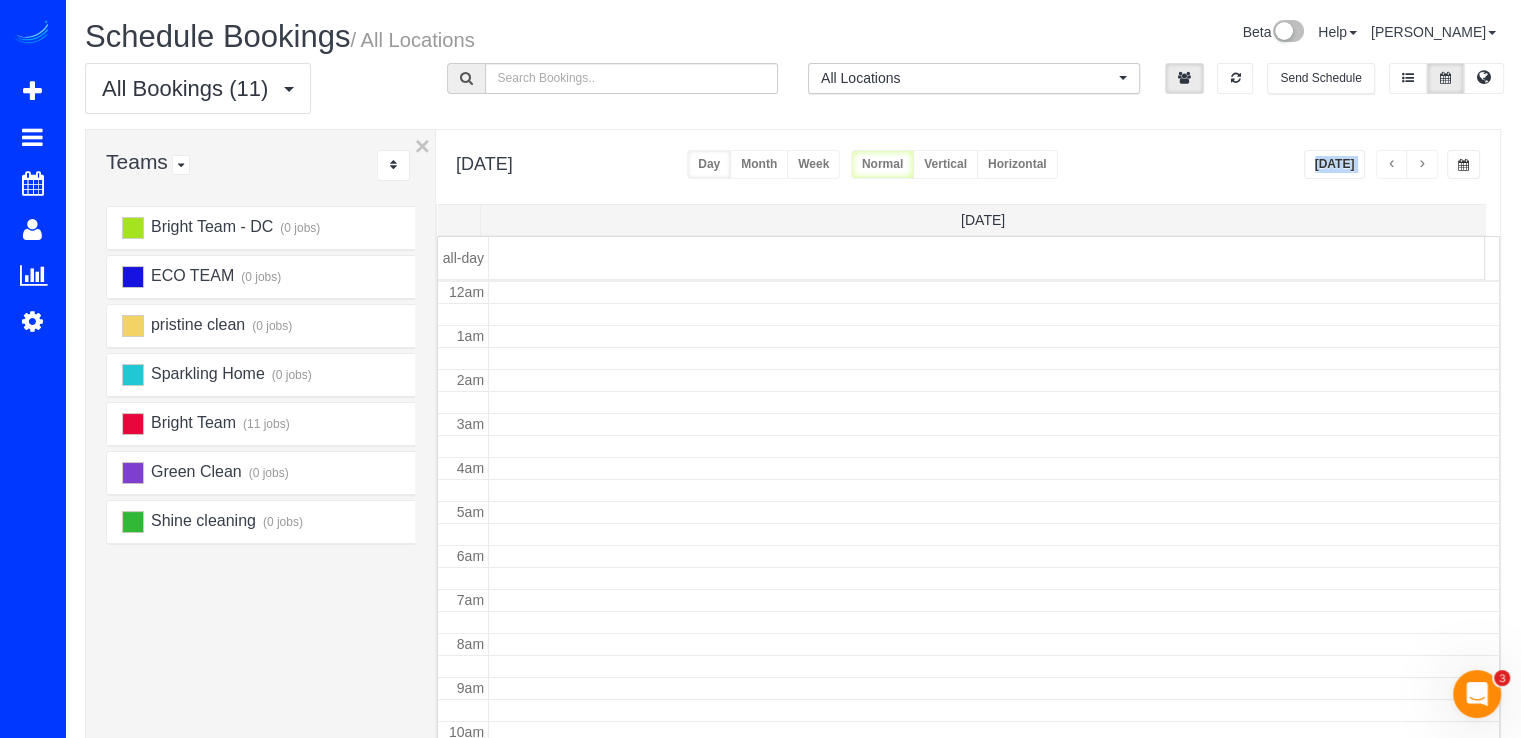 scroll, scrollTop: 263, scrollLeft: 0, axis: vertical 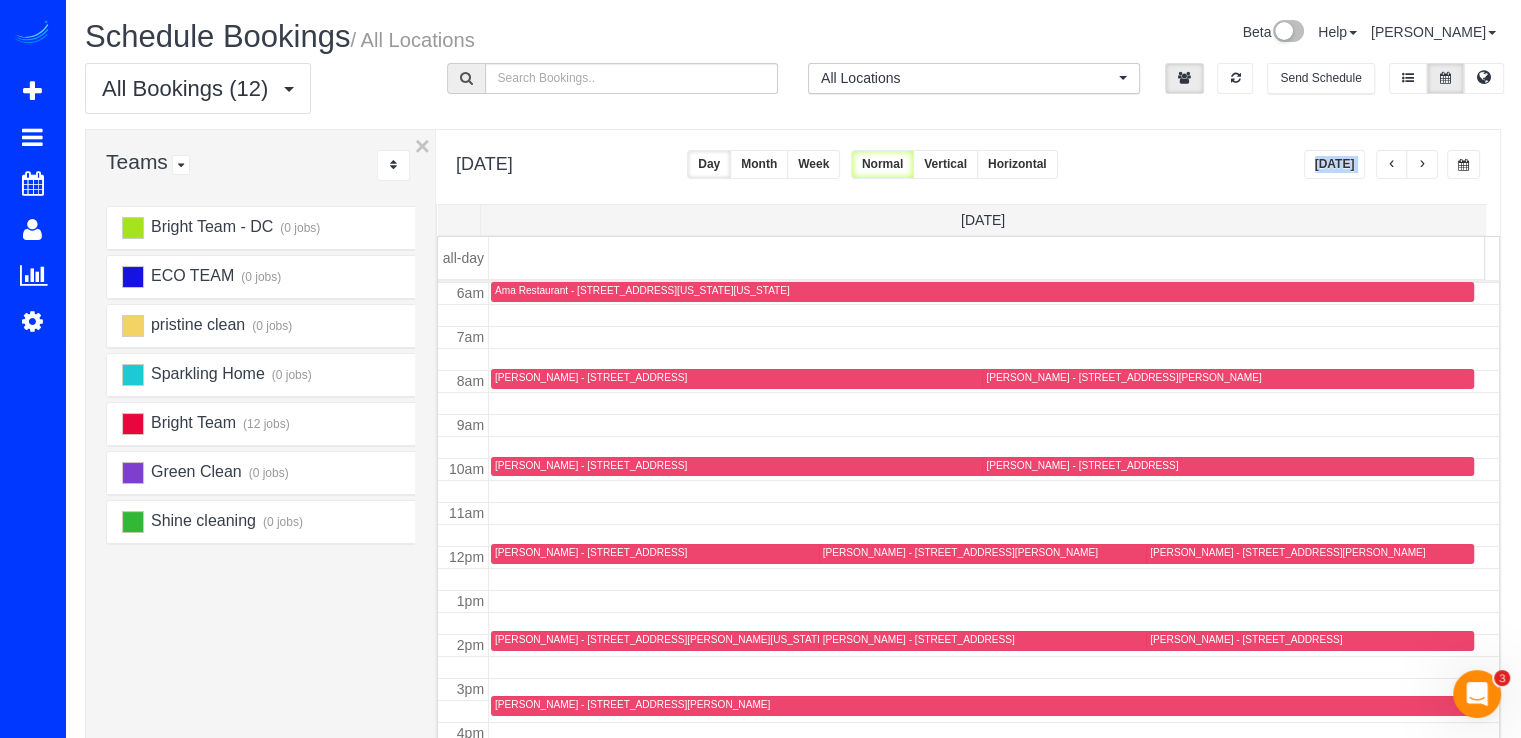 click on "[DATE]" at bounding box center (1335, 164) 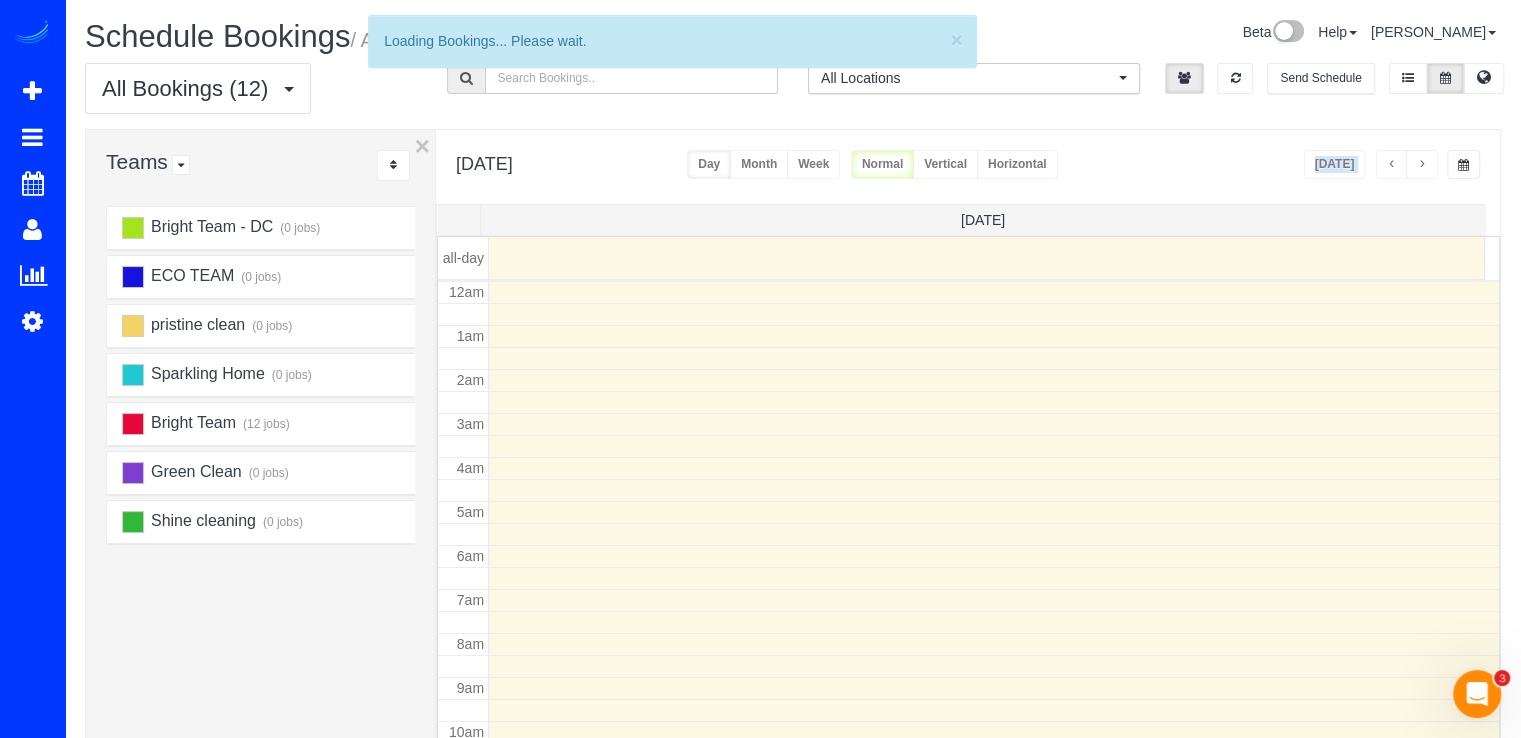 scroll, scrollTop: 263, scrollLeft: 0, axis: vertical 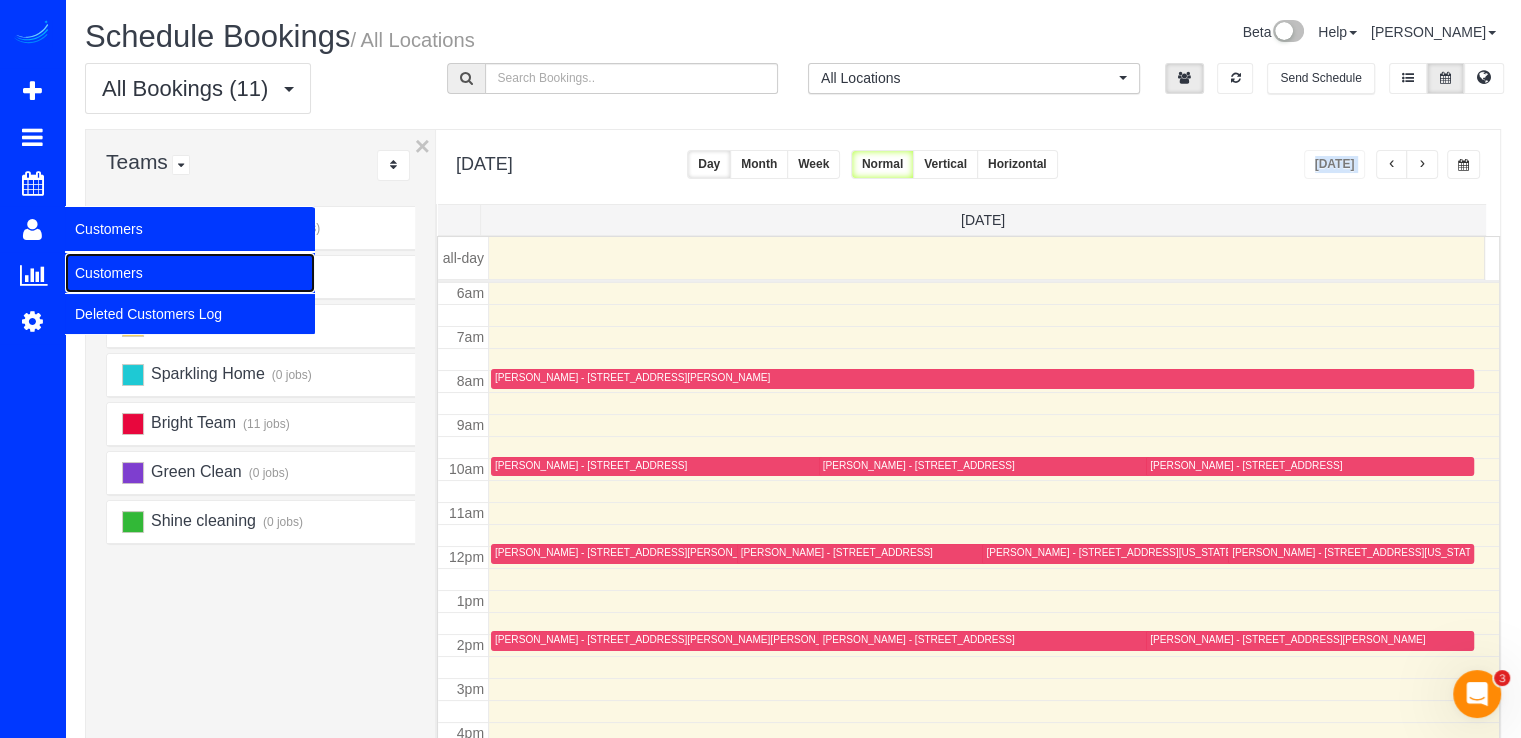 click on "Customers" at bounding box center (190, 273) 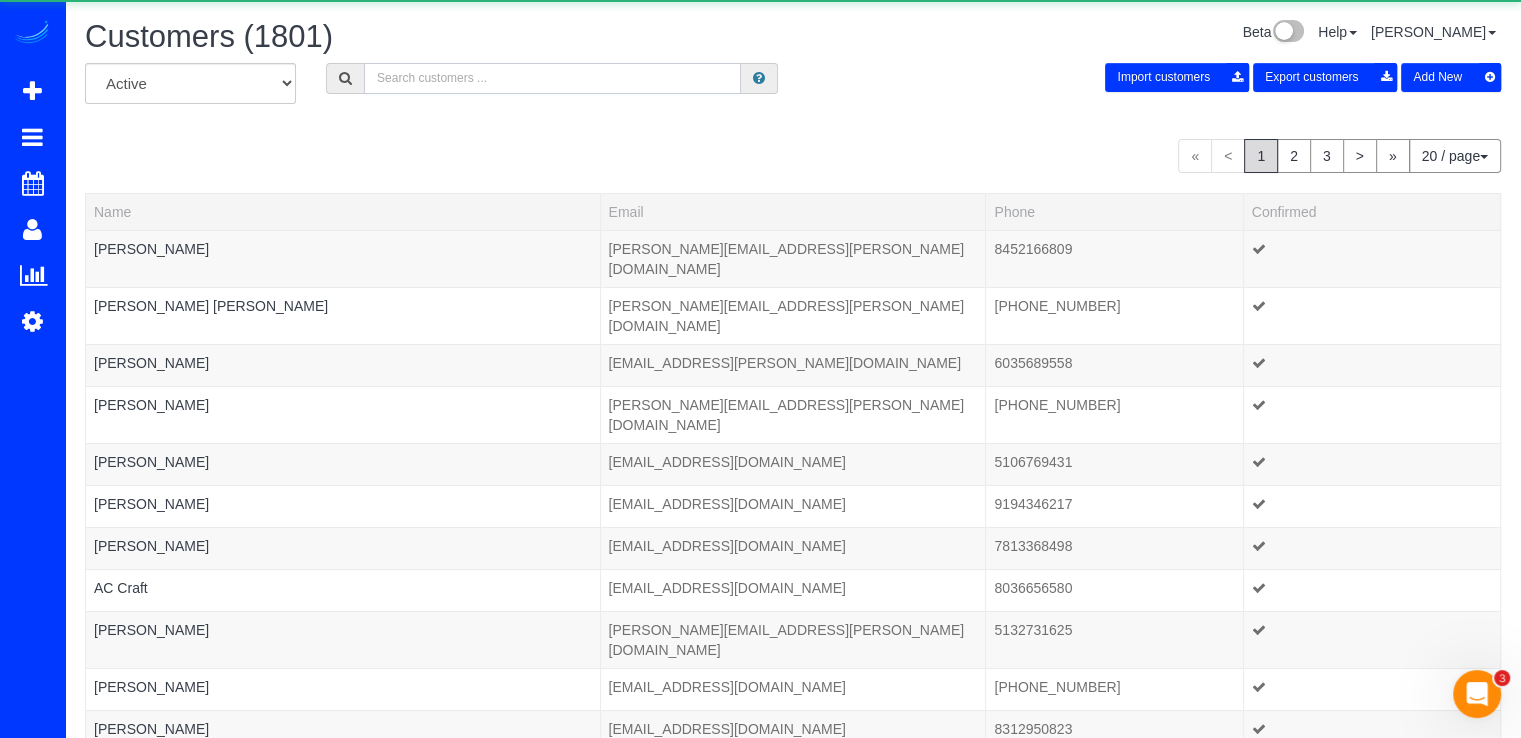 click at bounding box center (552, 78) 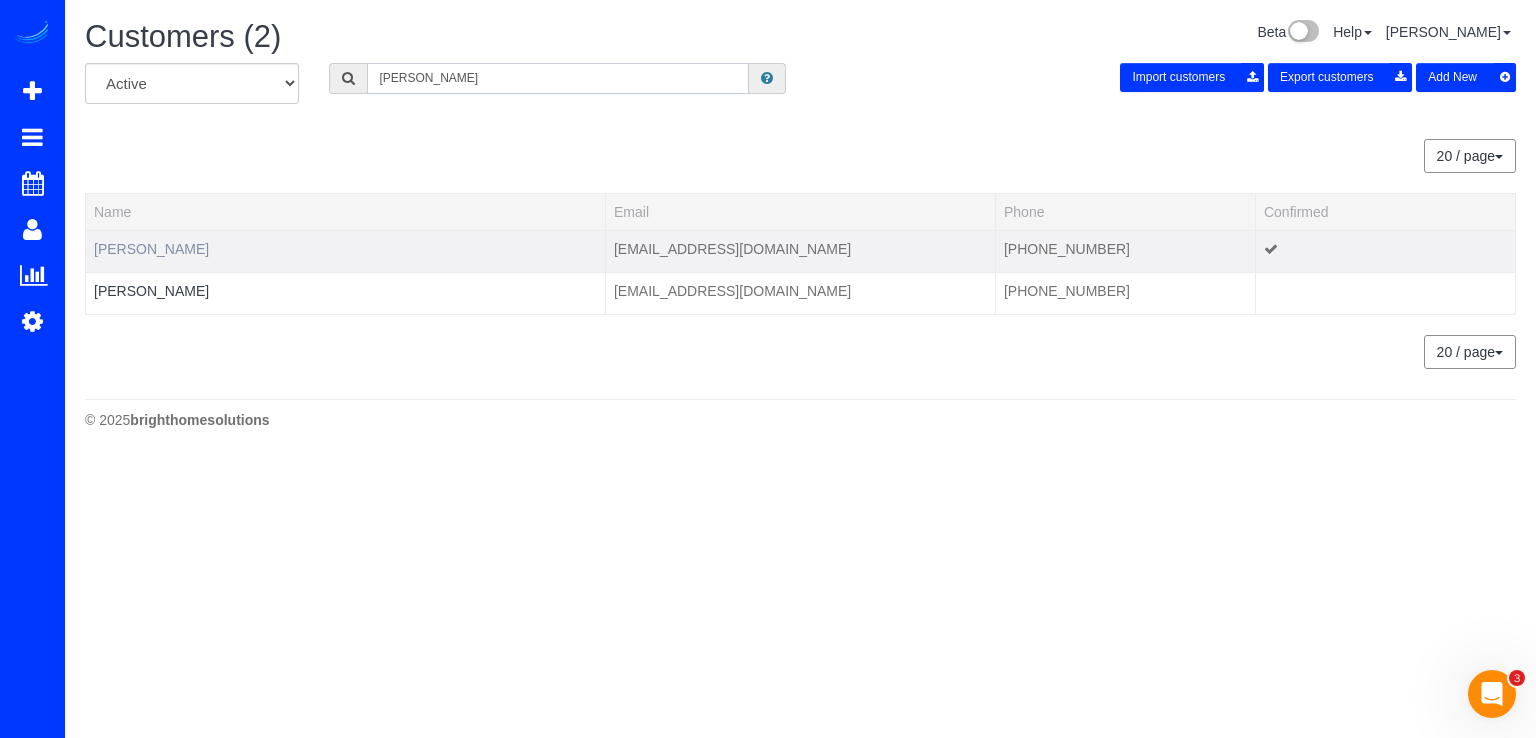 type on "[PERSON_NAME]" 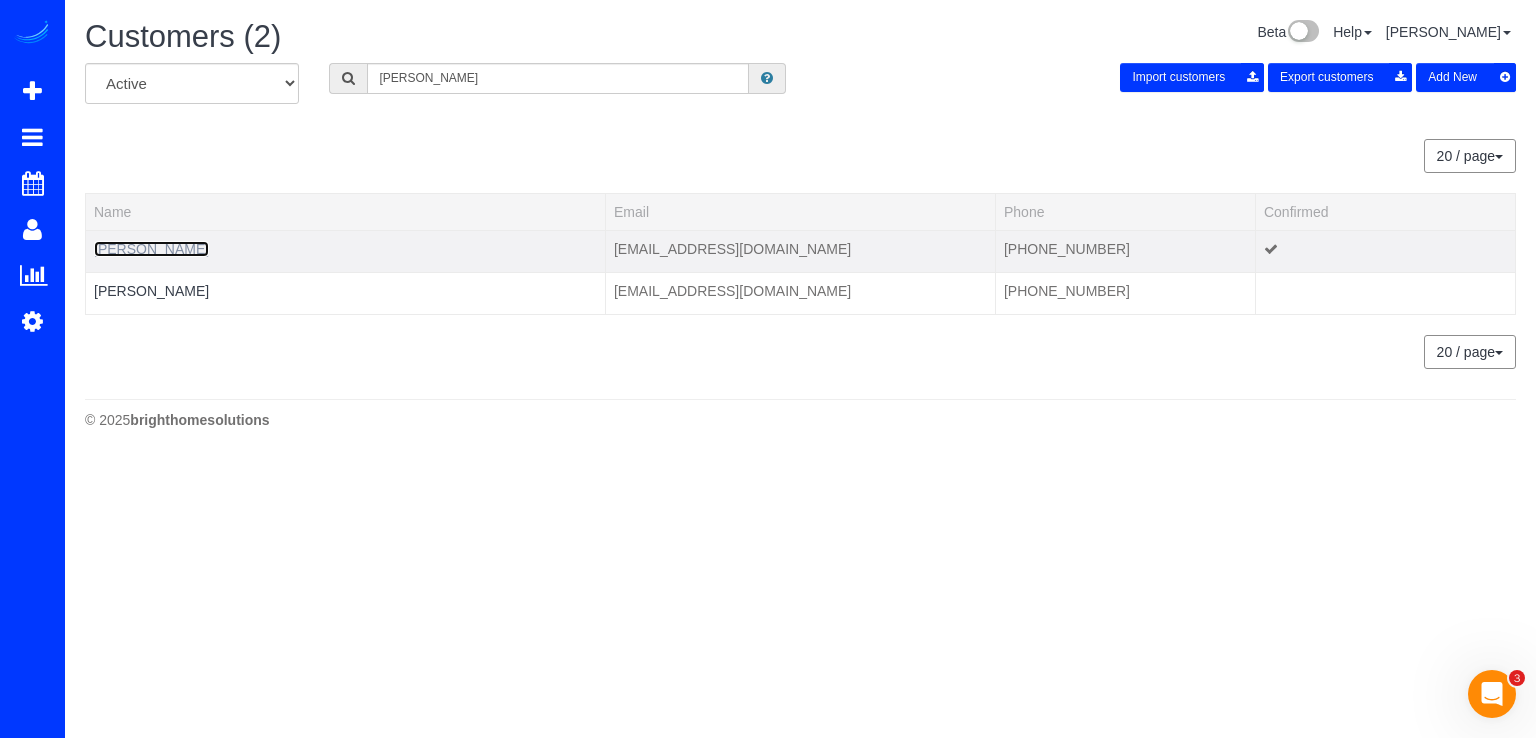click on "[PERSON_NAME]" at bounding box center [151, 249] 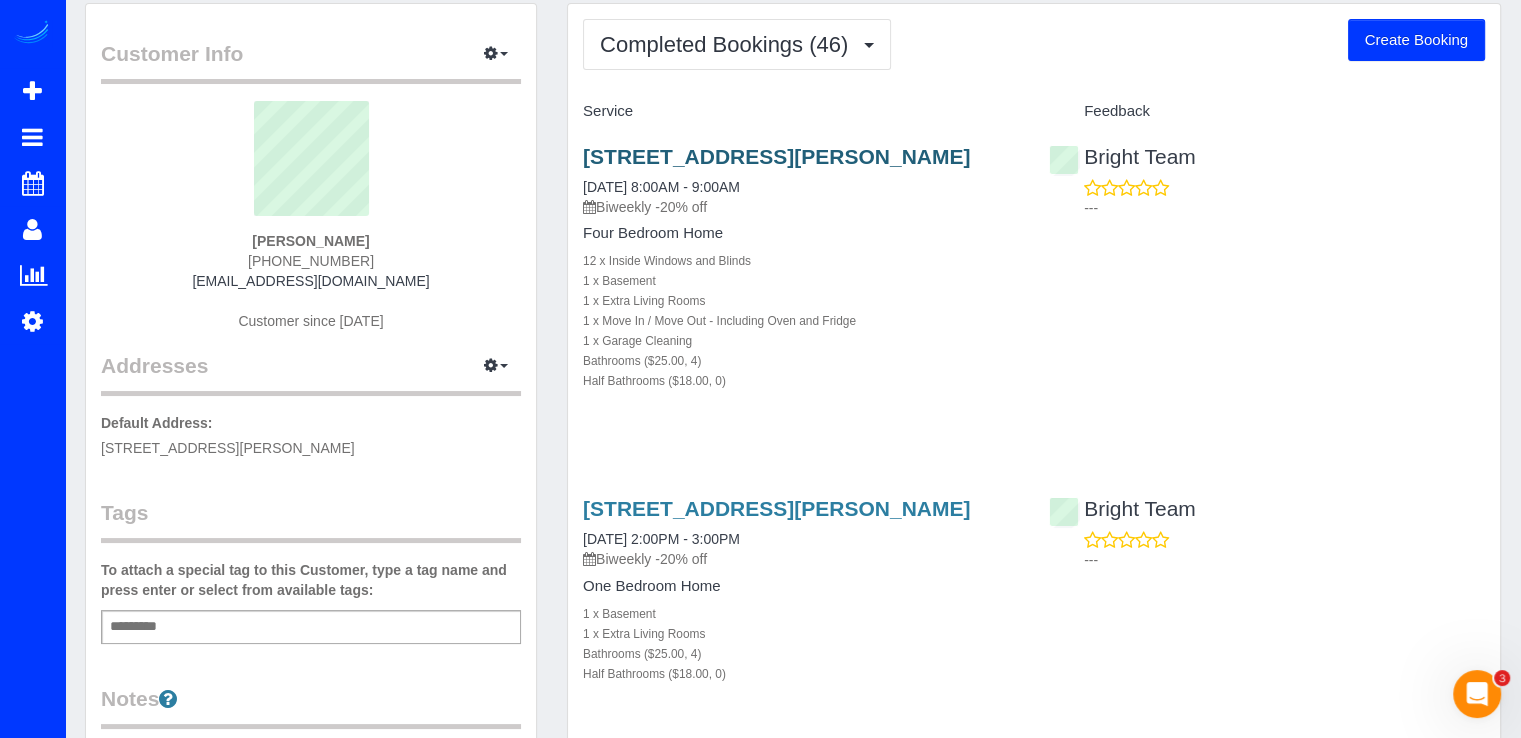 scroll, scrollTop: 0, scrollLeft: 0, axis: both 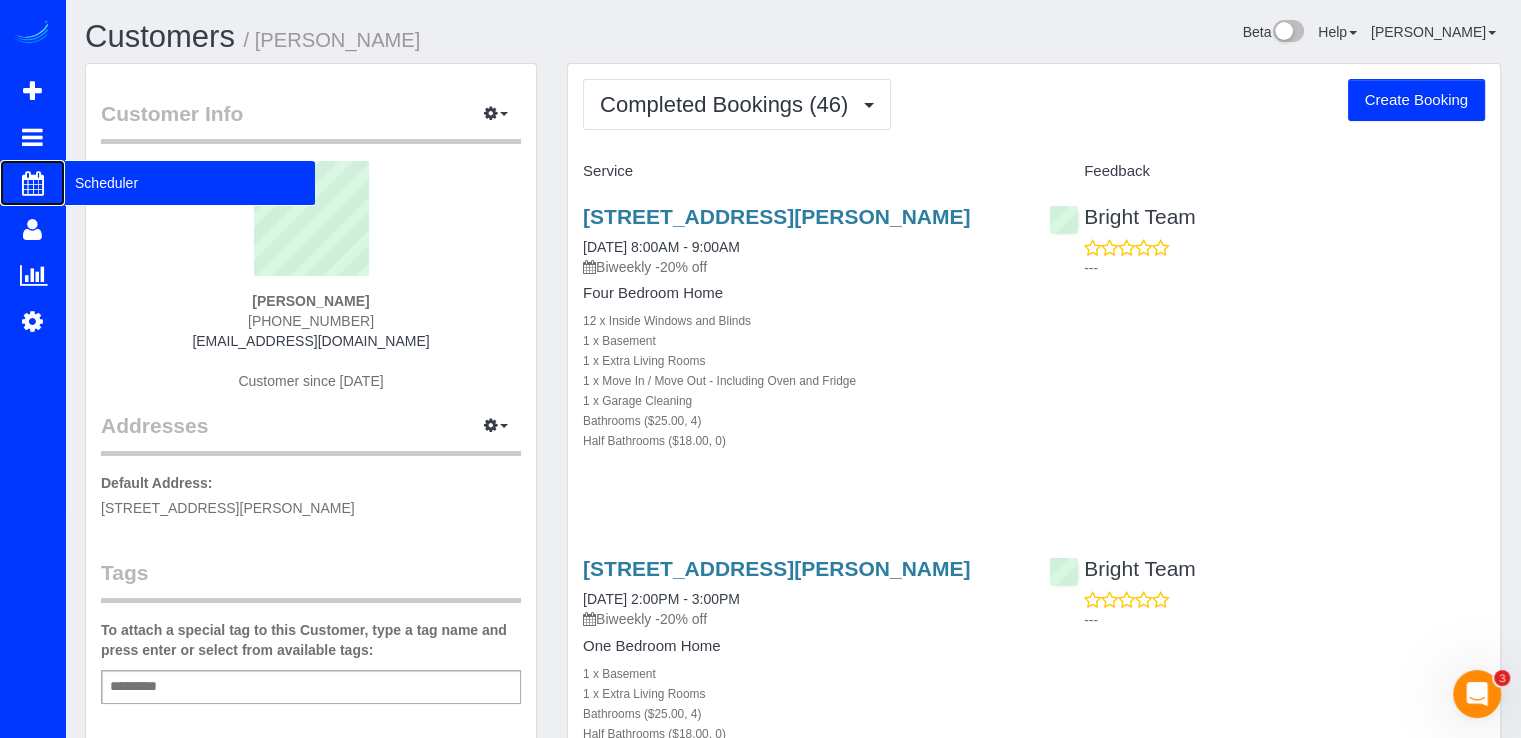 click on "Scheduler" at bounding box center (190, 183) 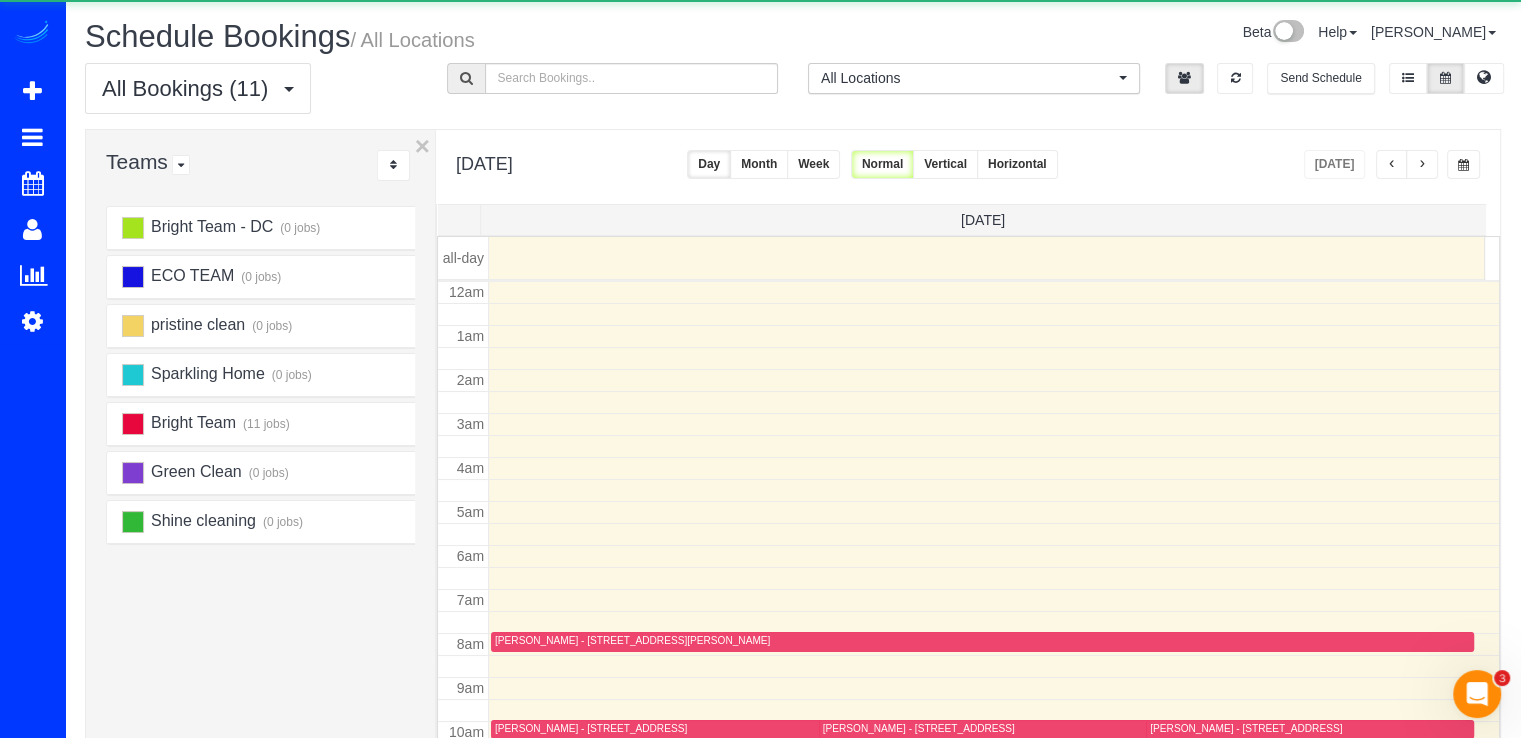 scroll, scrollTop: 263, scrollLeft: 0, axis: vertical 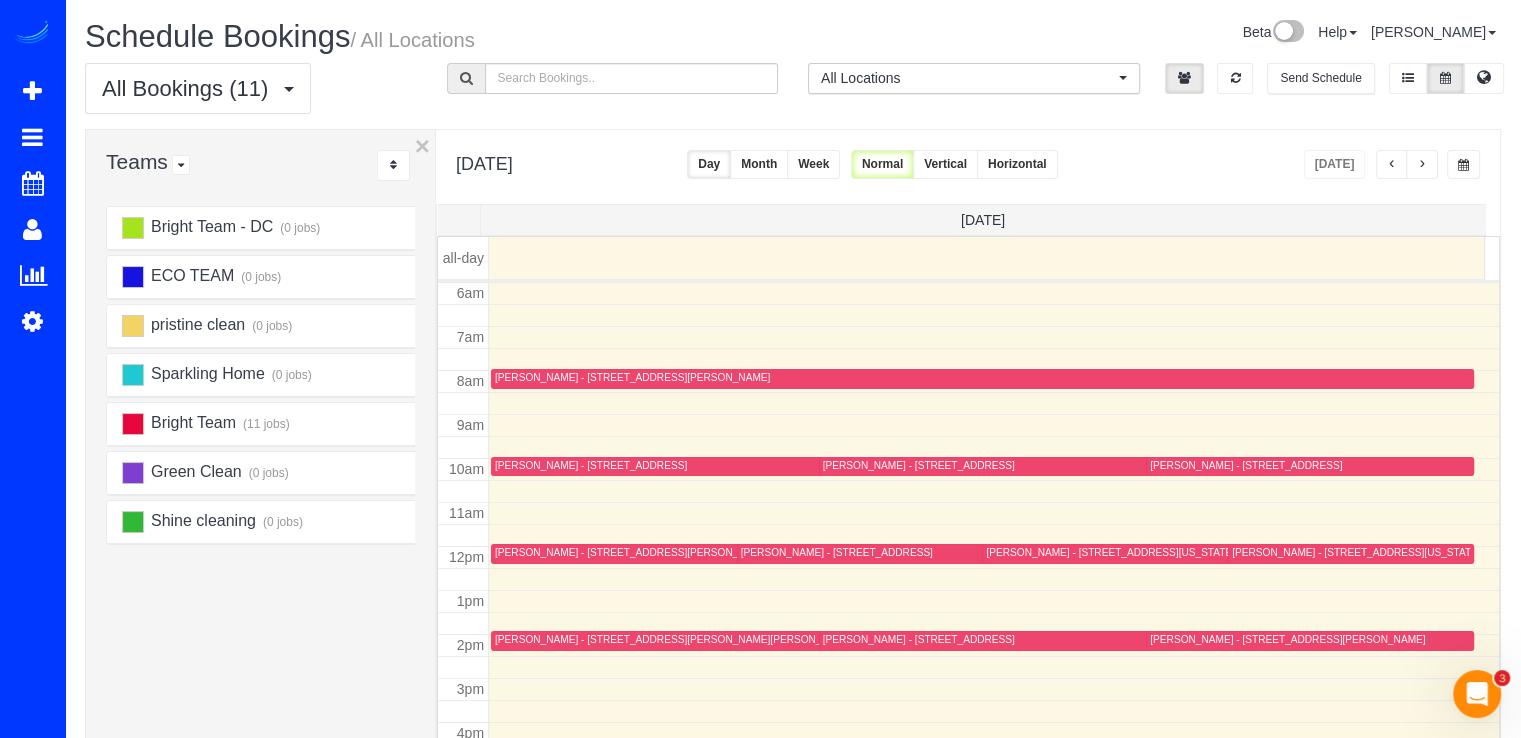 click at bounding box center [1422, 165] 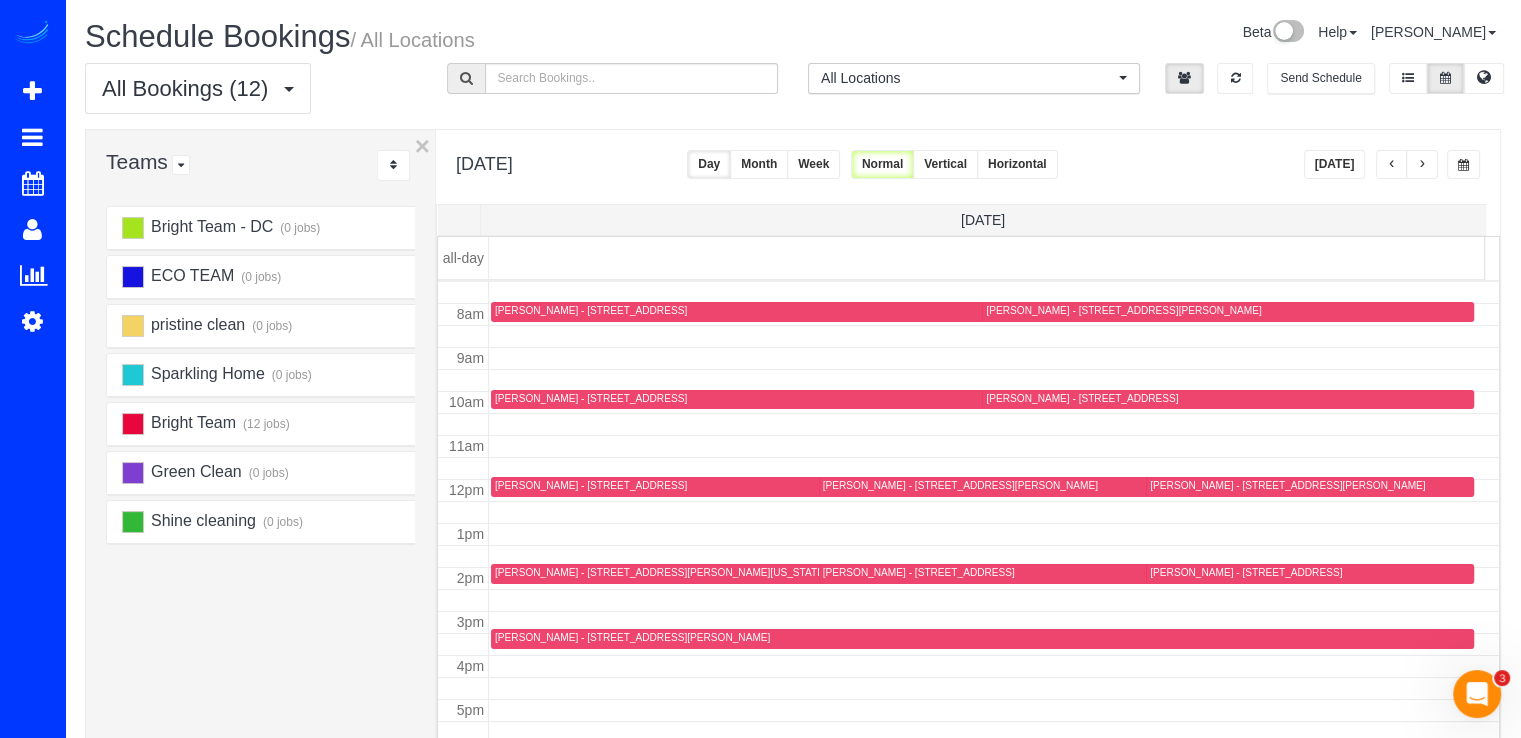 scroll, scrollTop: 298, scrollLeft: 0, axis: vertical 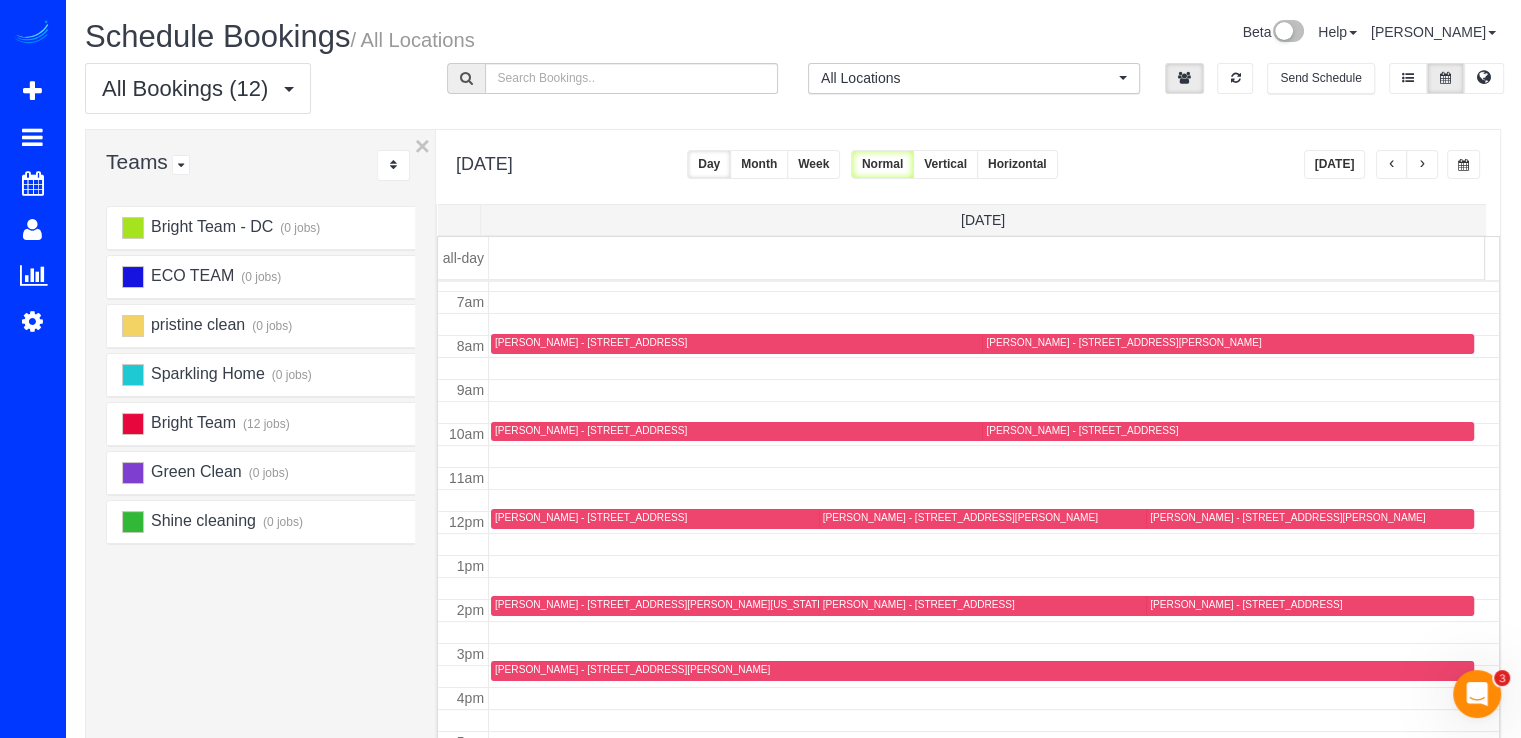 click at bounding box center (1422, 164) 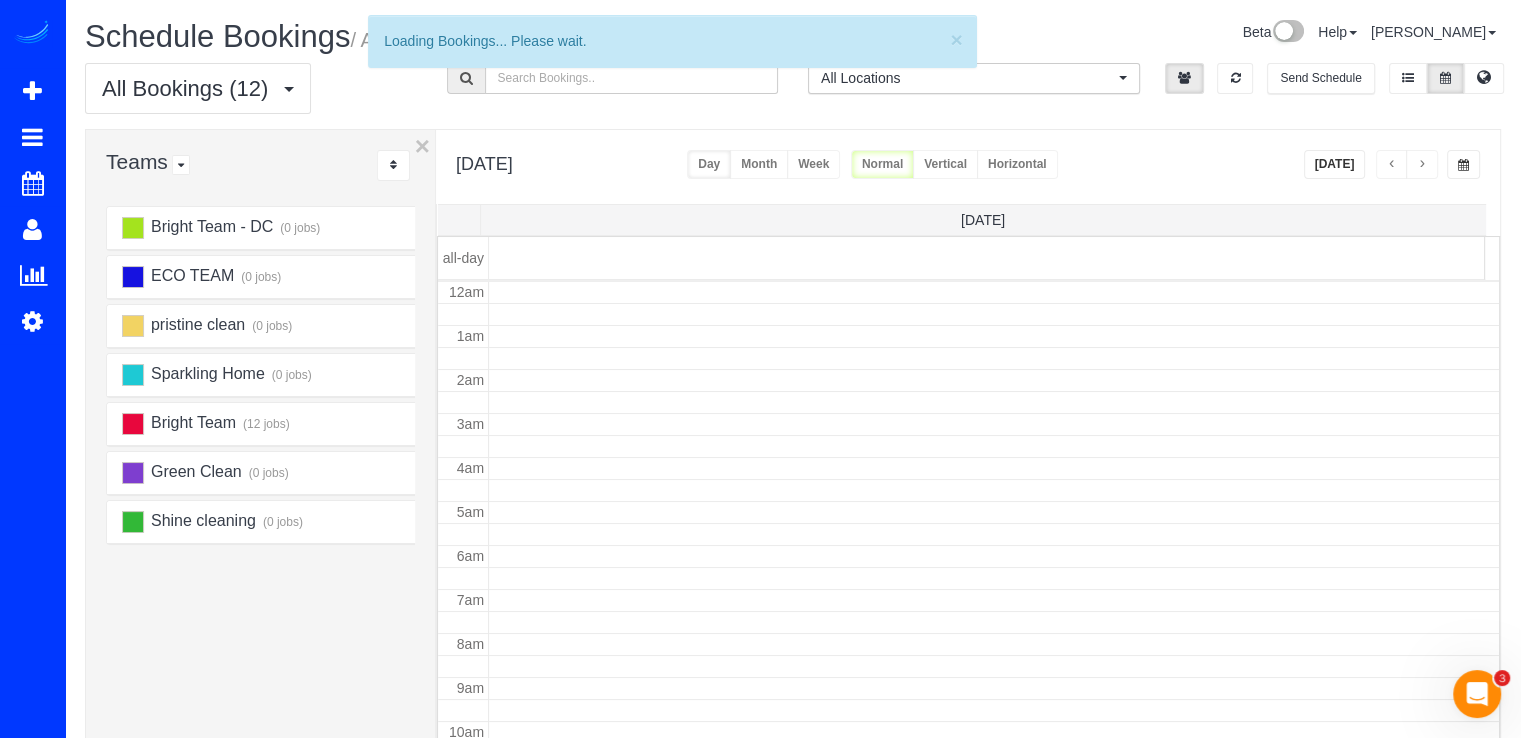 scroll, scrollTop: 263, scrollLeft: 0, axis: vertical 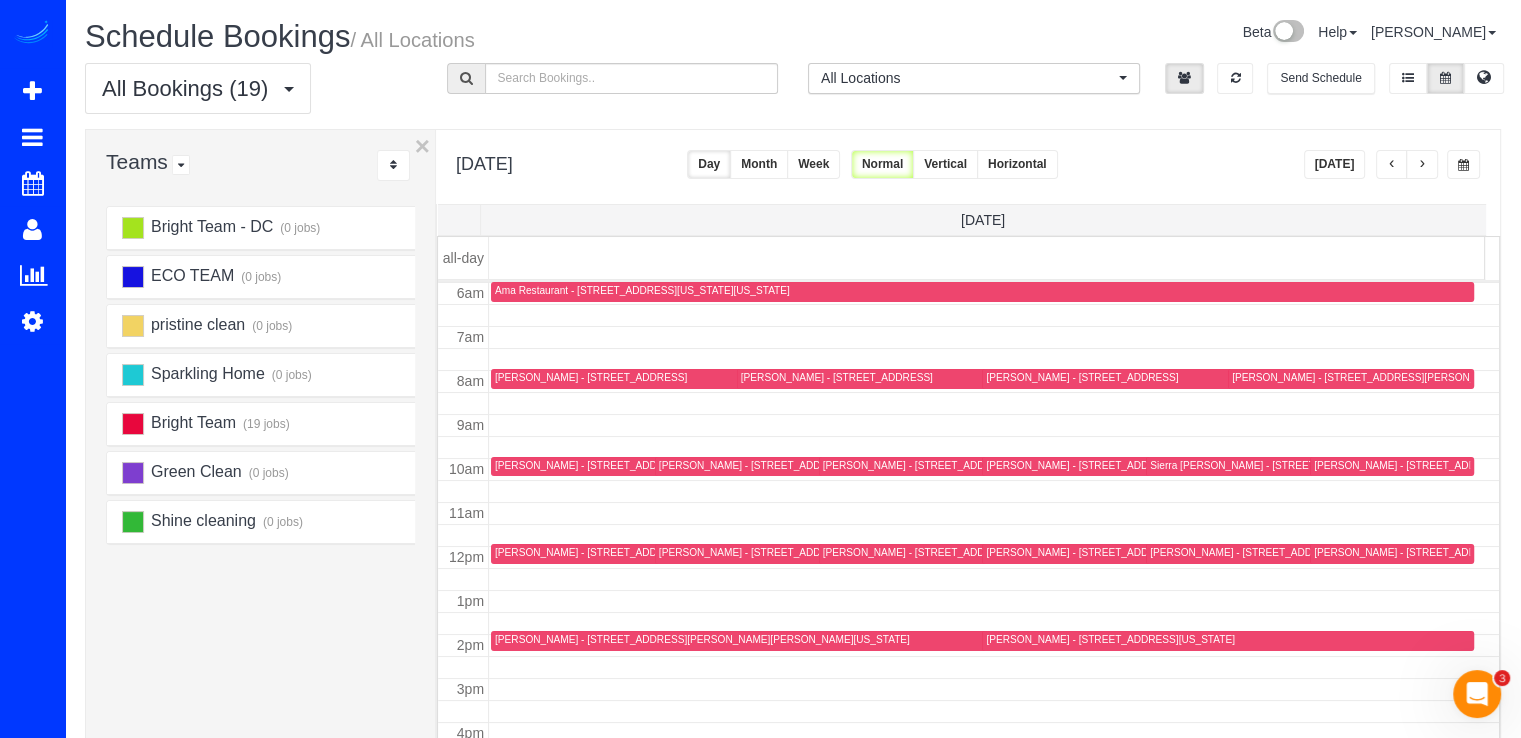 click at bounding box center [1422, 164] 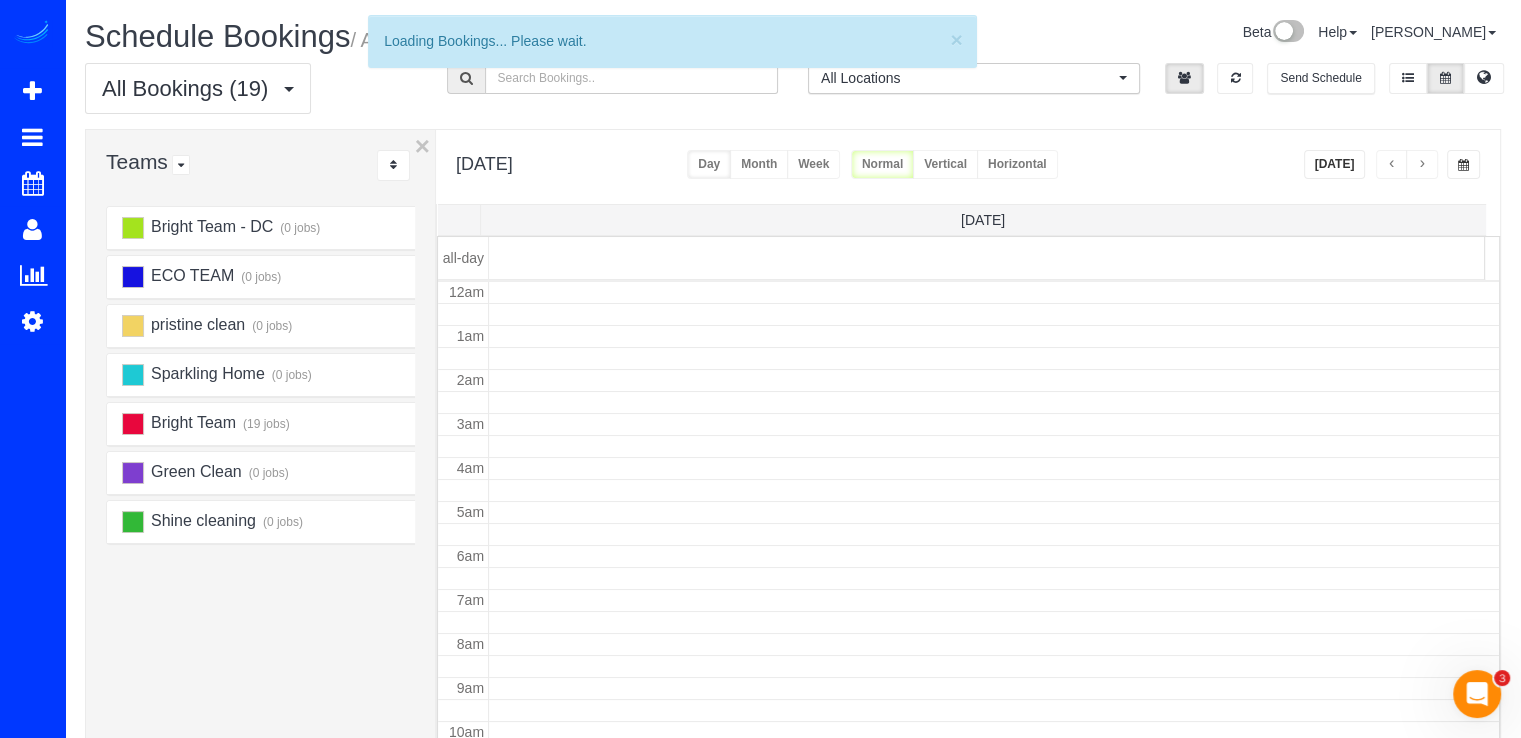 scroll, scrollTop: 263, scrollLeft: 0, axis: vertical 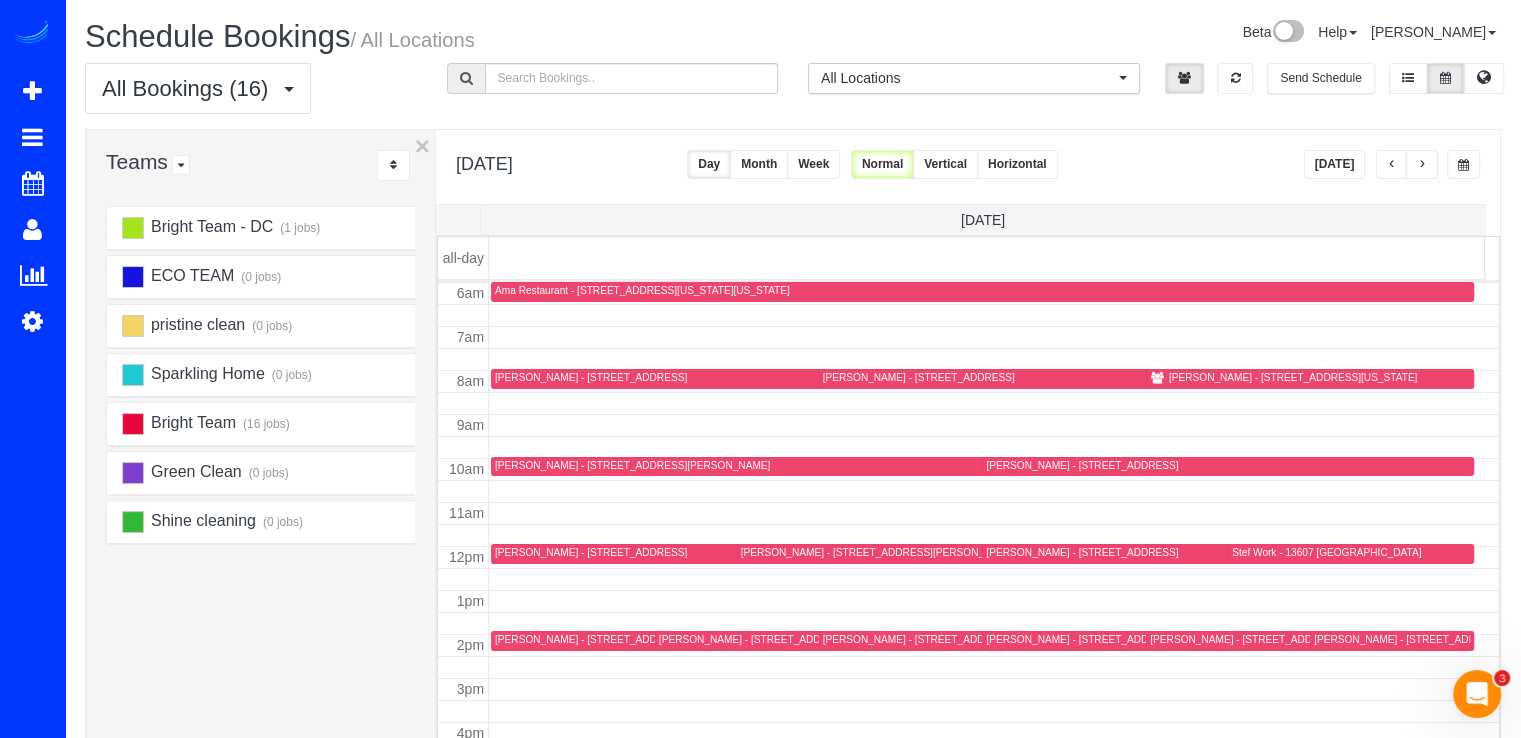 click at bounding box center (1422, 165) 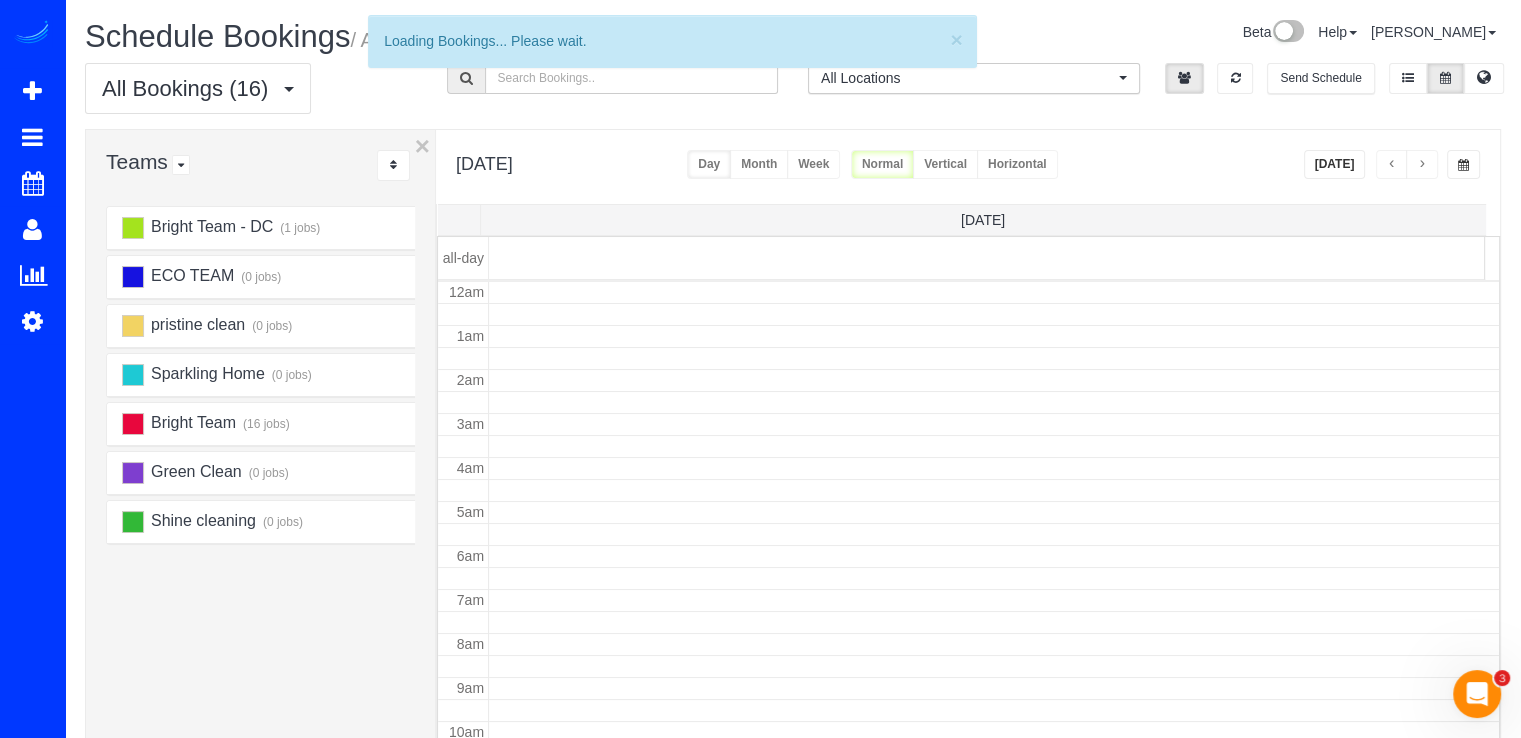 scroll, scrollTop: 263, scrollLeft: 0, axis: vertical 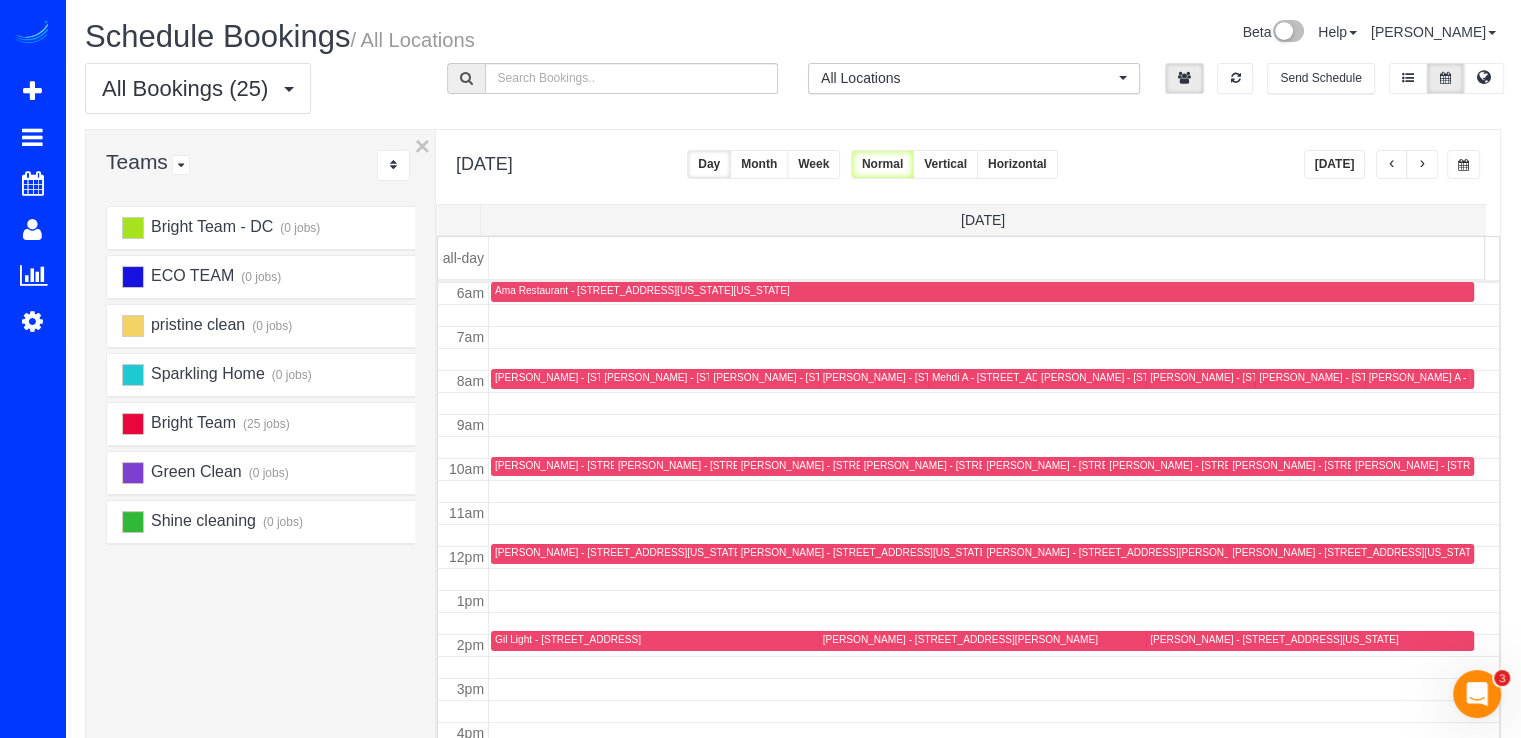 click at bounding box center (1392, 164) 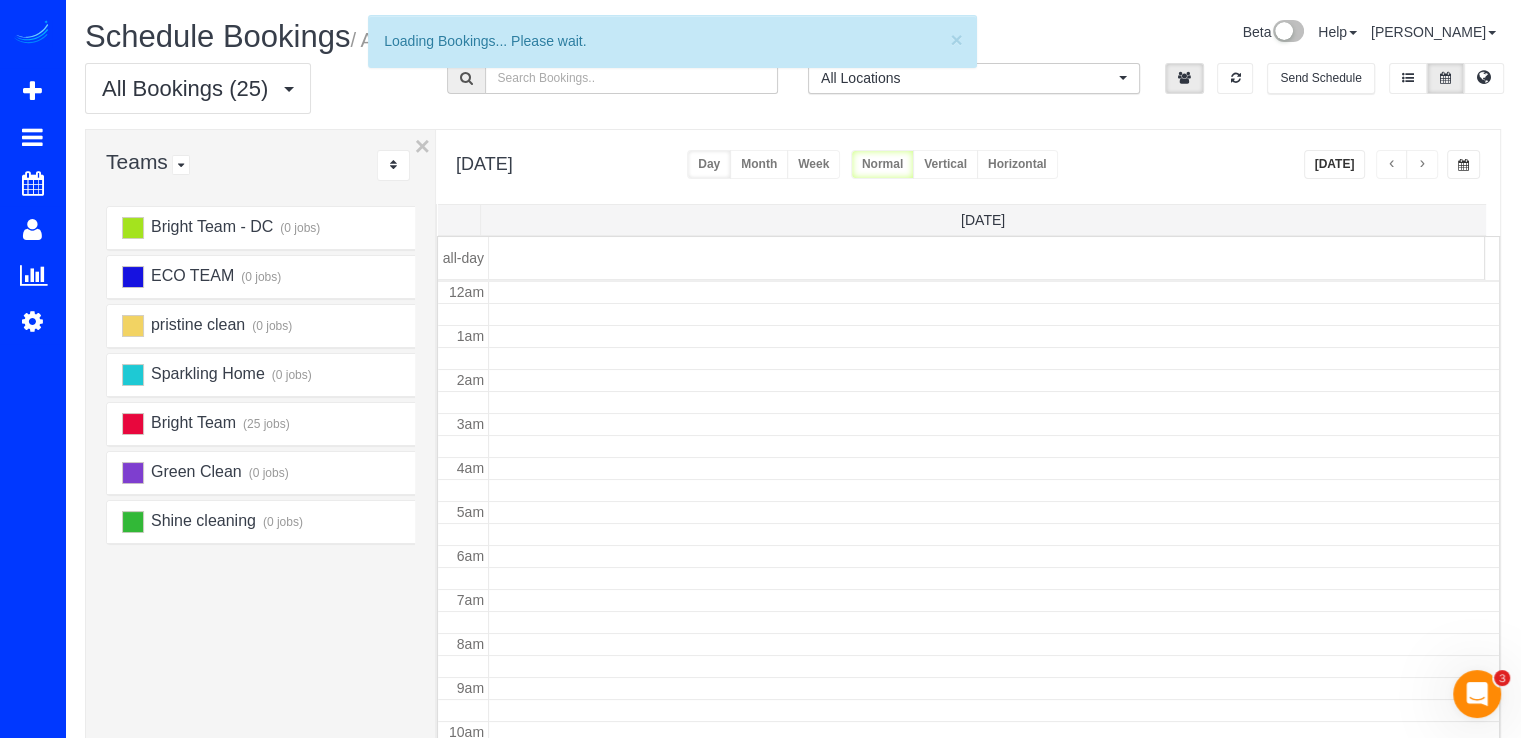 scroll, scrollTop: 263, scrollLeft: 0, axis: vertical 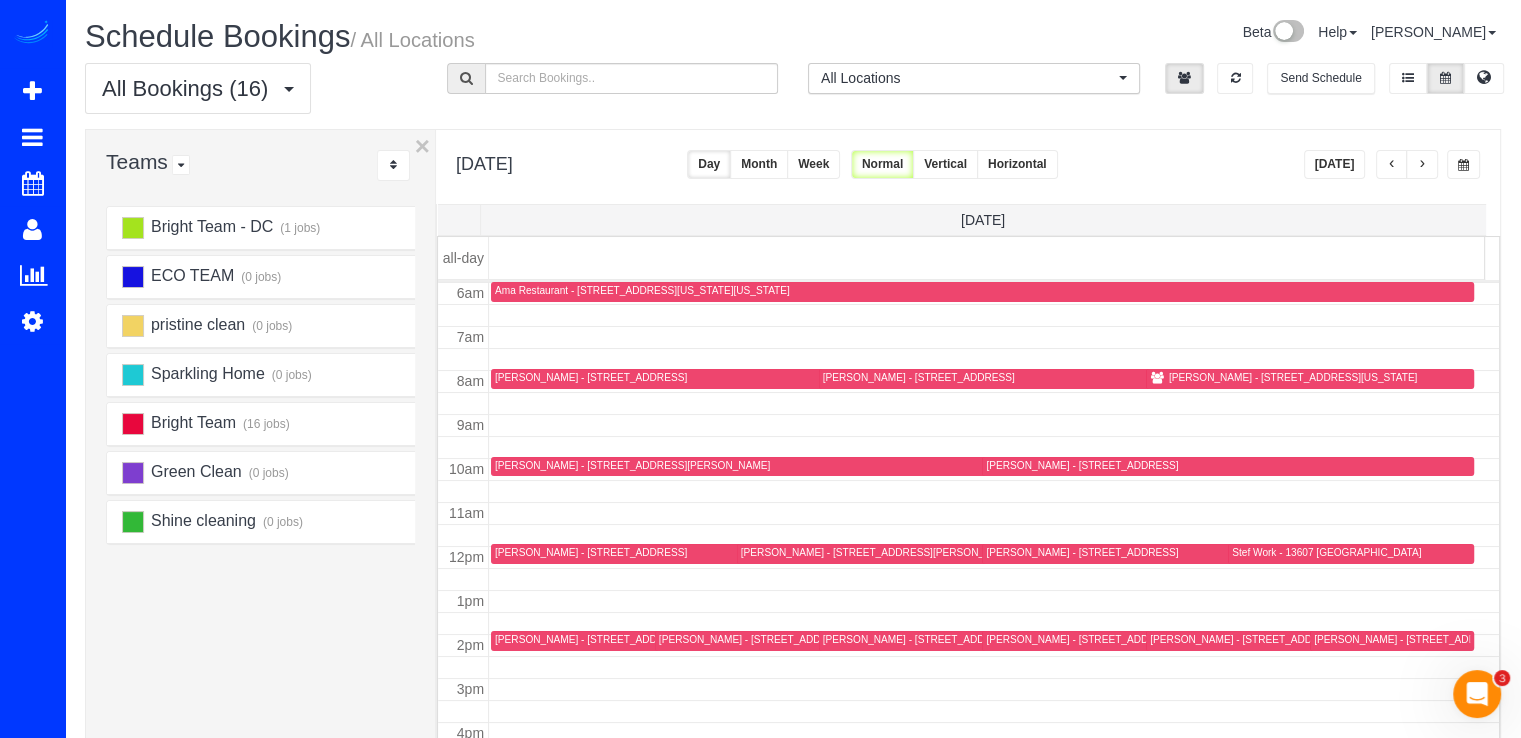 click at bounding box center [1392, 164] 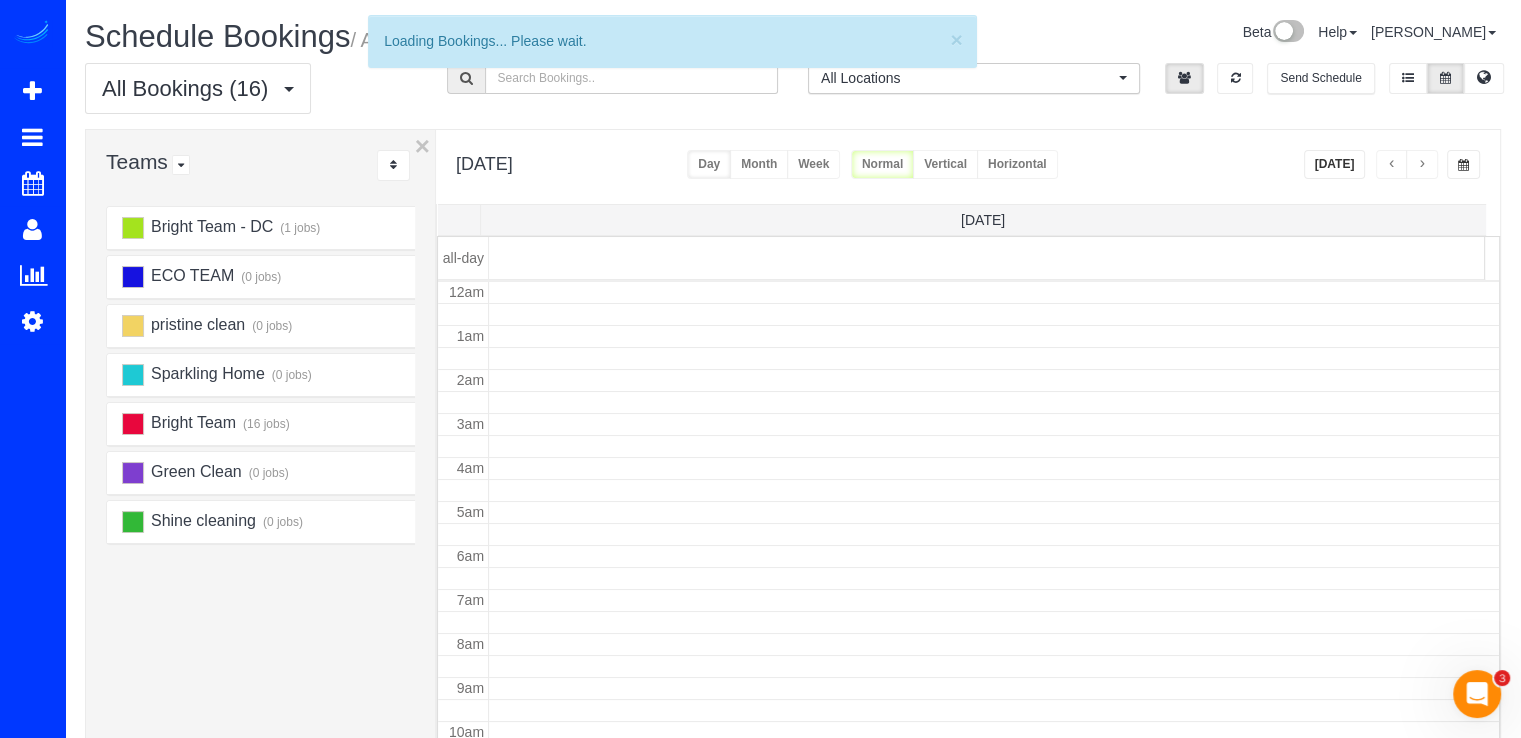 scroll, scrollTop: 263, scrollLeft: 0, axis: vertical 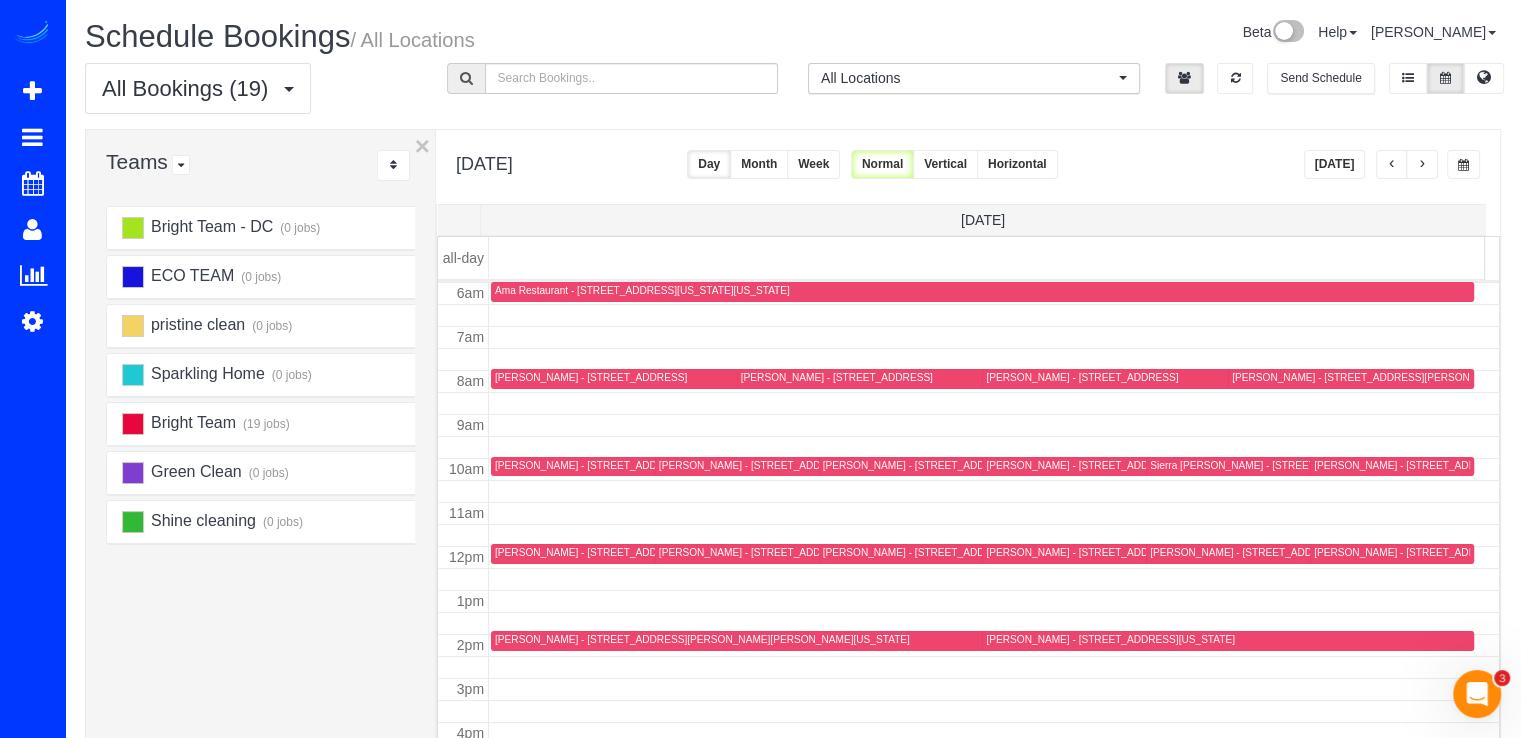 click at bounding box center (1392, 164) 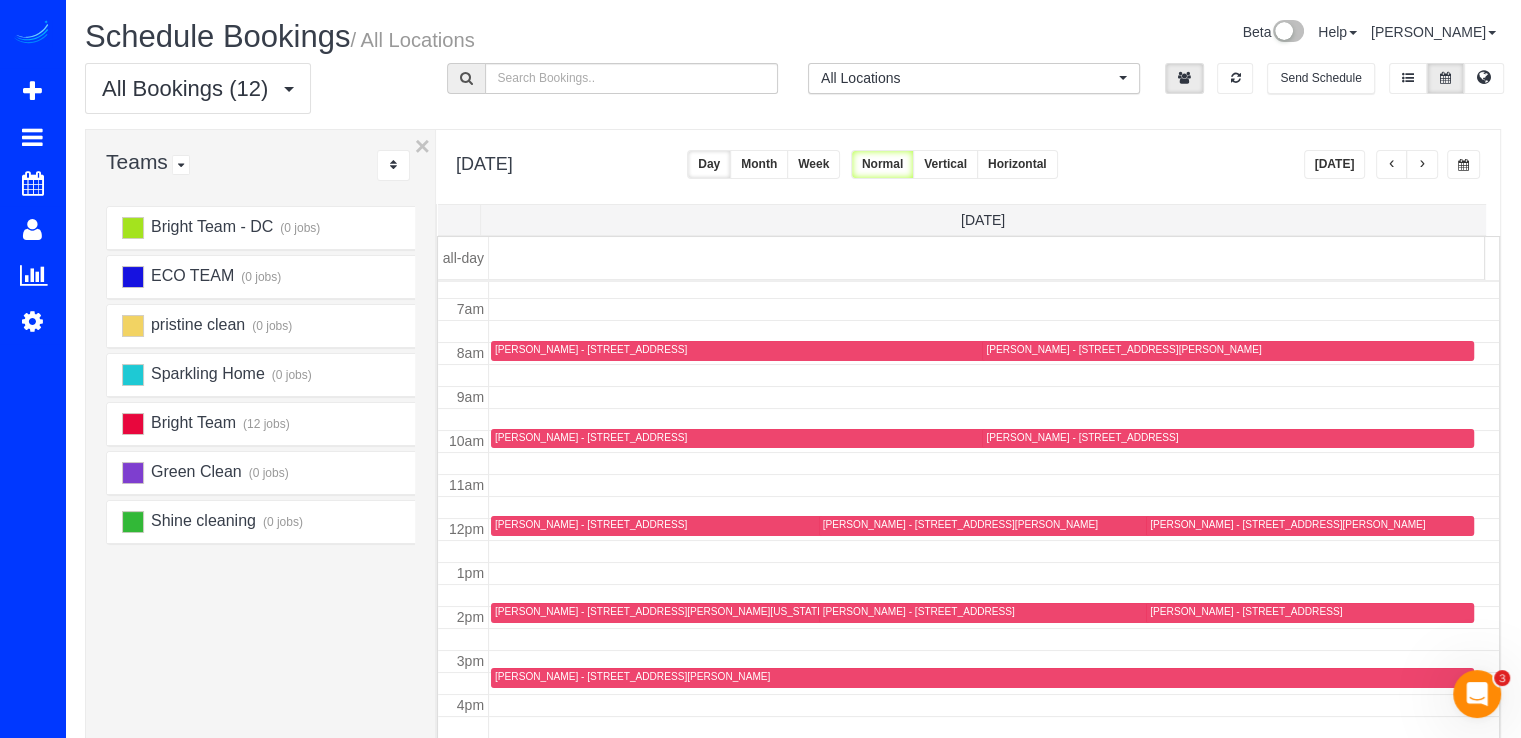 scroll, scrollTop: 263, scrollLeft: 0, axis: vertical 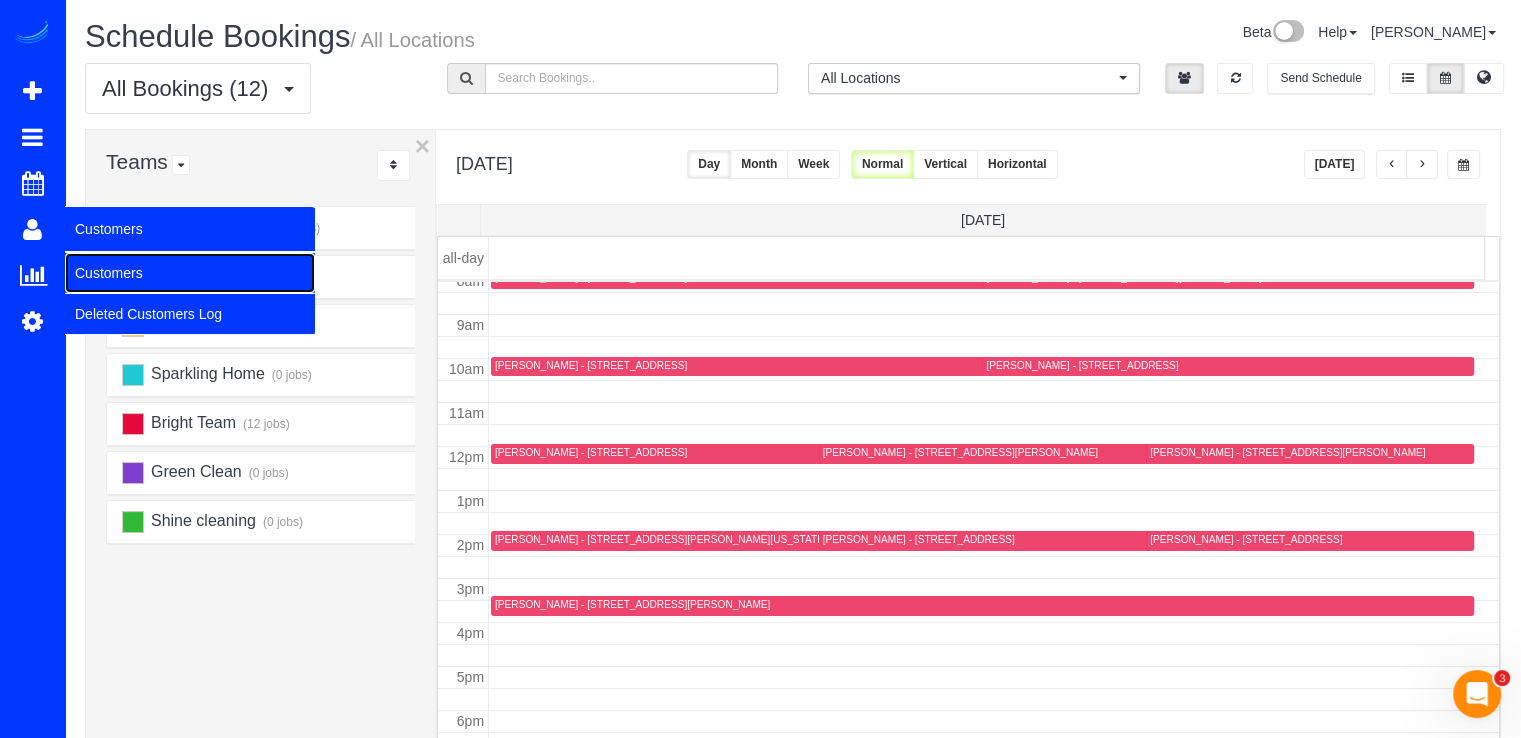 click on "Customers" at bounding box center (190, 273) 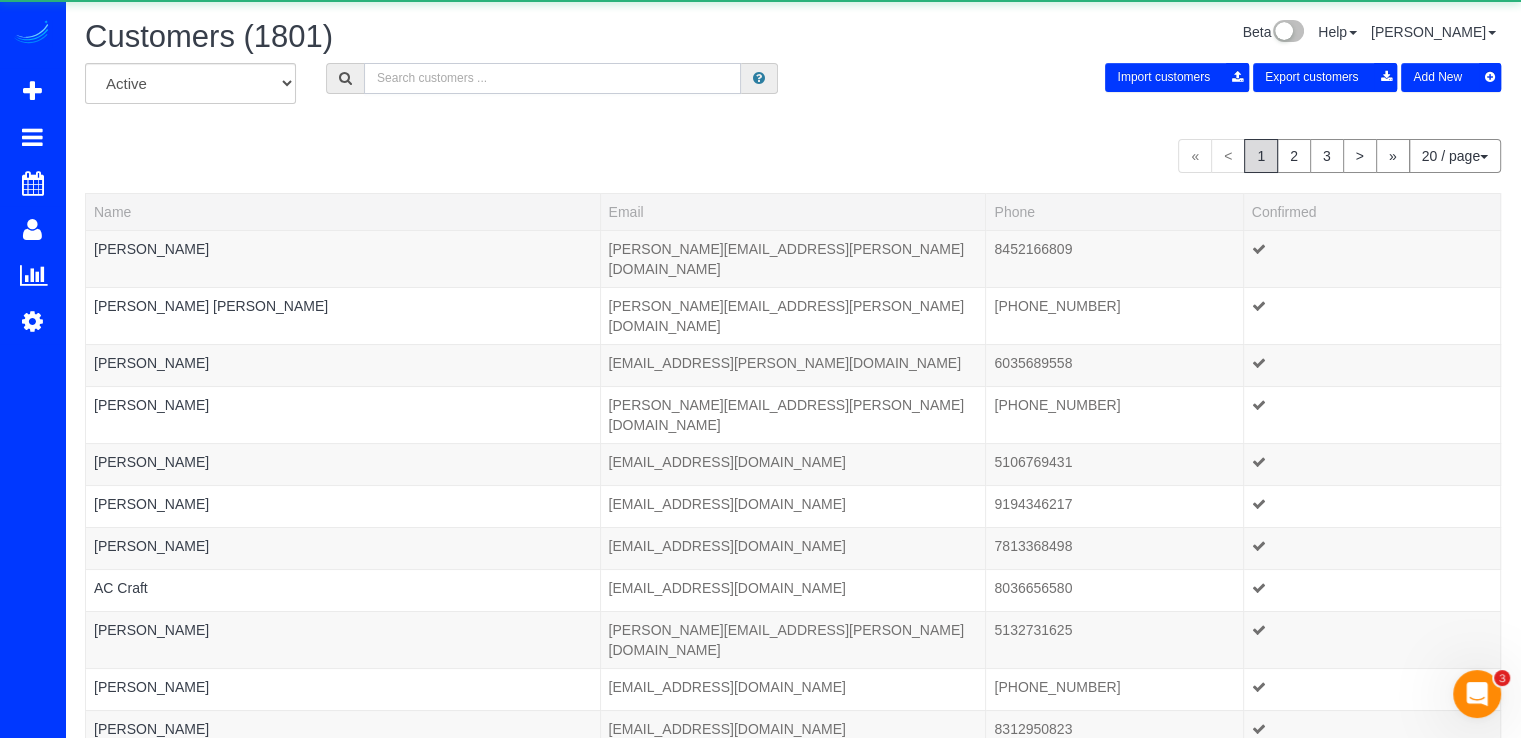click at bounding box center (552, 78) 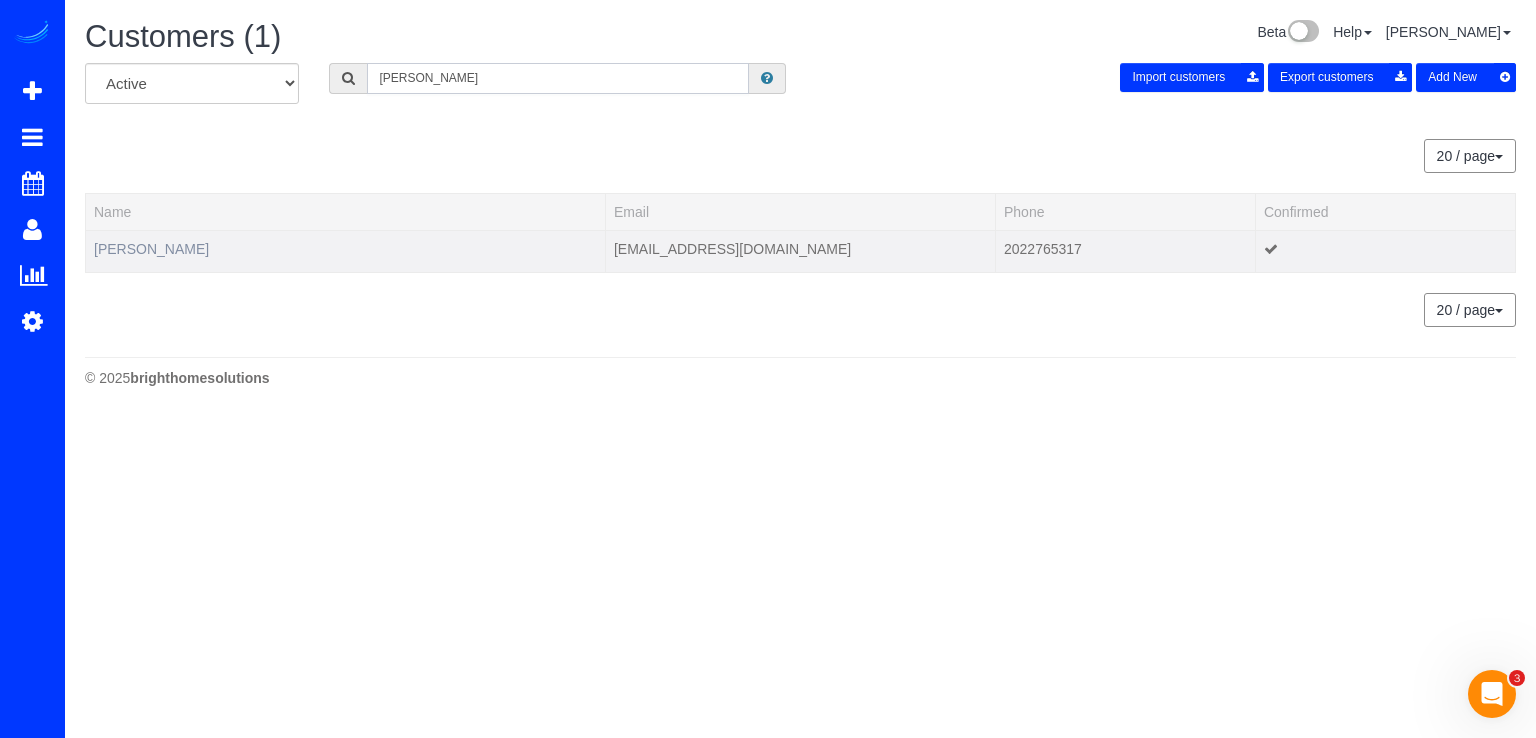 type on "[PERSON_NAME]" 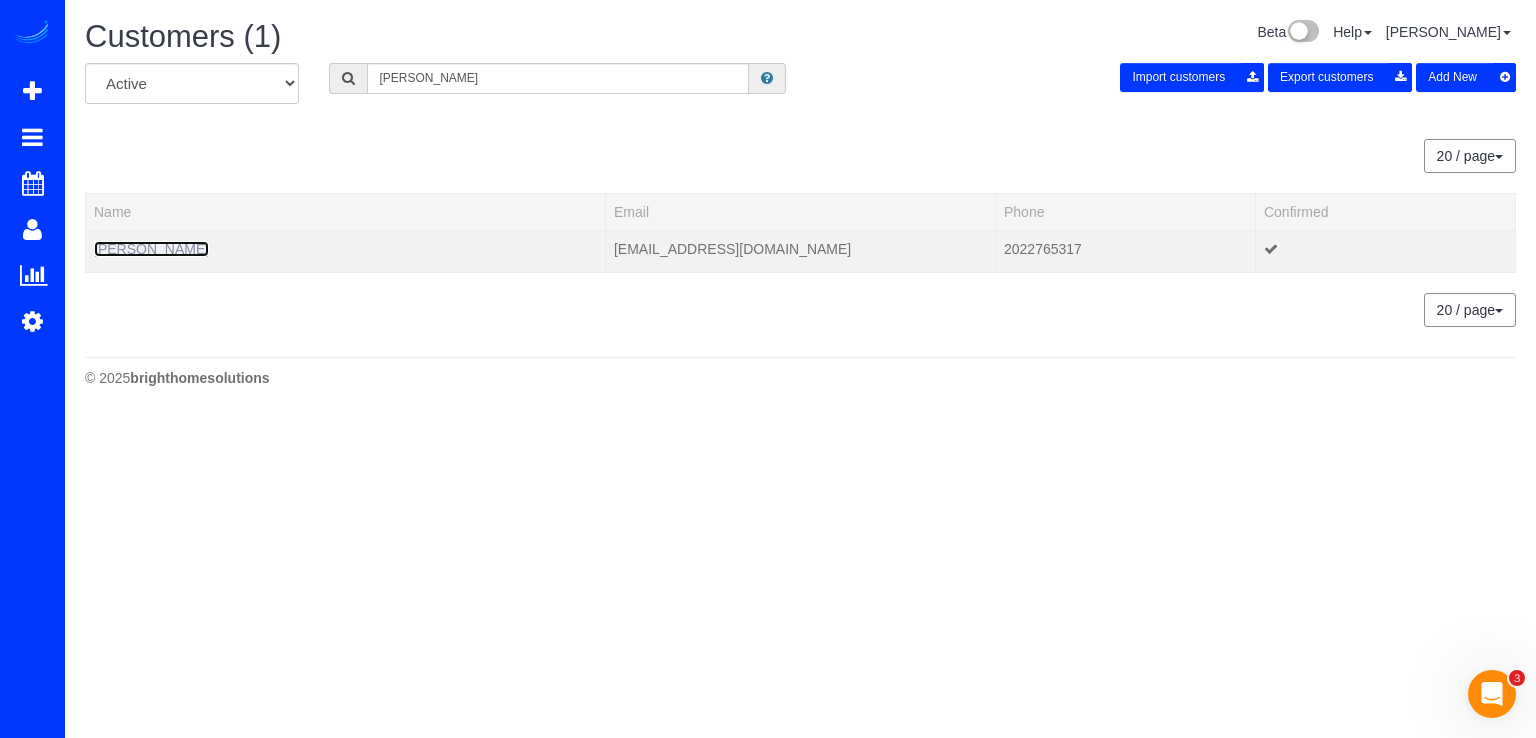 click on "[PERSON_NAME]" at bounding box center (151, 249) 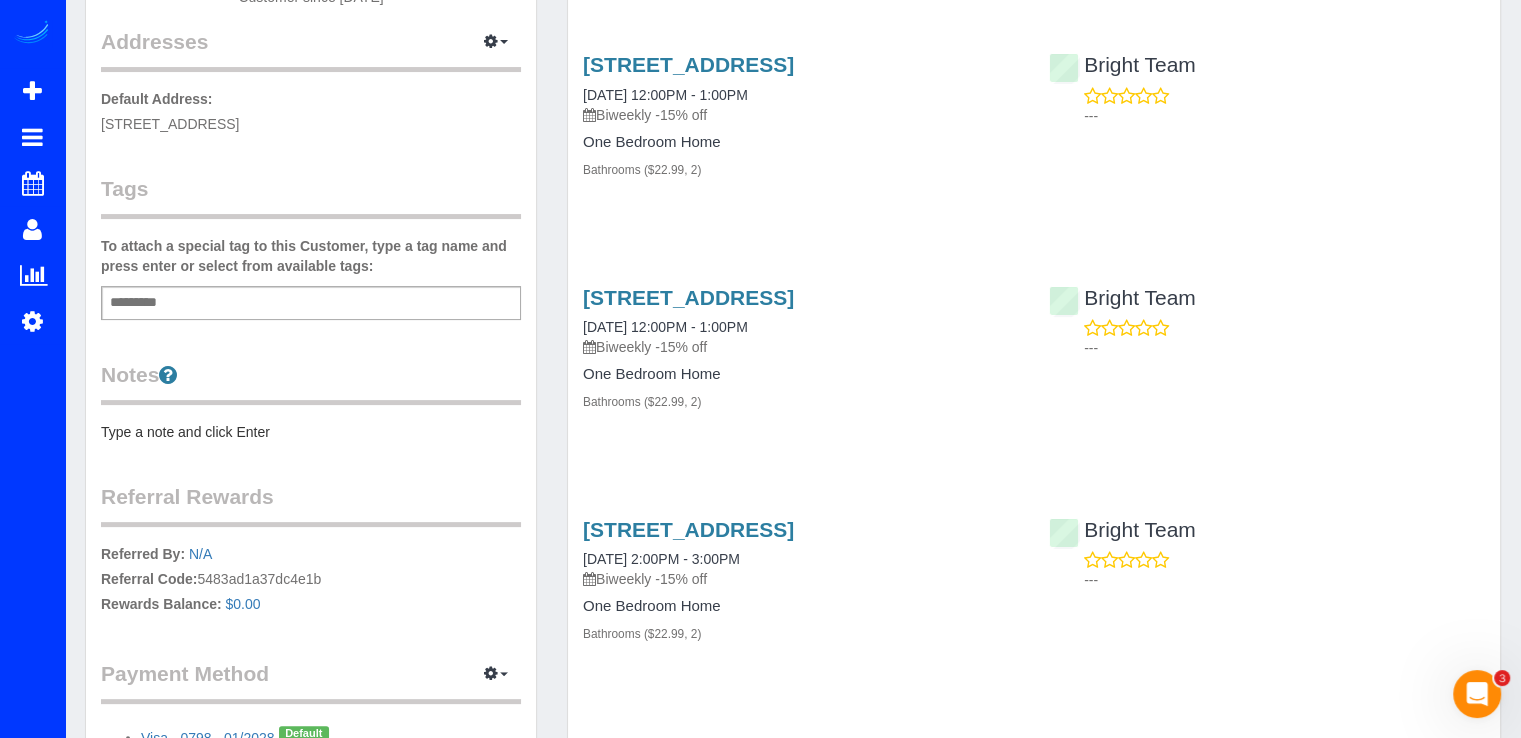 scroll, scrollTop: 700, scrollLeft: 0, axis: vertical 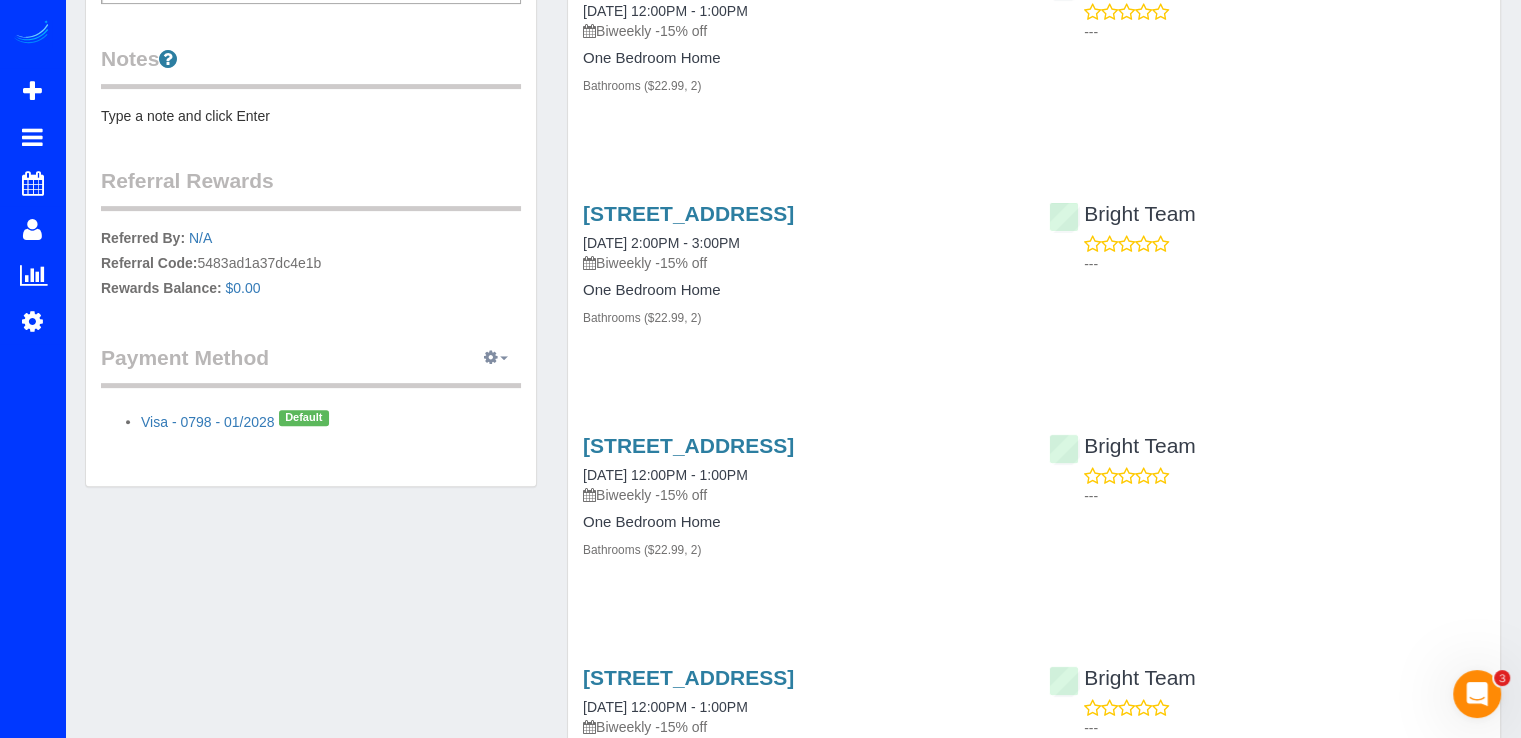 click at bounding box center (496, 358) 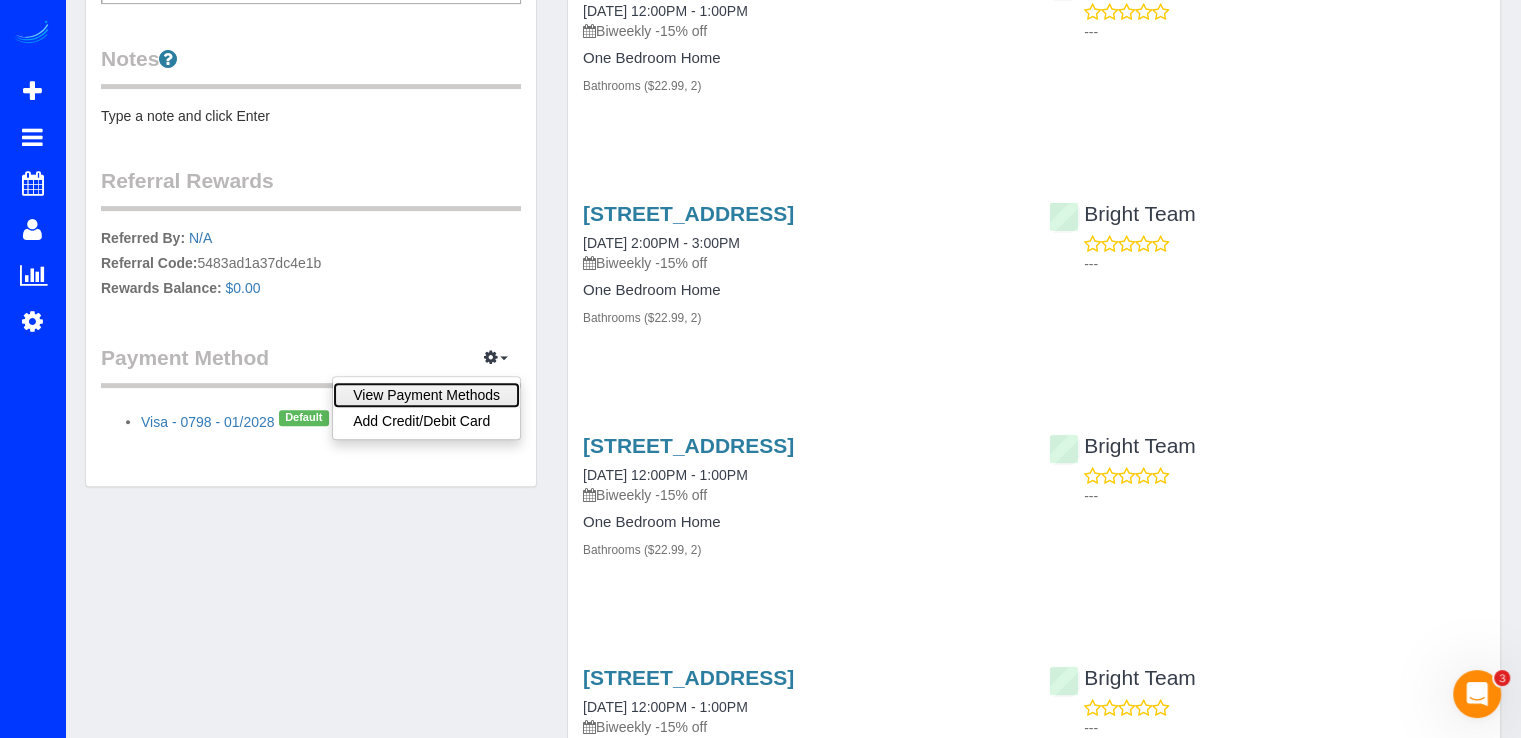 click on "View Payment Methods" at bounding box center (426, 395) 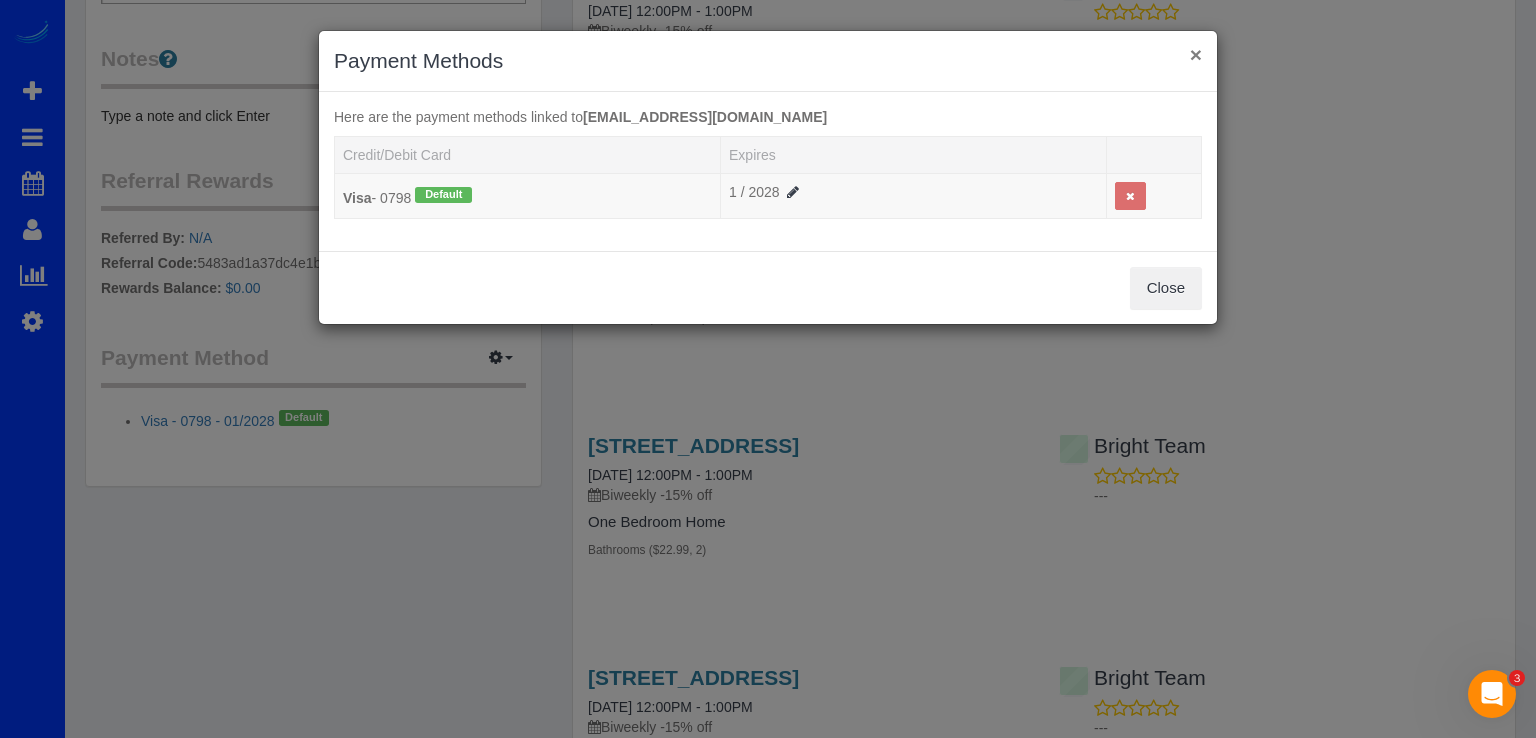 click on "×" at bounding box center (1196, 54) 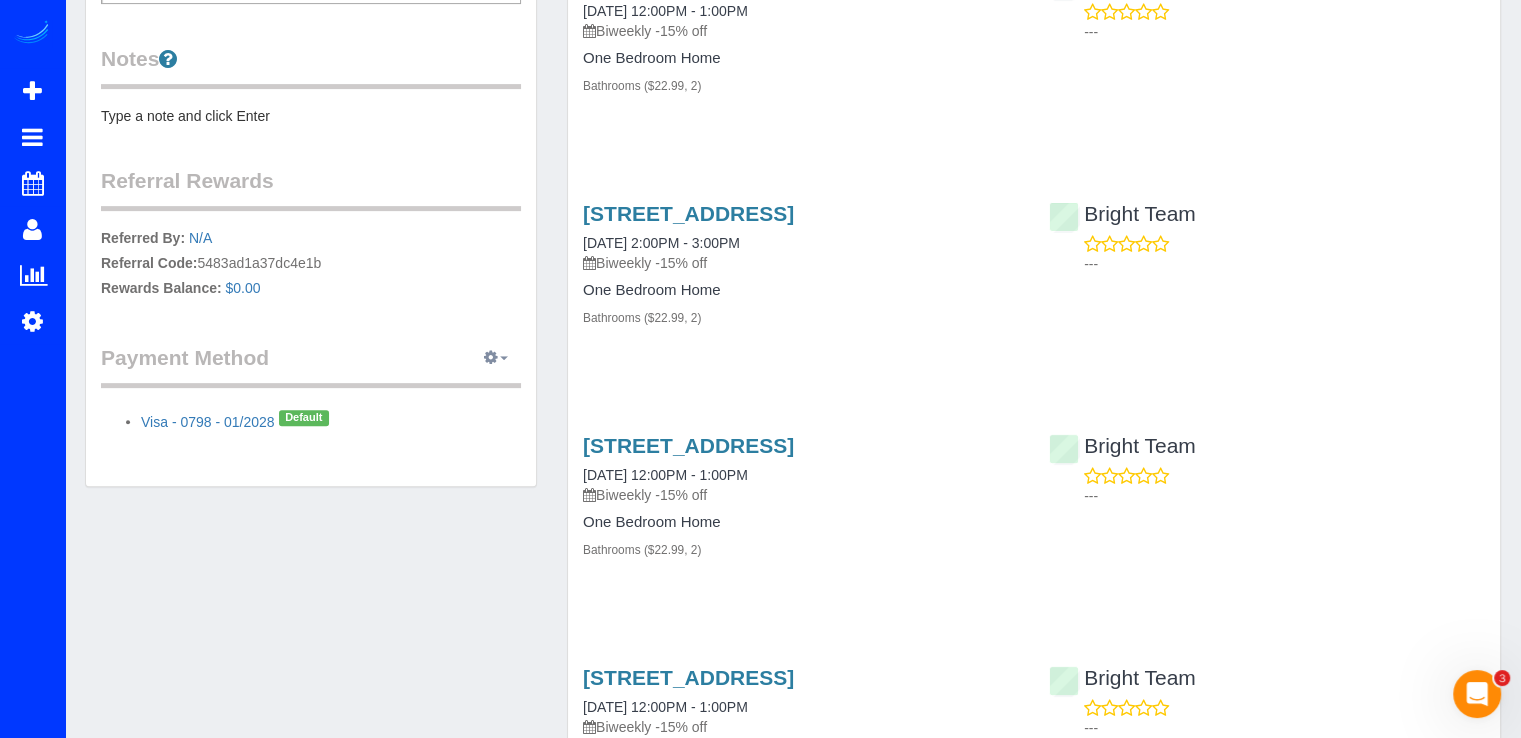click at bounding box center [491, 357] 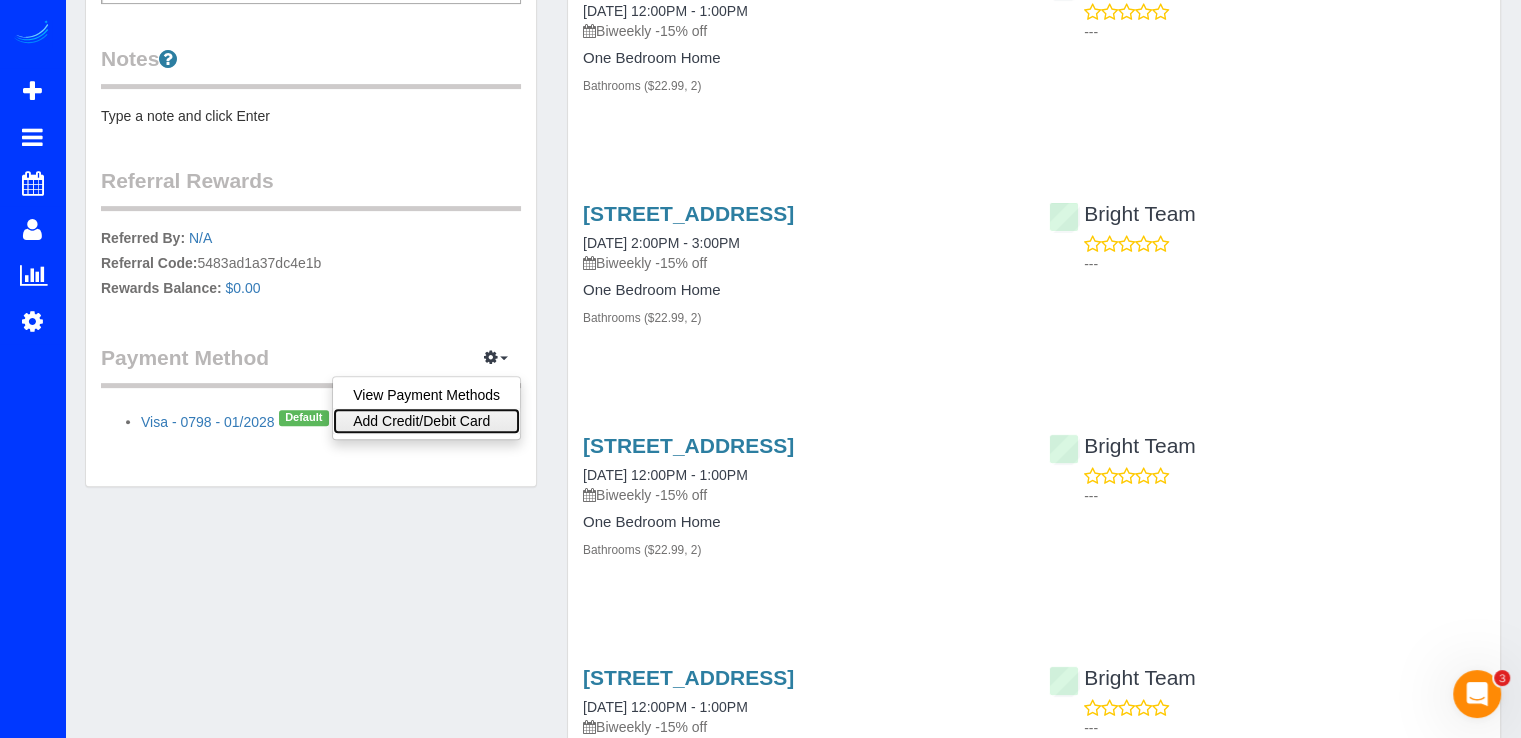 click on "Add Credit/Debit Card" at bounding box center (426, 421) 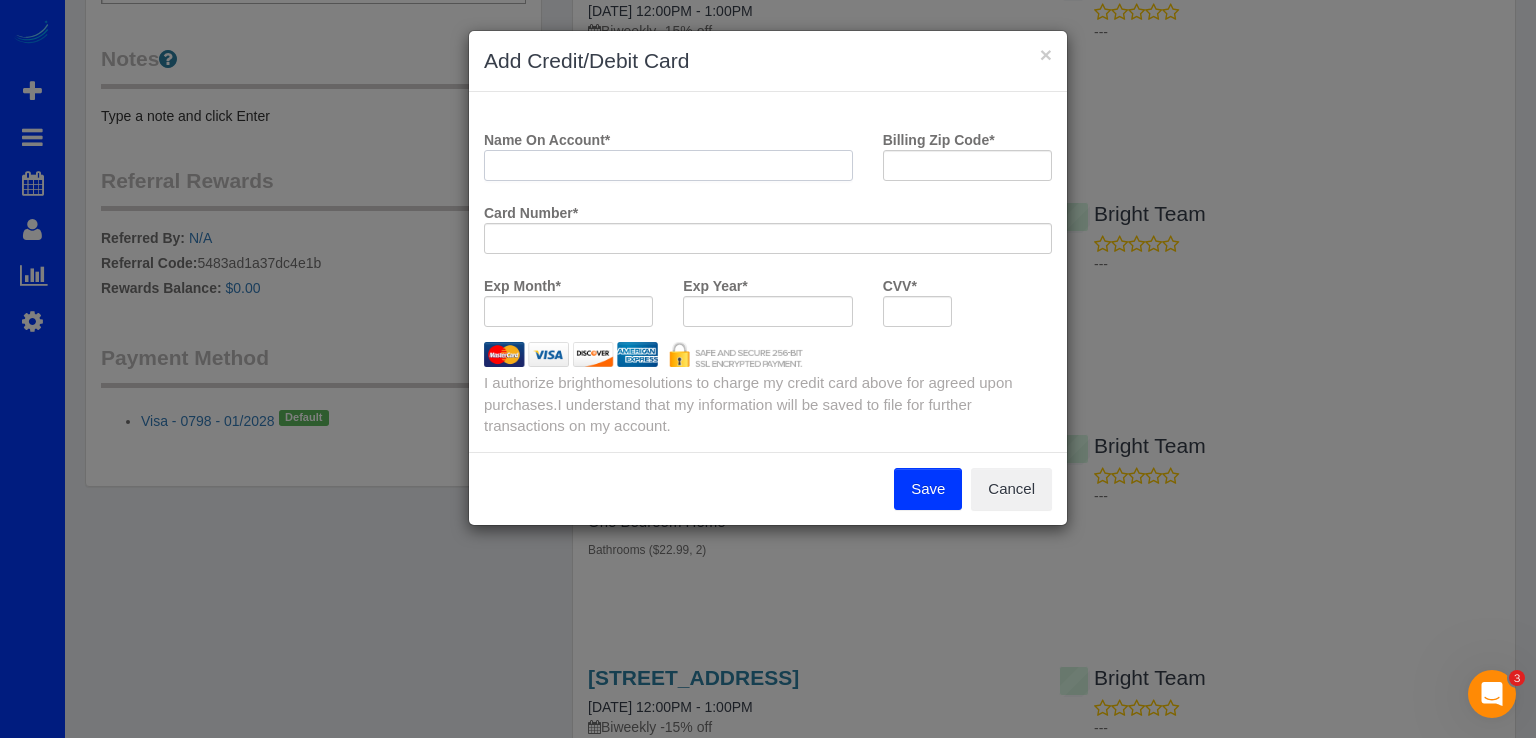 click on "Name On Account *" at bounding box center (668, 165) 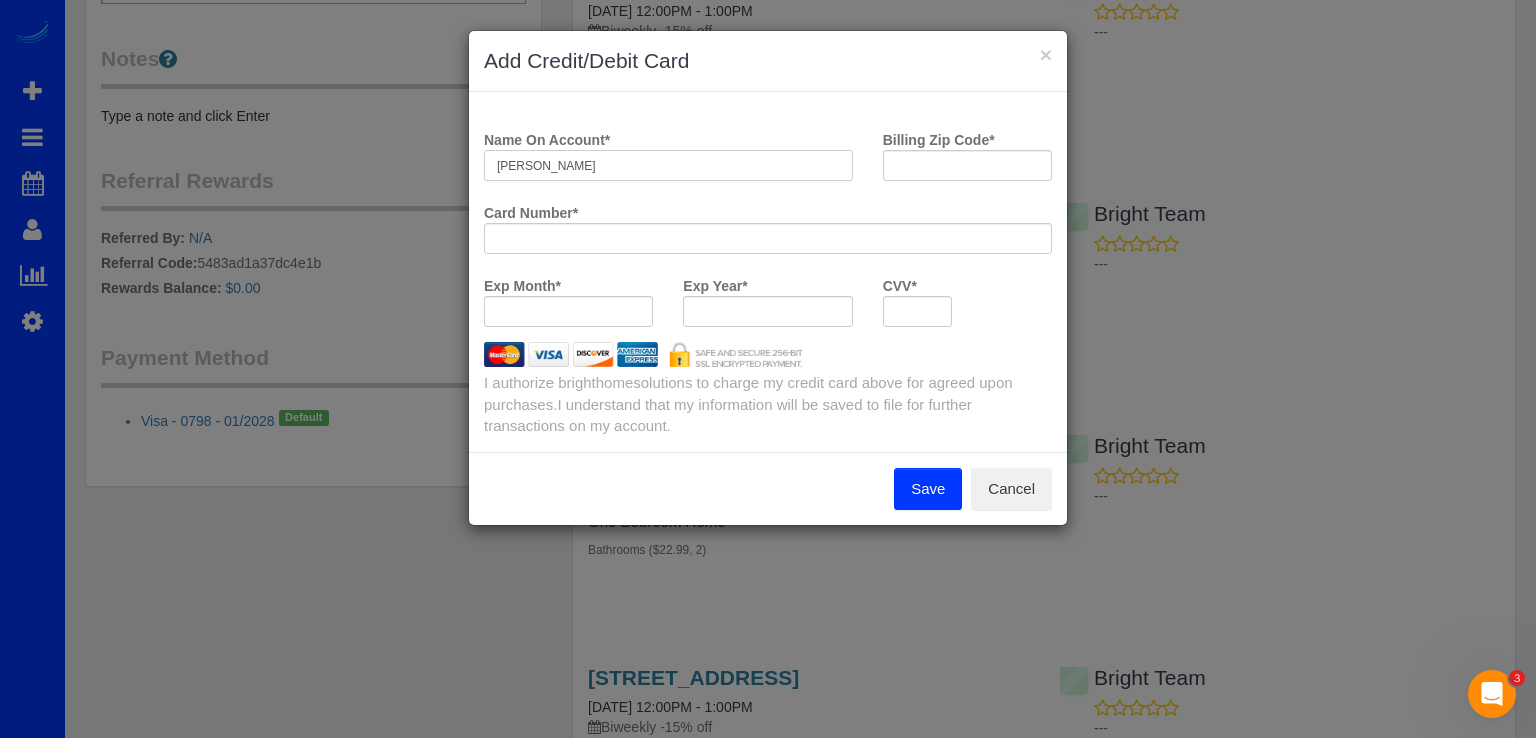 type on "[PERSON_NAME]" 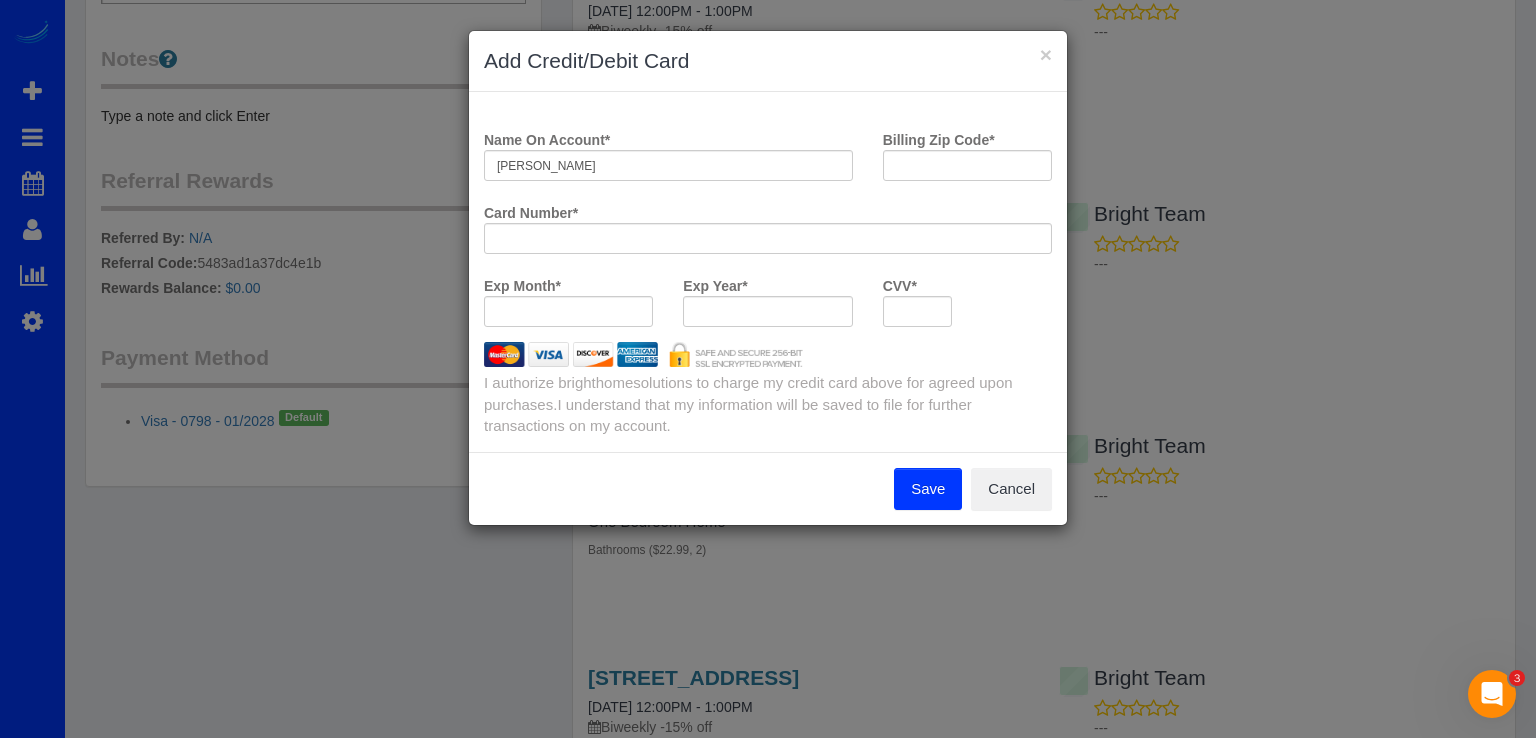 click on "Name On Account *
[PERSON_NAME]" at bounding box center [668, 159] 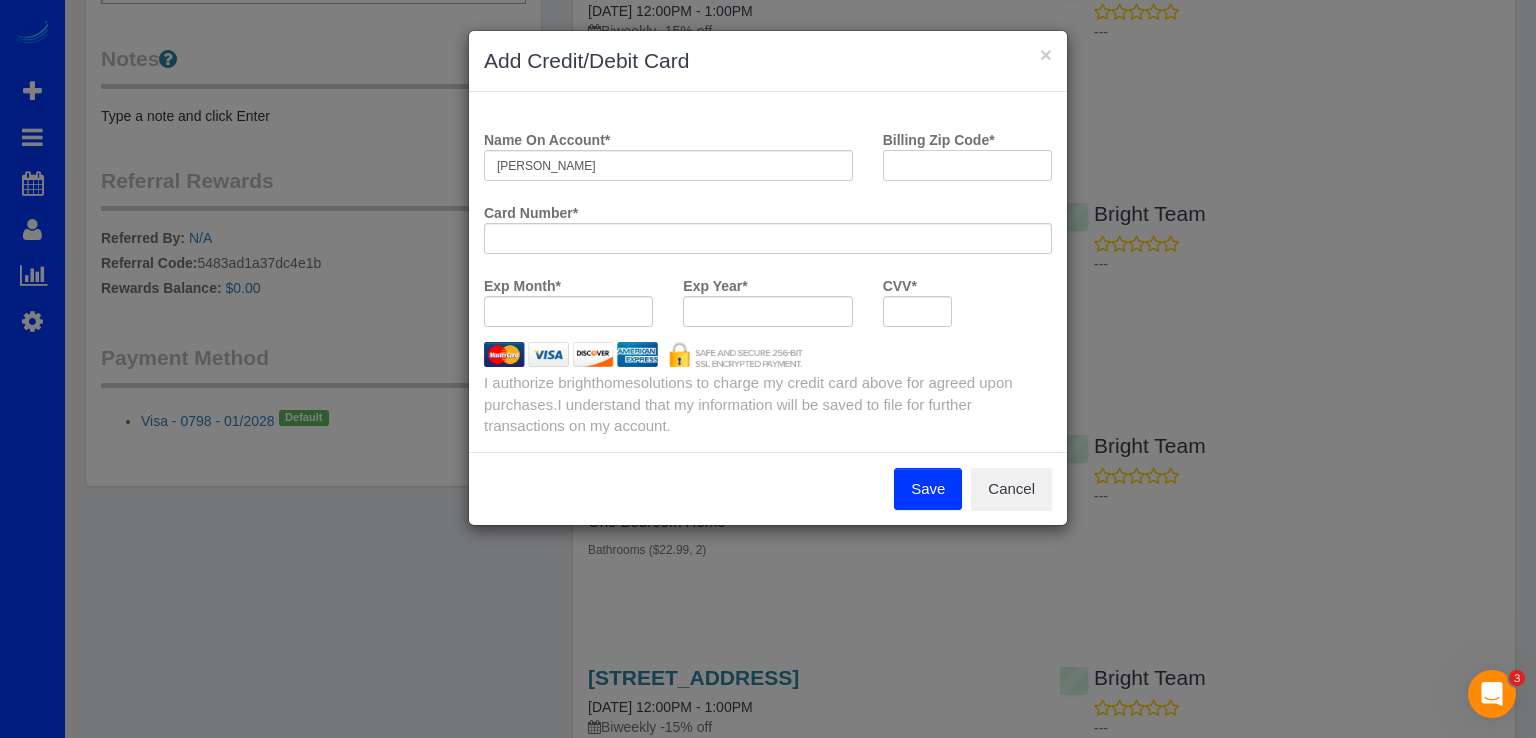 click on "Billing Zip Code *" at bounding box center (967, 165) 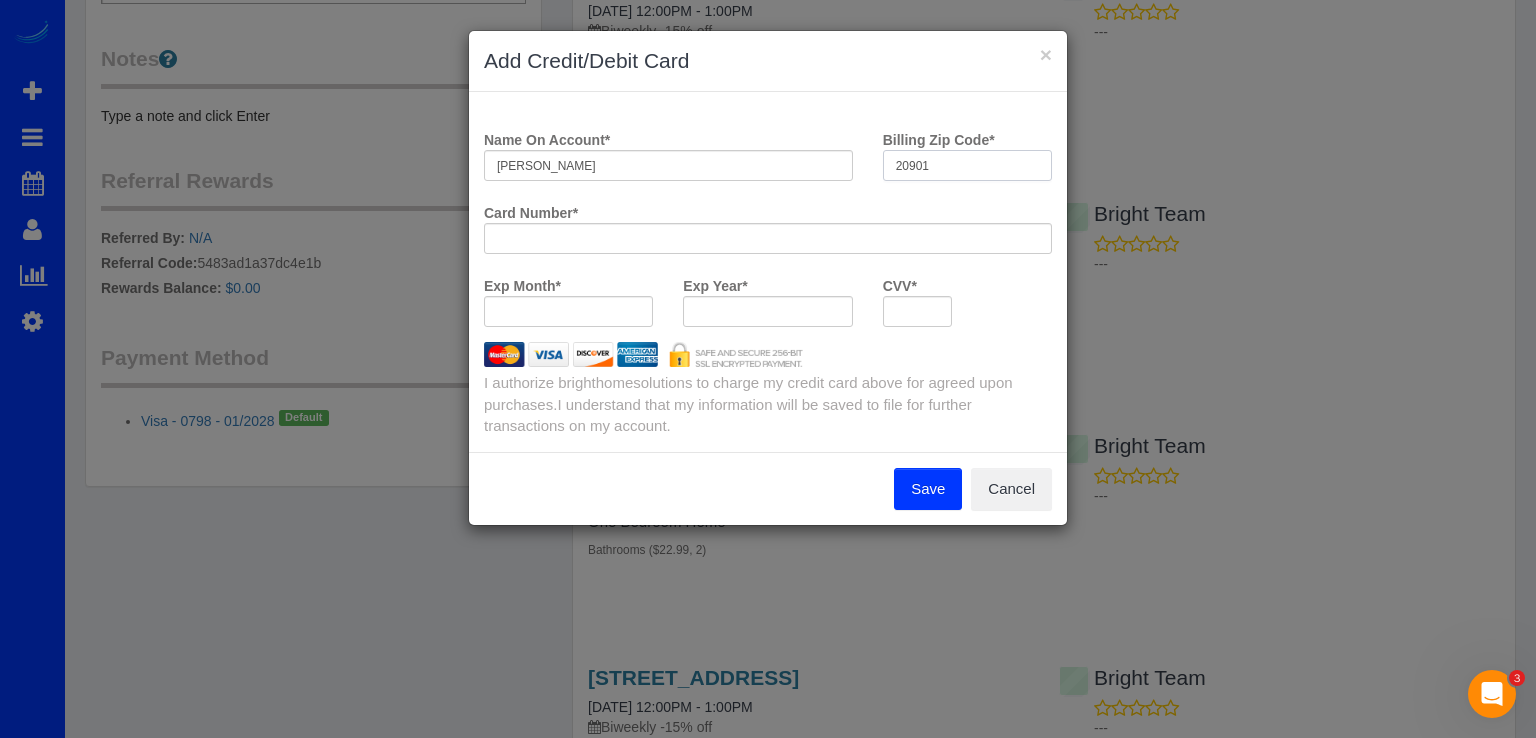 type on "20901" 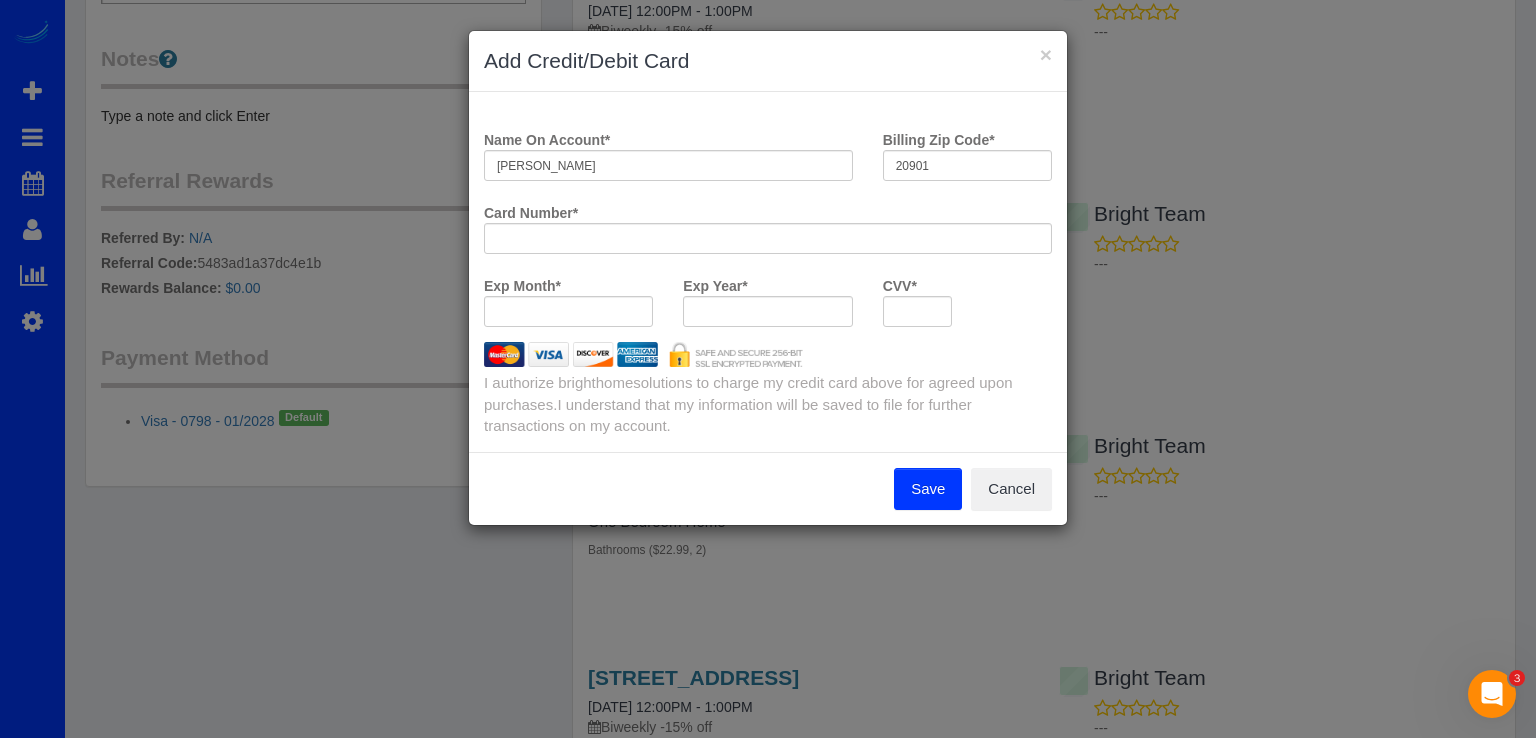 click on "Exp Year *" at bounding box center (767, 305) 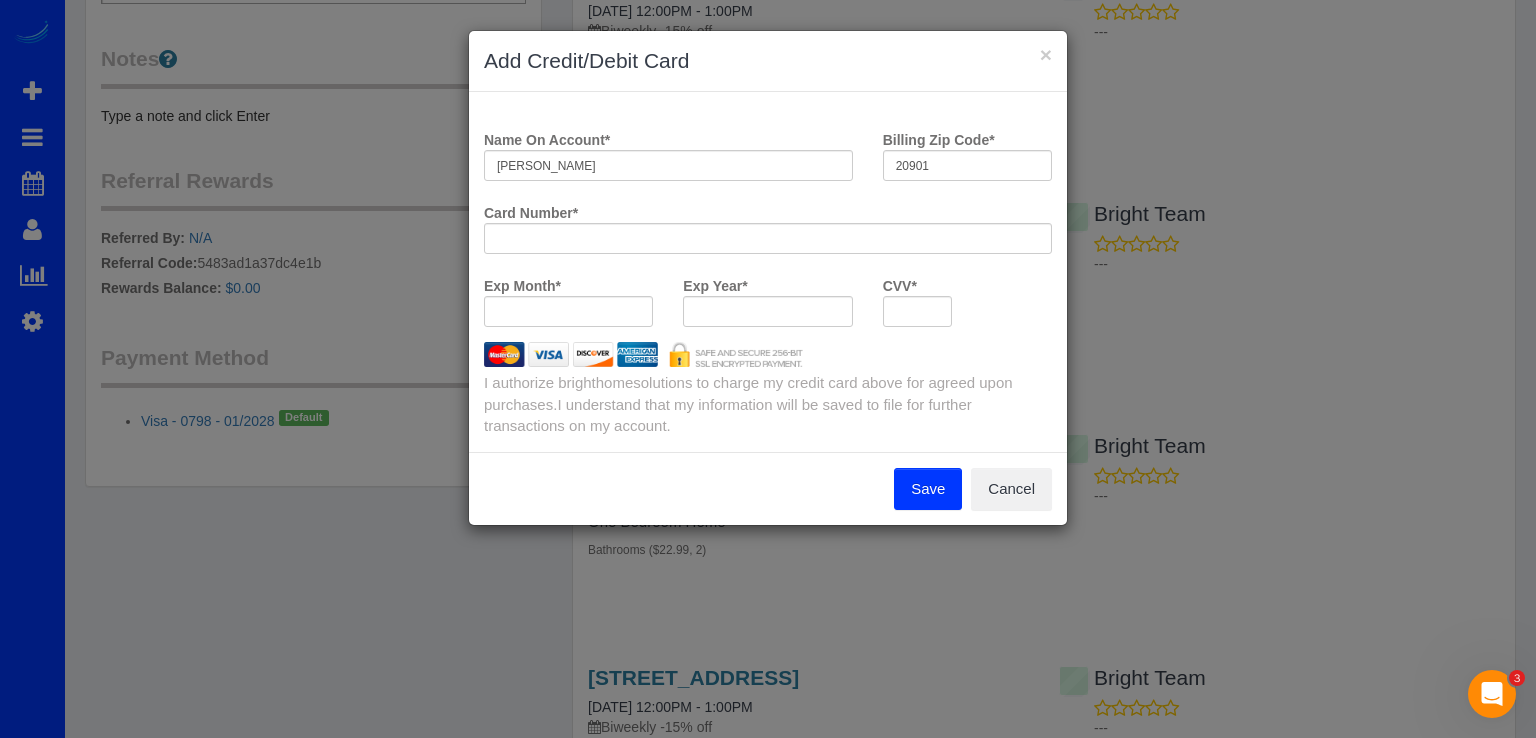 click on "Save" at bounding box center [928, 489] 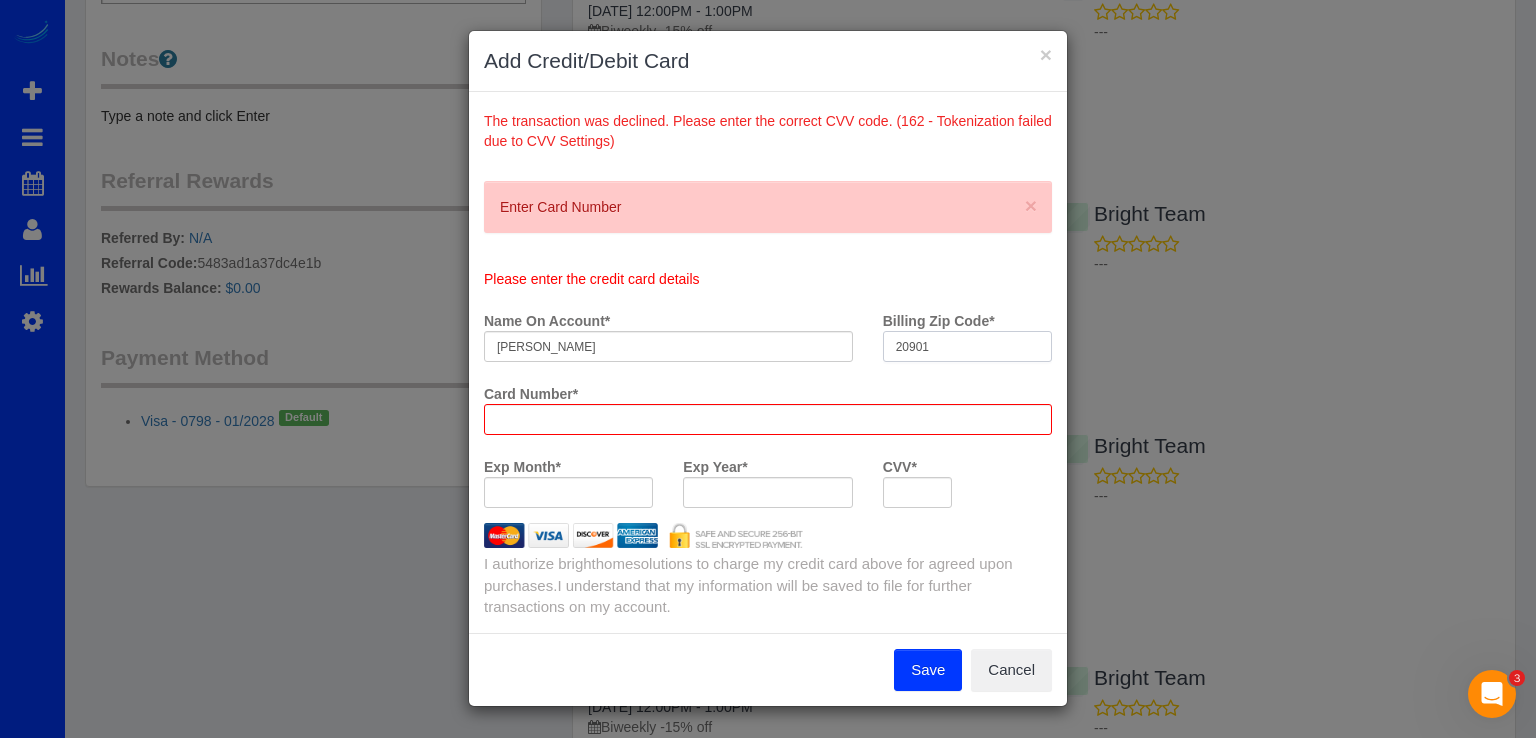 click on "Please enter the credit card details
Name On Account *
[PERSON_NAME]
Billing Zip Code *
20901
Card Number *
Exp Month *
Exp Year *
CVV *" at bounding box center [768, 396] 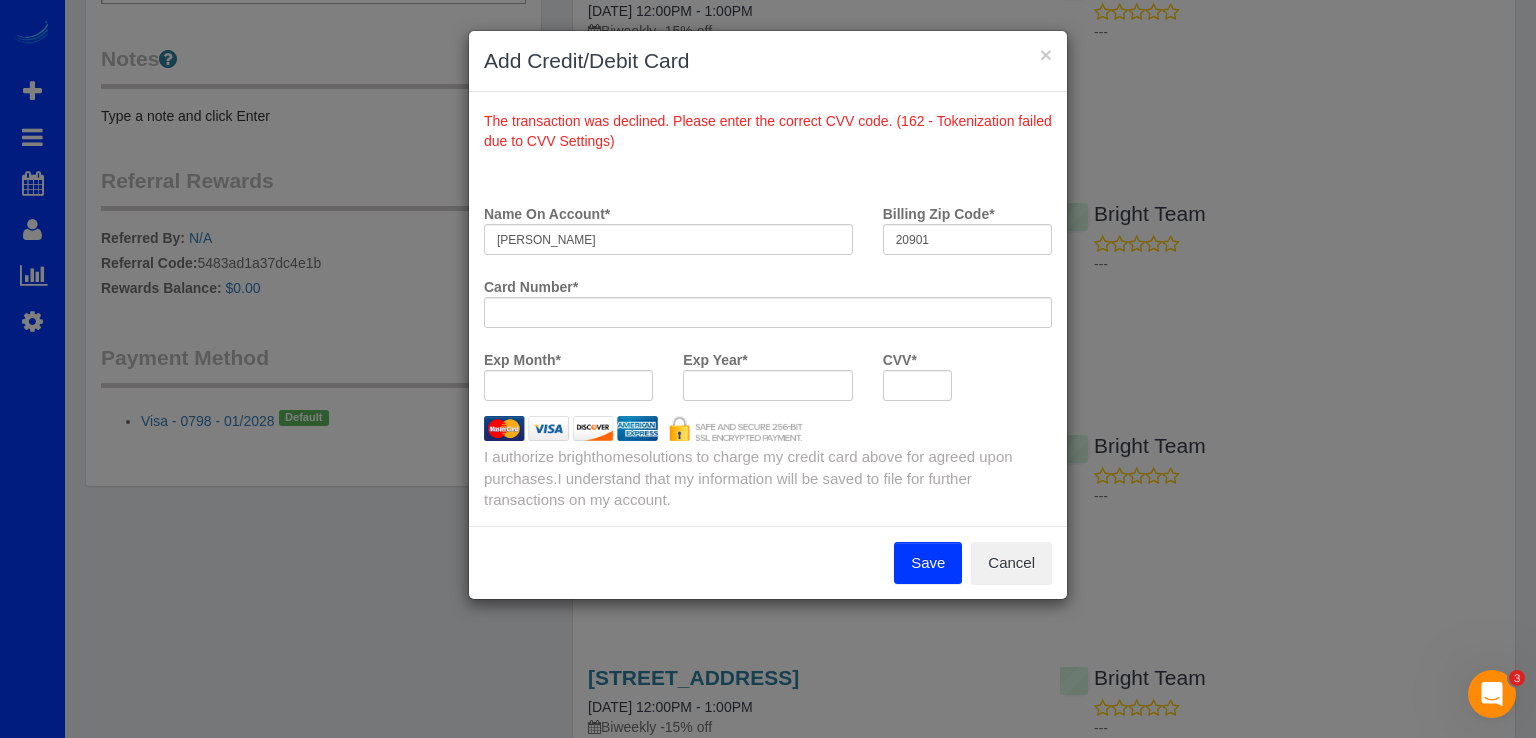 click at bounding box center (918, 385) 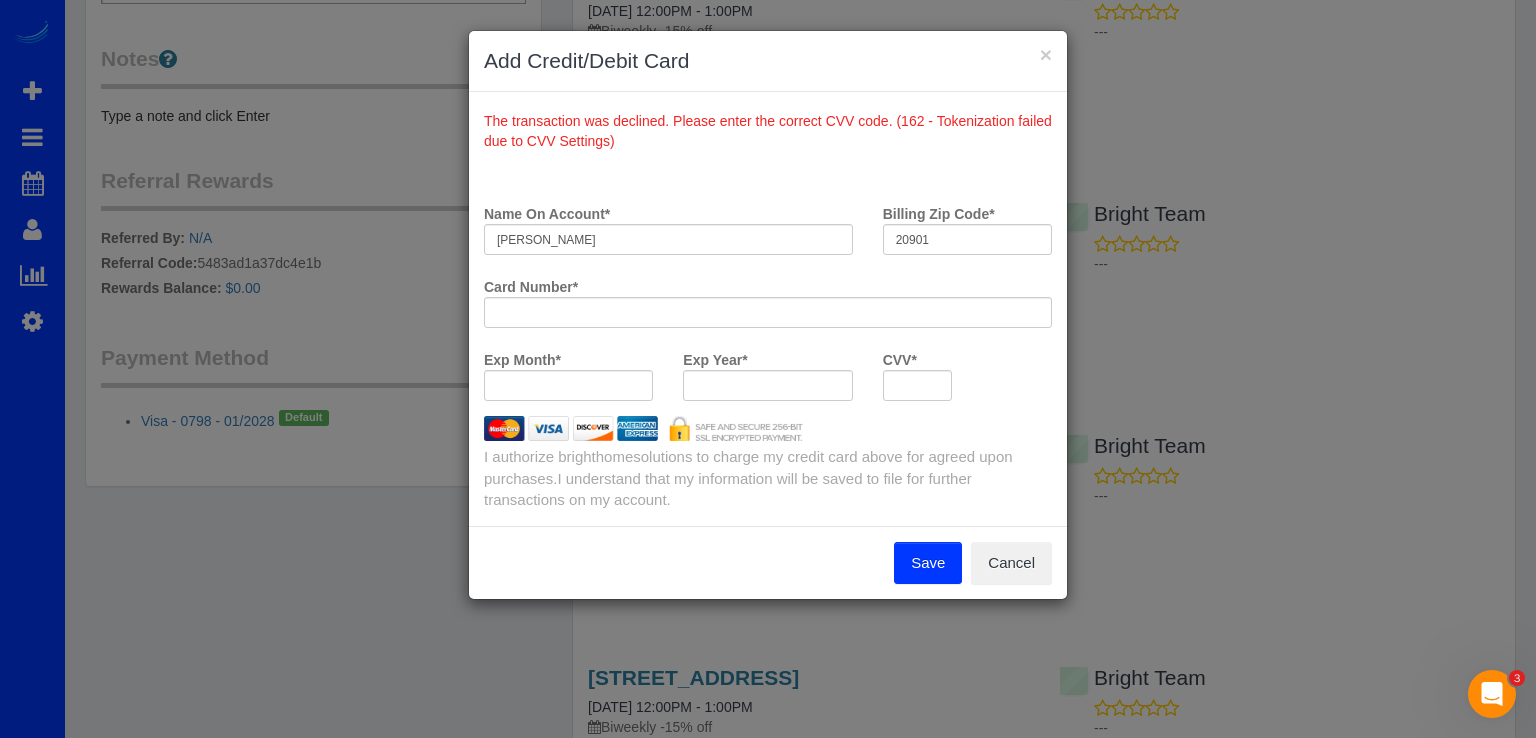 click on "Save" at bounding box center [928, 563] 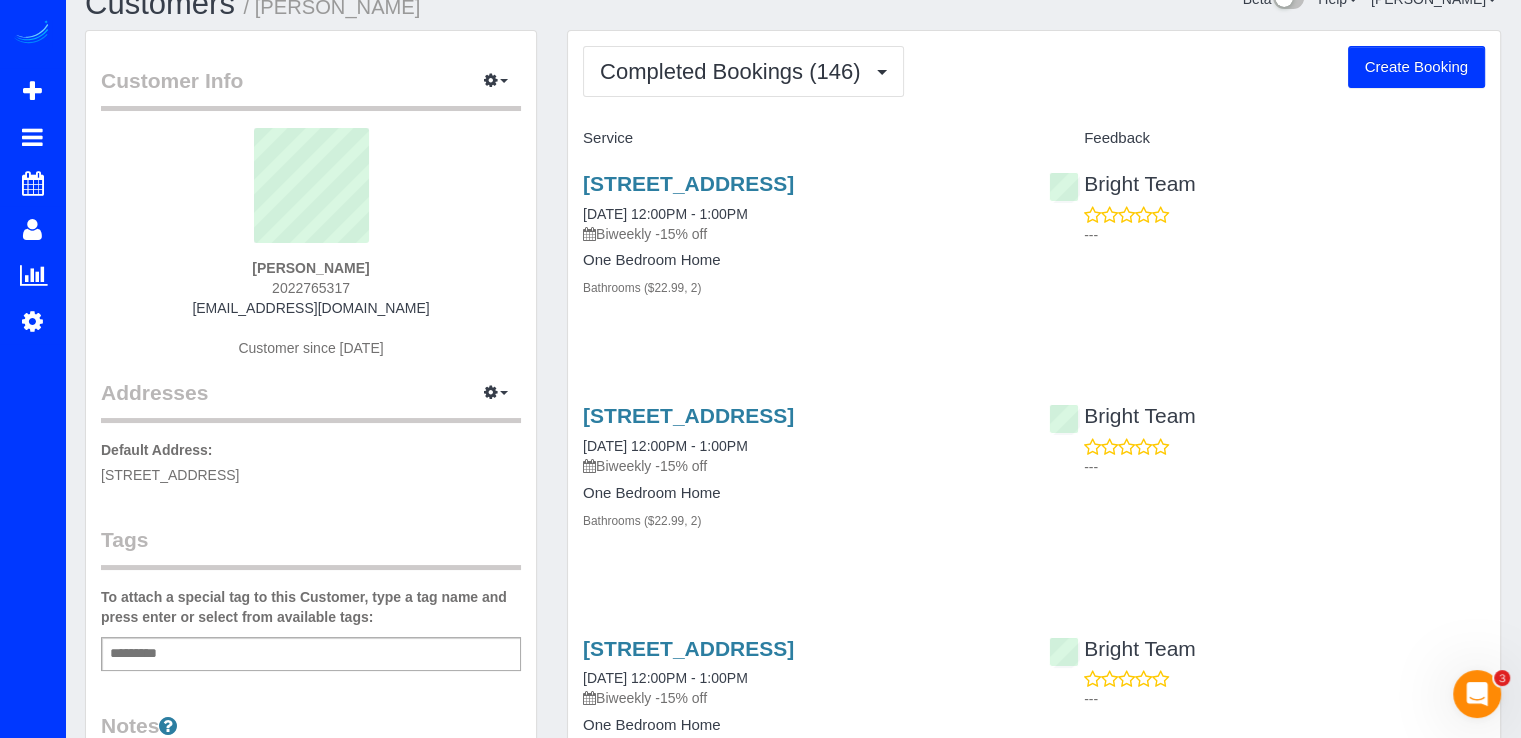 scroll, scrollTop: 0, scrollLeft: 0, axis: both 